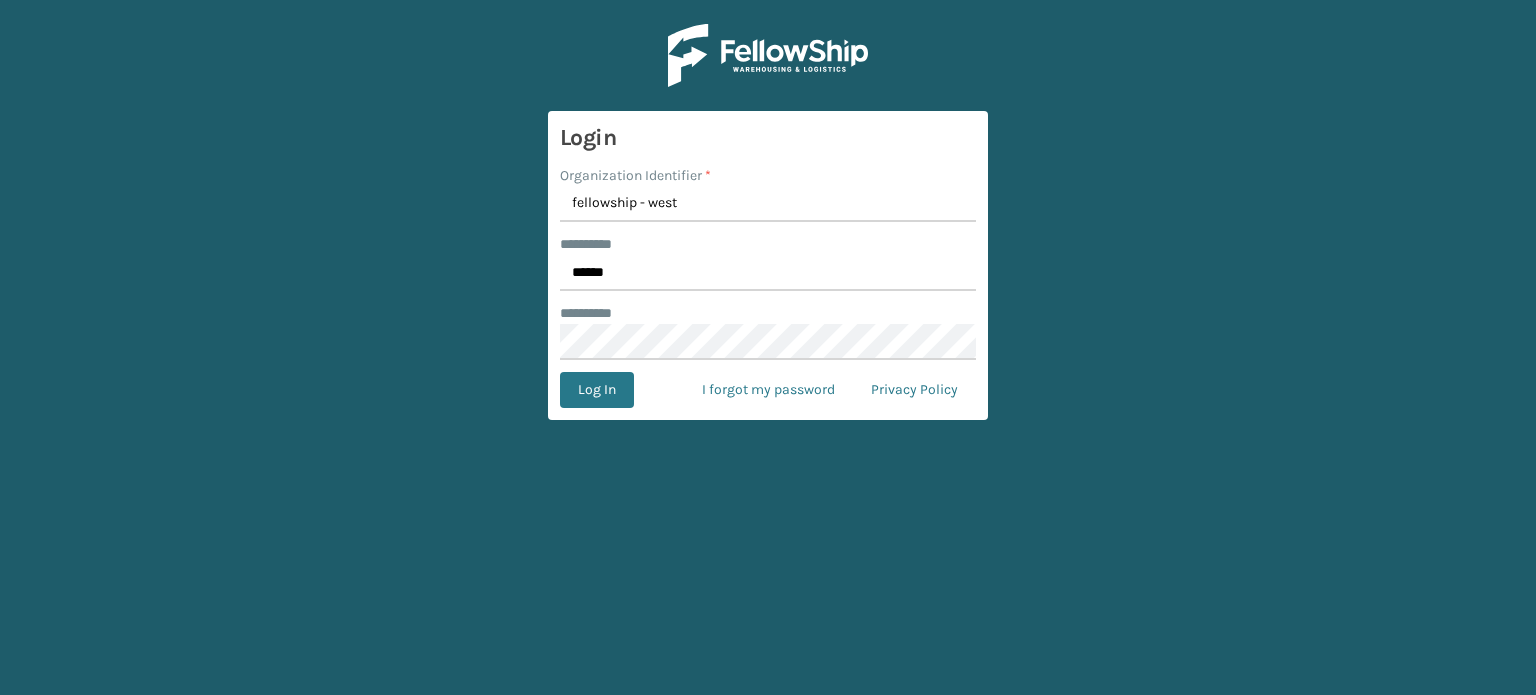 scroll, scrollTop: 0, scrollLeft: 0, axis: both 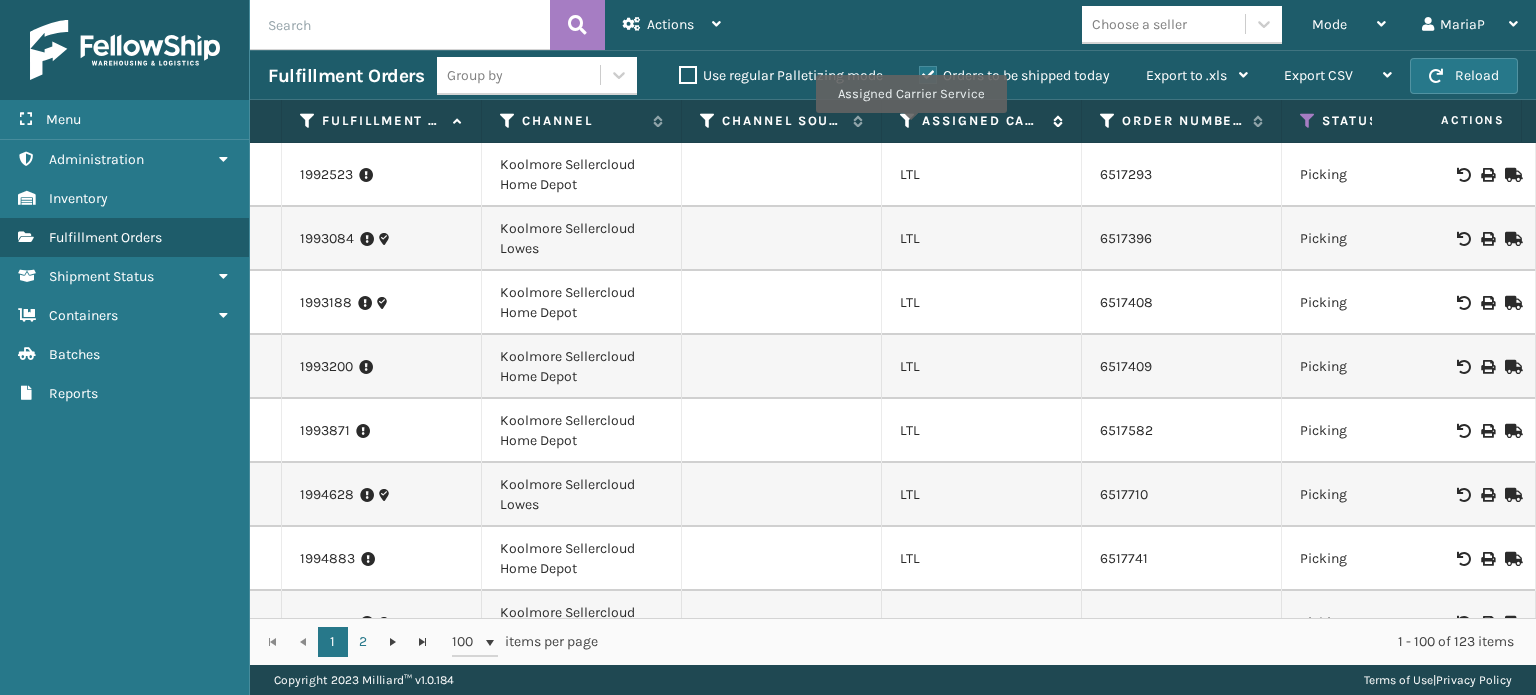 click at bounding box center (908, 121) 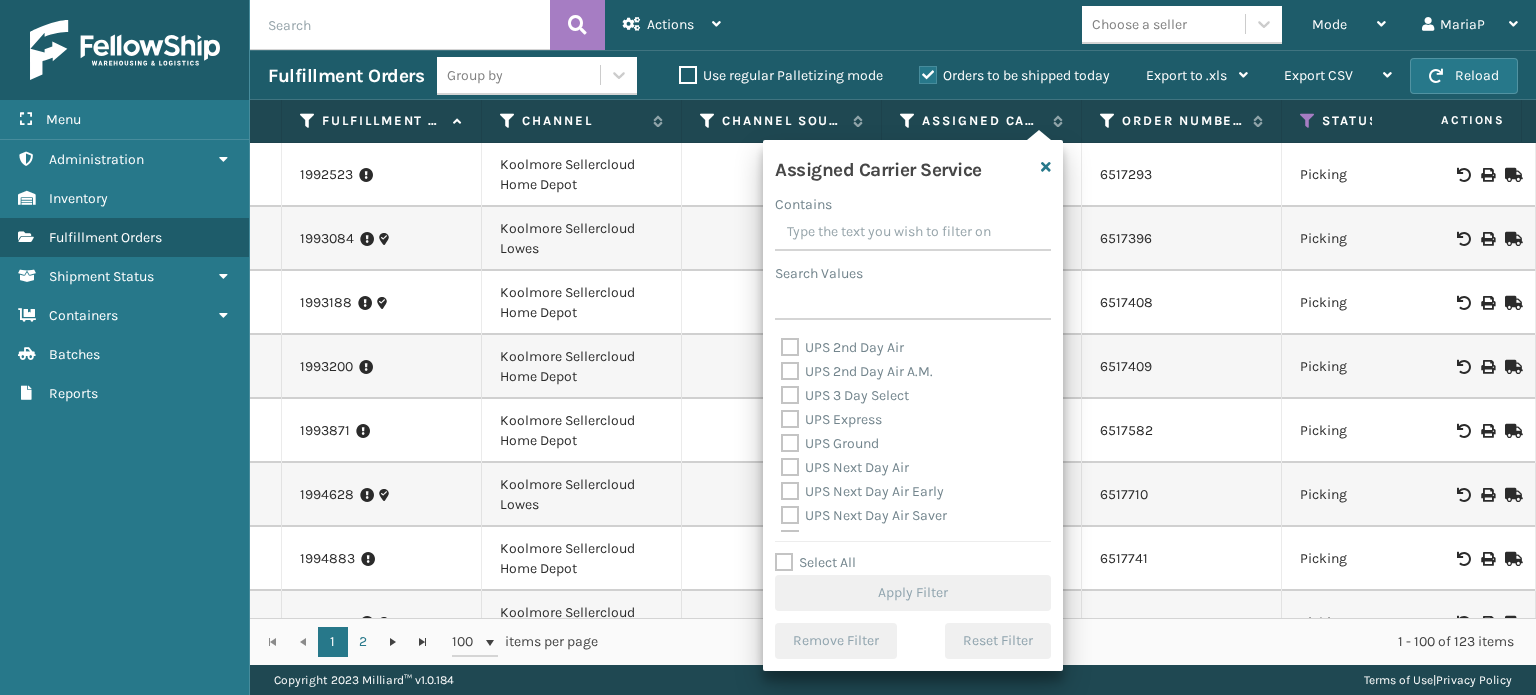 scroll, scrollTop: 400, scrollLeft: 0, axis: vertical 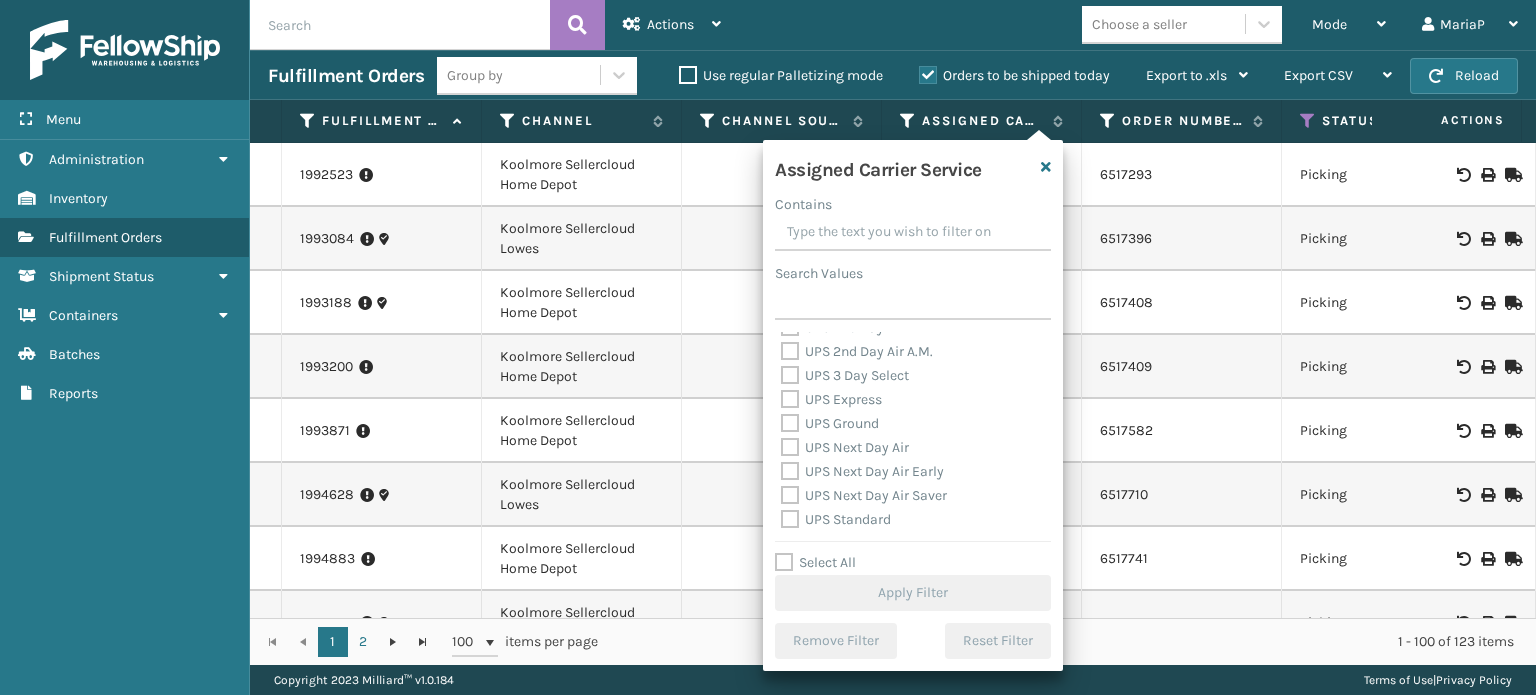 click on "Select All" at bounding box center (815, 562) 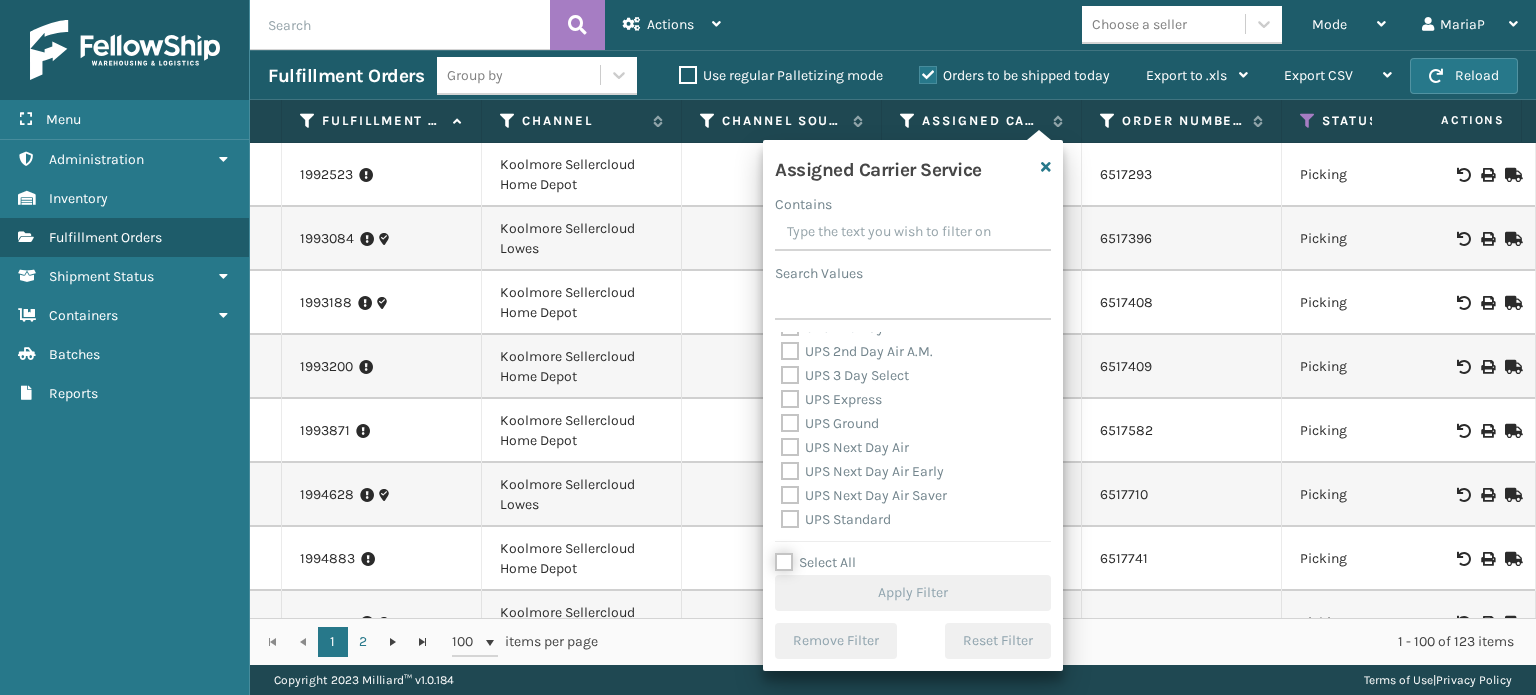 click on "Select All" at bounding box center [925, 552] 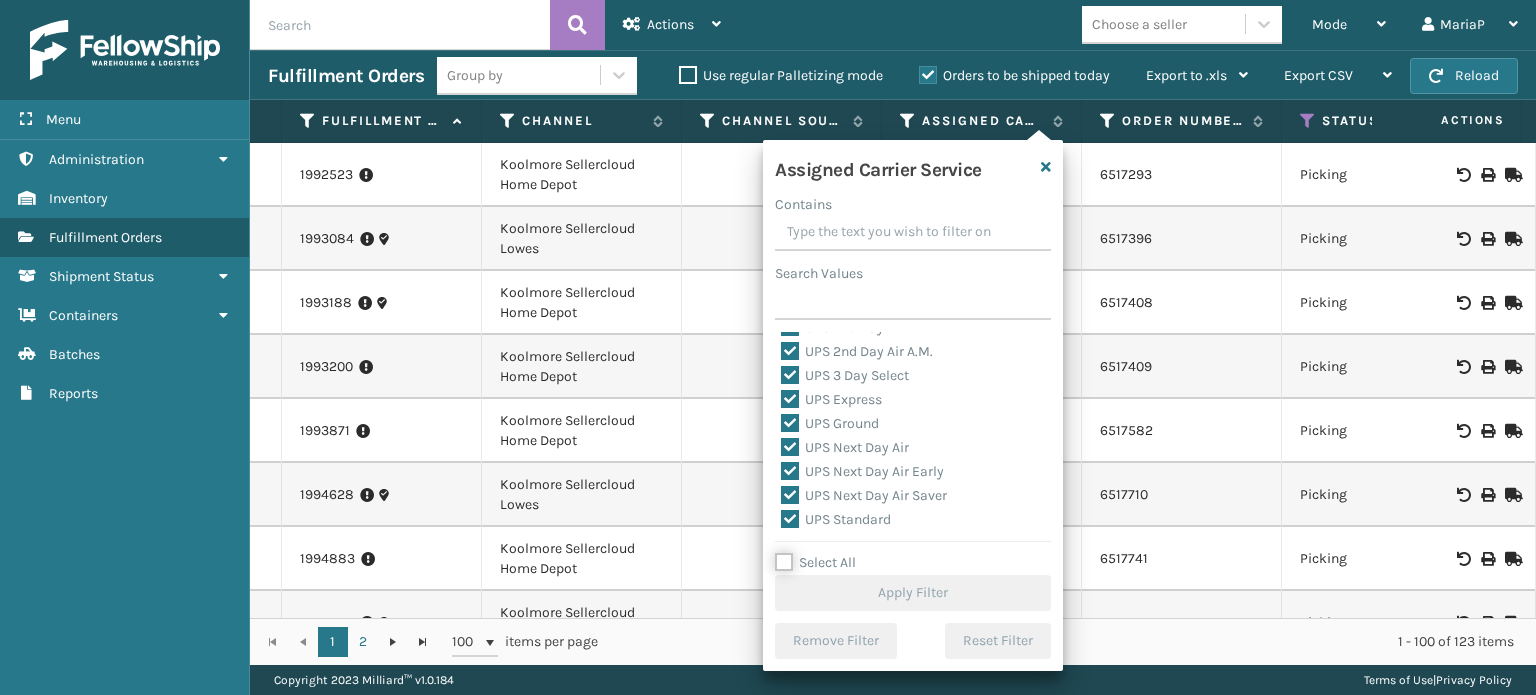 checkbox on "true" 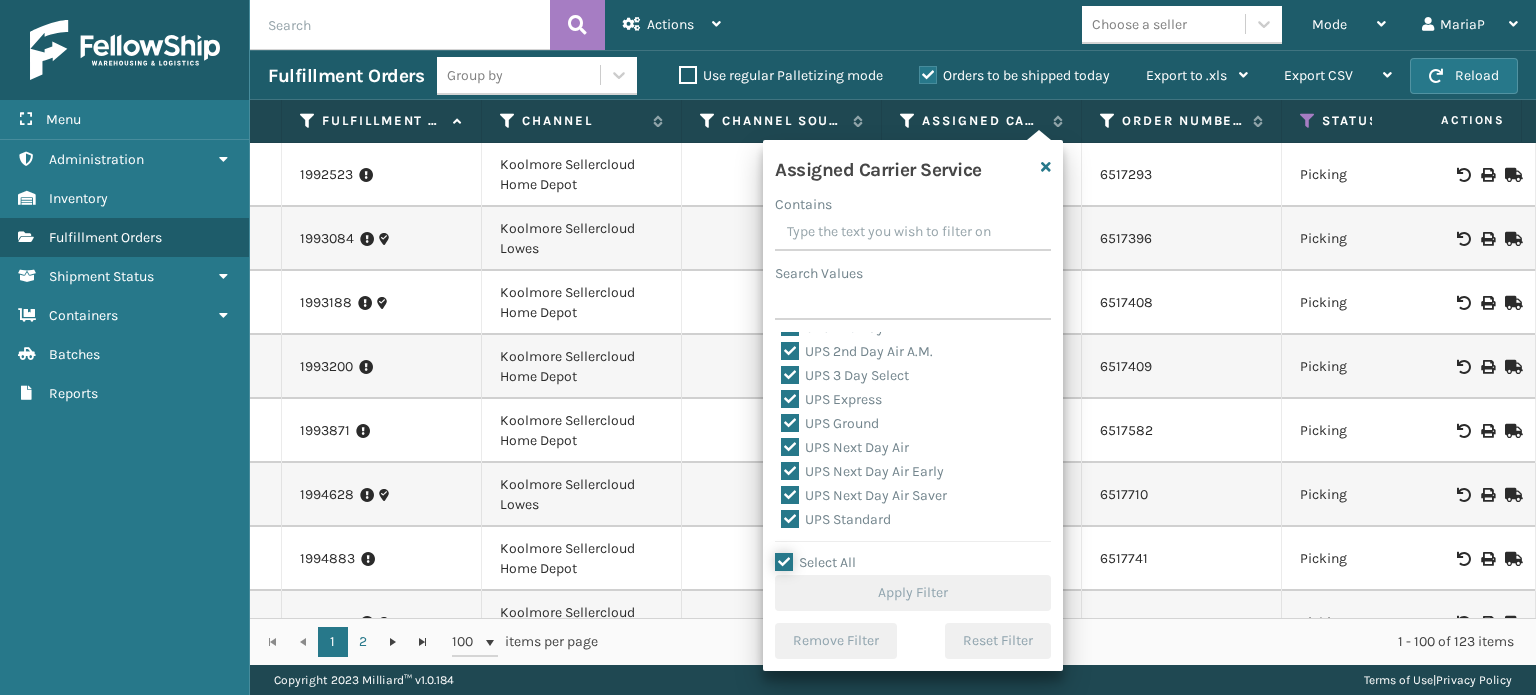 checkbox on "true" 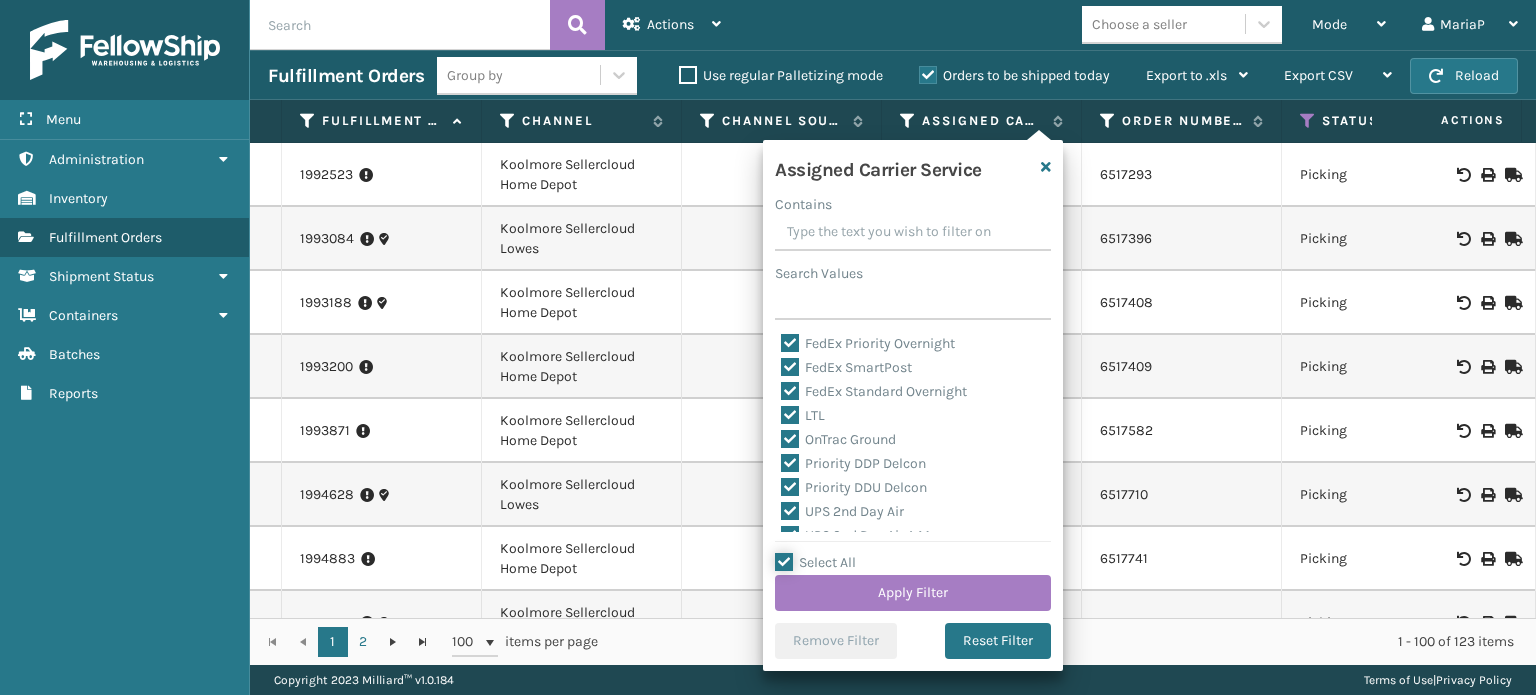 scroll, scrollTop: 216, scrollLeft: 0, axis: vertical 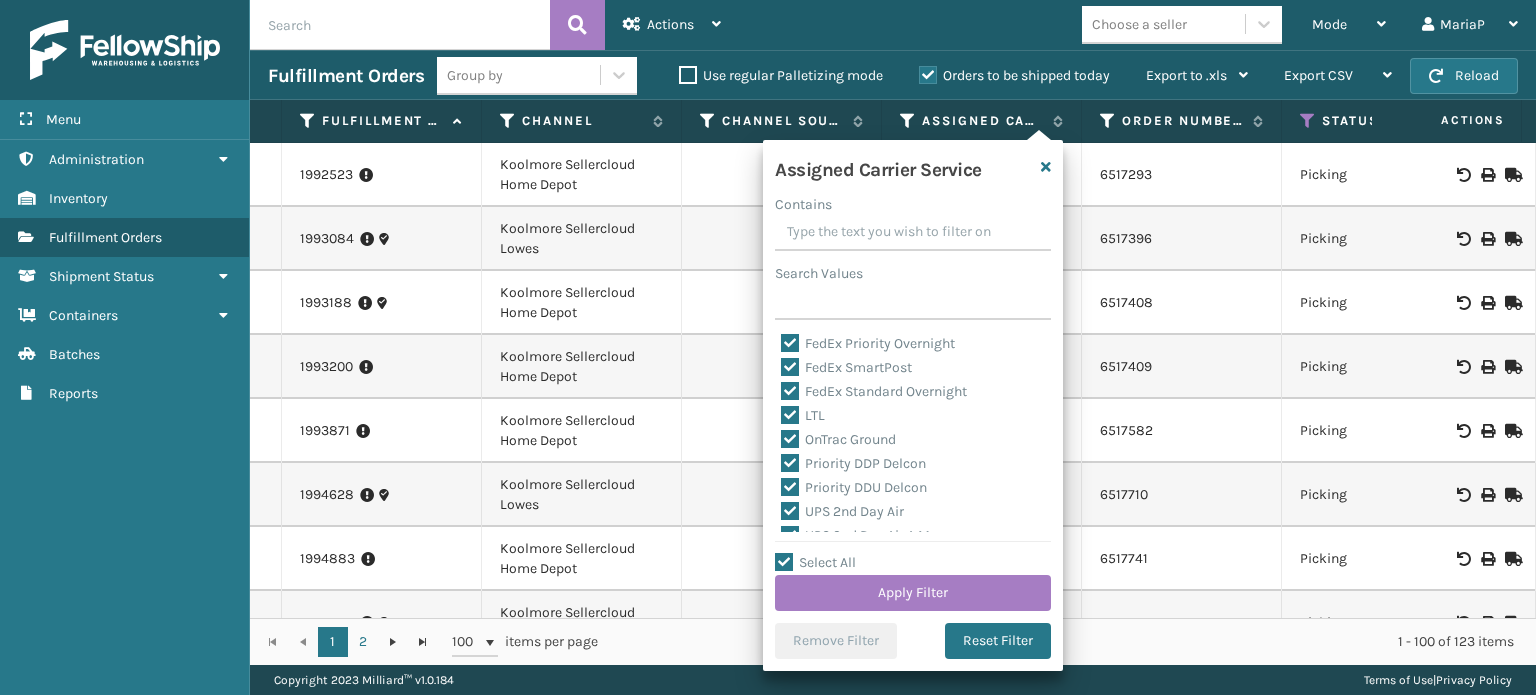 click on "LTL" at bounding box center [803, 415] 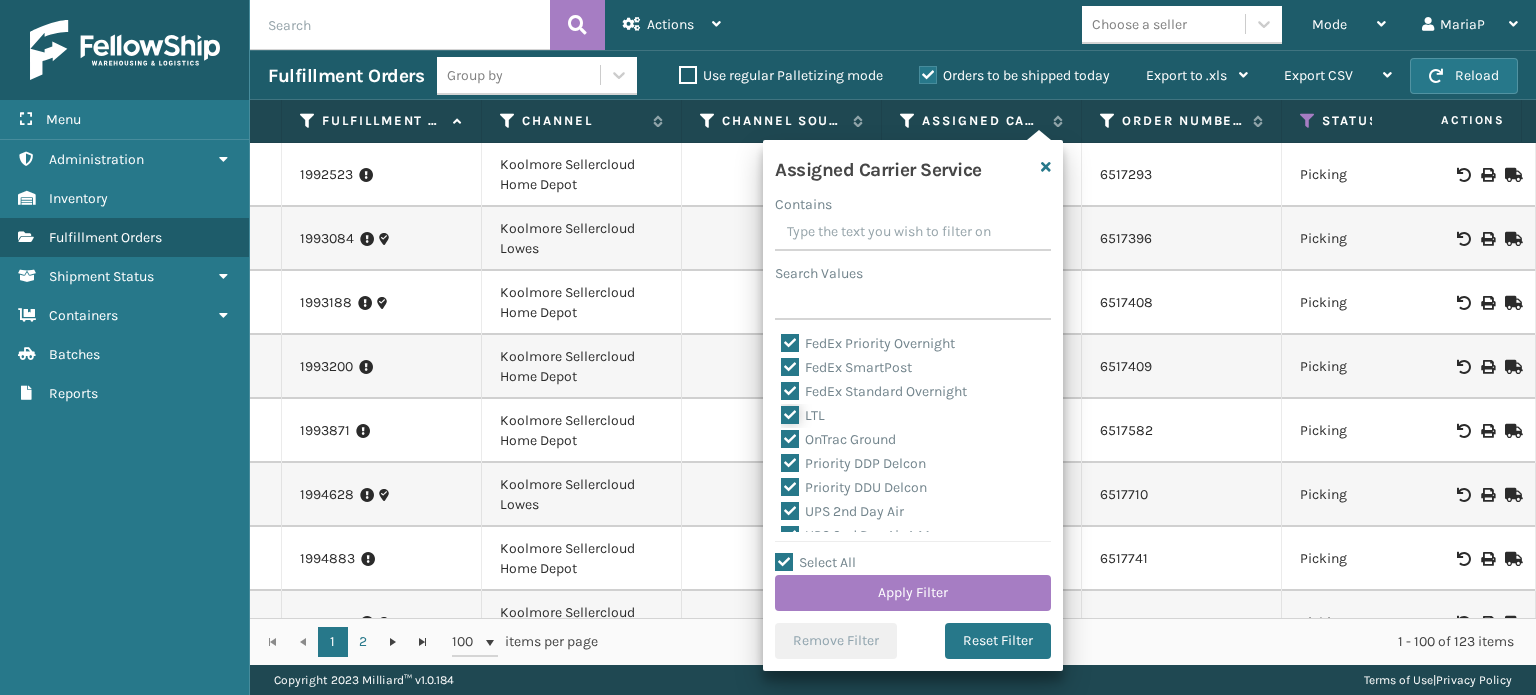 click on "LTL" at bounding box center [781, 410] 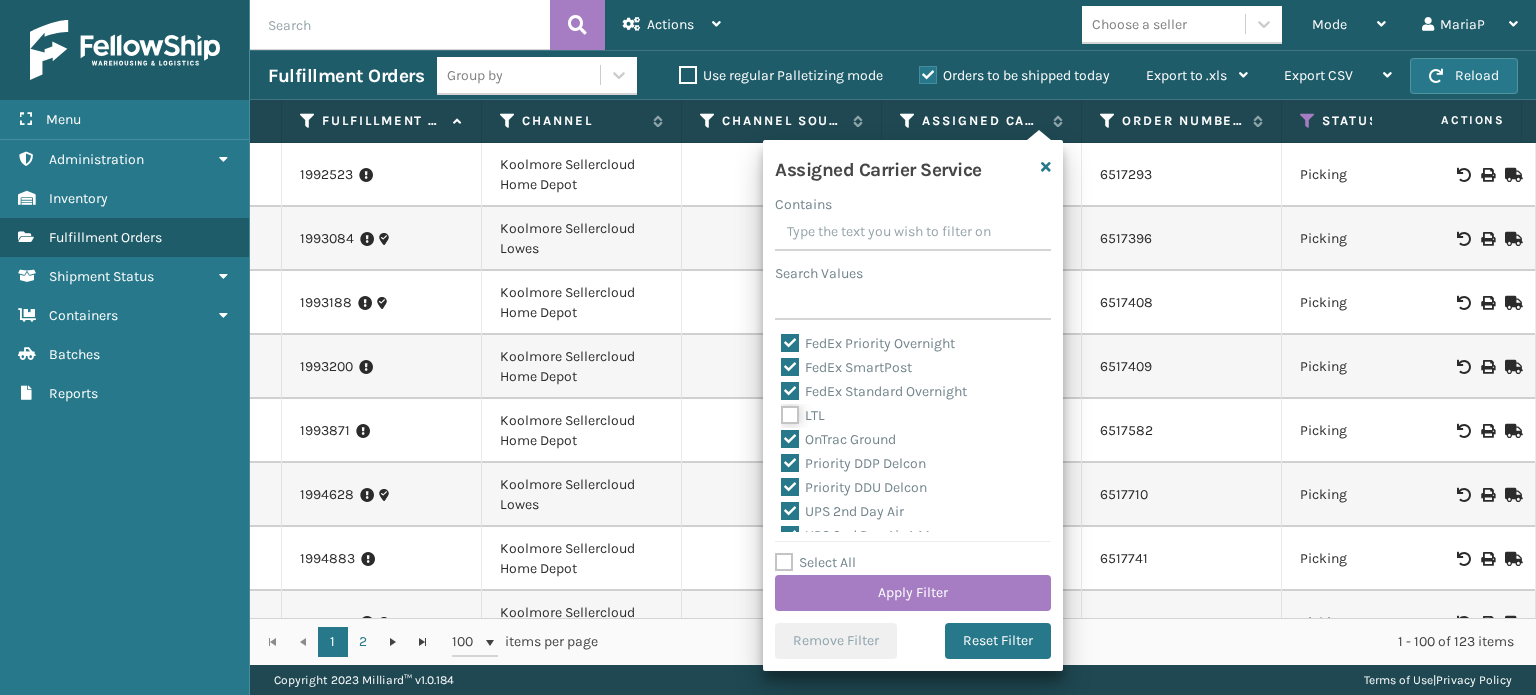 checkbox on "false" 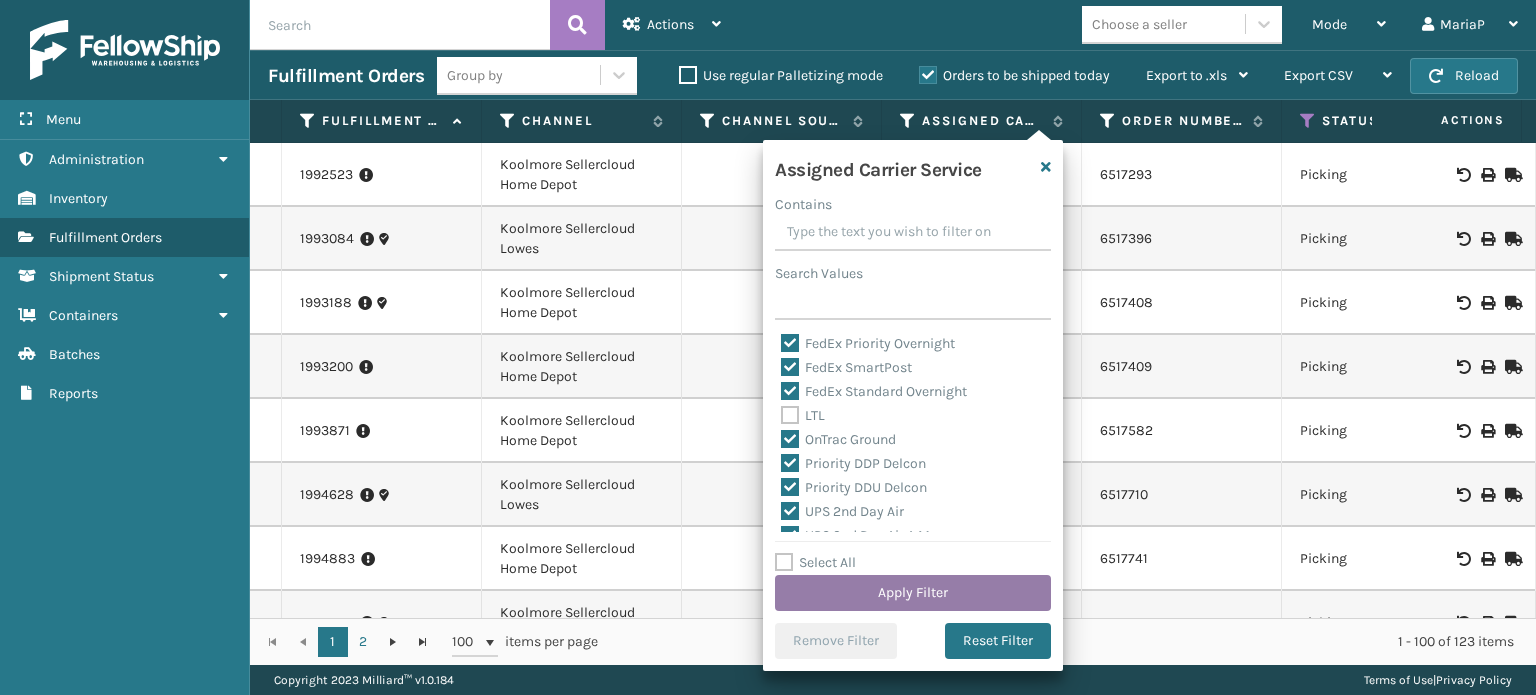 click on "Apply Filter" at bounding box center (913, 593) 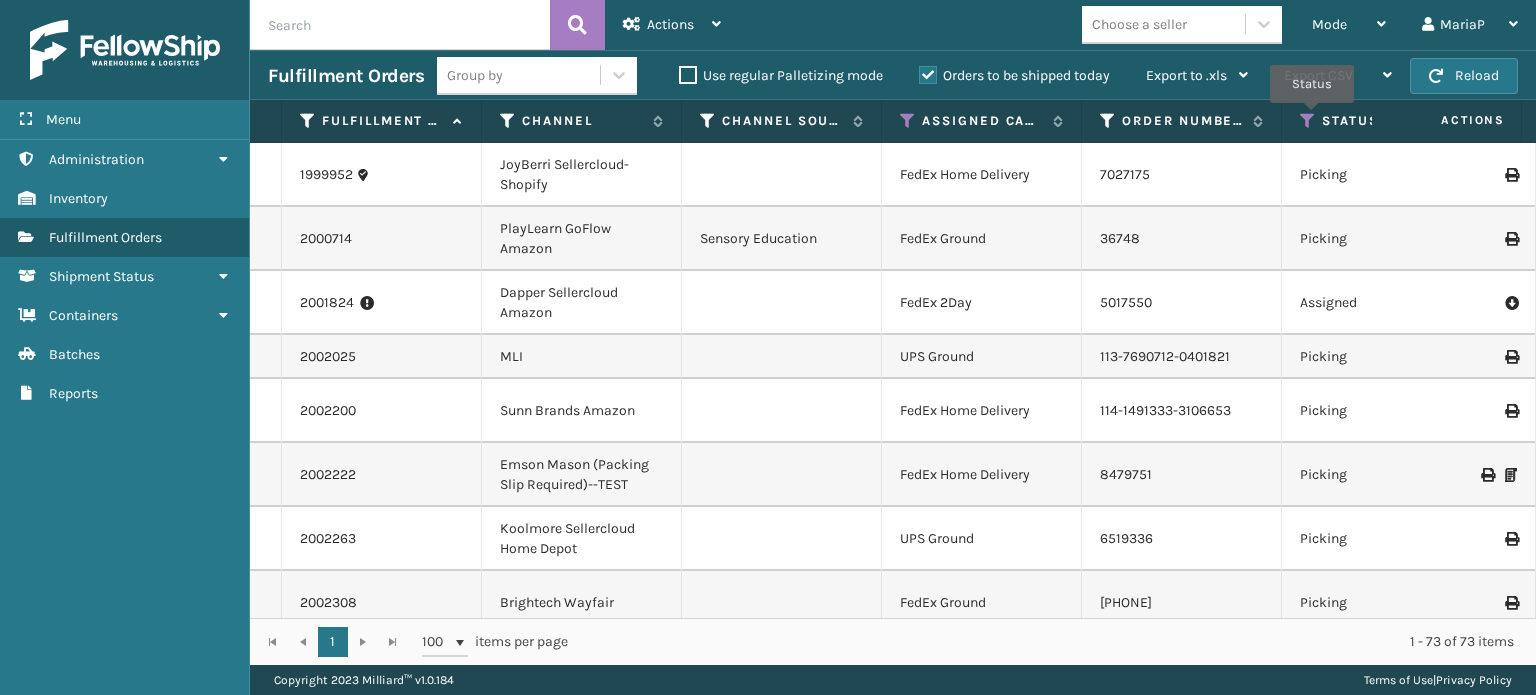click at bounding box center [1308, 121] 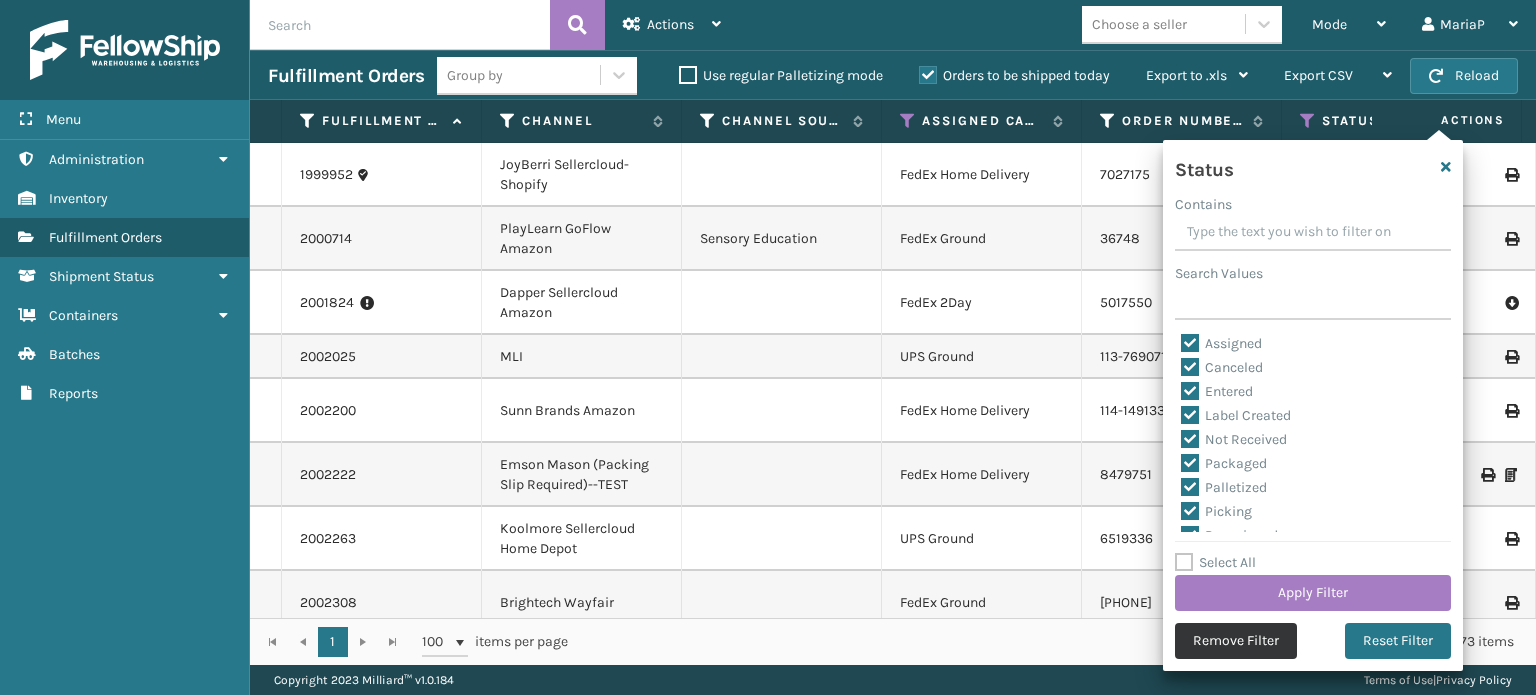 click on "Remove Filter" at bounding box center (1236, 641) 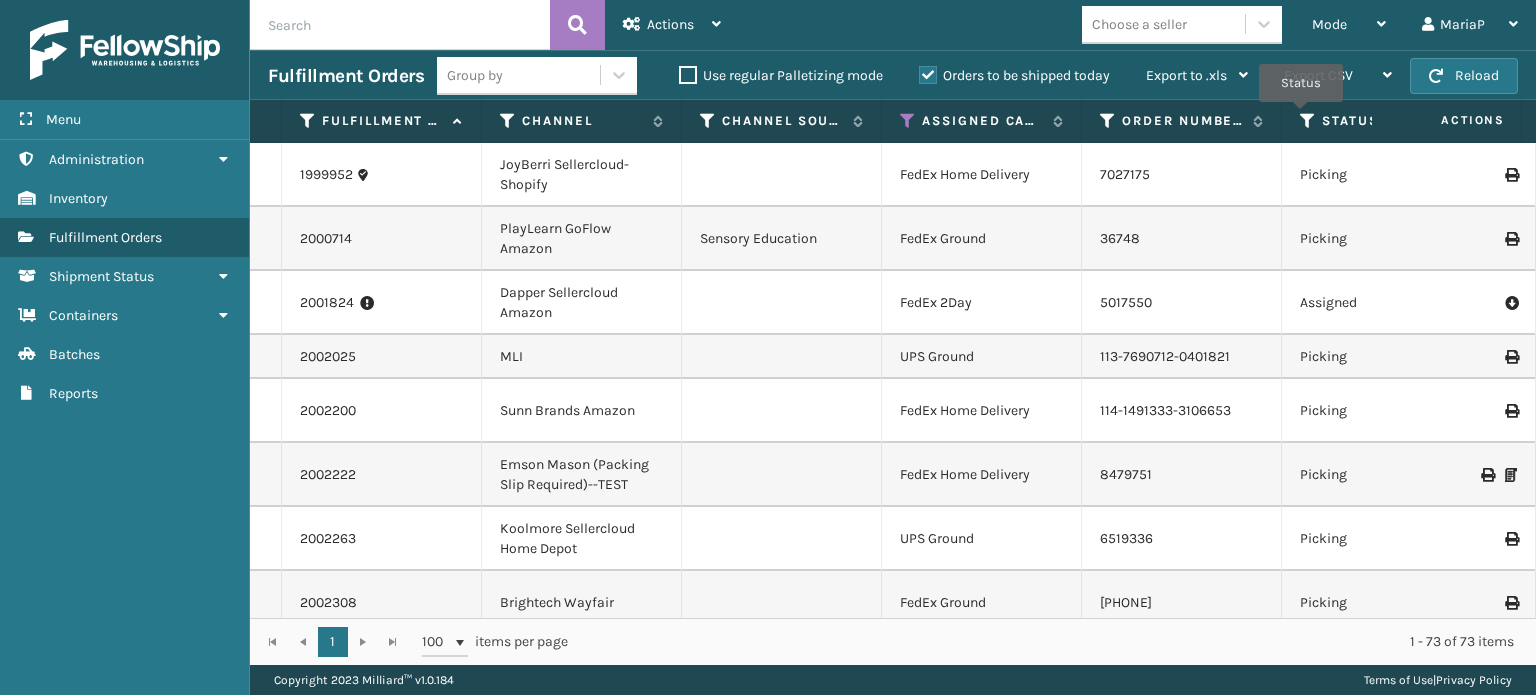 click at bounding box center (1308, 121) 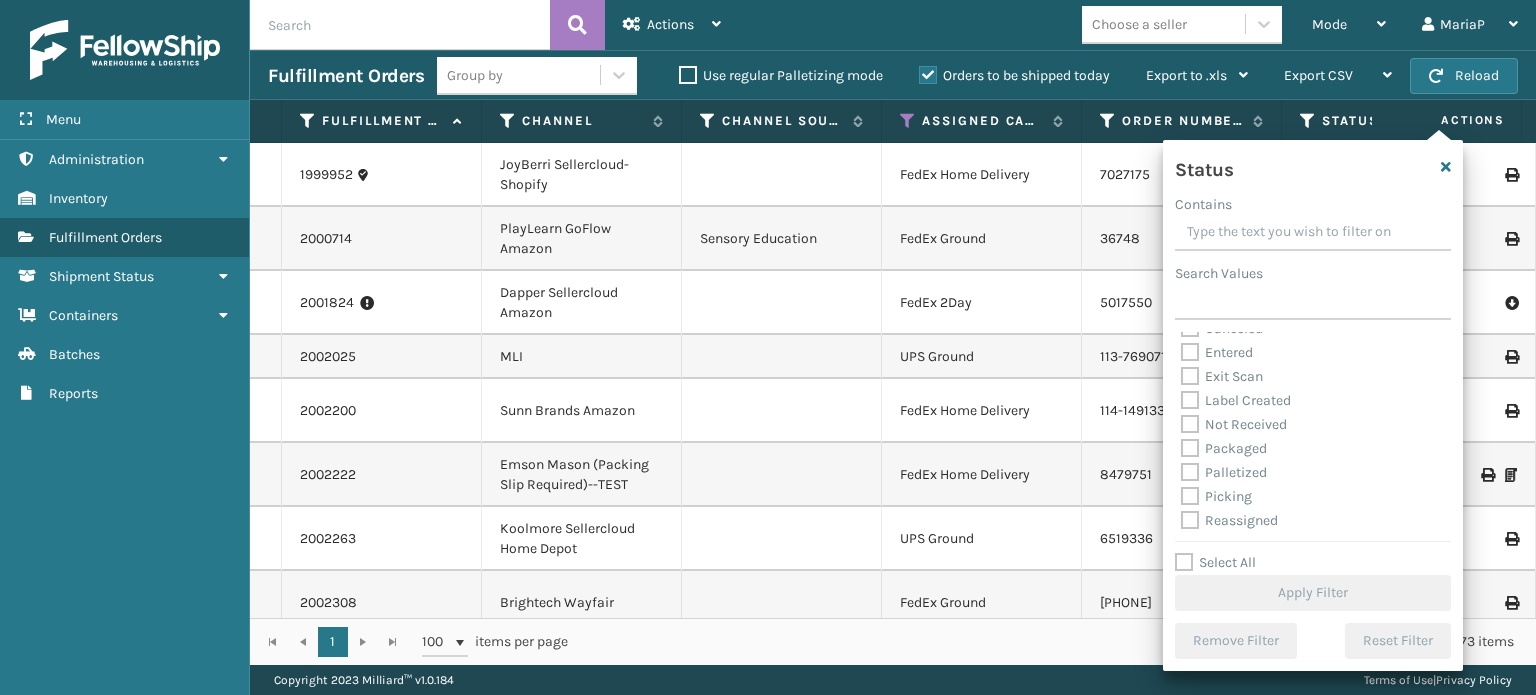 scroll, scrollTop: 100, scrollLeft: 0, axis: vertical 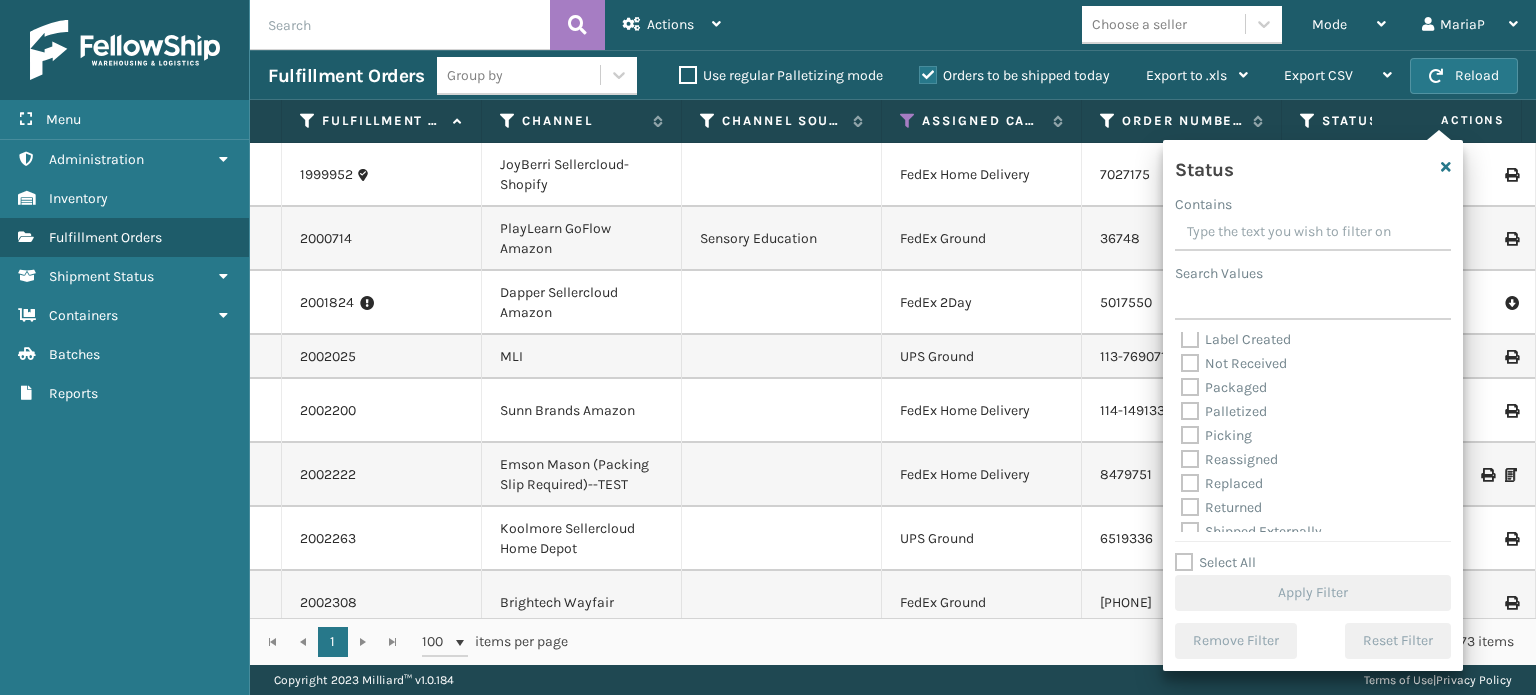 click on "Picking" at bounding box center [1216, 435] 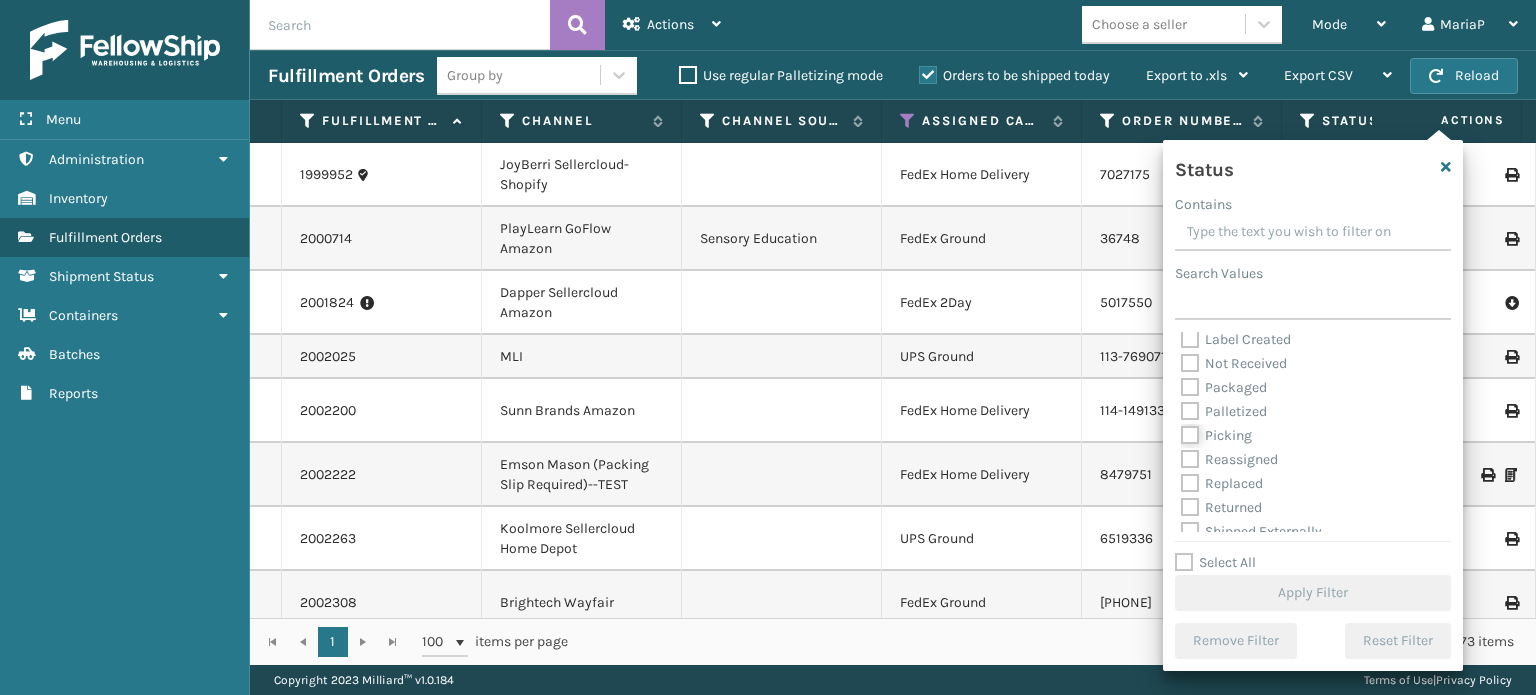 checkbox on "true" 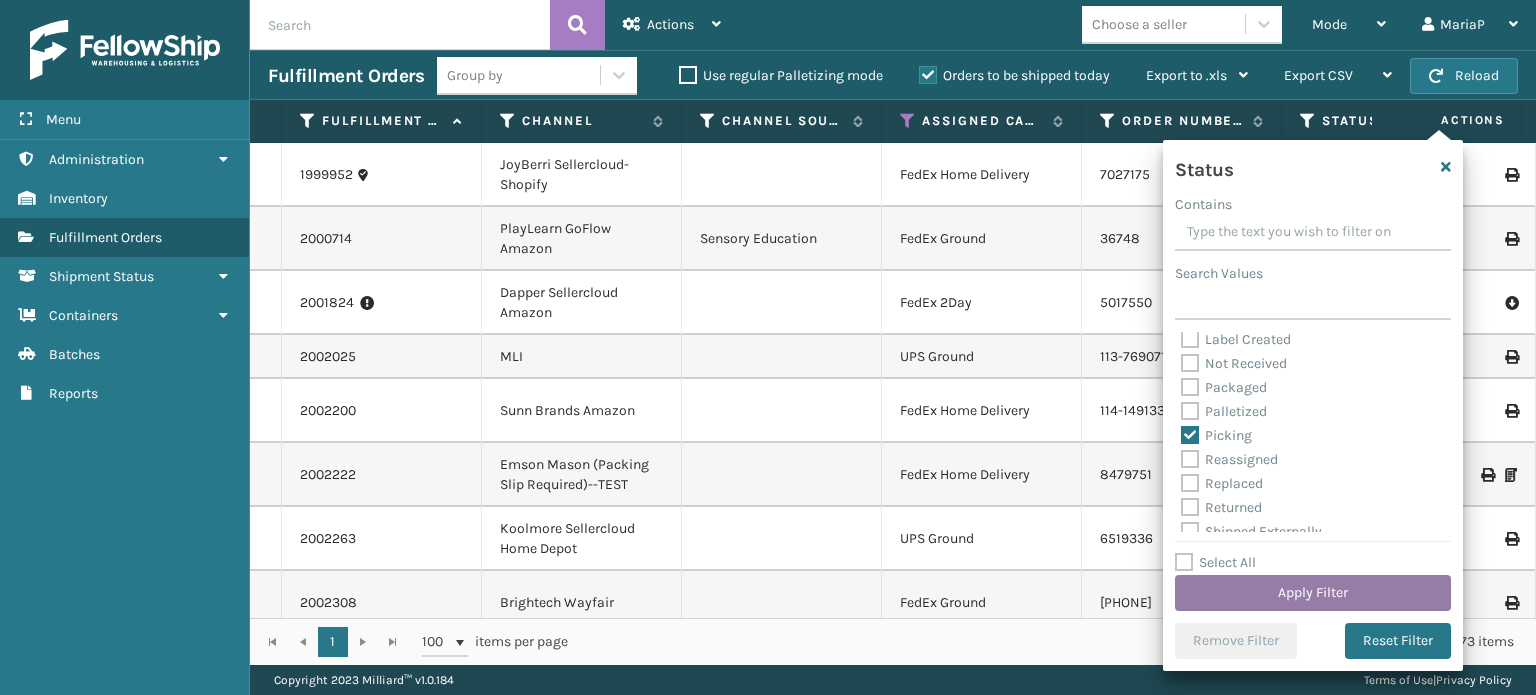 click on "Apply Filter" at bounding box center (1313, 593) 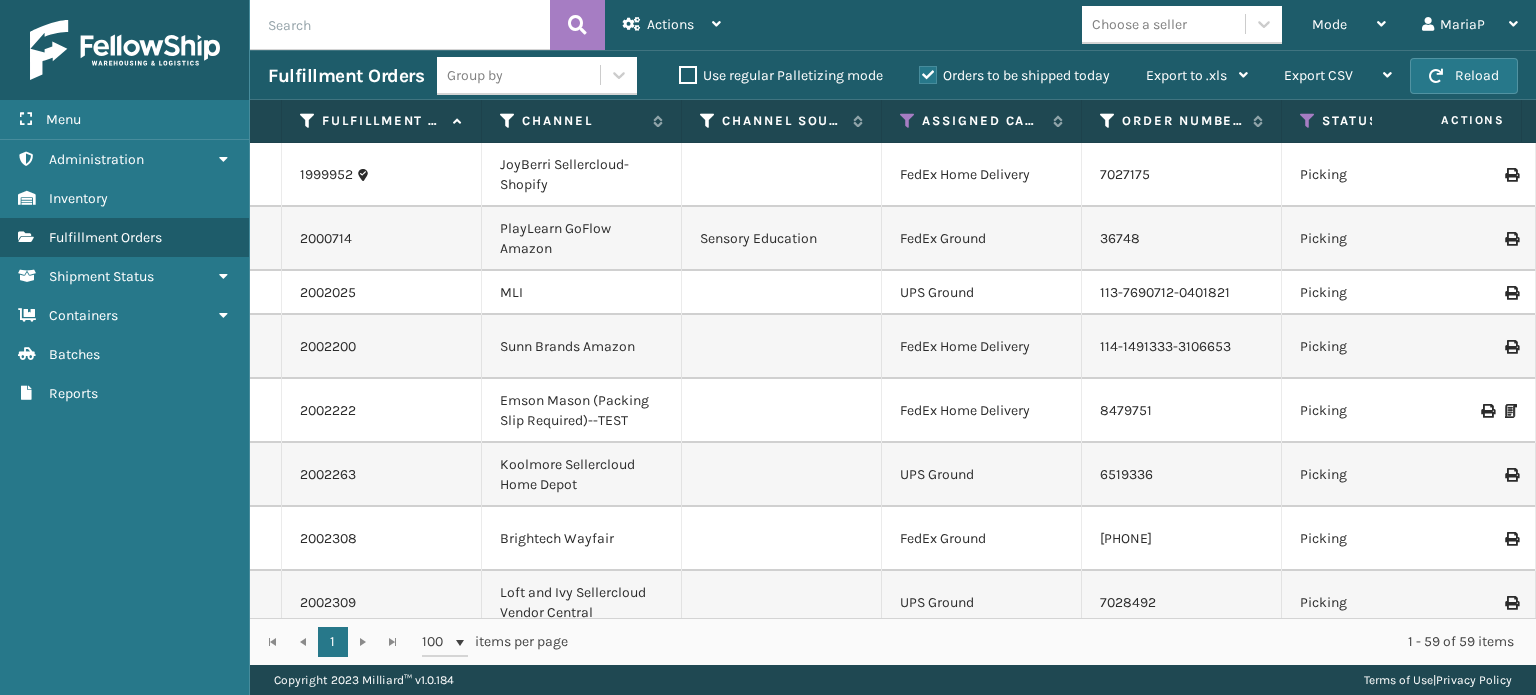 click on "Choose a seller" at bounding box center [1139, 24] 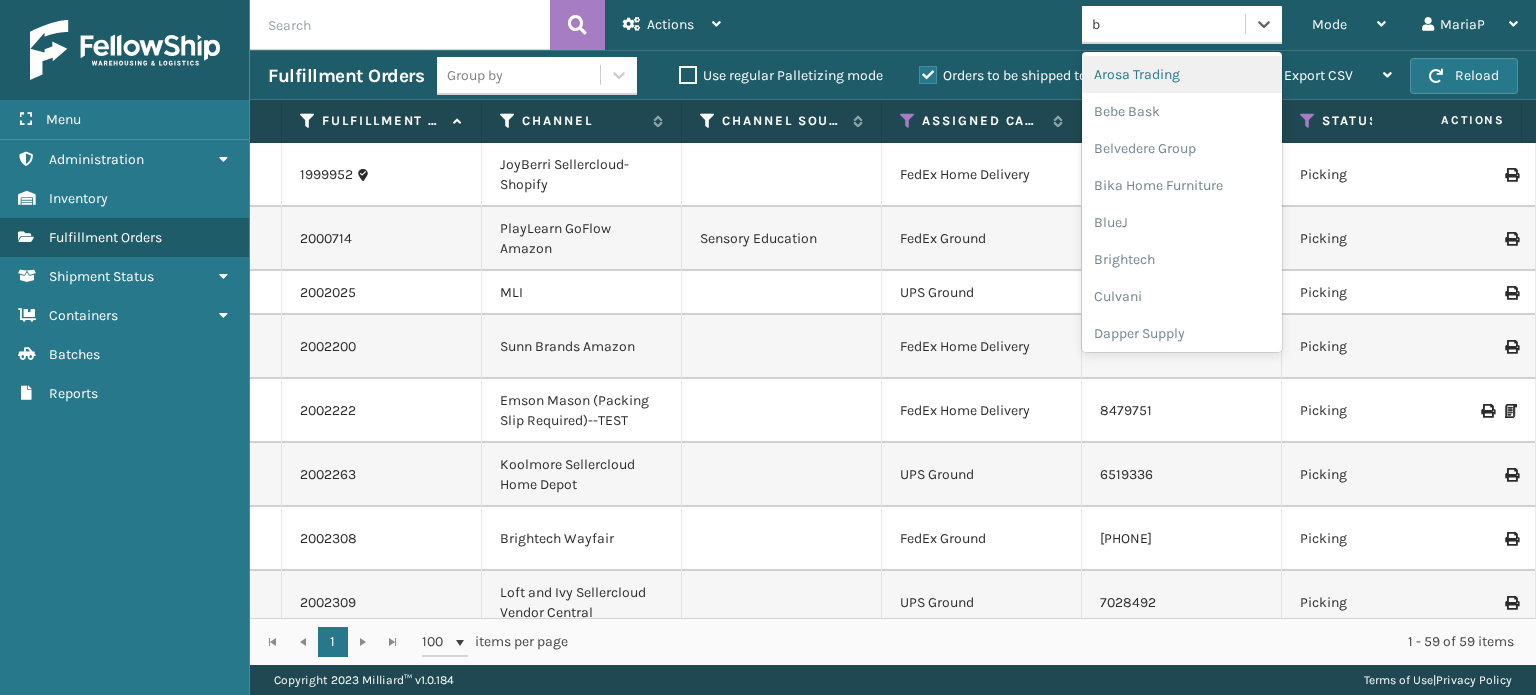 type on "br" 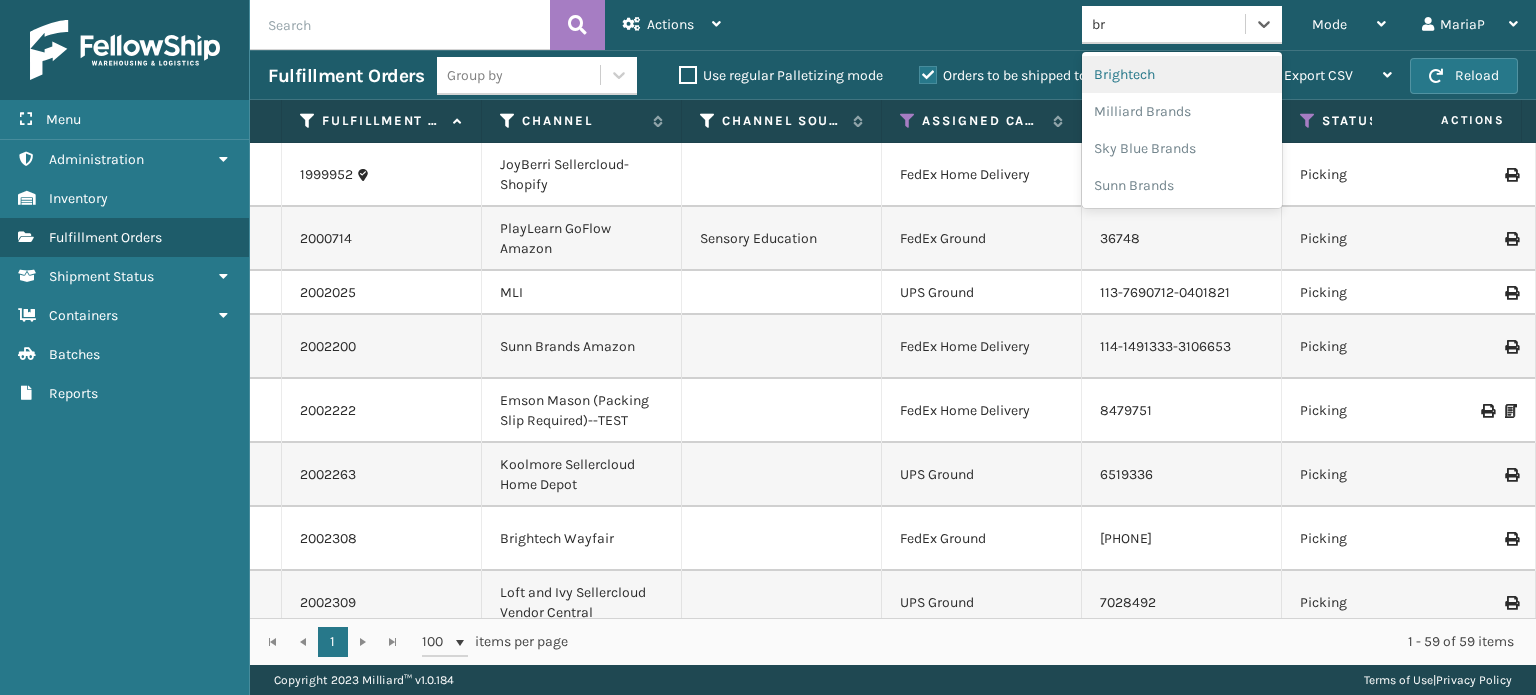 click on "Brightech" at bounding box center (1182, 74) 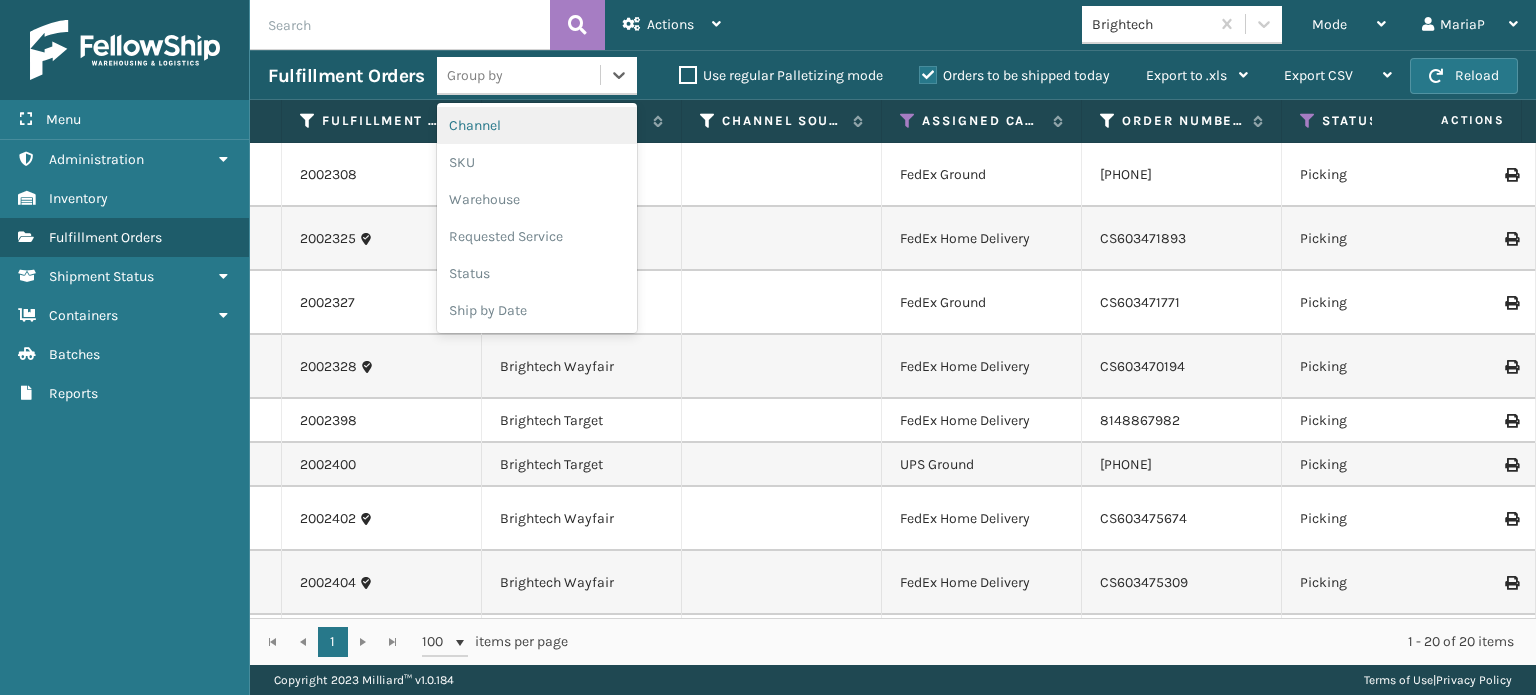 click on "Group by" at bounding box center (518, 75) 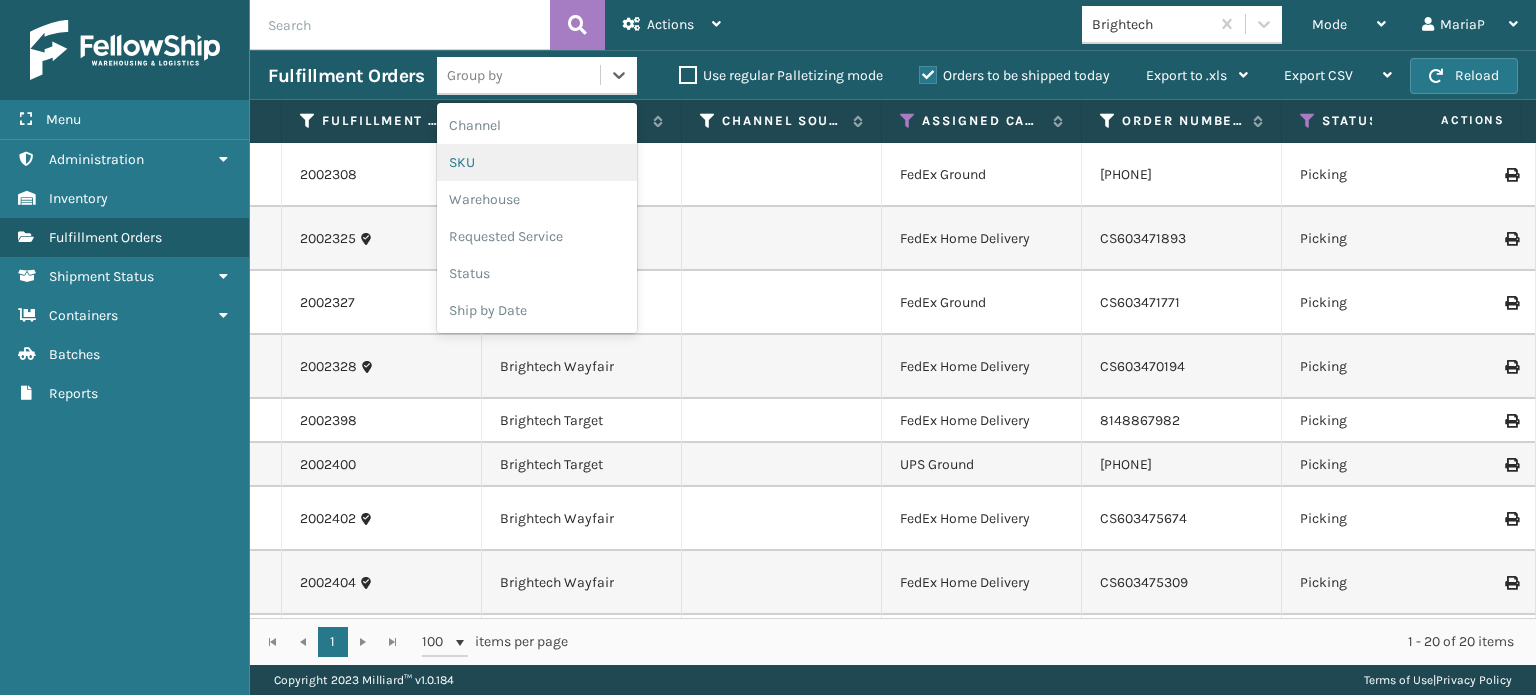 click on "SKU" at bounding box center [537, 162] 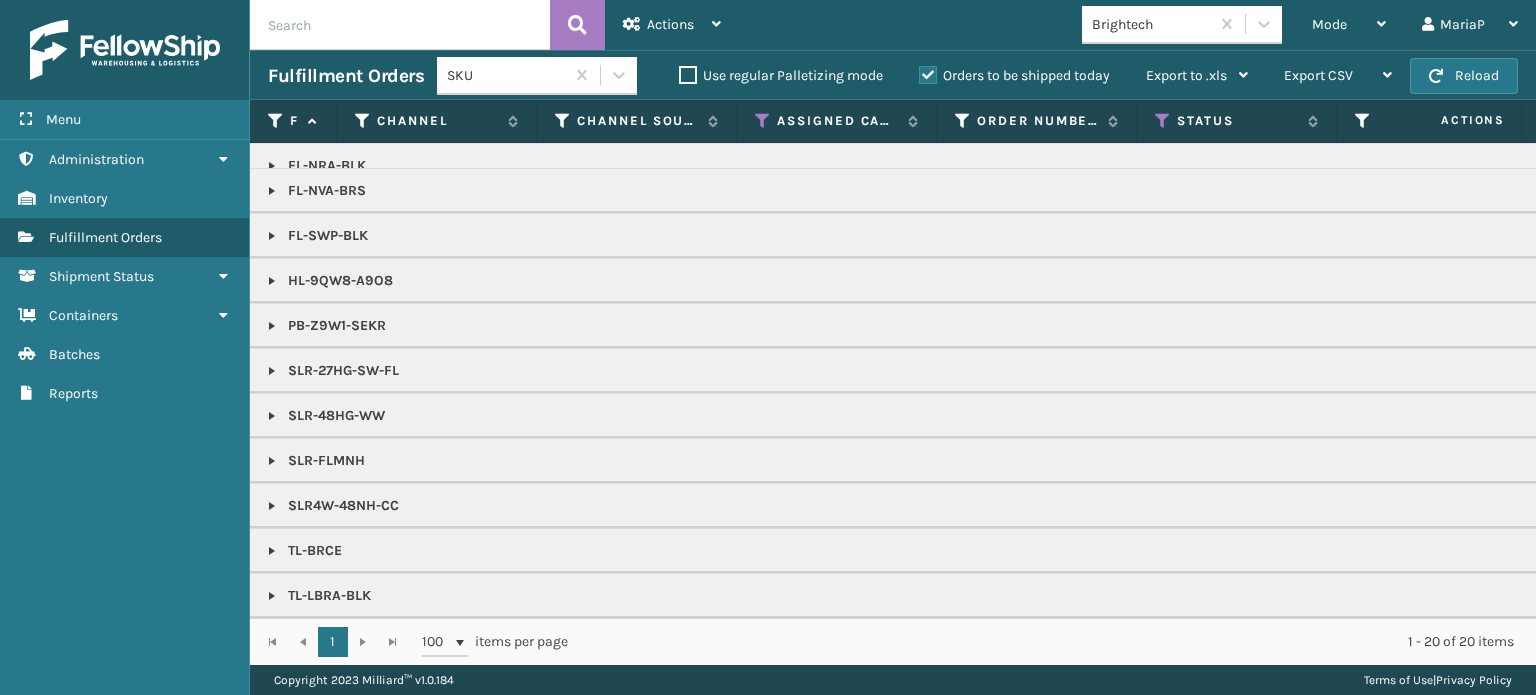 scroll, scrollTop: 0, scrollLeft: 0, axis: both 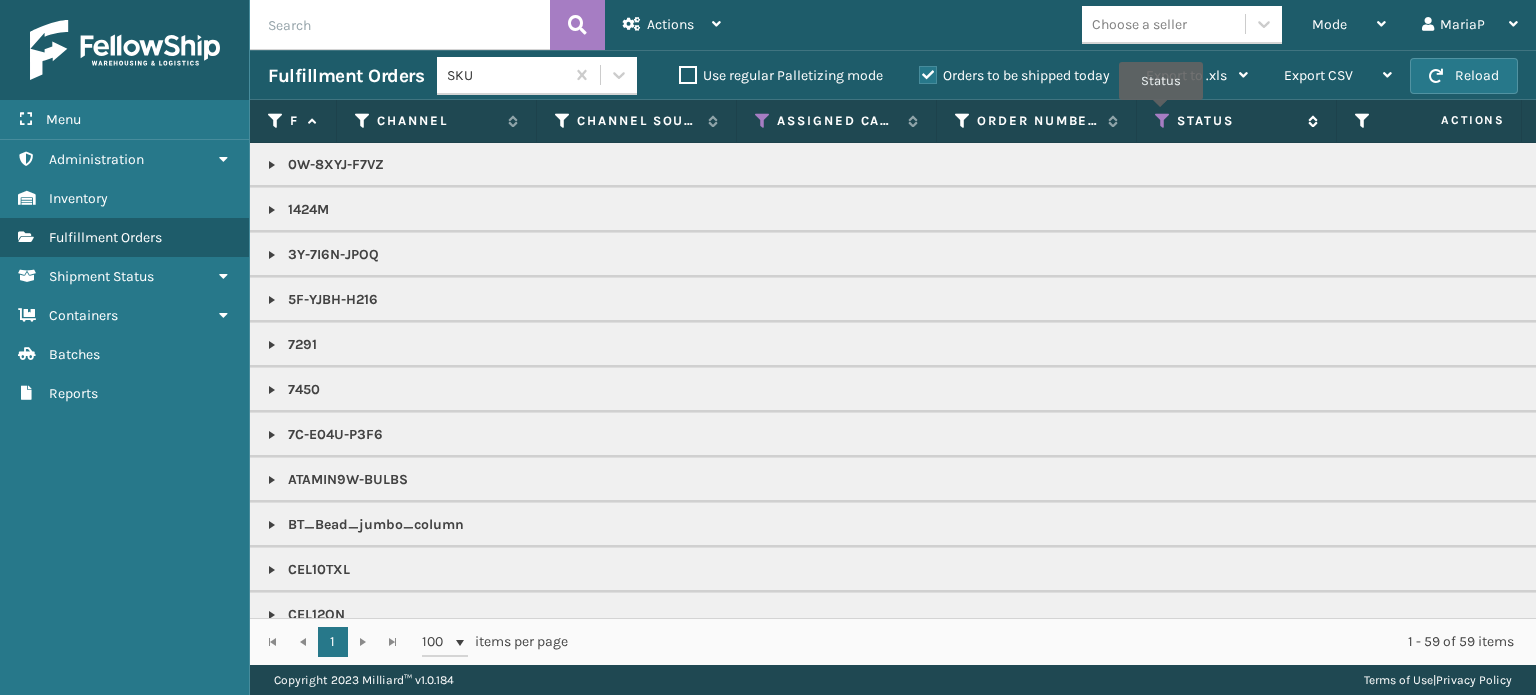 click at bounding box center (1163, 121) 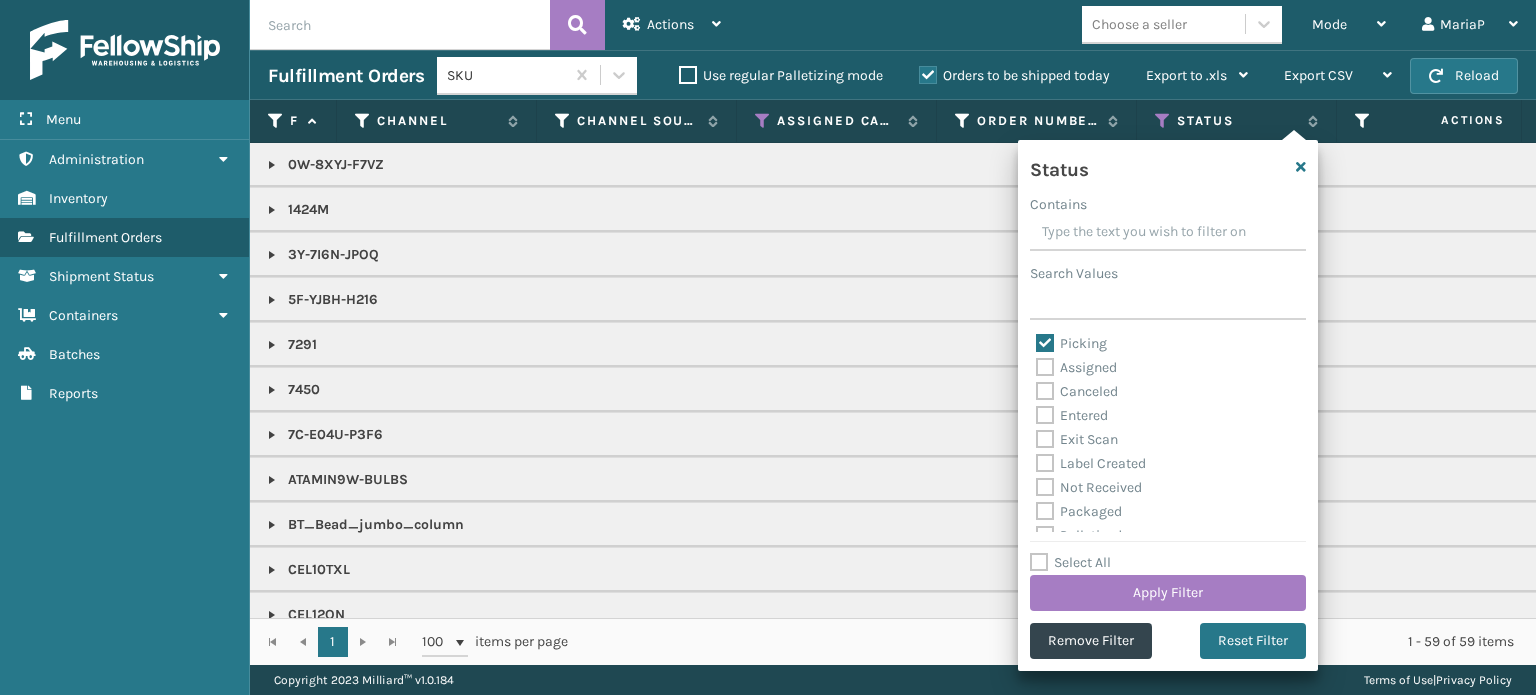 click on "Picking" at bounding box center [1071, 343] 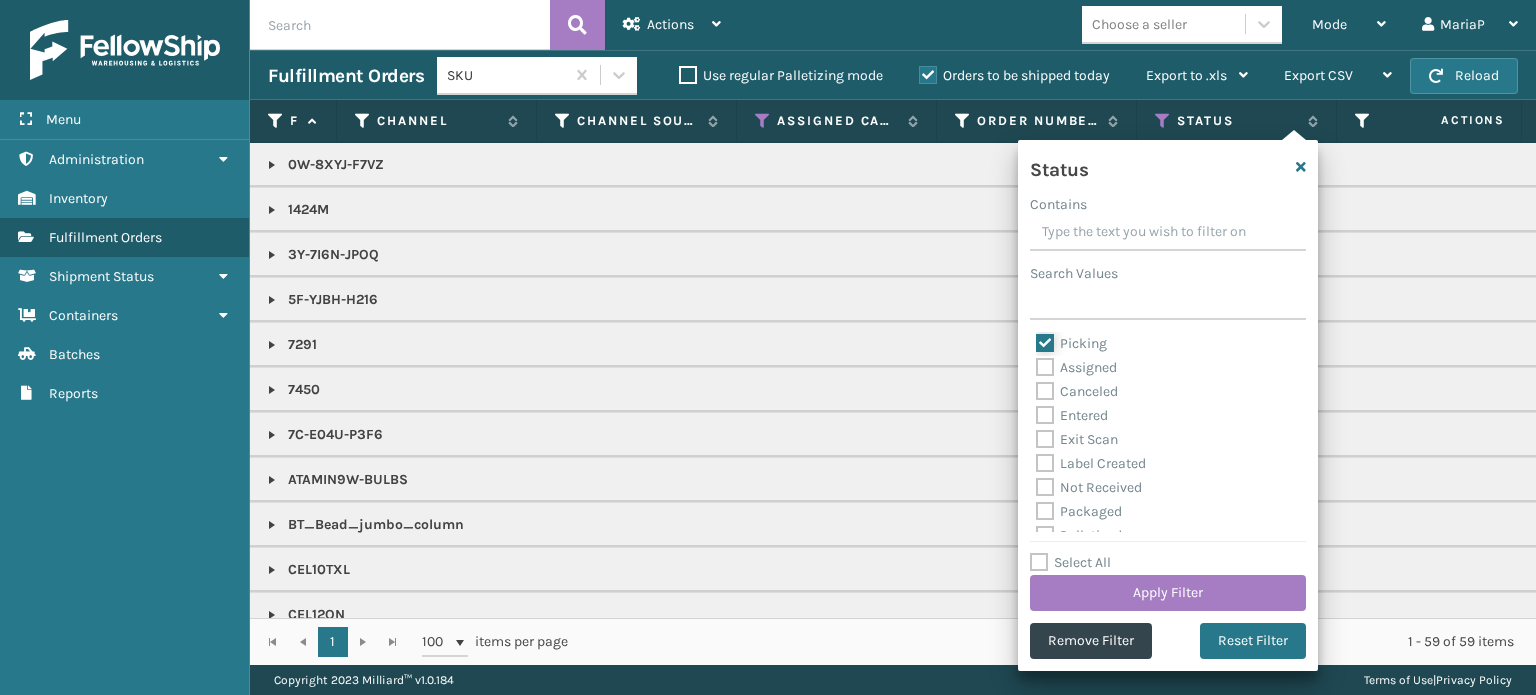 checkbox on "false" 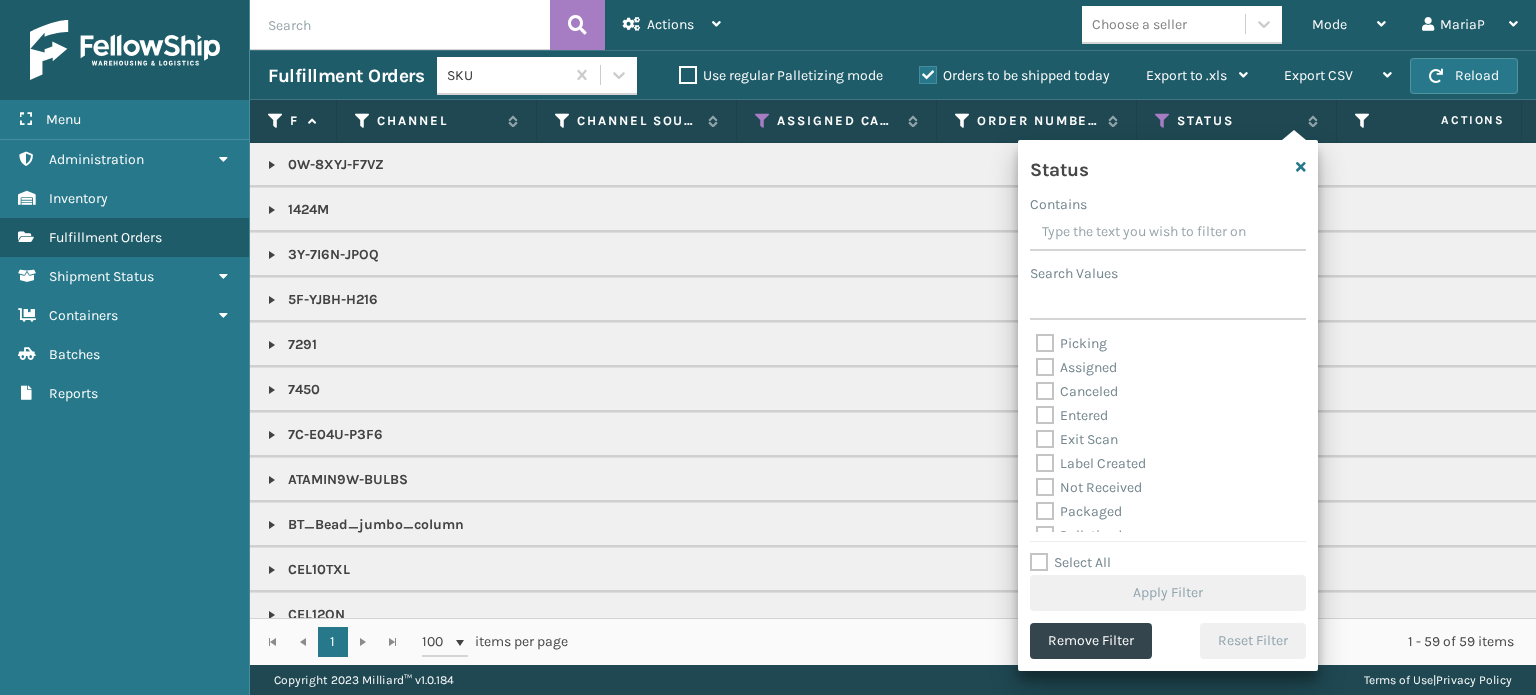 click on "Canceled" at bounding box center [1077, 391] 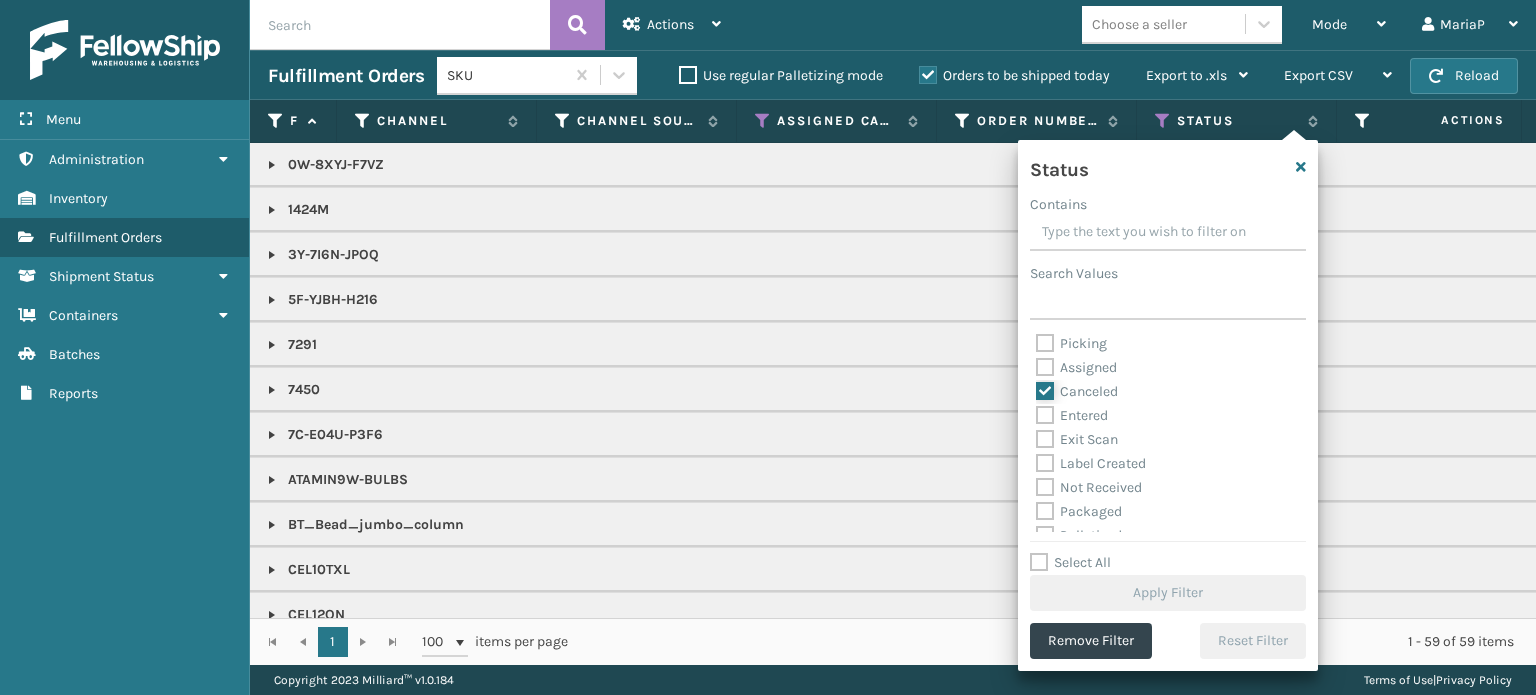 checkbox on "true" 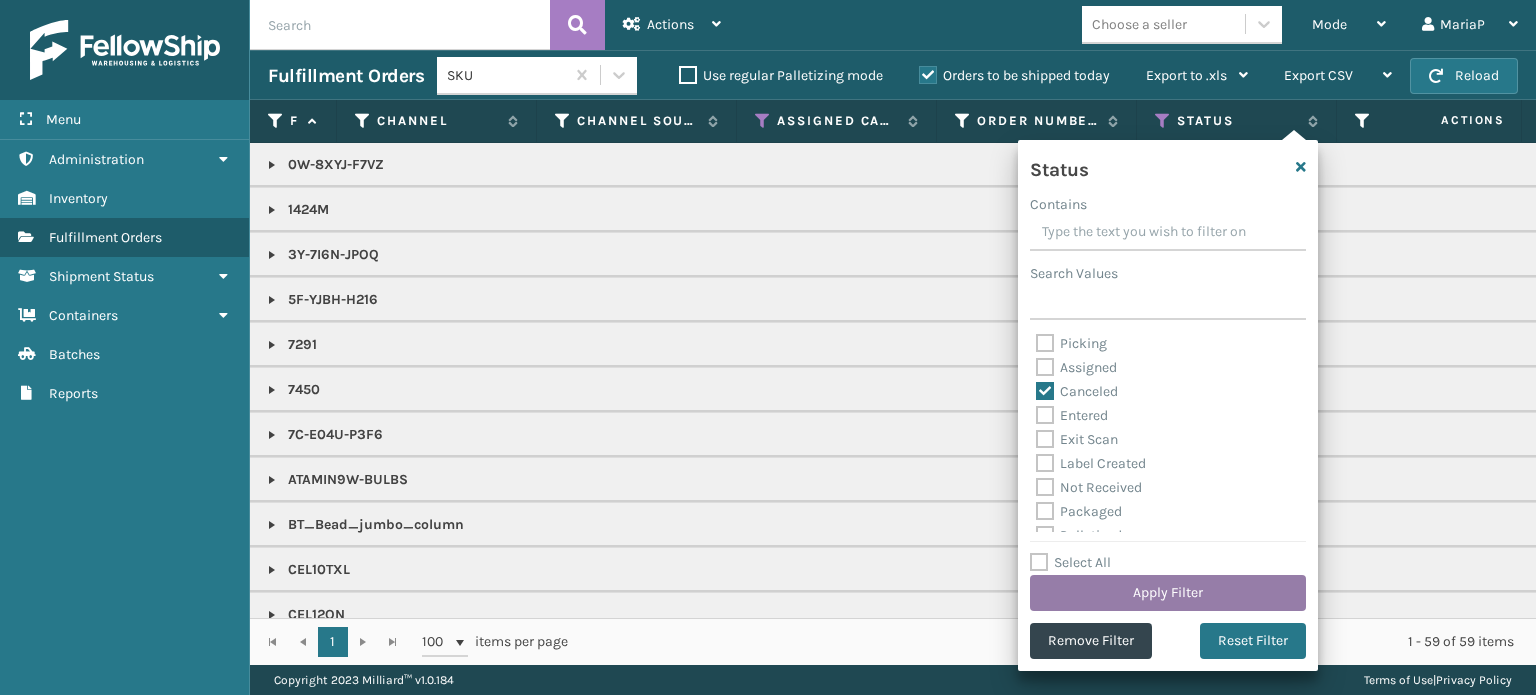 click on "Apply Filter" at bounding box center (1168, 593) 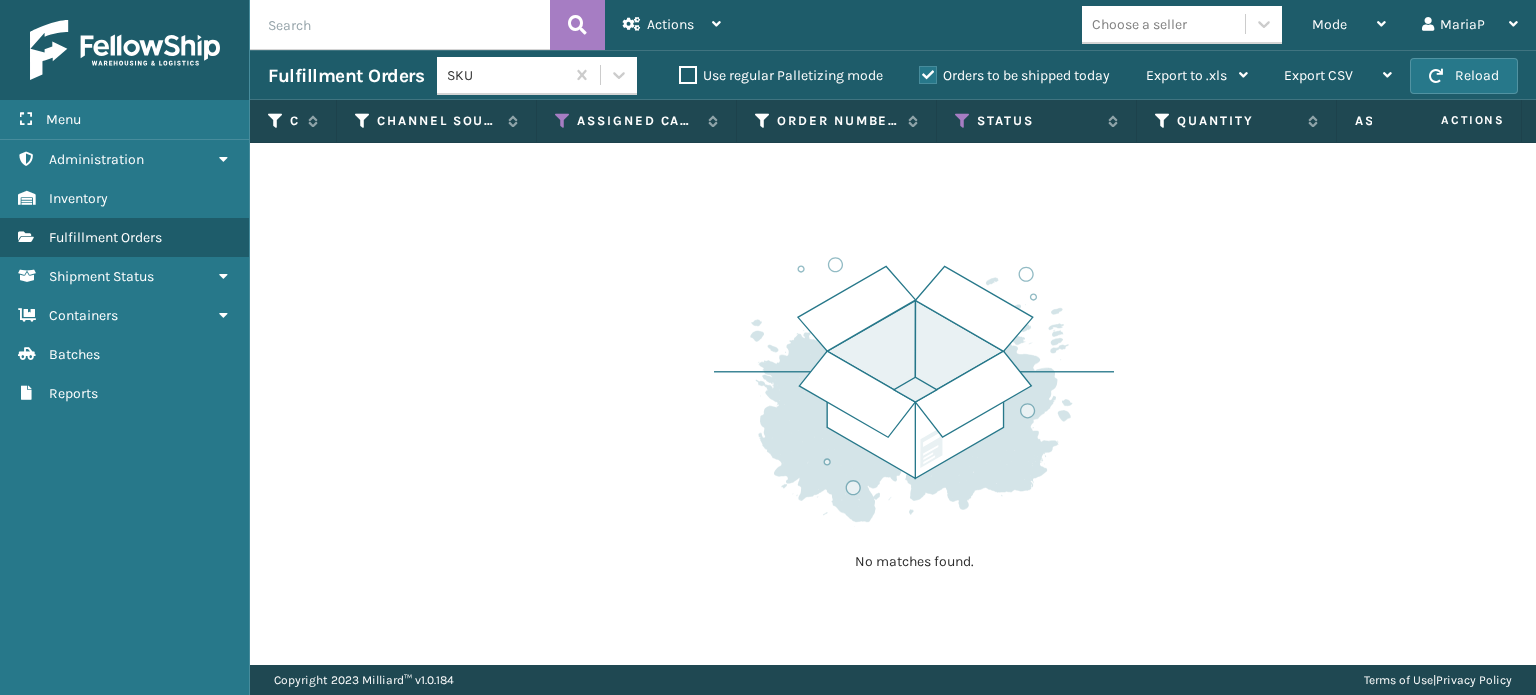 click on "Choose a seller" at bounding box center [1139, 24] 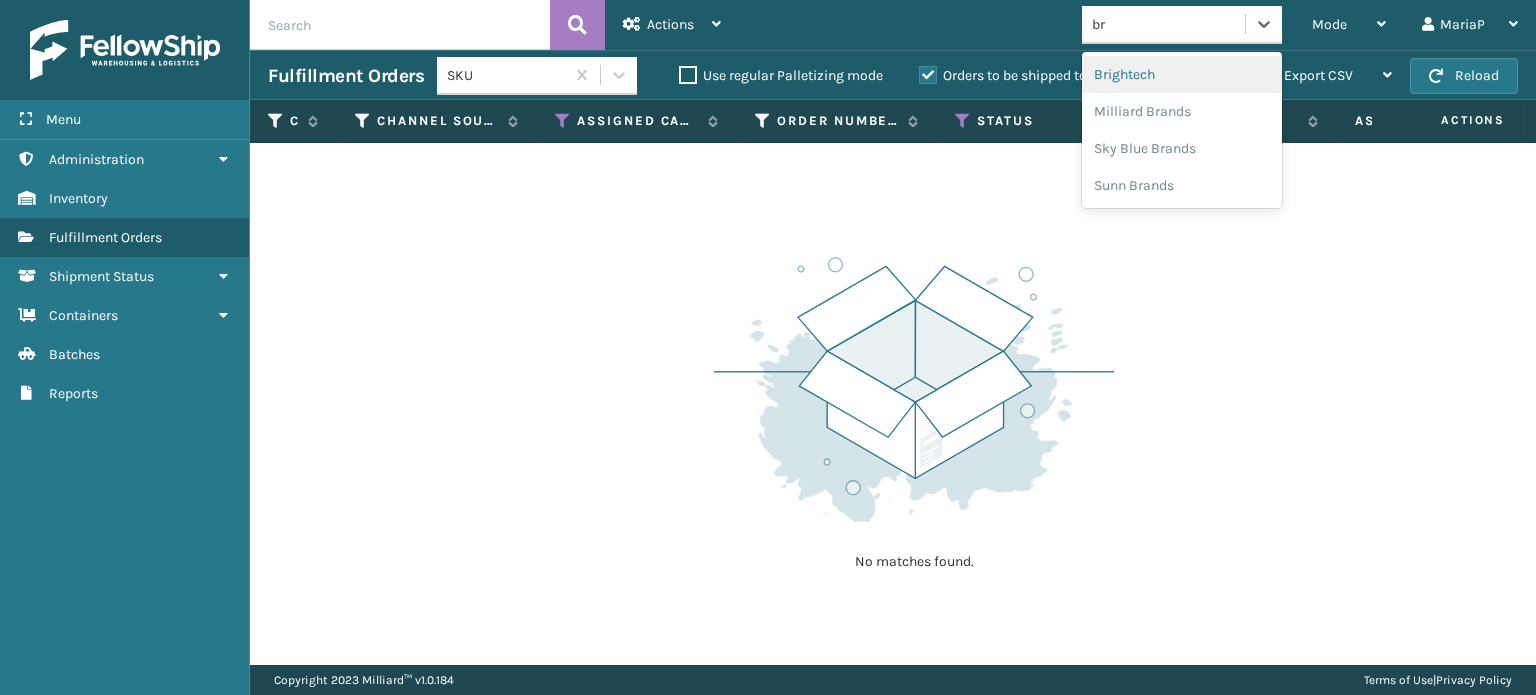 type on "br" 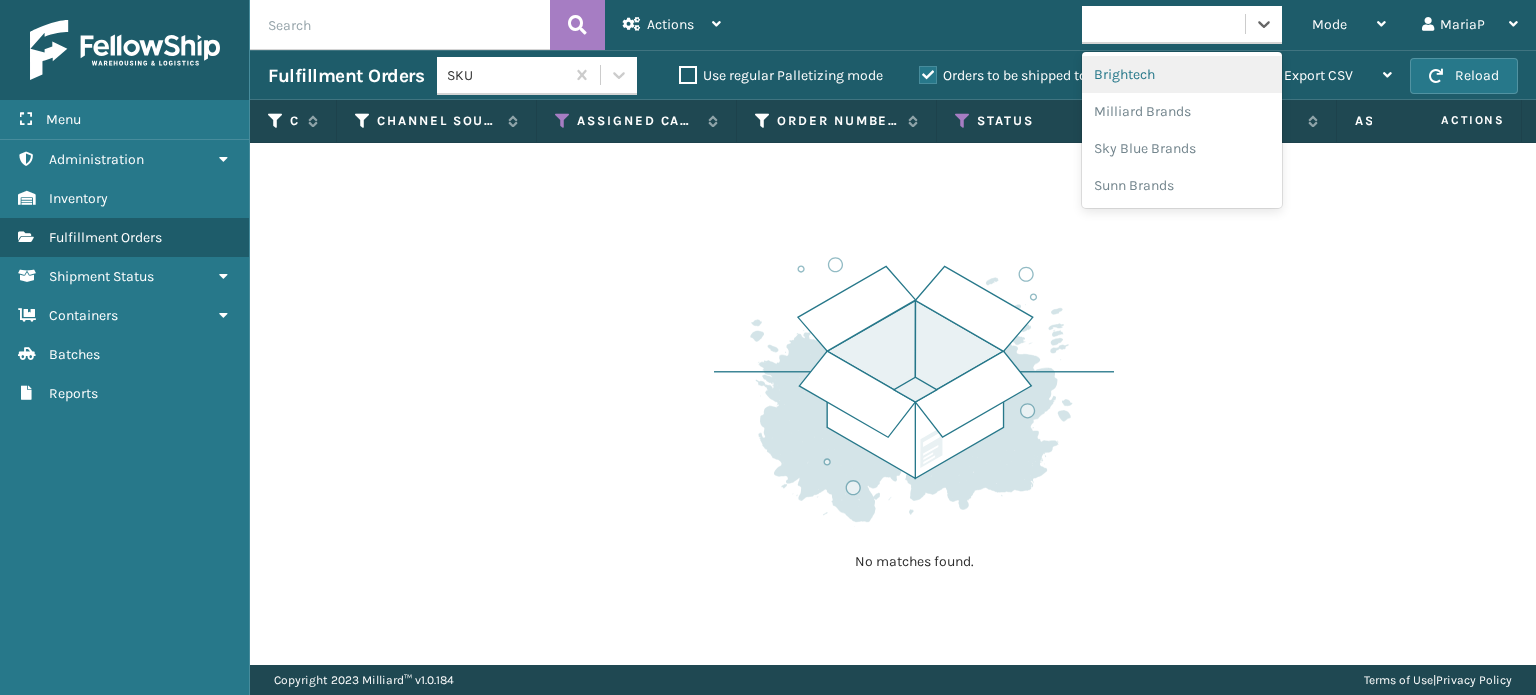 click on "Orders to be shipped today" at bounding box center [1014, 75] 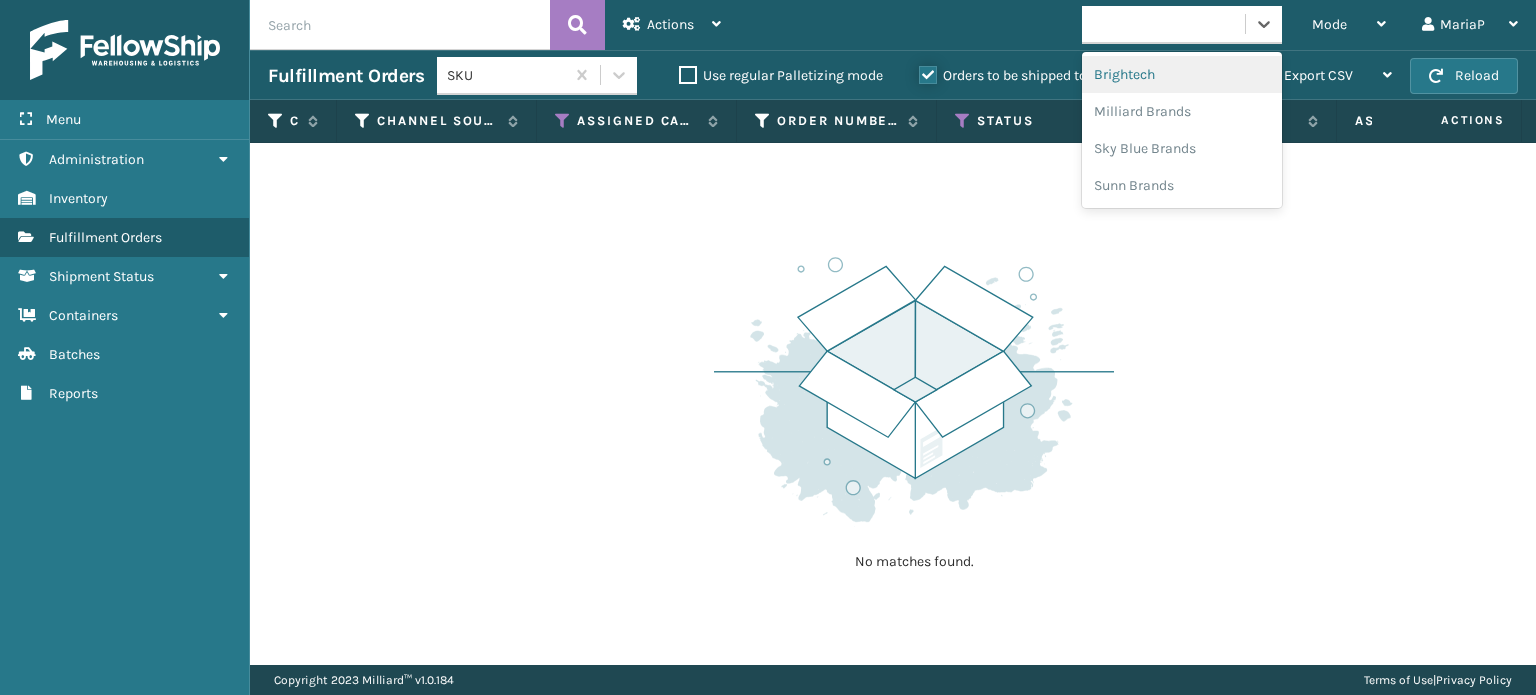 click on "Orders to be shipped today" at bounding box center [919, 70] 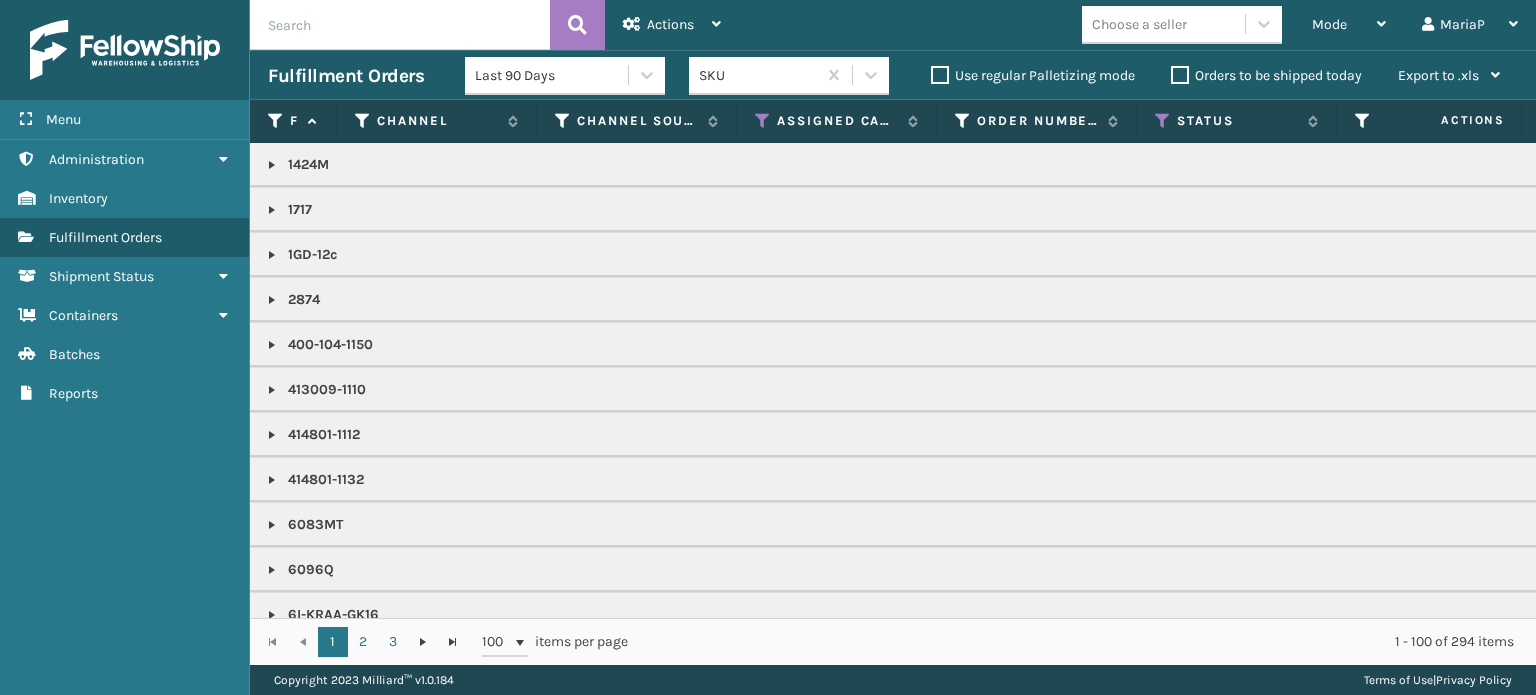 click on "Last 90 Days" at bounding box center [552, 75] 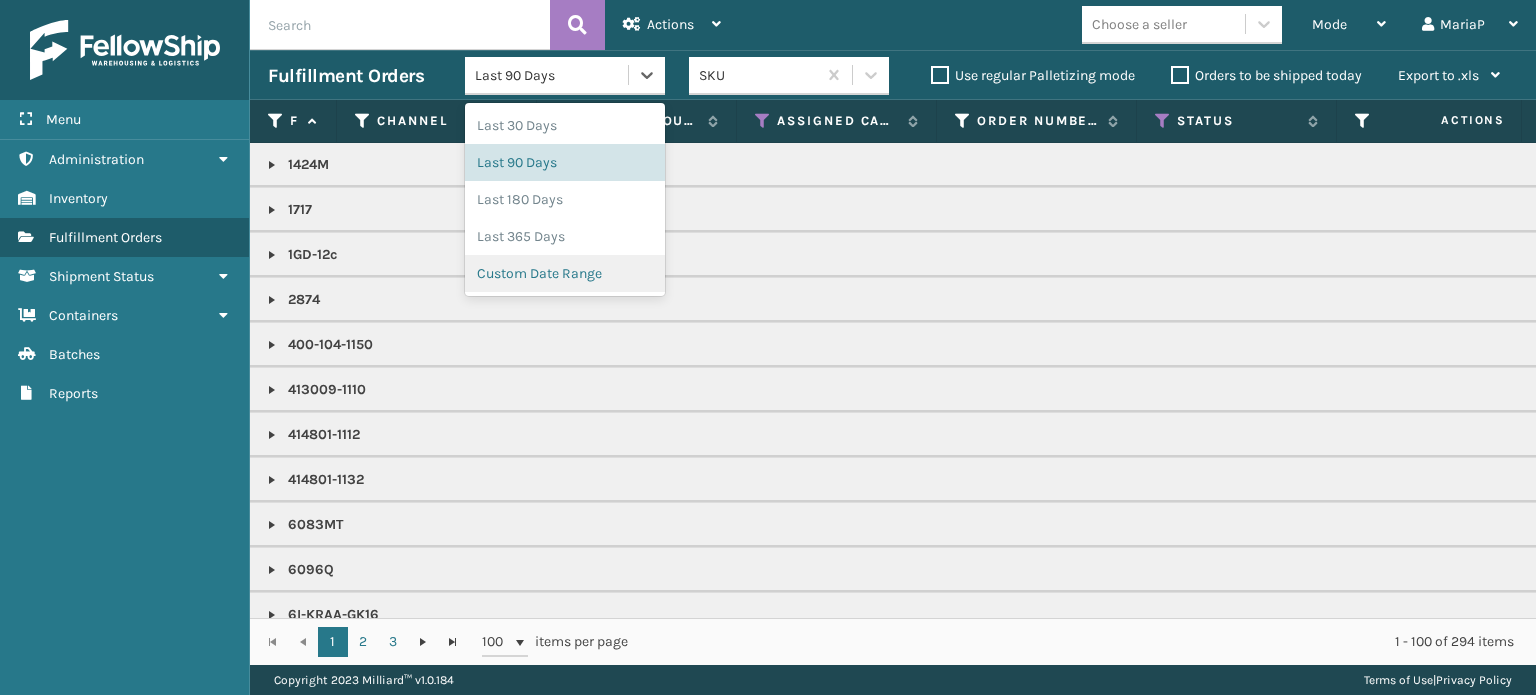 click on "Custom Date Range" at bounding box center [565, 273] 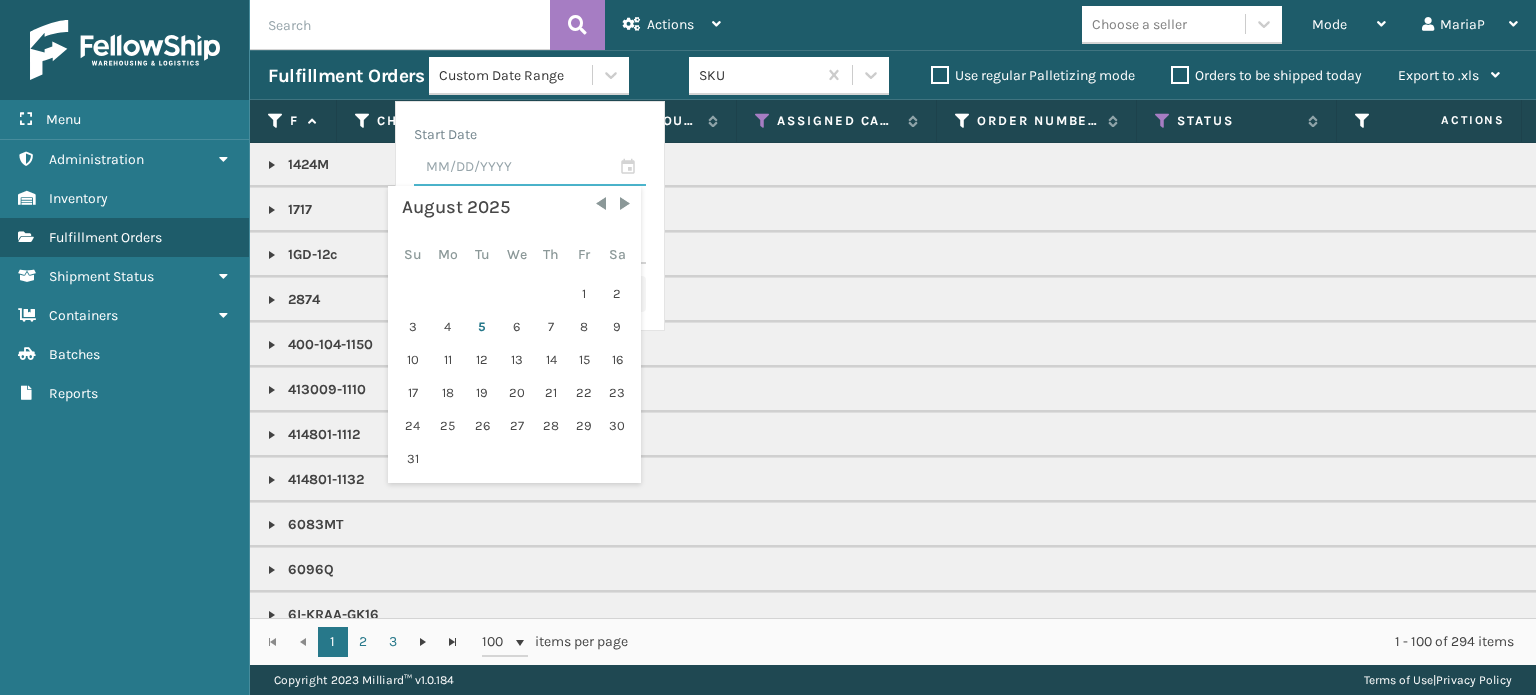 click at bounding box center (530, 168) 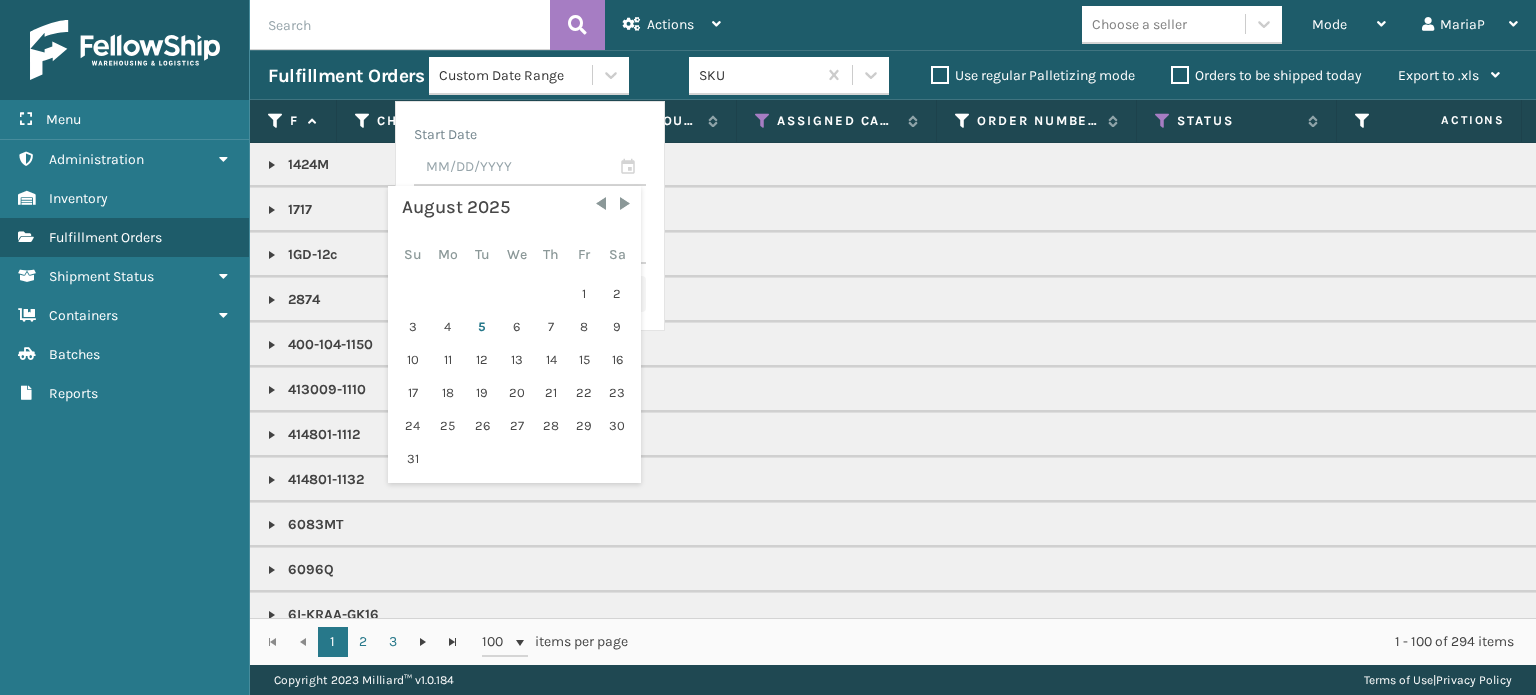 click on "5" at bounding box center (482, 327) 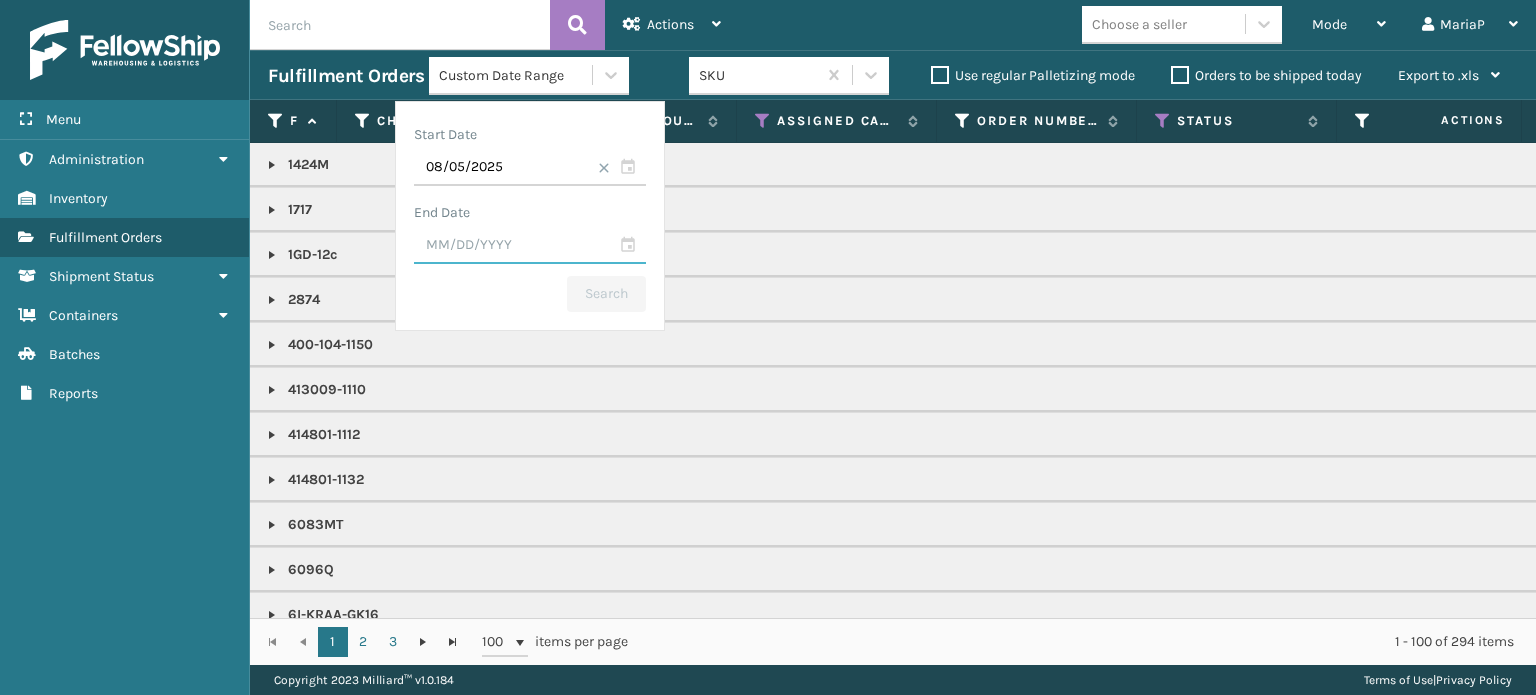 click at bounding box center [530, 246] 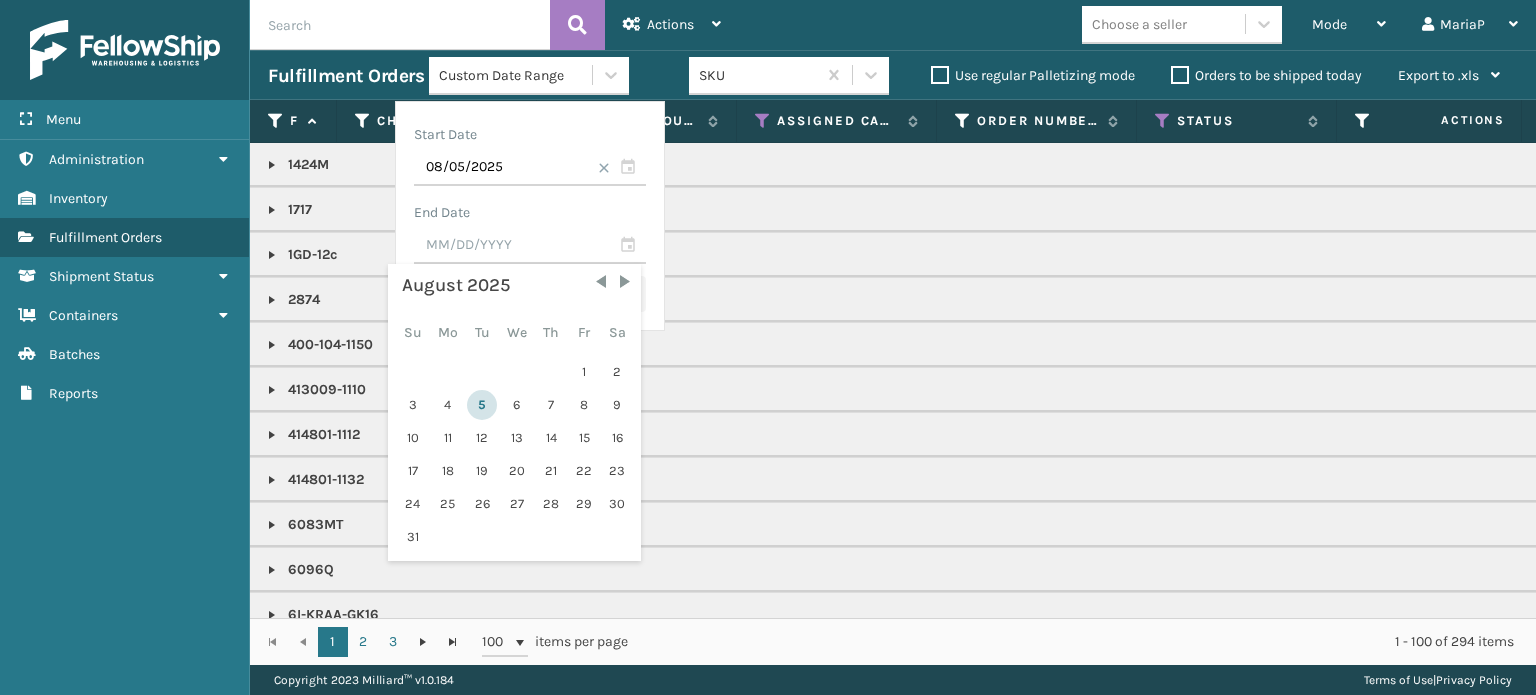 click on "5" at bounding box center [482, 405] 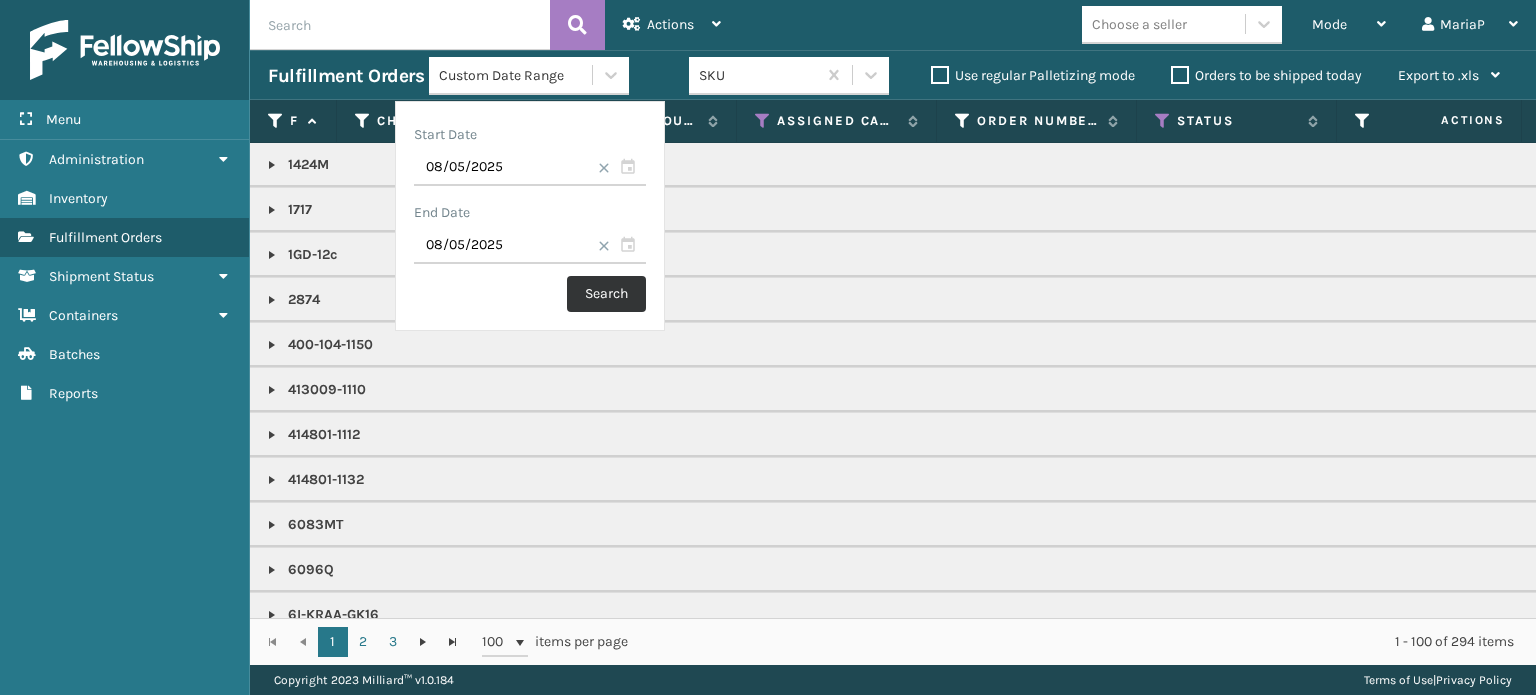 click on "Search" at bounding box center [606, 294] 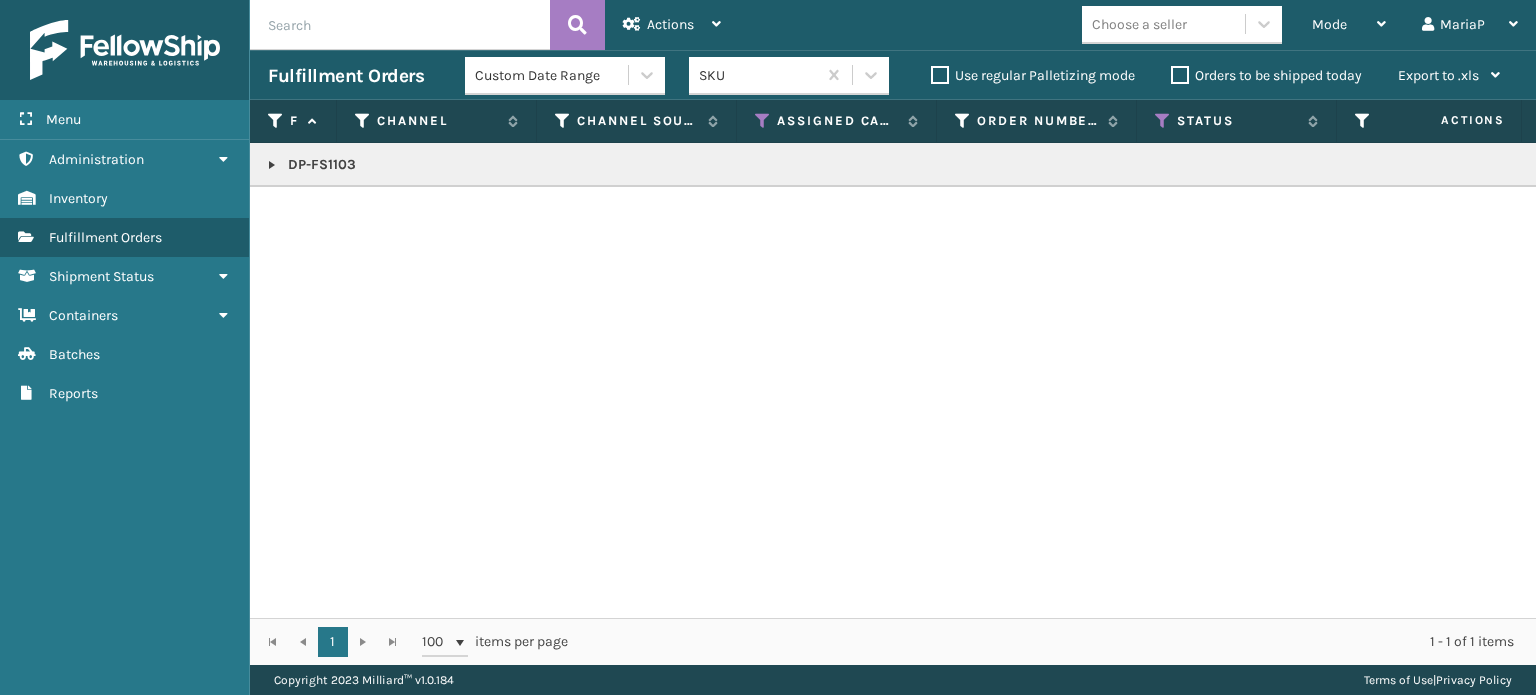 click at bounding box center (272, 165) 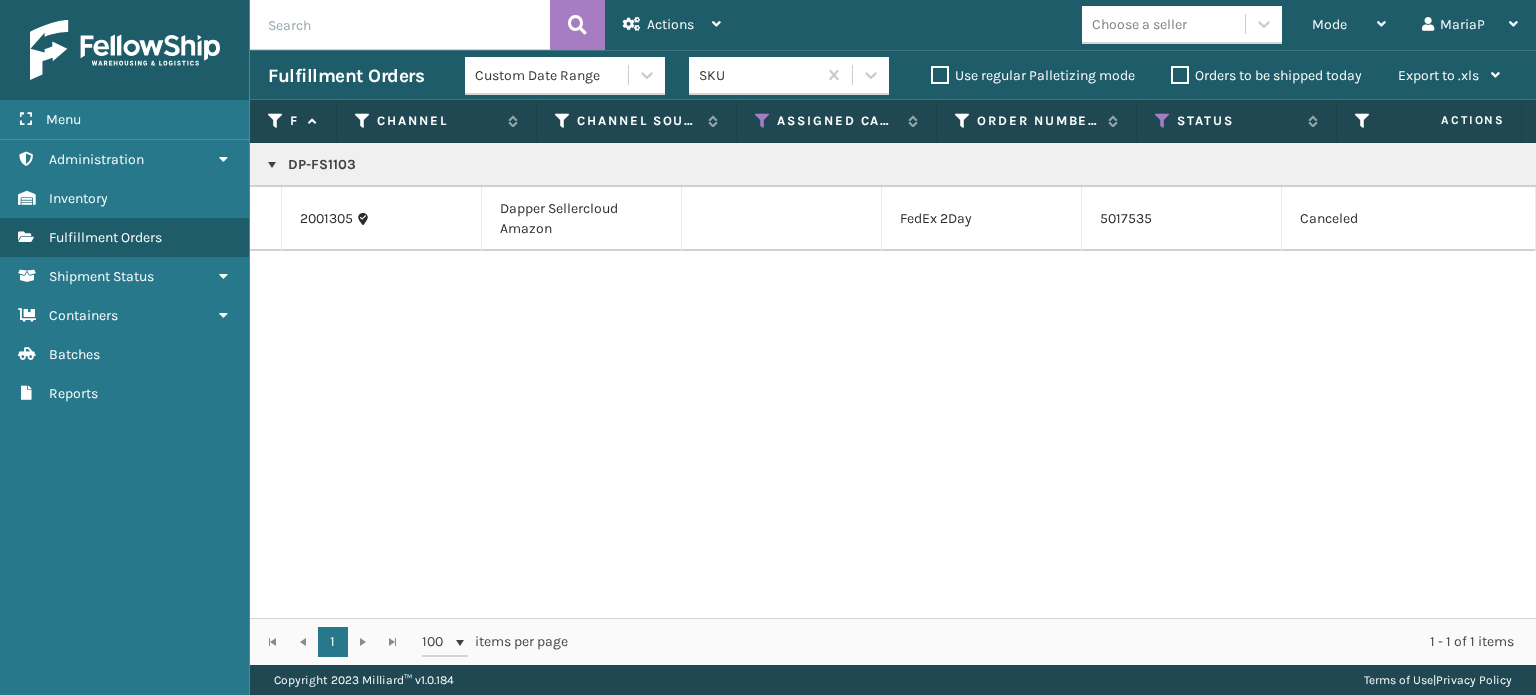 scroll, scrollTop: 0, scrollLeft: 1111, axis: horizontal 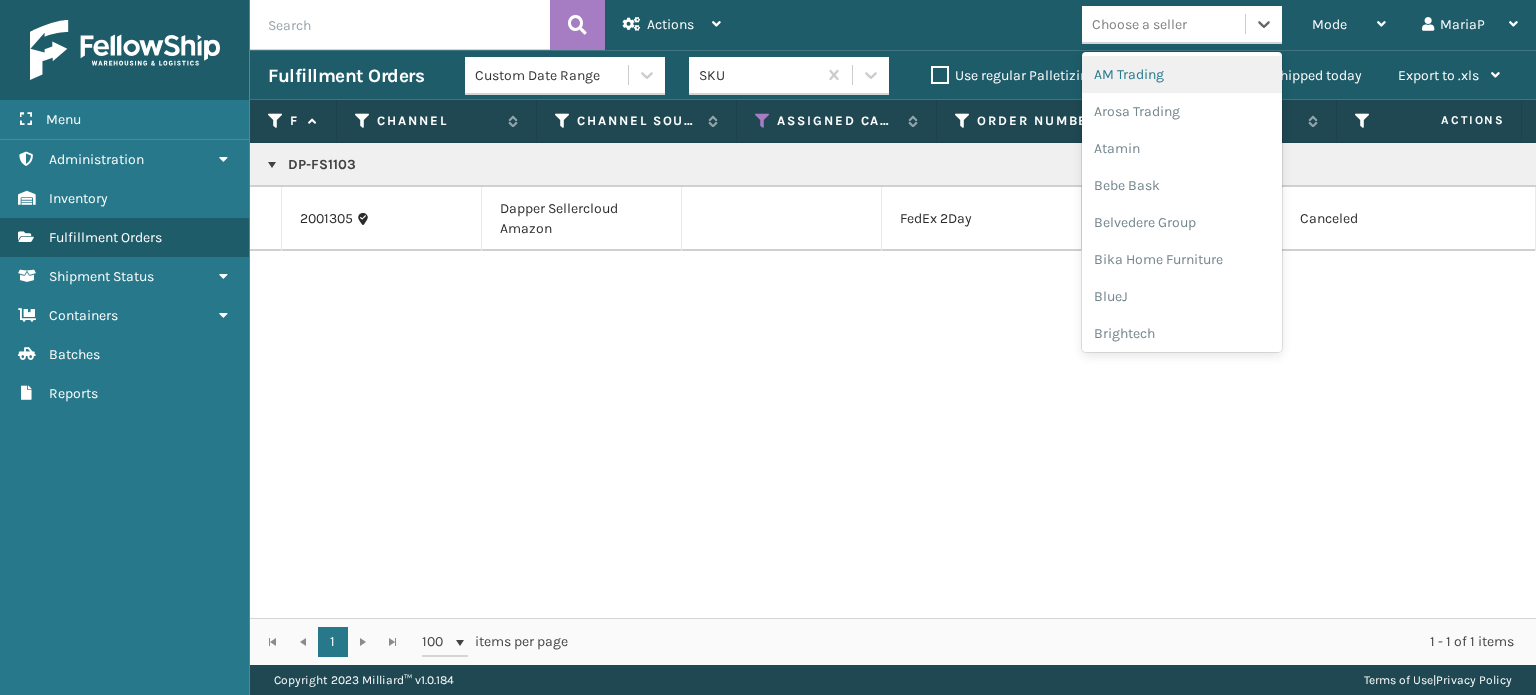 click on "Choose a seller" at bounding box center (1139, 24) 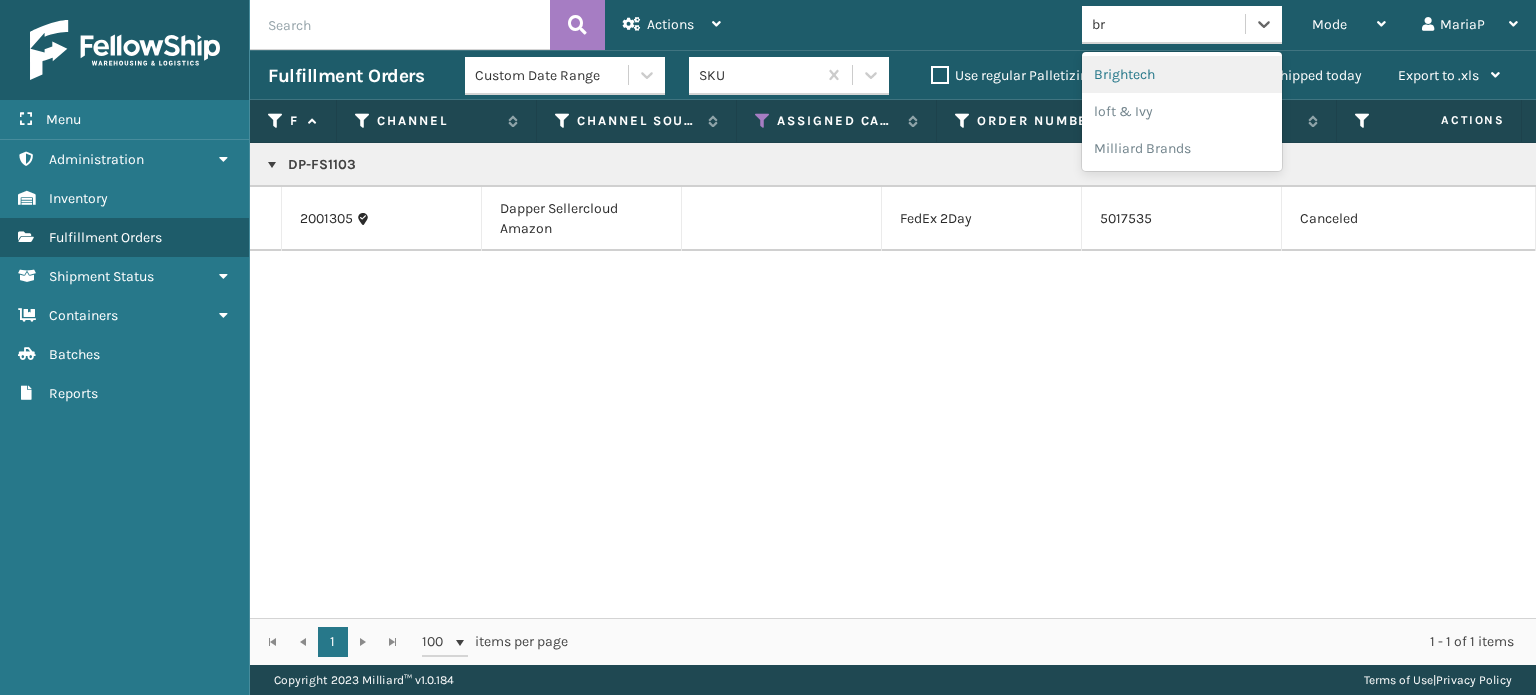 type on "bri" 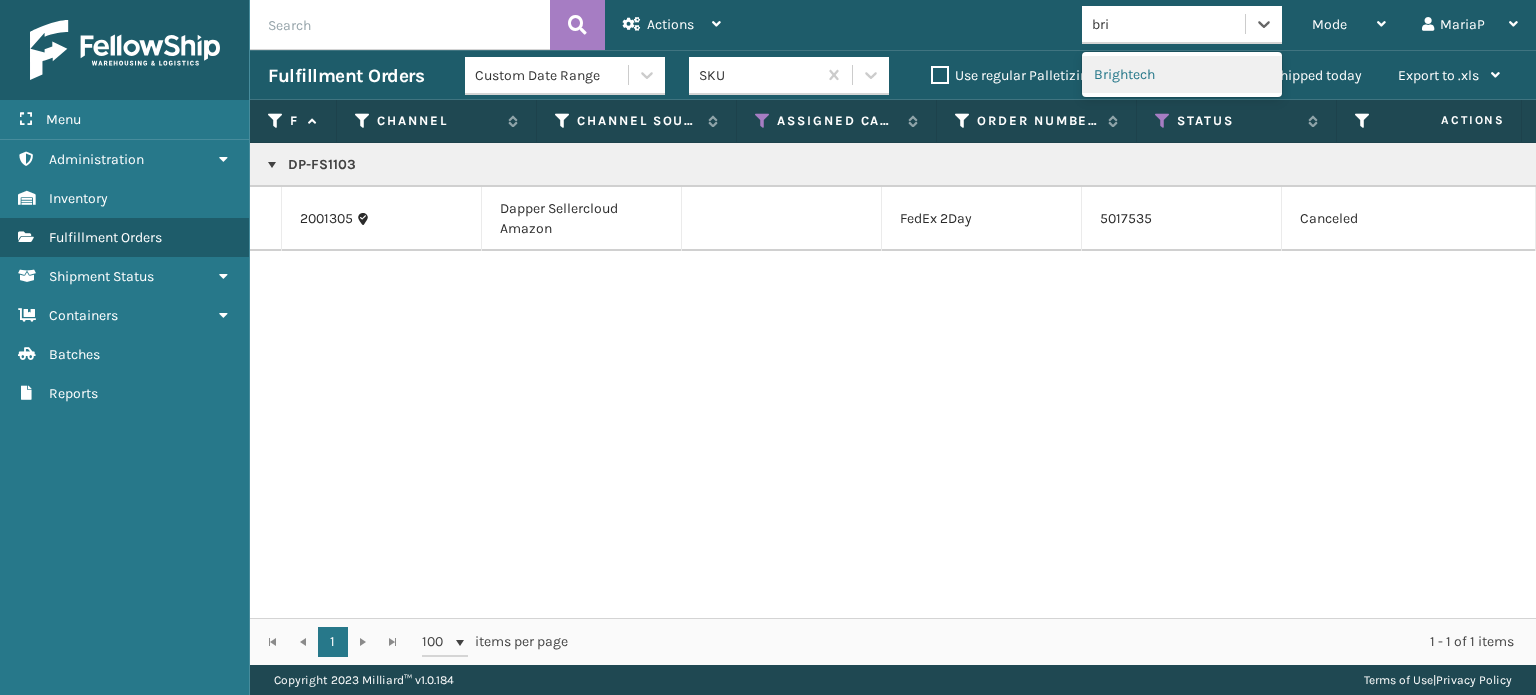 click on "Brightech" at bounding box center (1182, 74) 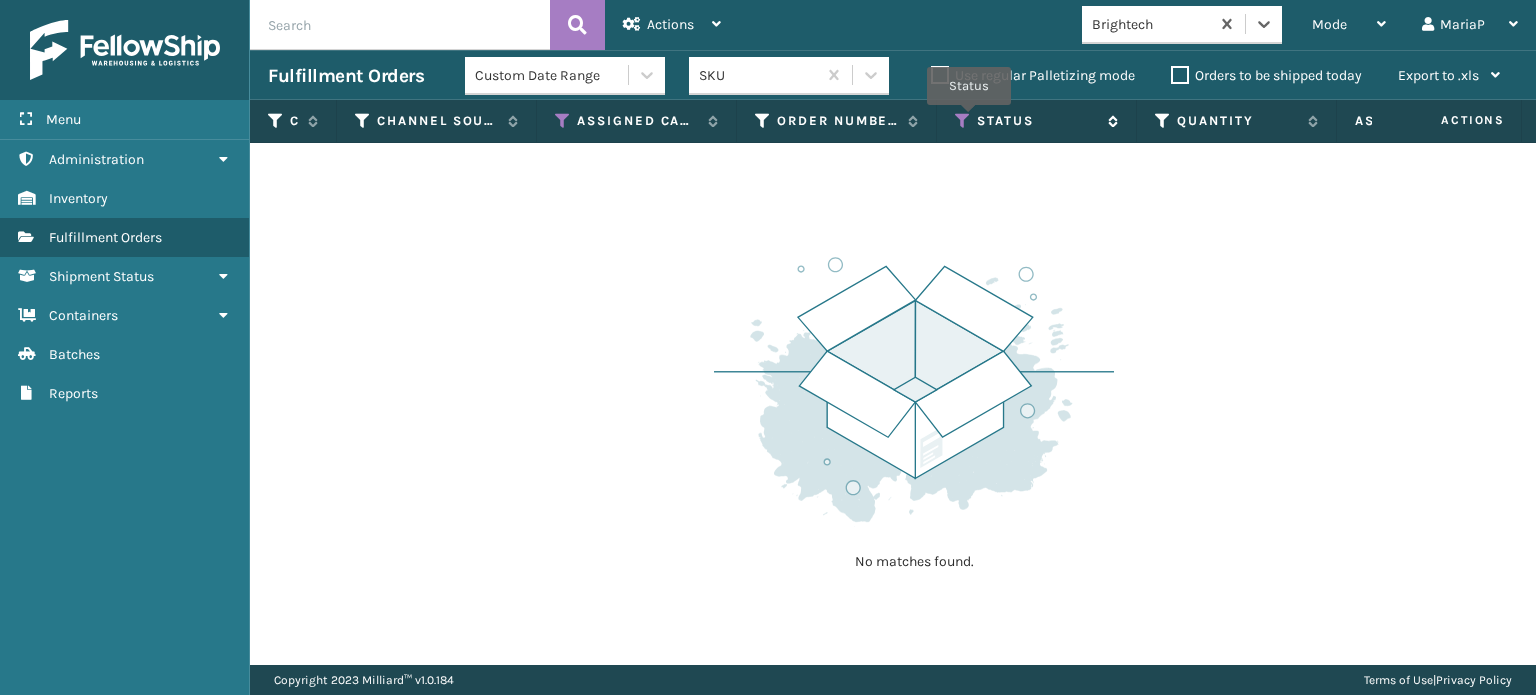 click at bounding box center (963, 121) 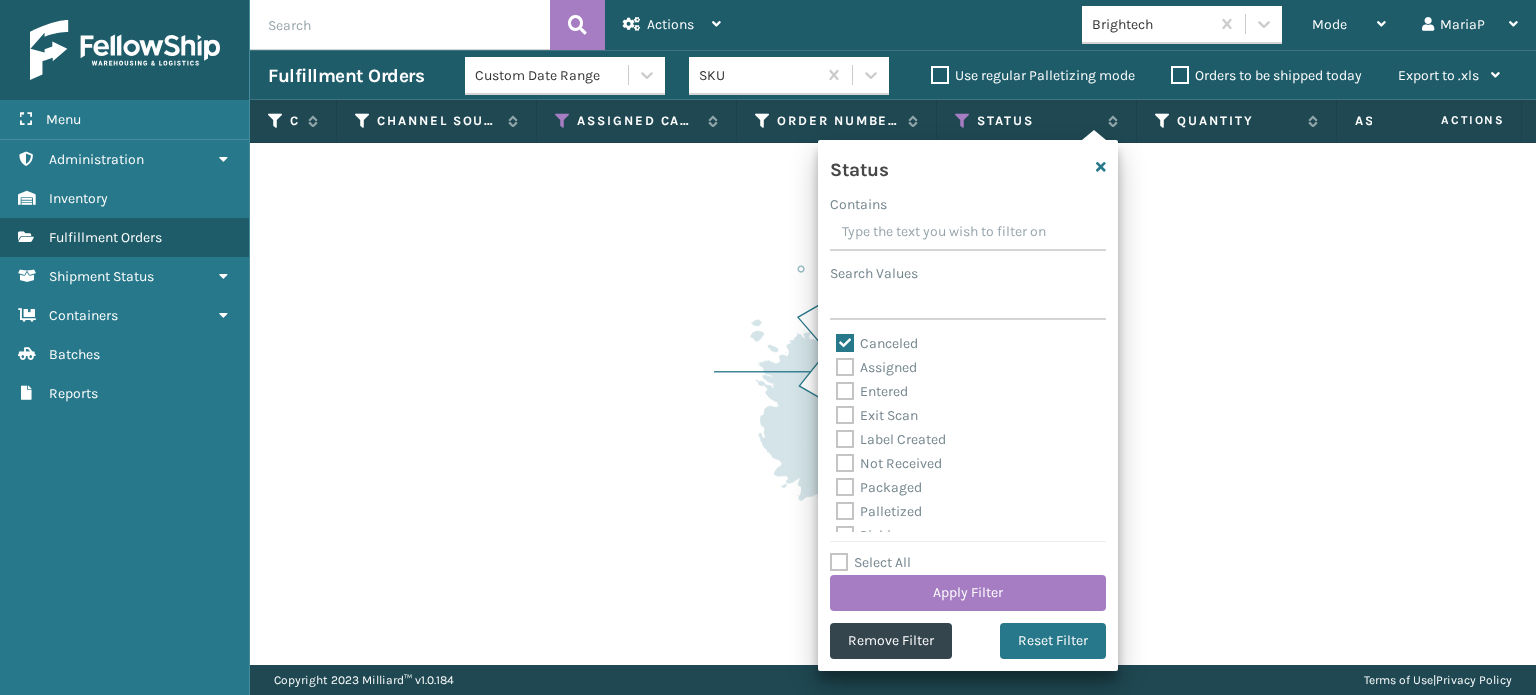 click on "Canceled" at bounding box center (877, 343) 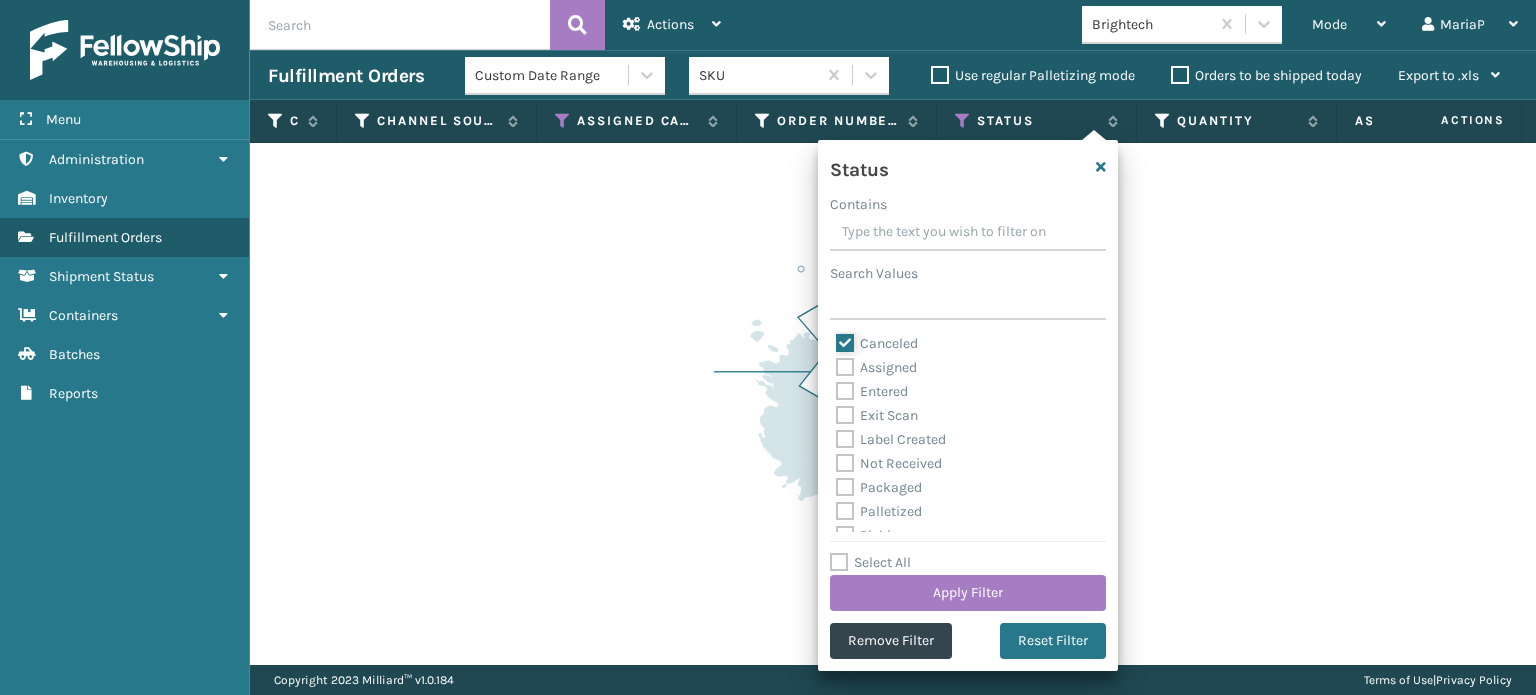 click on "Canceled" at bounding box center [836, 338] 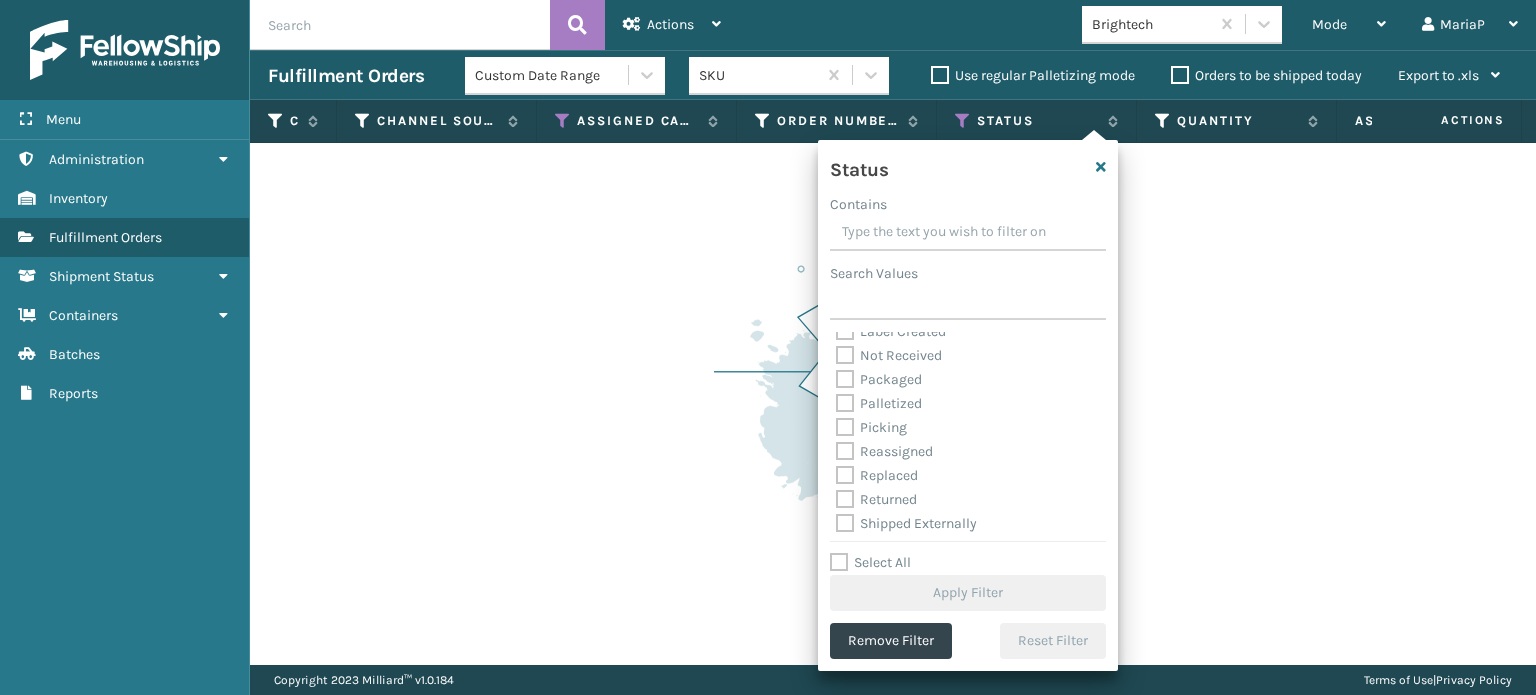 scroll, scrollTop: 112, scrollLeft: 0, axis: vertical 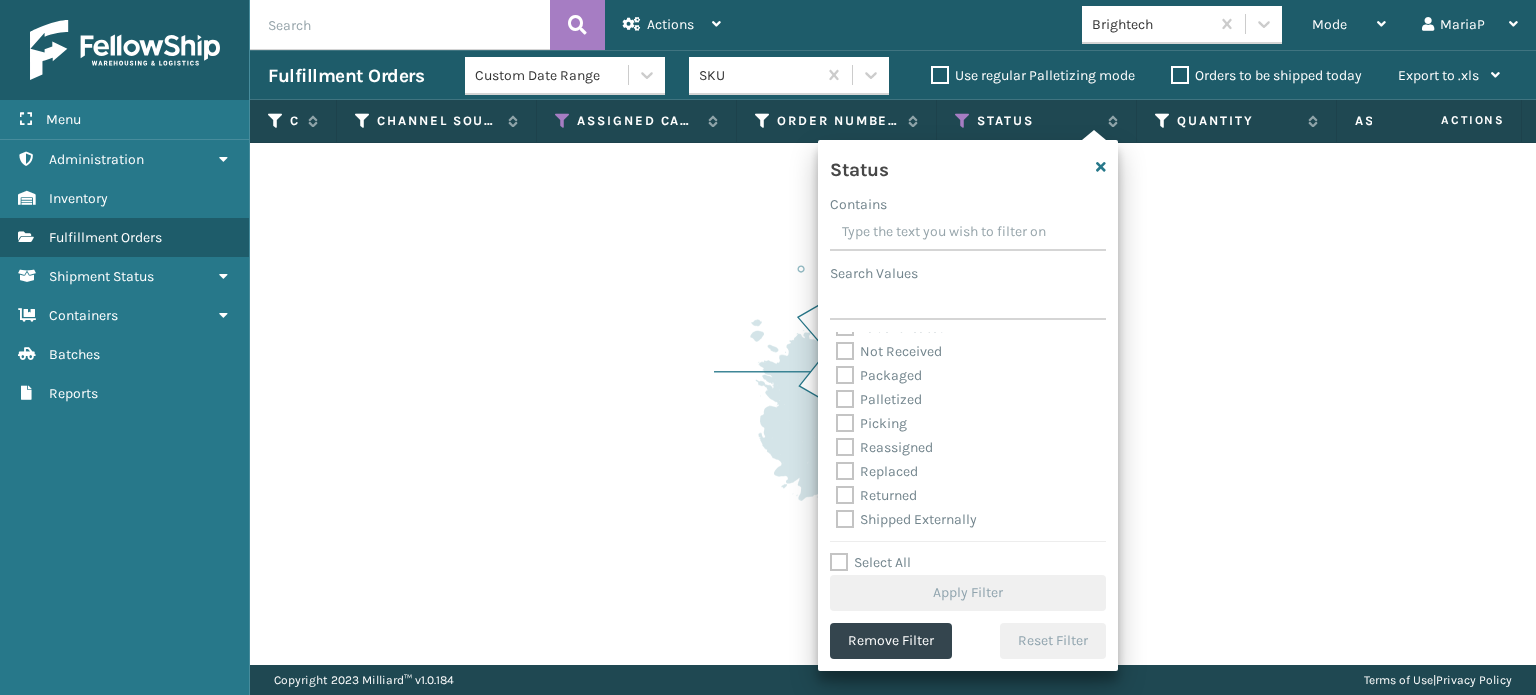 click on "Picking" at bounding box center (871, 423) 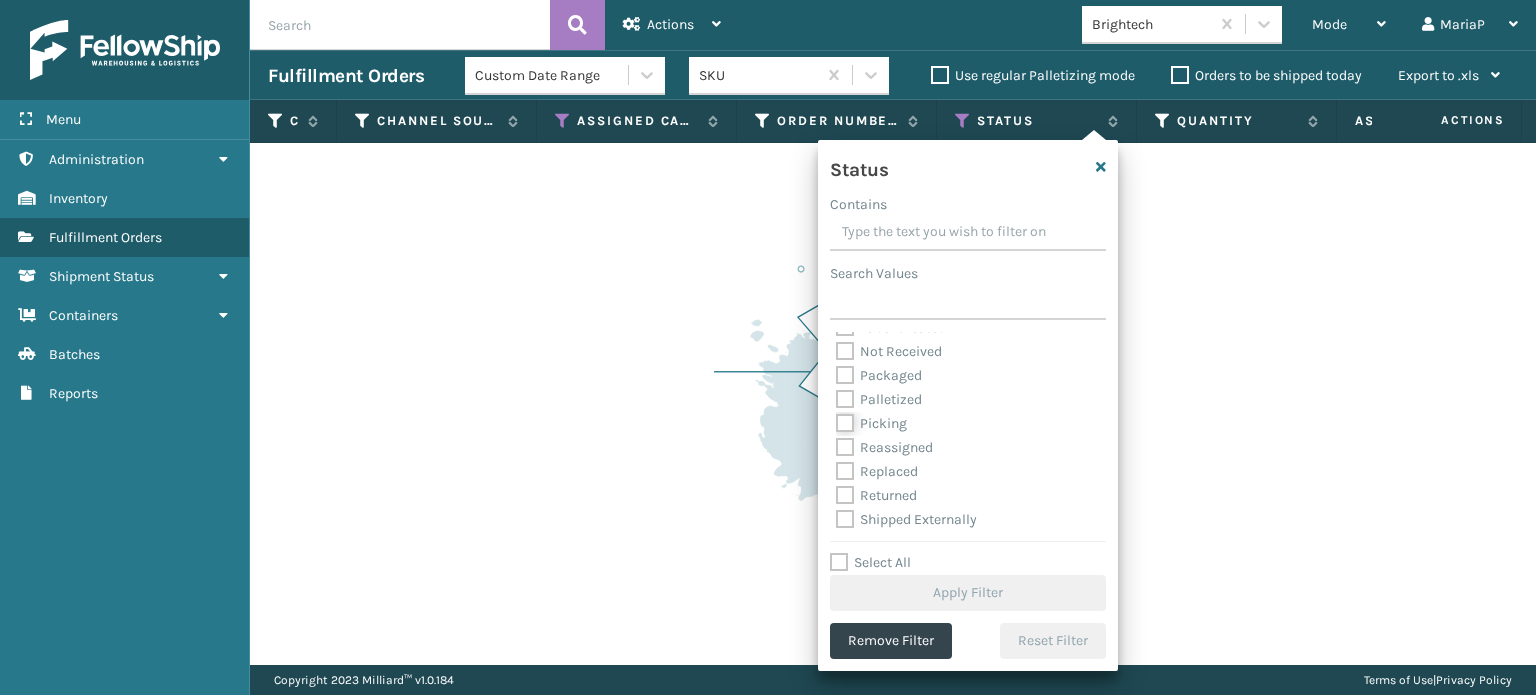 click on "Picking" at bounding box center [836, 418] 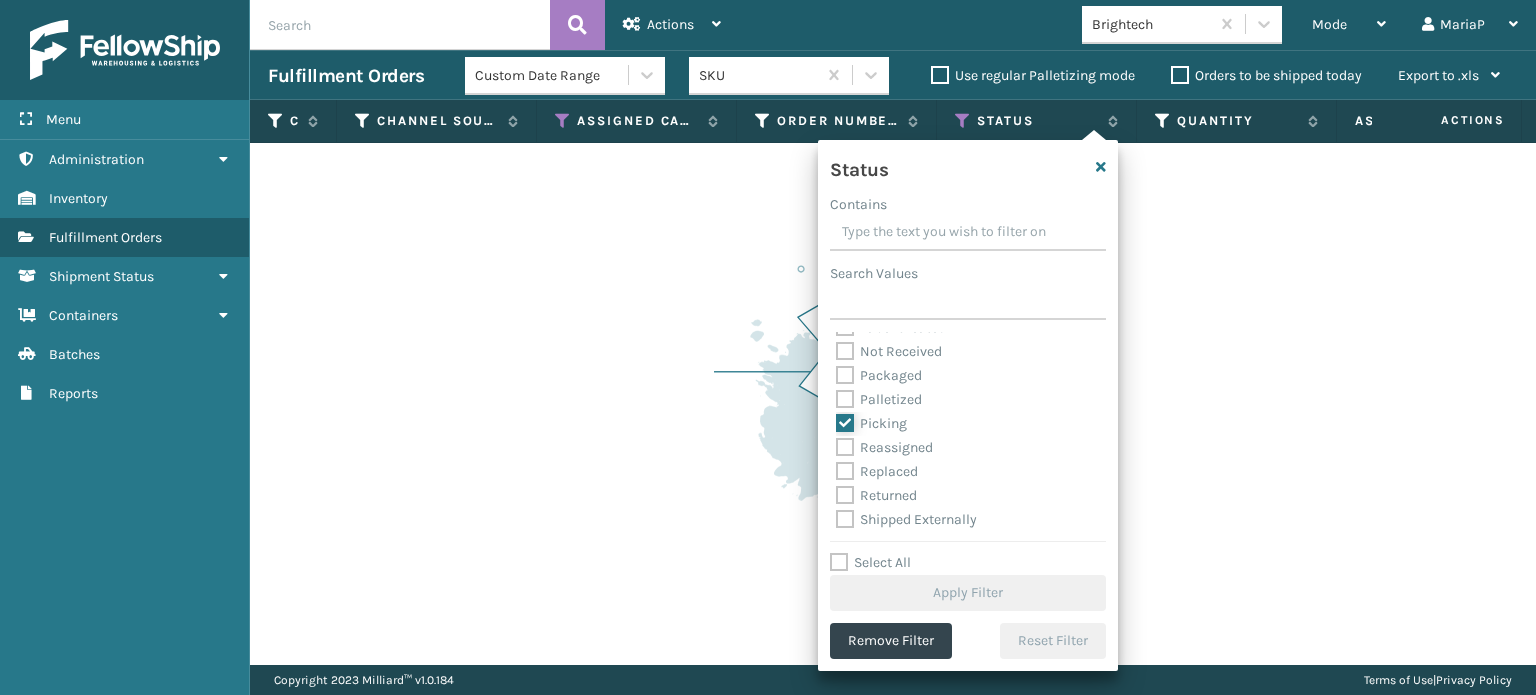 checkbox on "true" 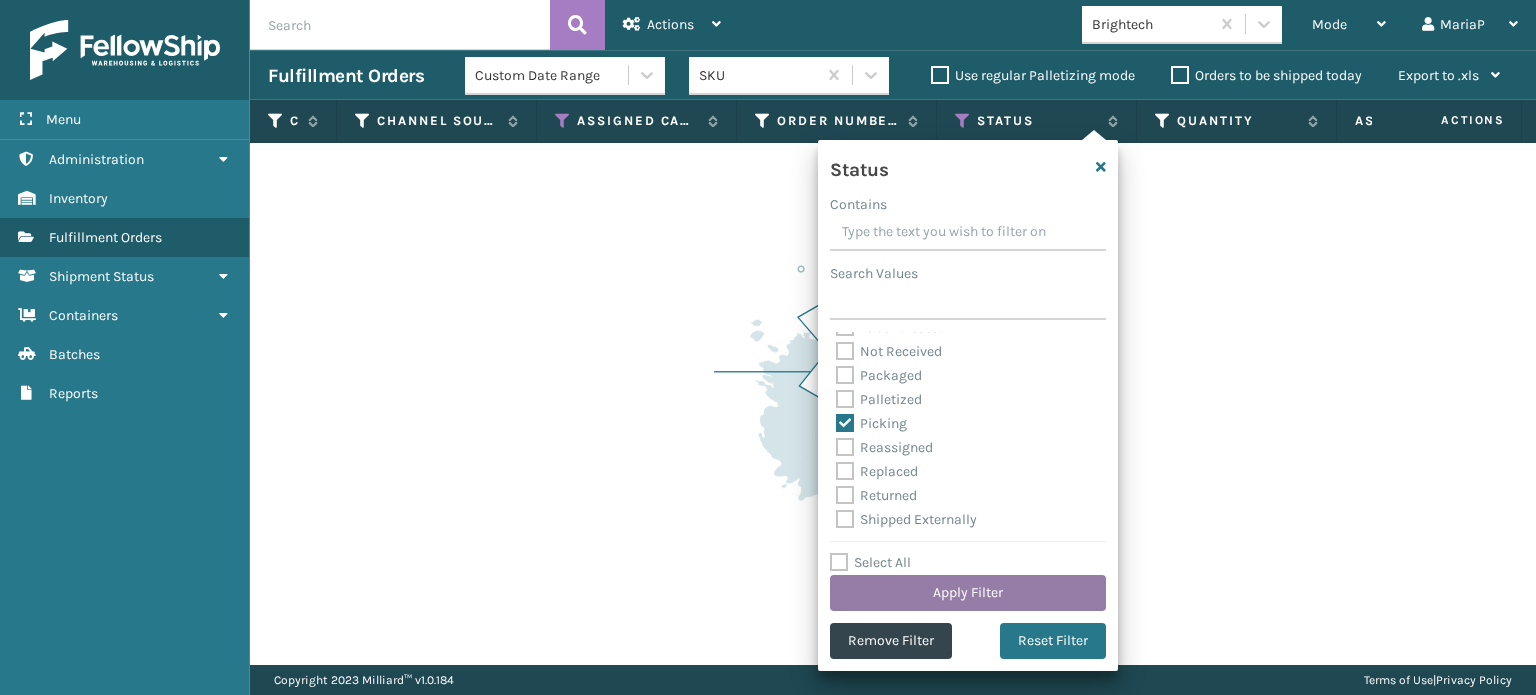 click on "Apply Filter" at bounding box center [968, 593] 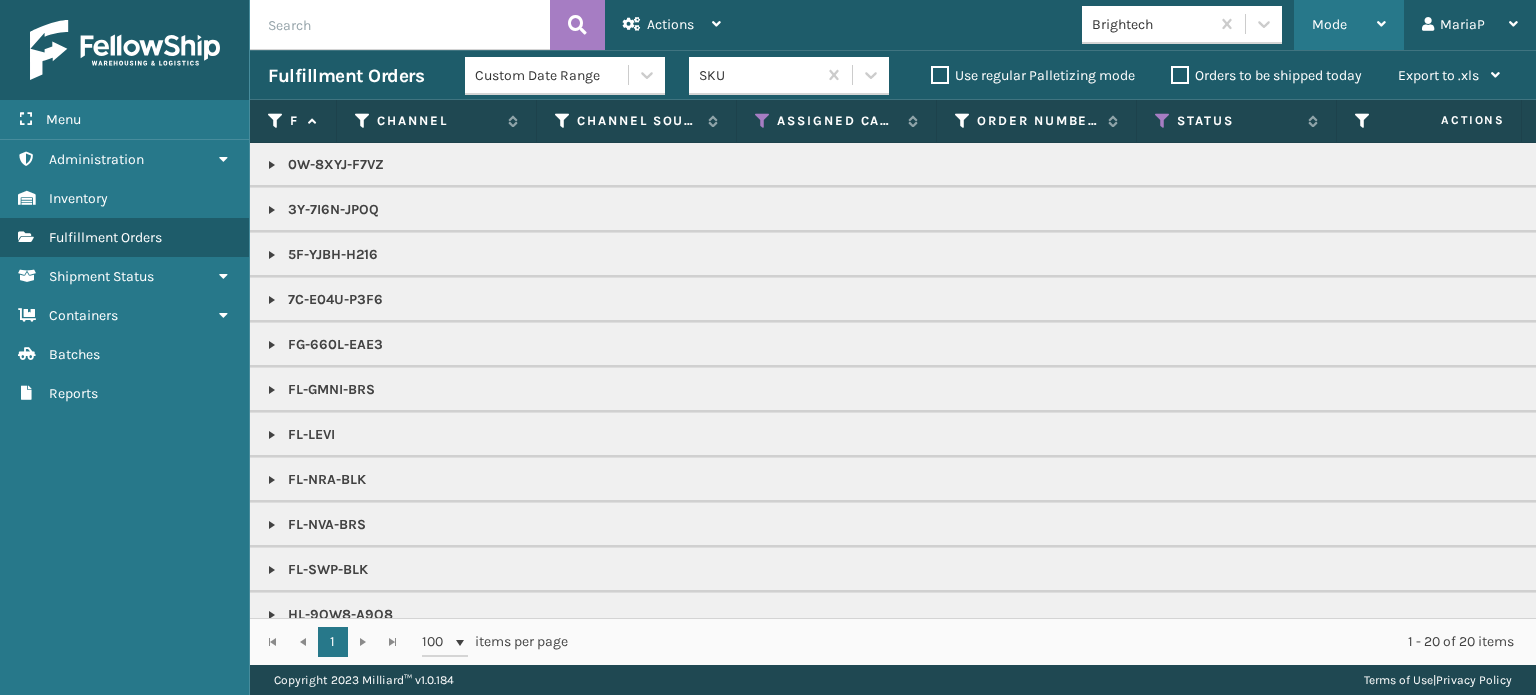 click on "Mode" at bounding box center (1329, 24) 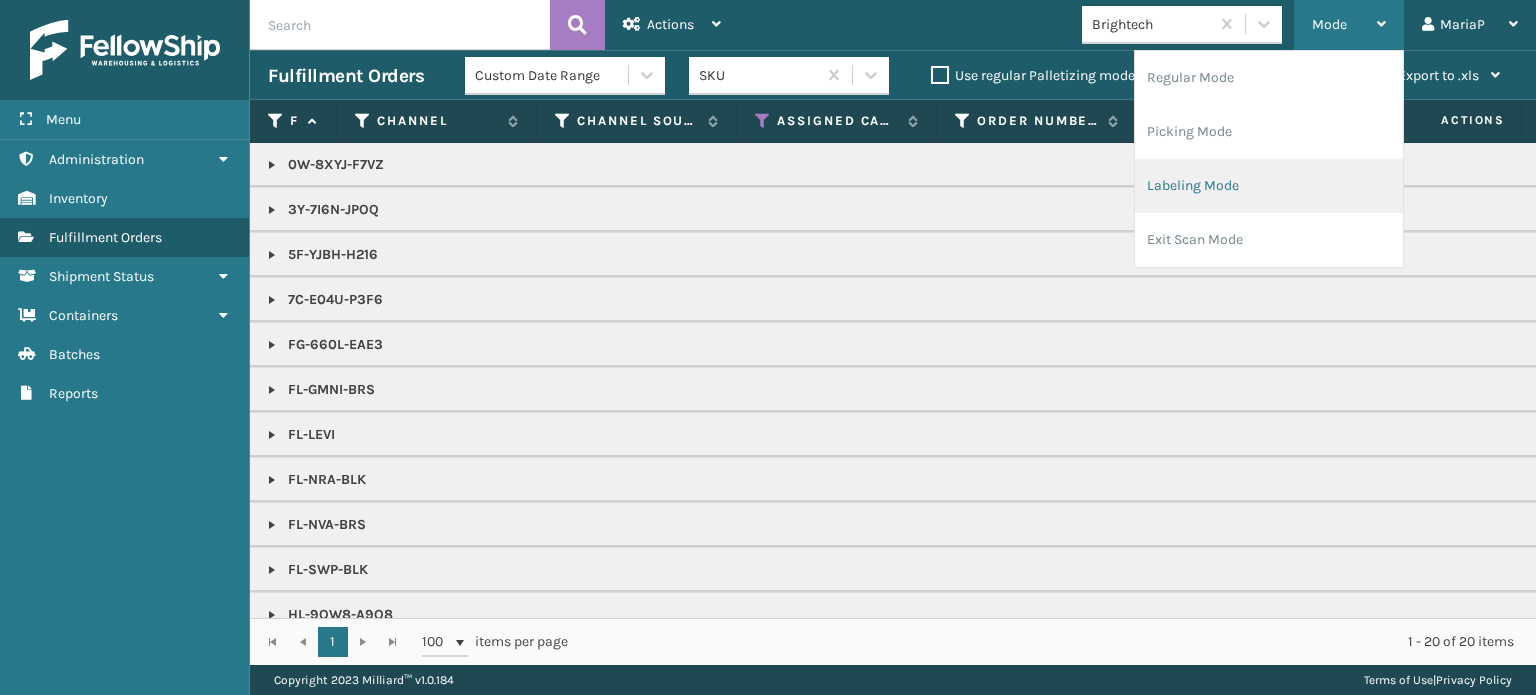 click on "Labeling Mode" at bounding box center (1269, 186) 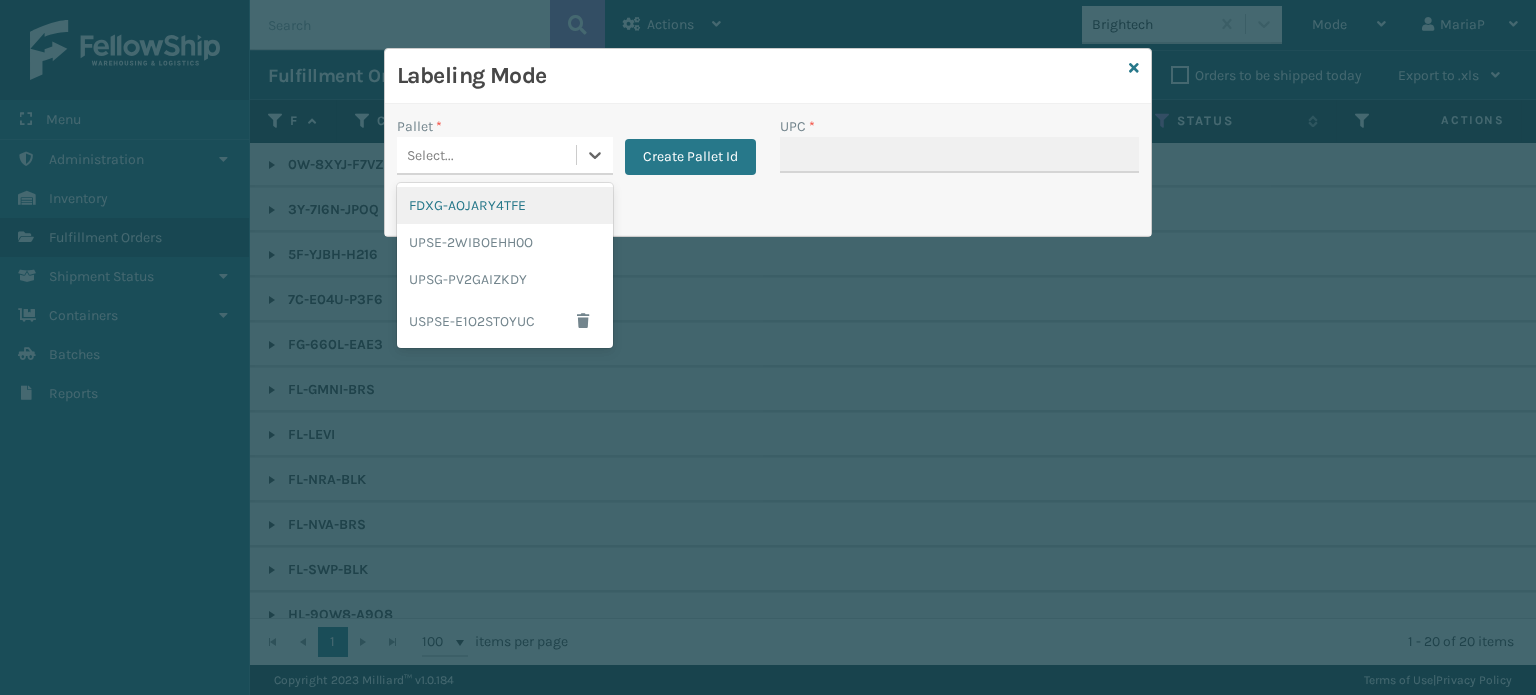click on "Select..." at bounding box center (486, 155) 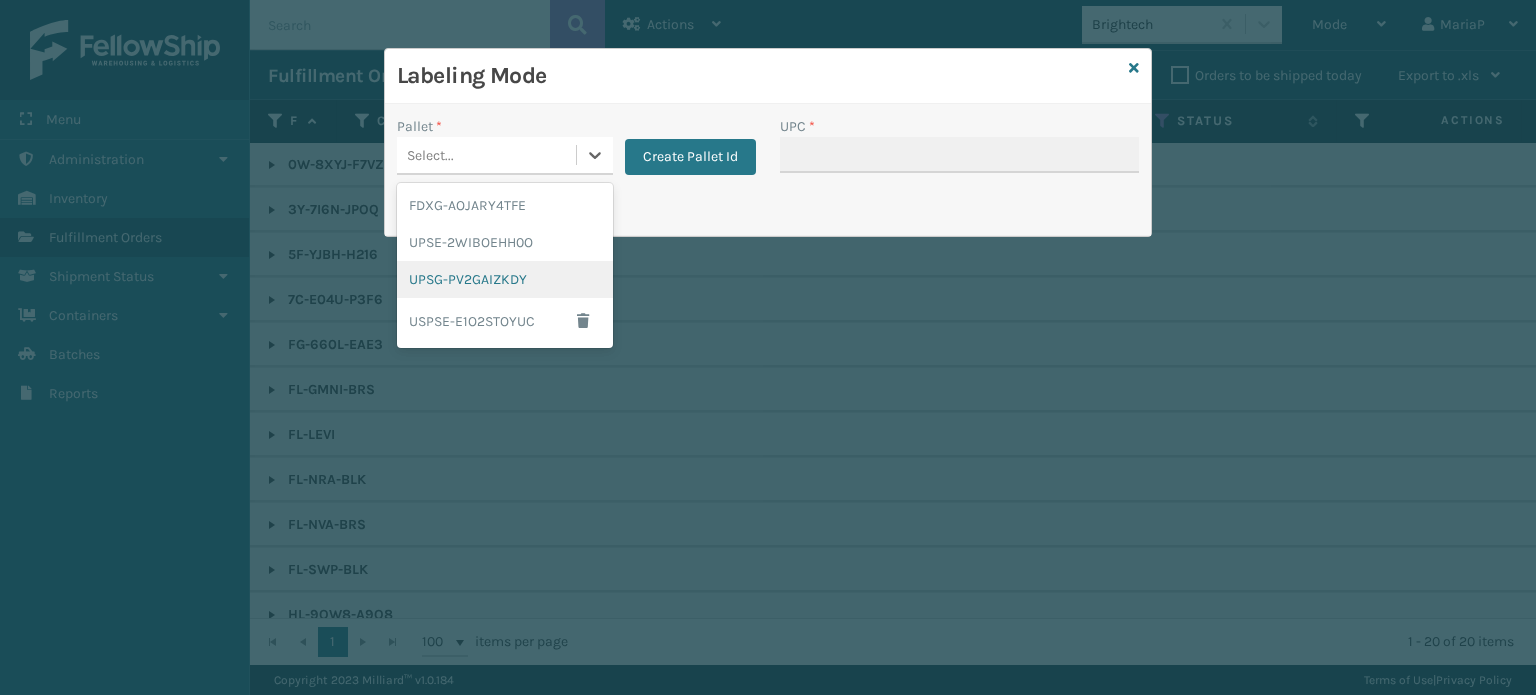 click on "UPSG-PV2GAIZKDY" at bounding box center (505, 279) 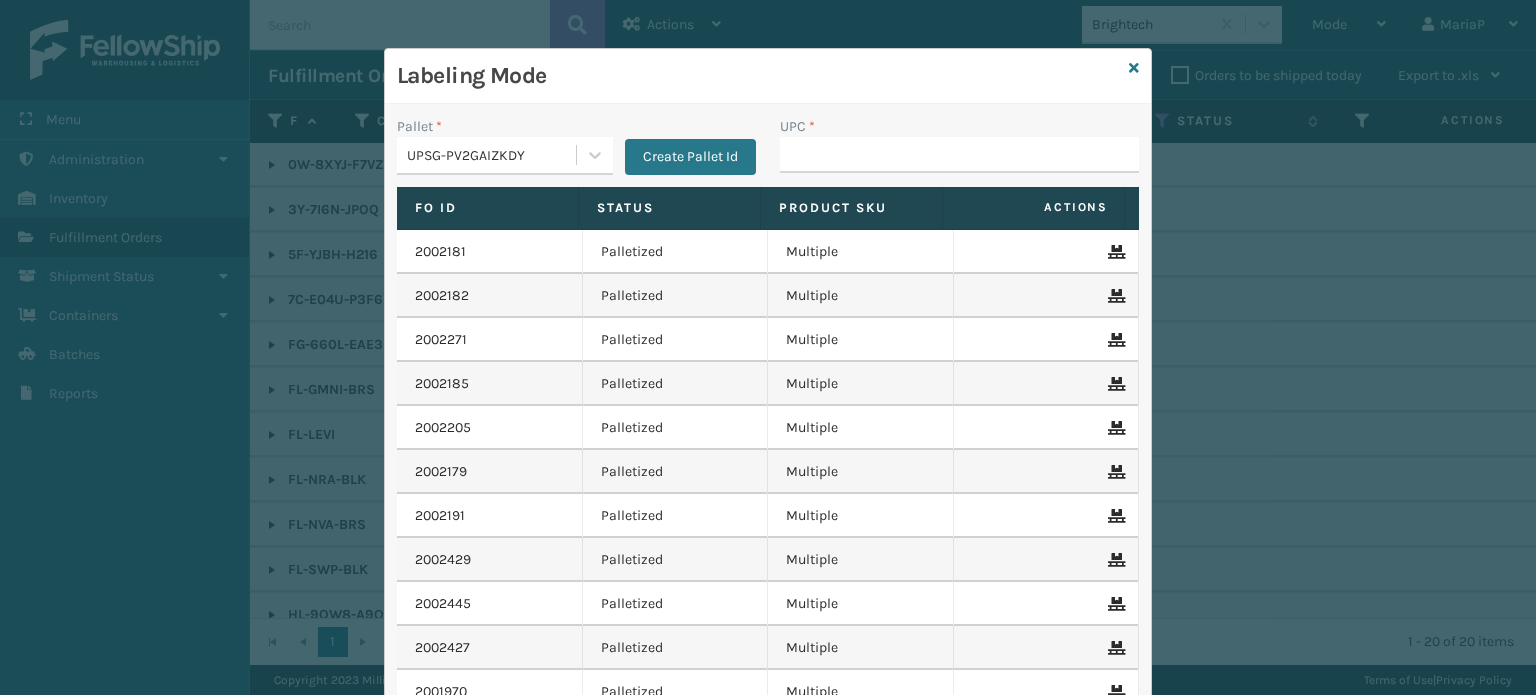 drag, startPoint x: 892, startPoint y: 131, endPoint x: 884, endPoint y: 155, distance: 25.298222 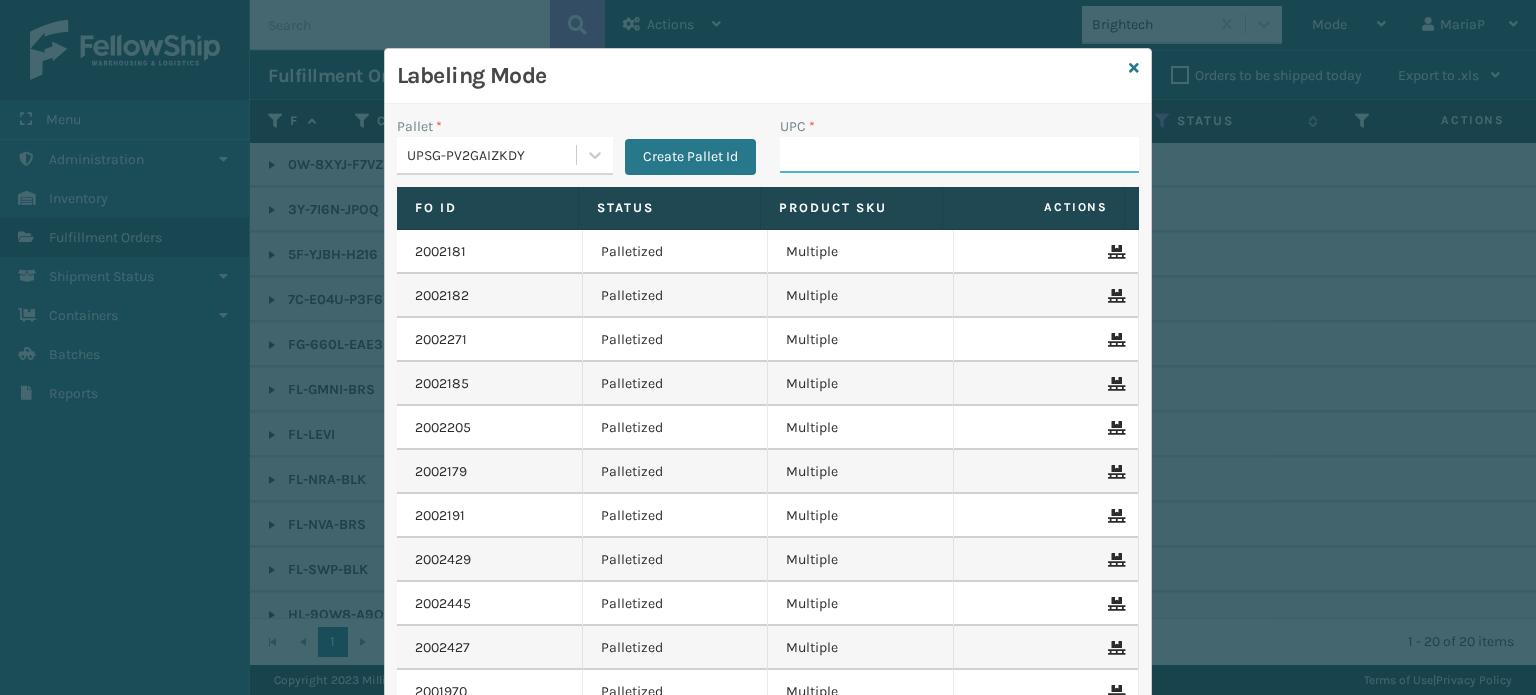click on "UPC   *" at bounding box center [959, 155] 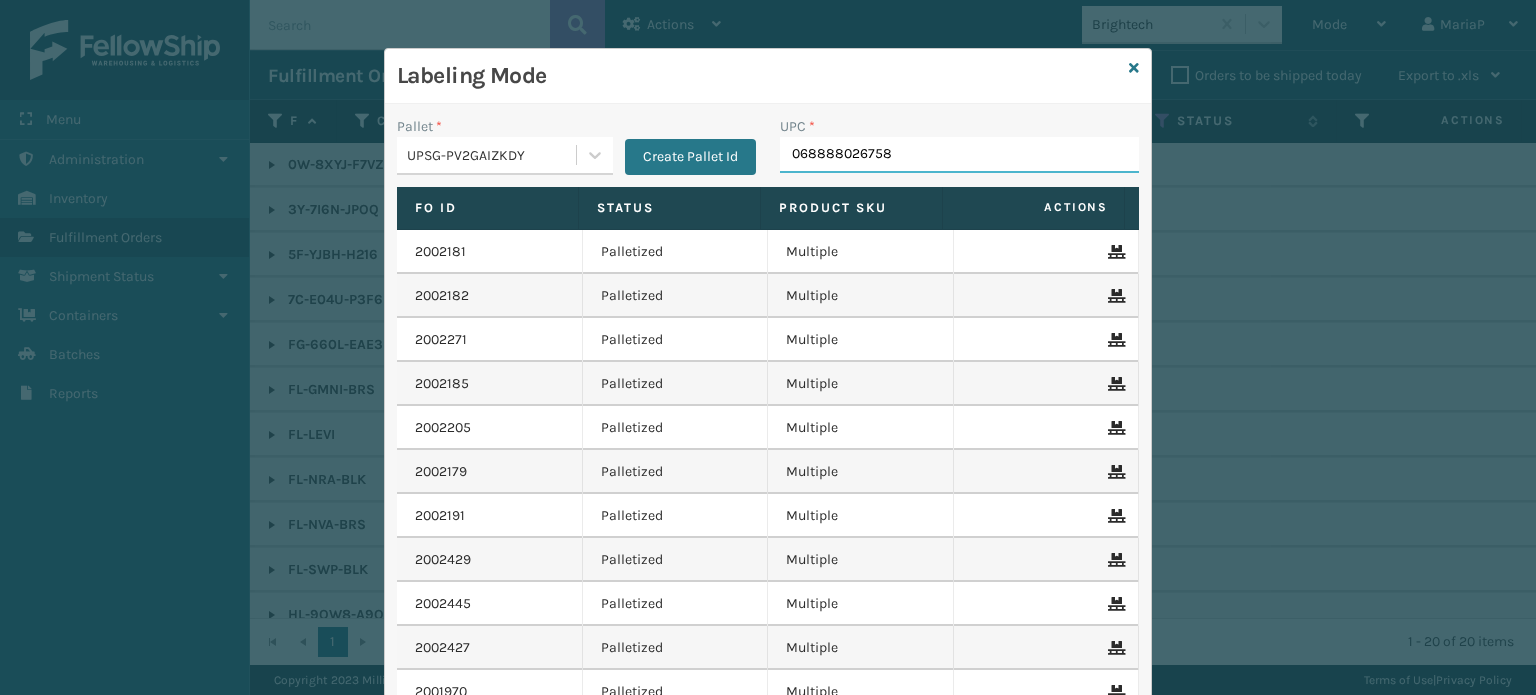 type on "068888026758" 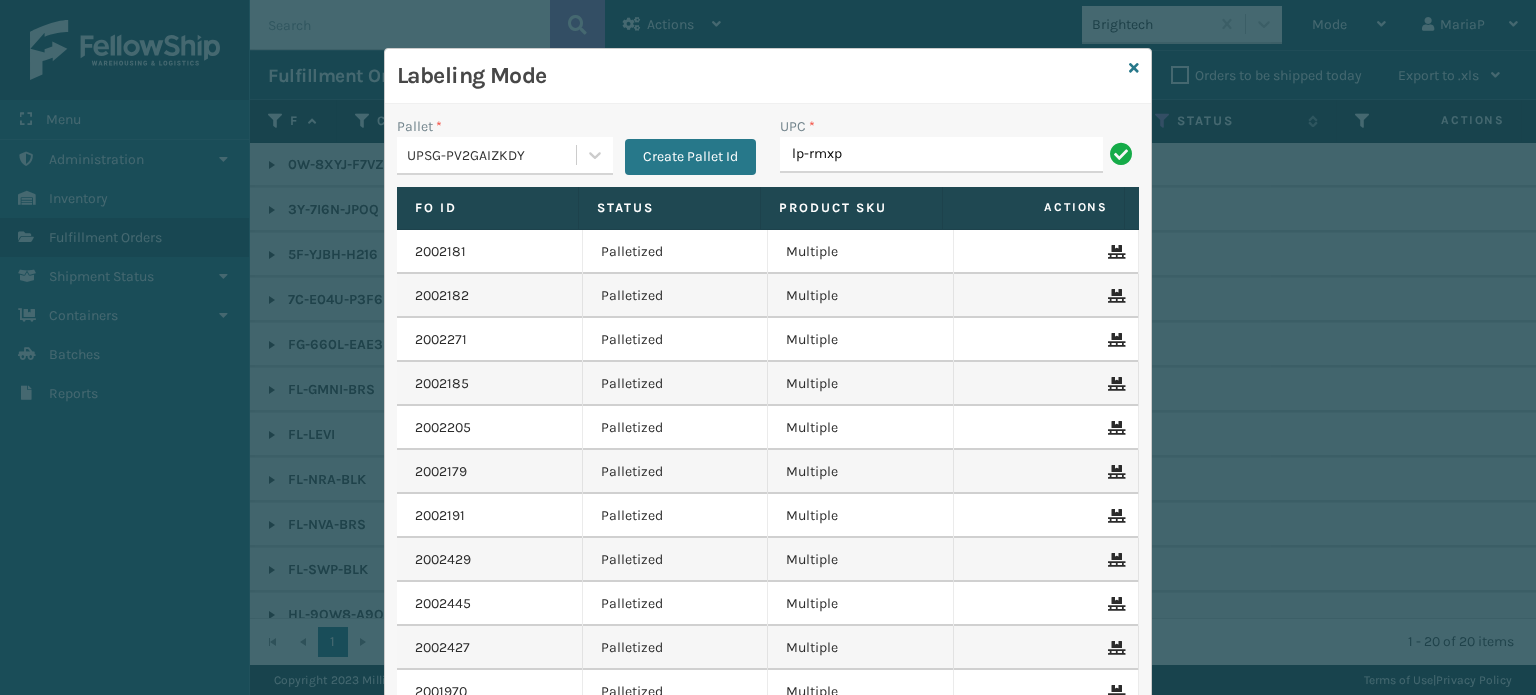 type on "LP-RMXPRO-BLU" 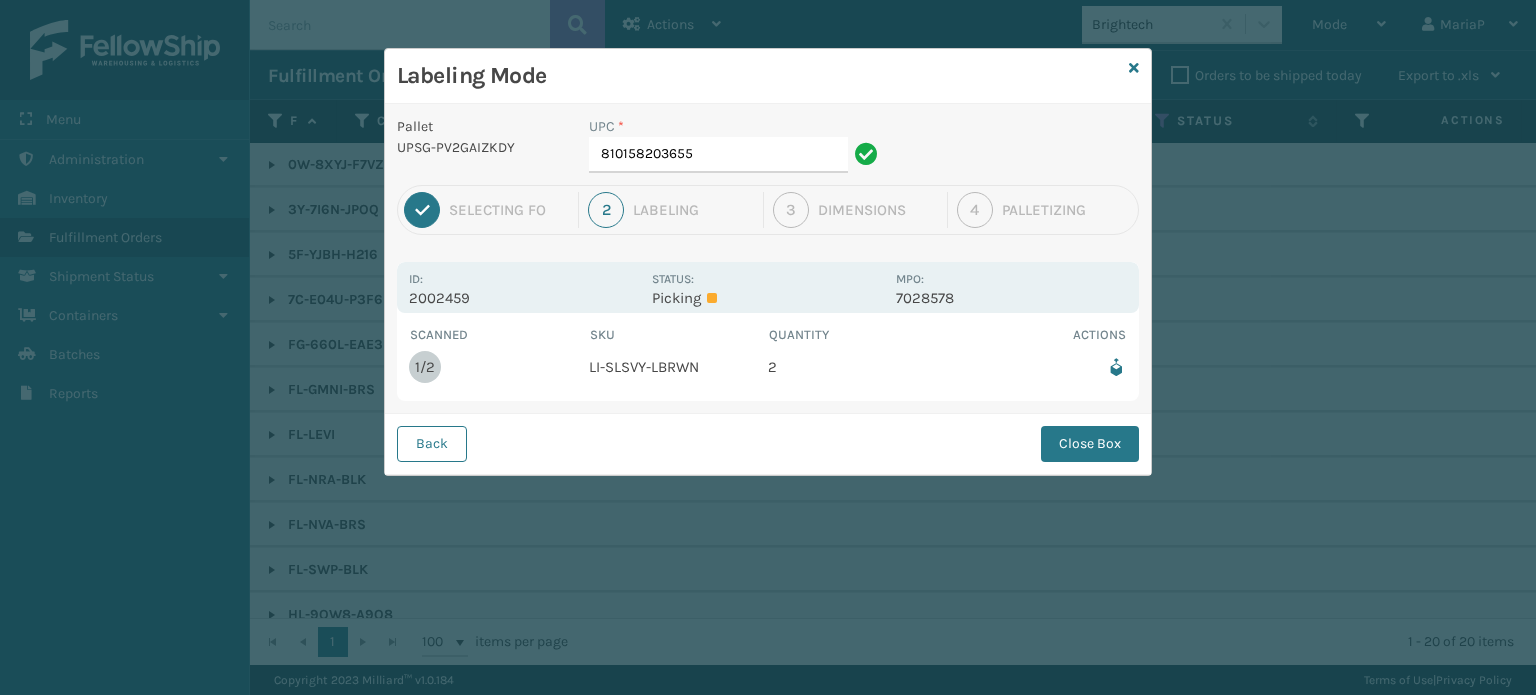 click on "Close Box" at bounding box center (1090, 444) 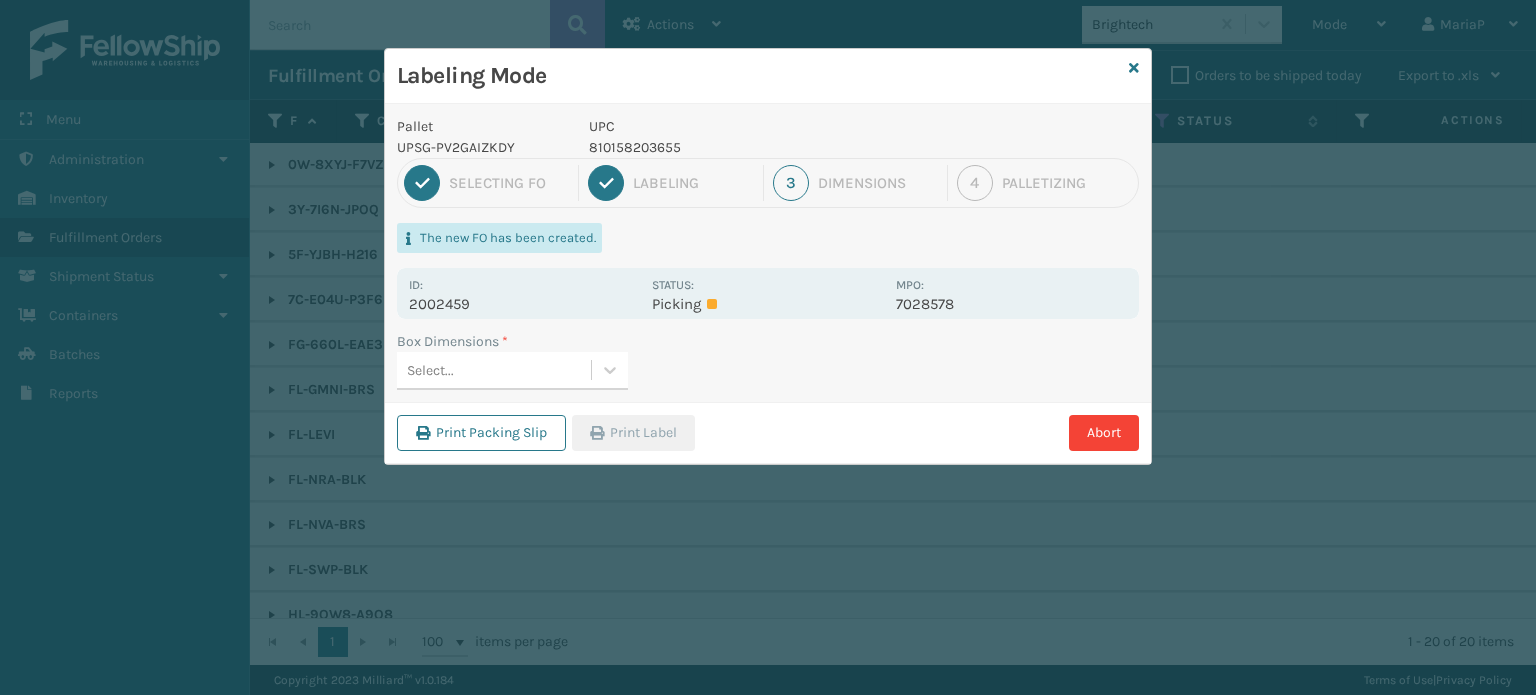 click on "Select..." at bounding box center [494, 370] 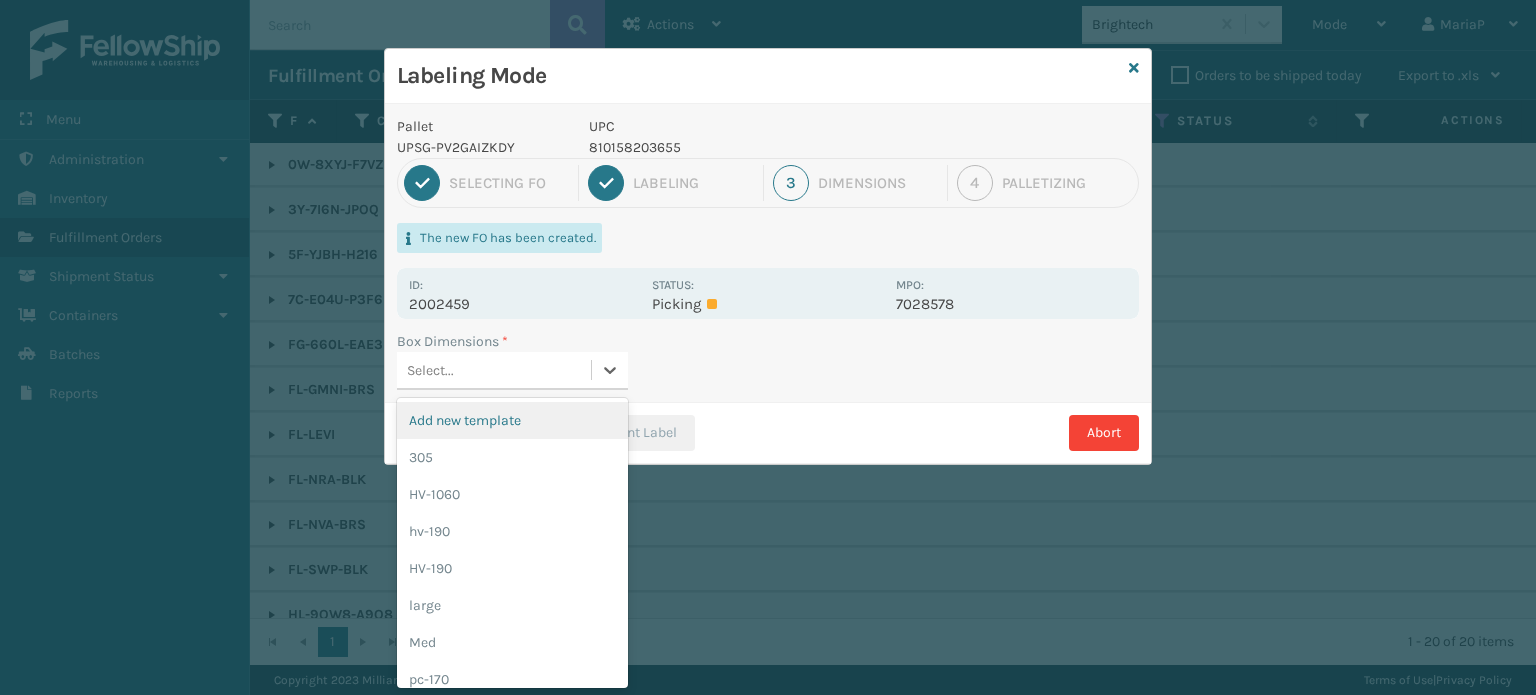type on "k" 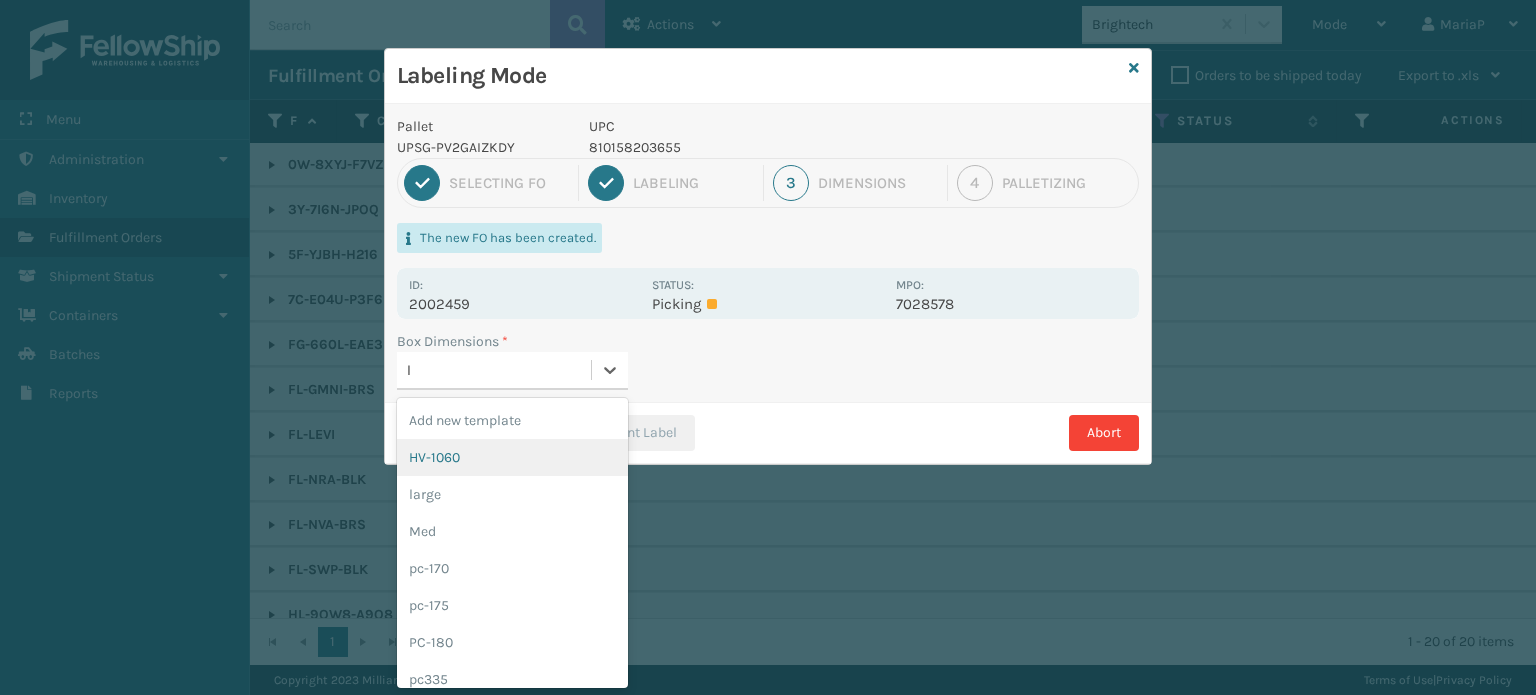 type on "la" 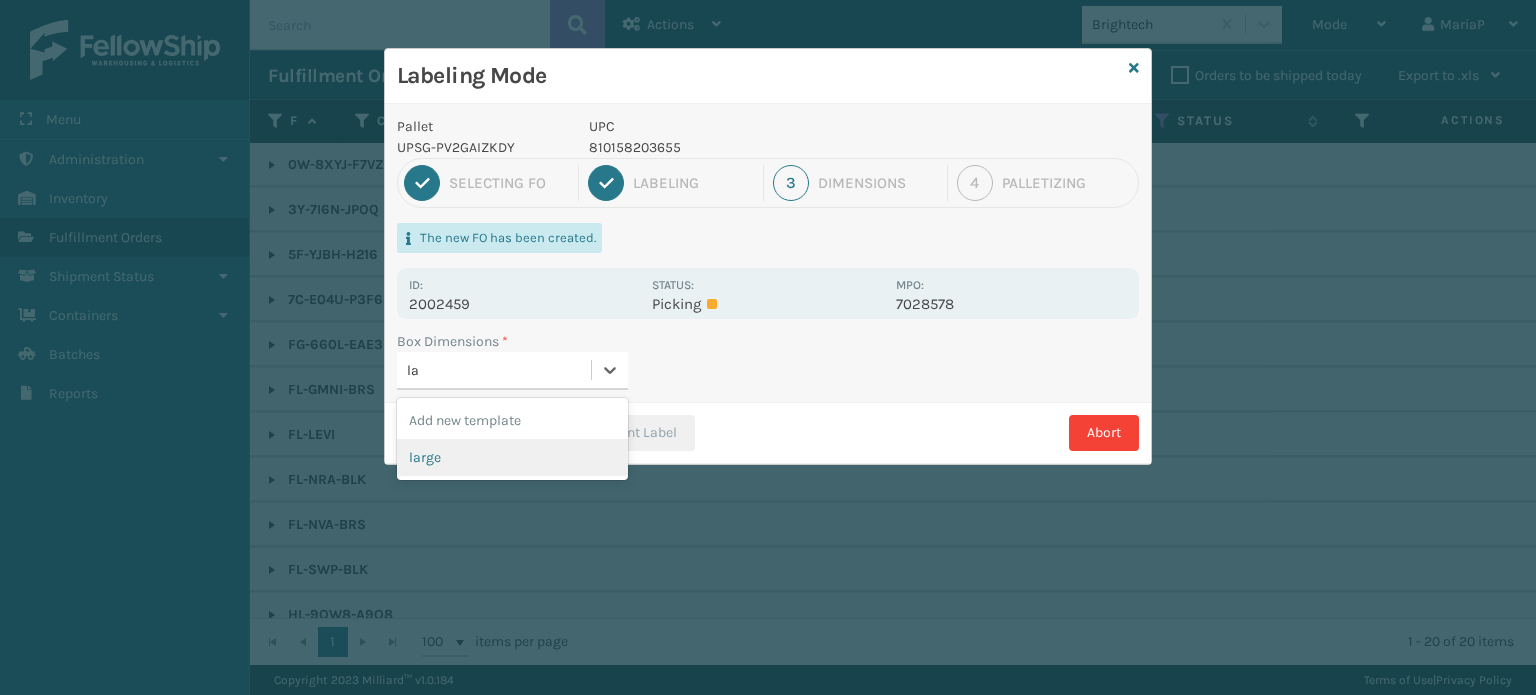 click on "large" at bounding box center [512, 457] 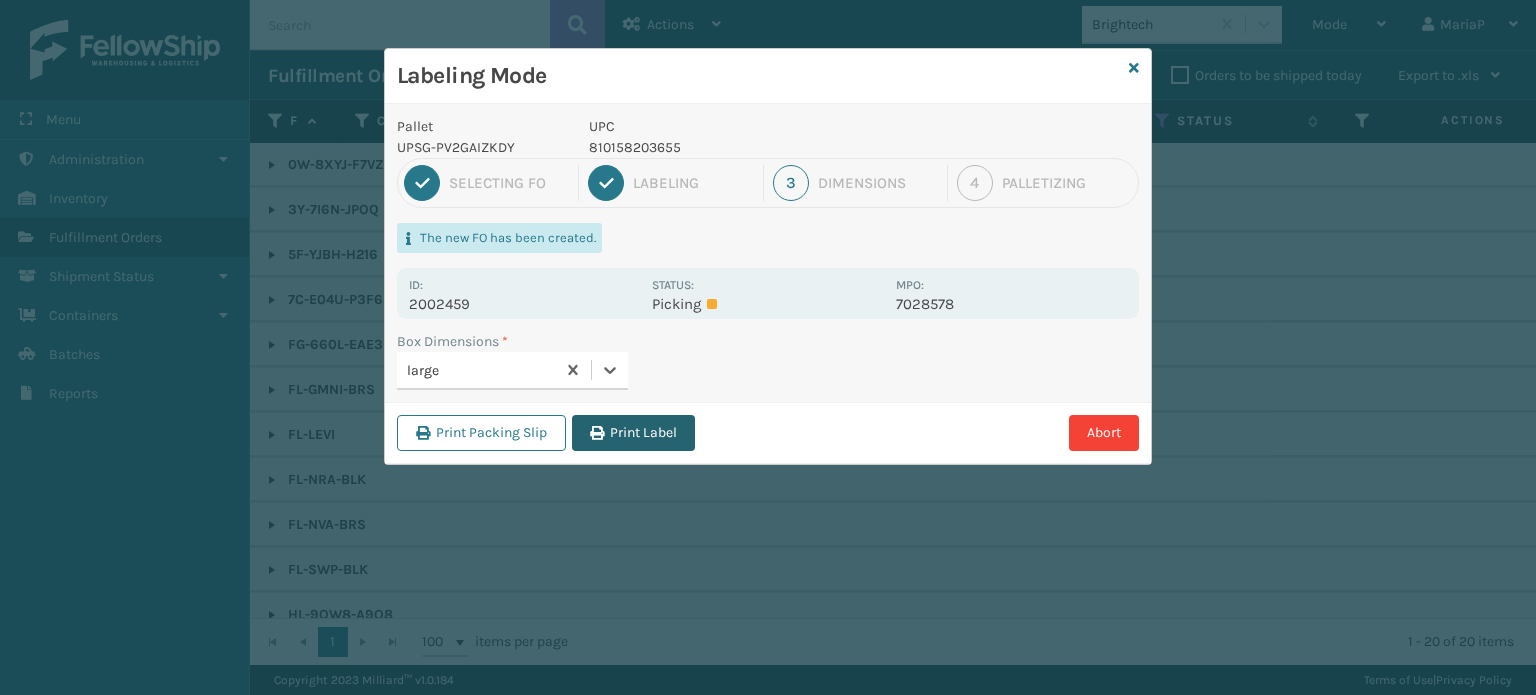 click at bounding box center (597, 433) 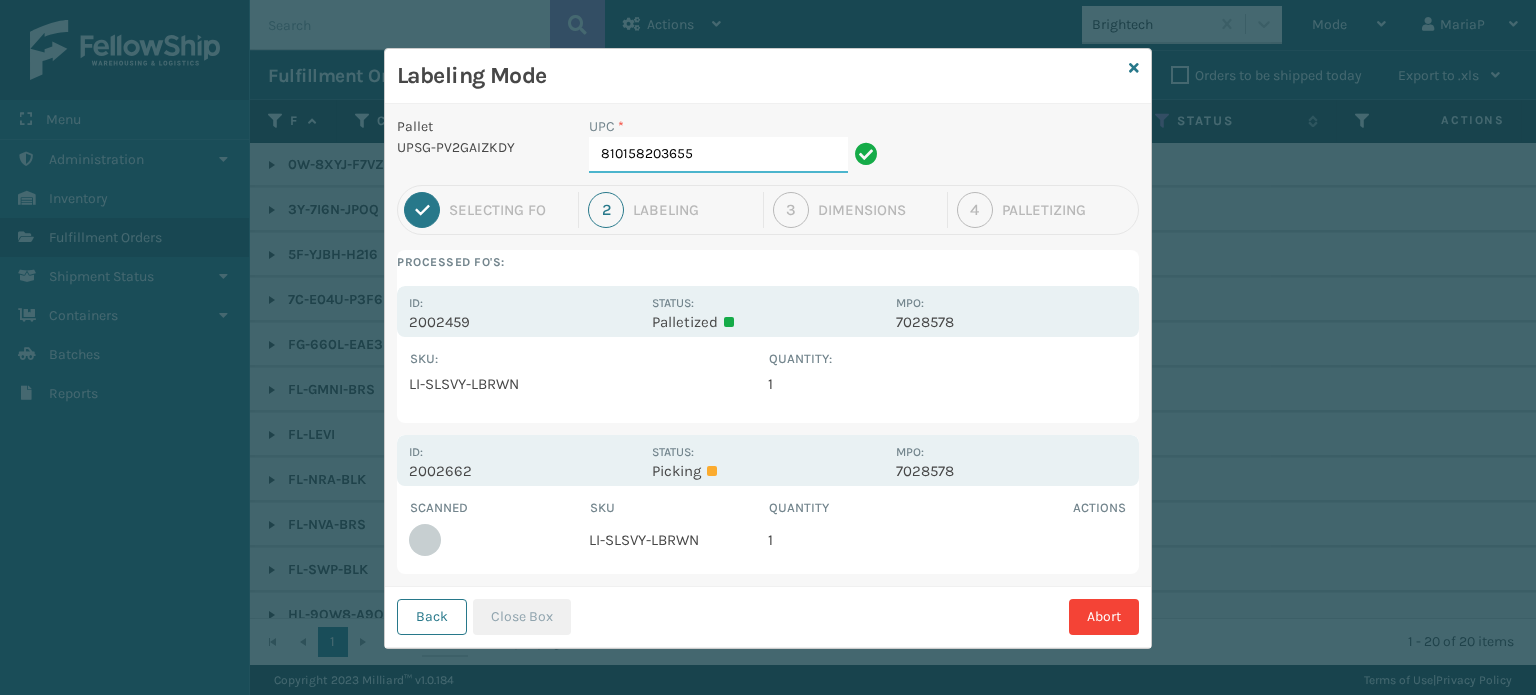 click on "810158203655" at bounding box center (718, 155) 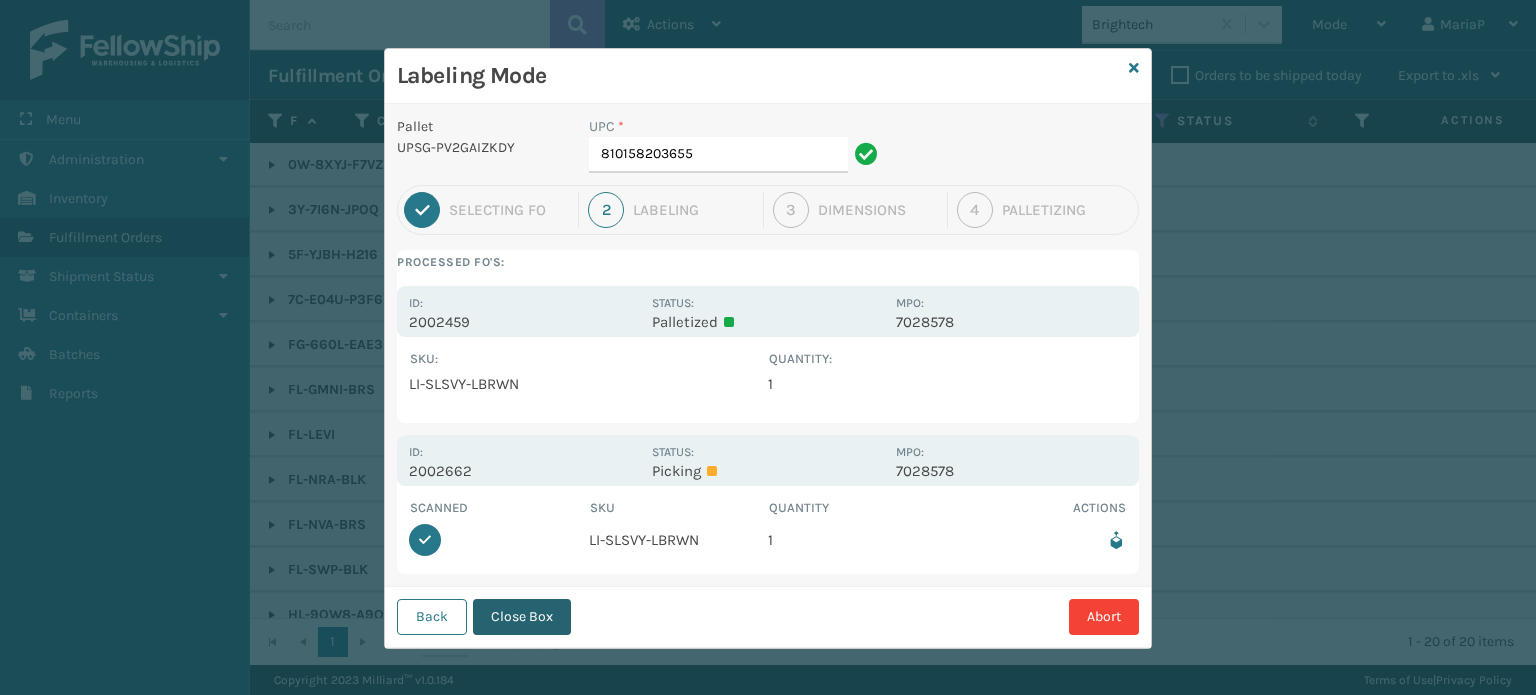 click on "Close Box" at bounding box center [522, 617] 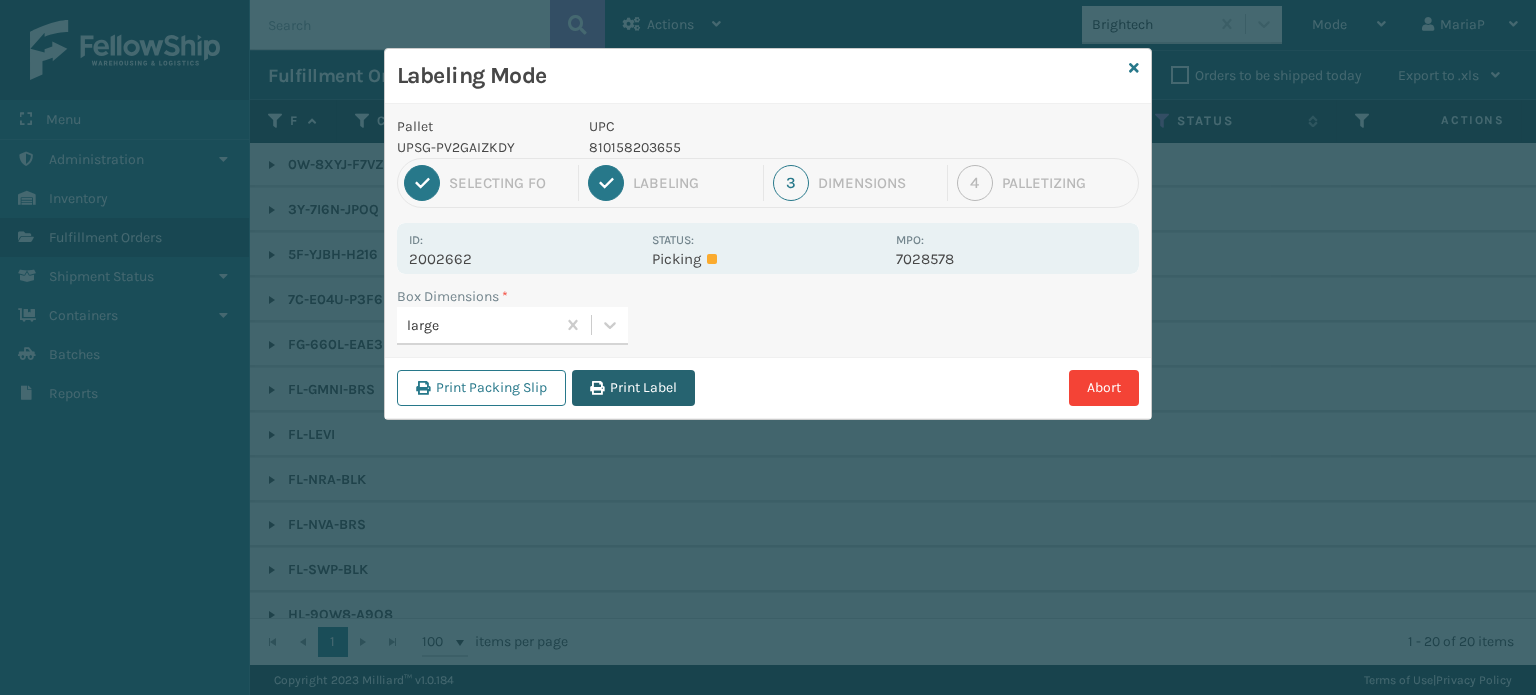 click on "Print Label" at bounding box center [633, 388] 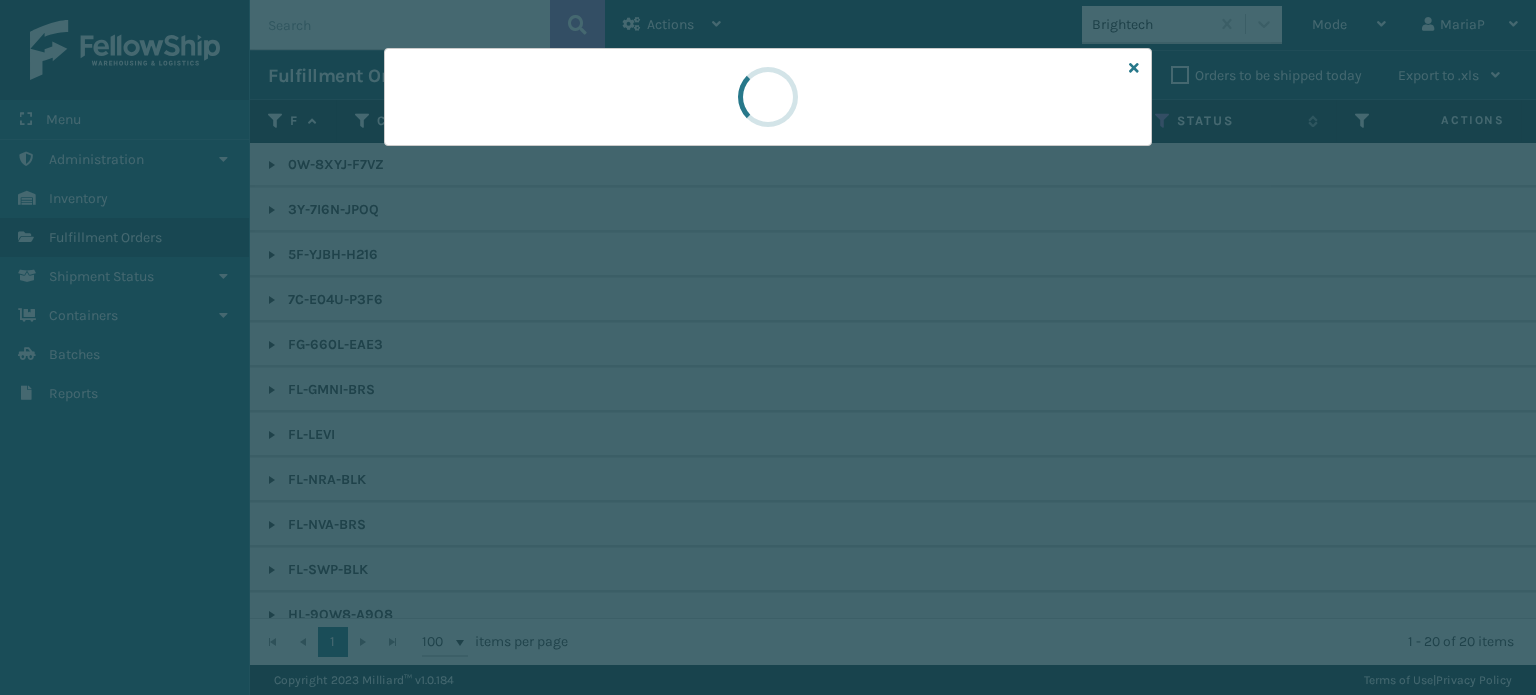 click at bounding box center [768, 347] 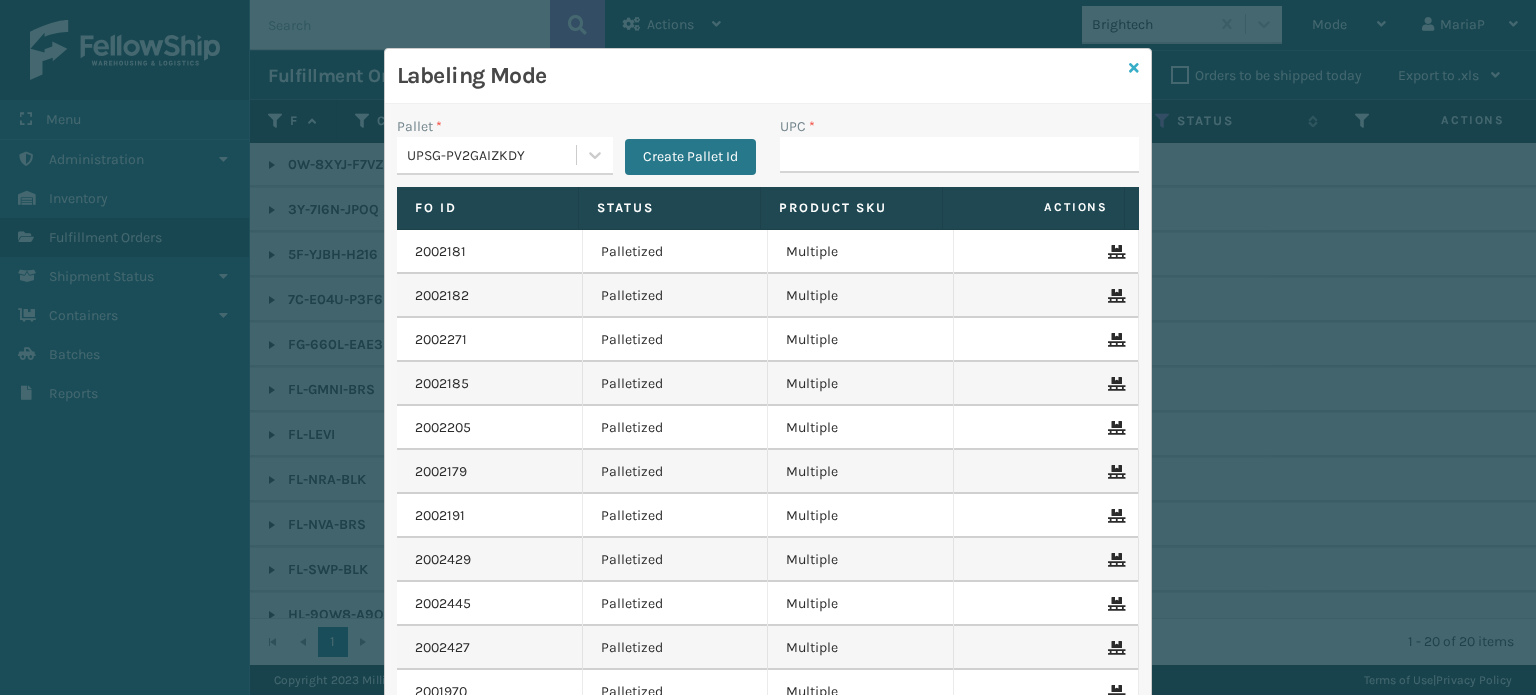 click at bounding box center [1134, 68] 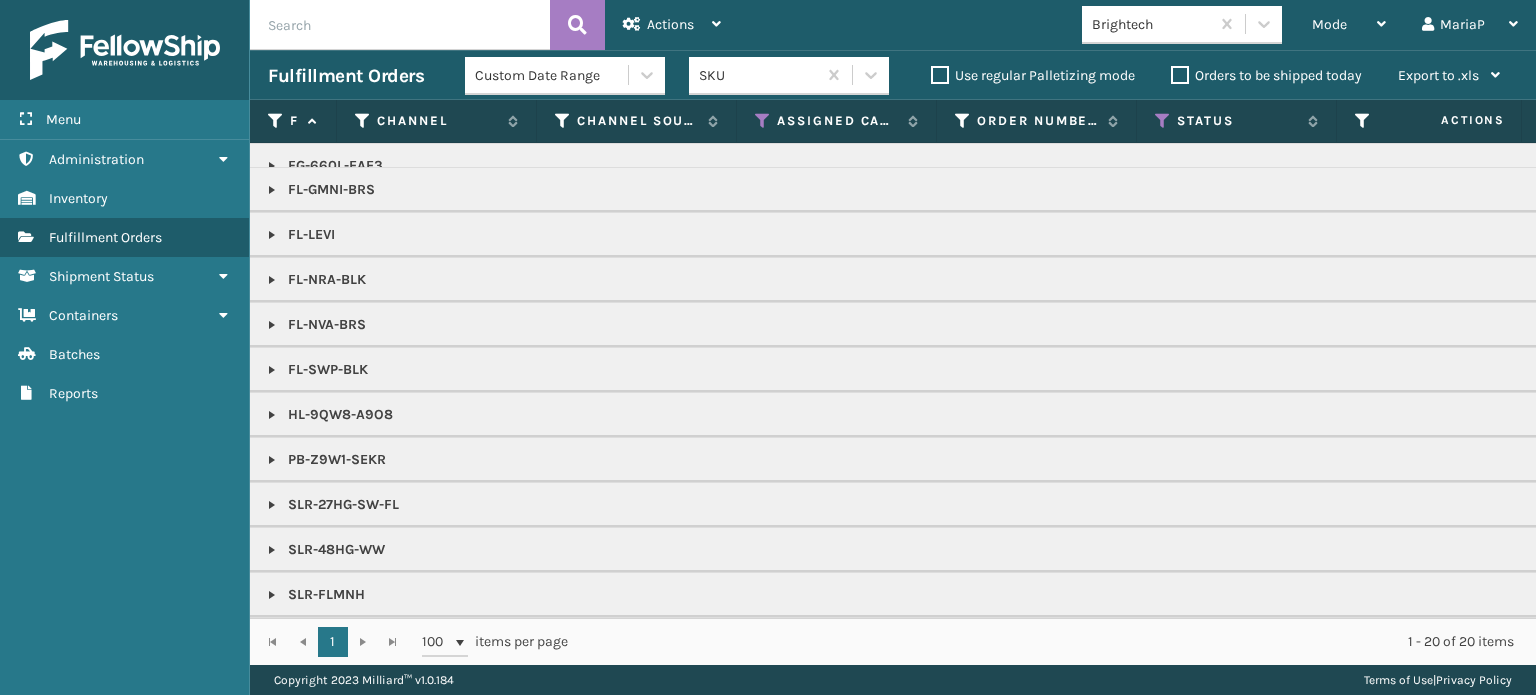 scroll, scrollTop: 300, scrollLeft: 0, axis: vertical 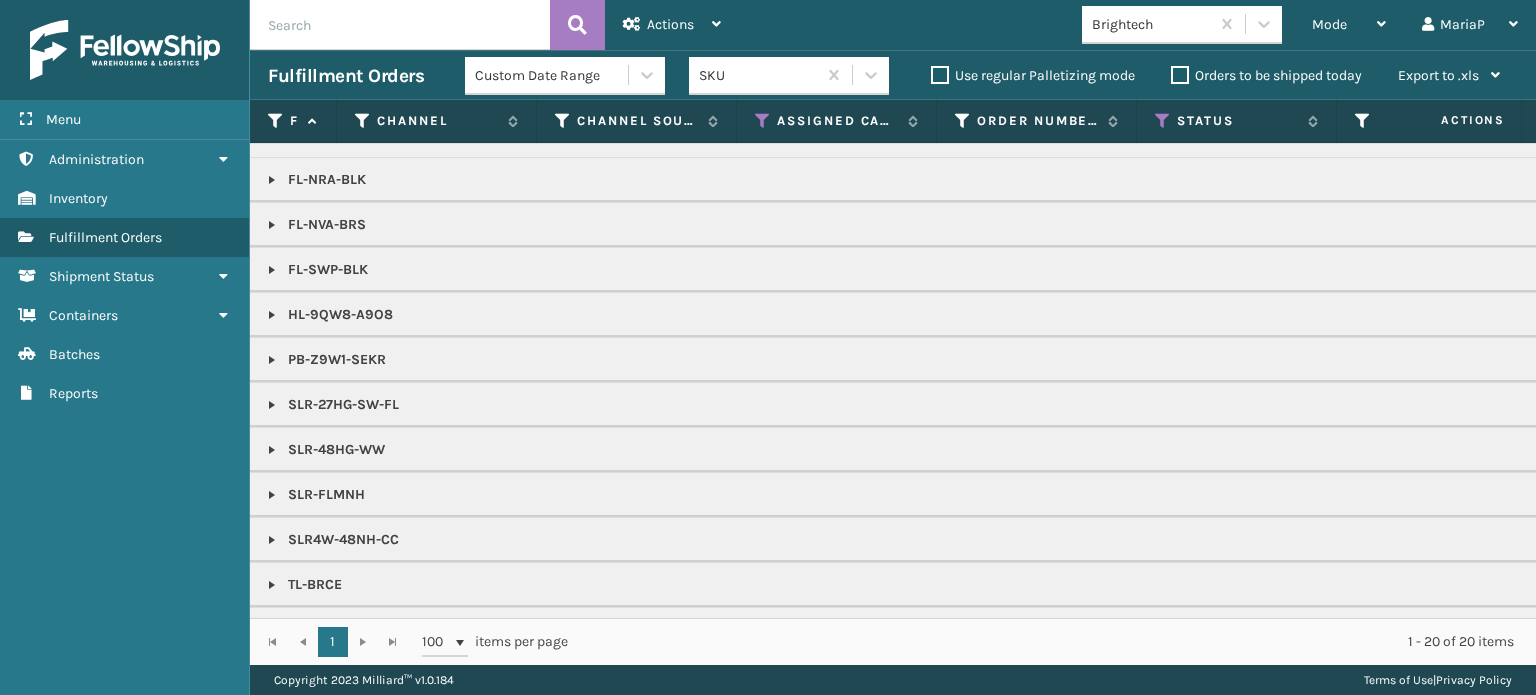 click on "SLR-27HG-SW-FL" at bounding box center (2441, 405) 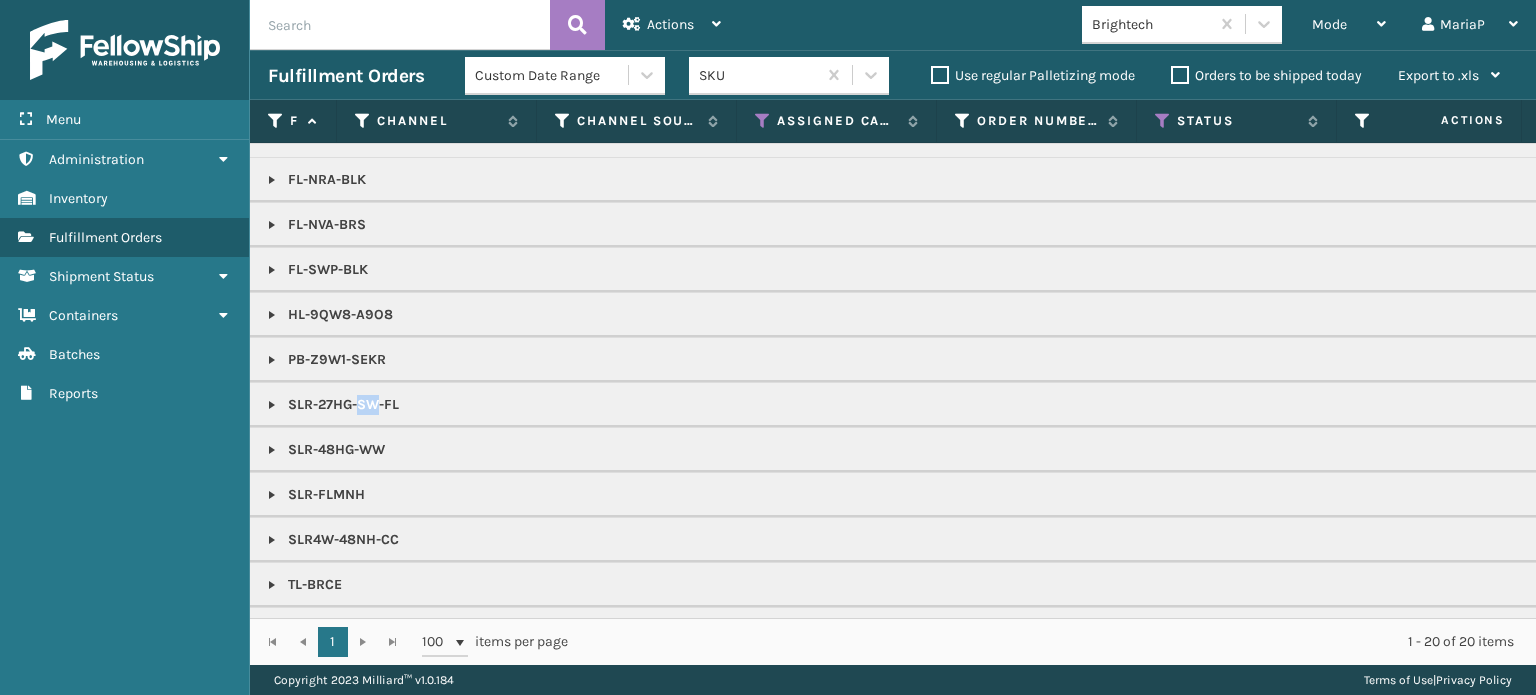 click on "SLR-27HG-SW-FL" at bounding box center [2441, 405] 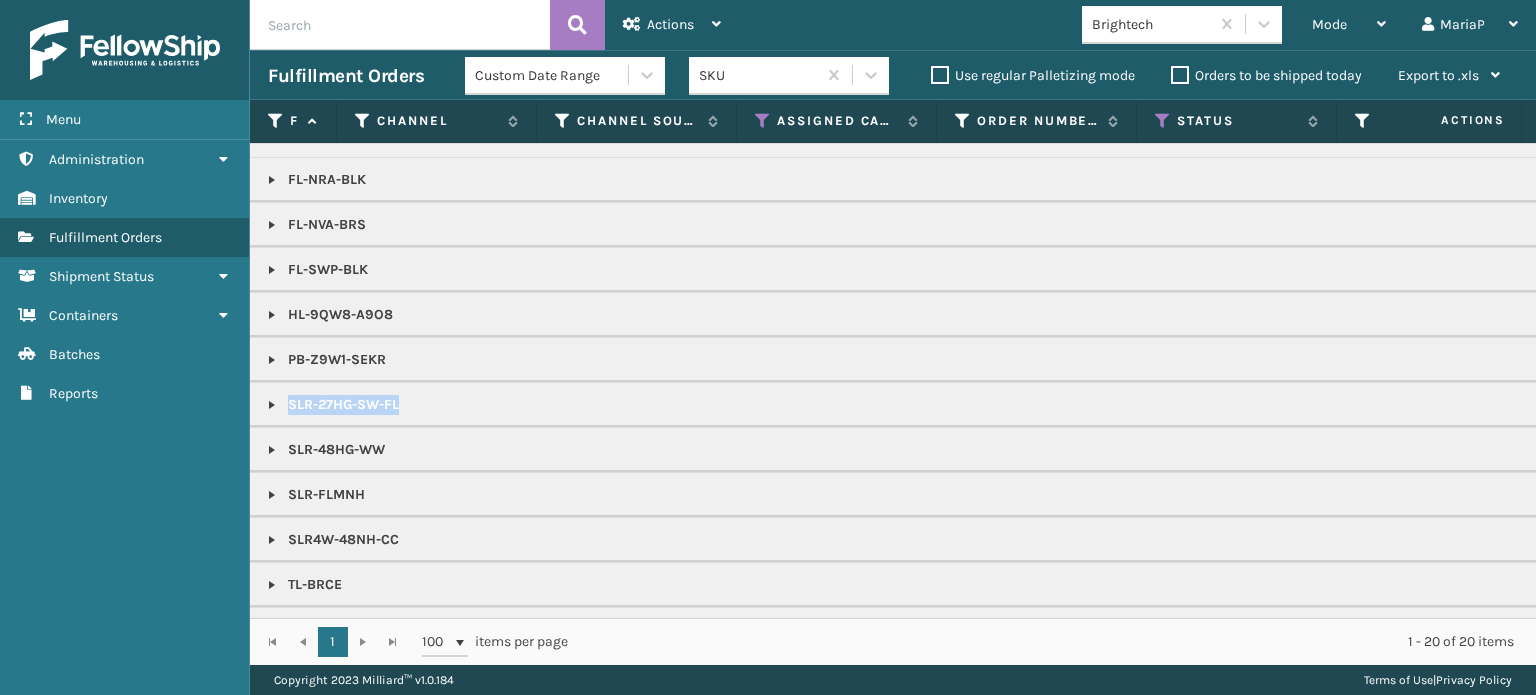 click on "SLR-27HG-SW-FL" at bounding box center [2441, 405] 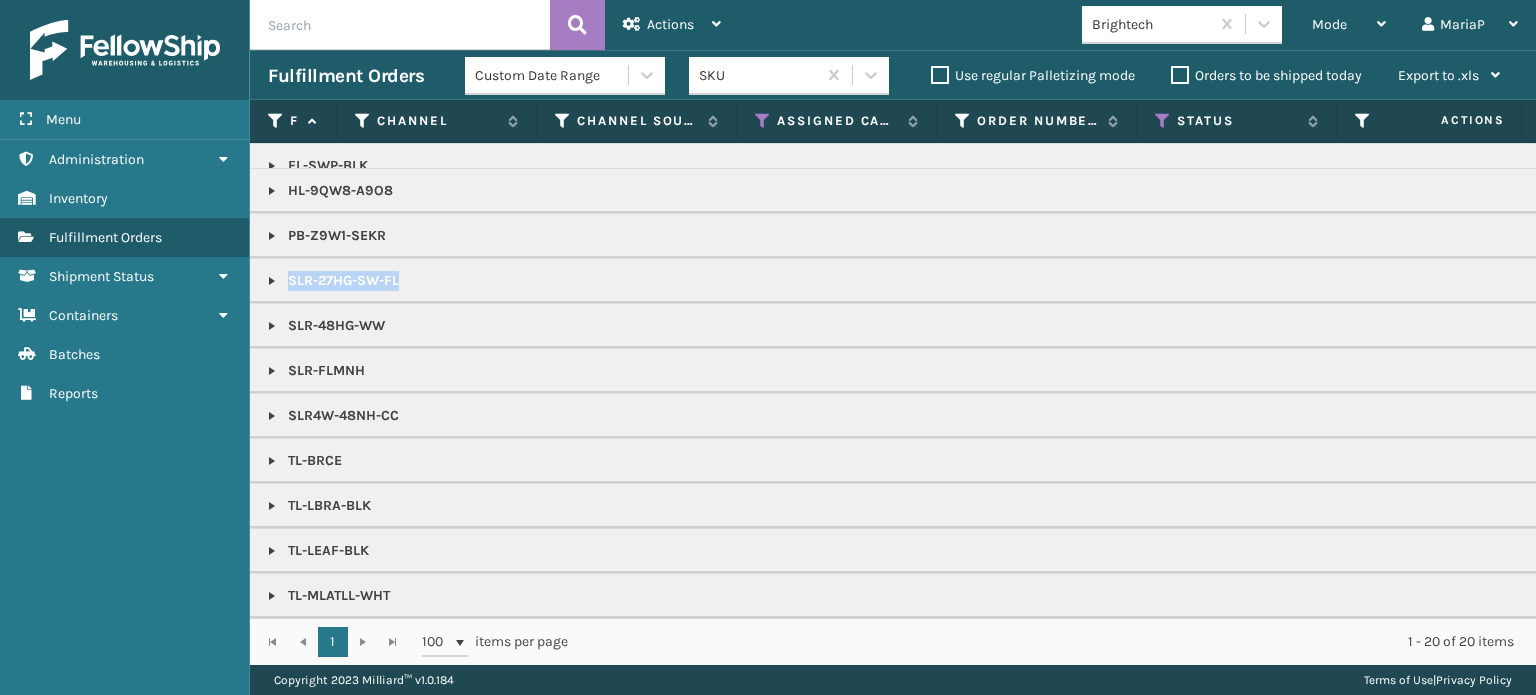 scroll, scrollTop: 434, scrollLeft: 0, axis: vertical 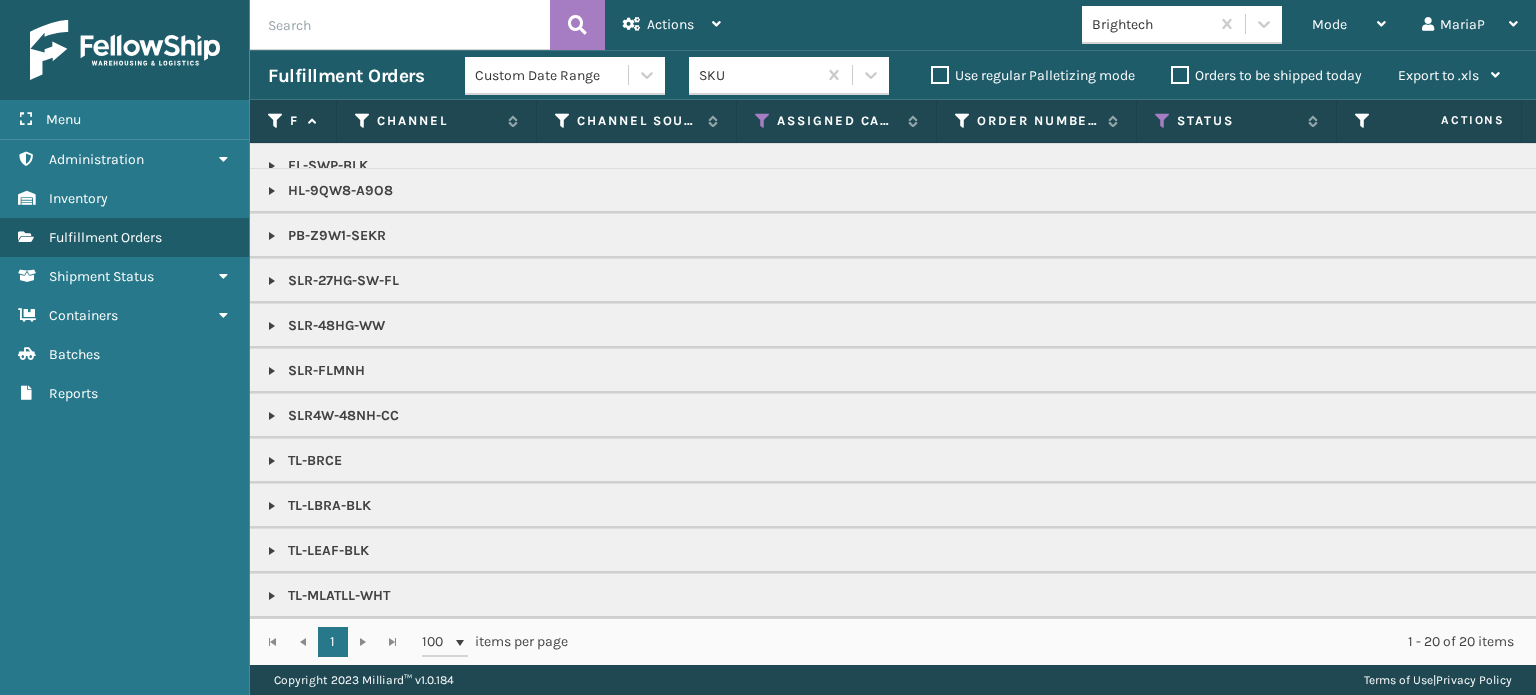 drag, startPoint x: 289, startPoint y: 396, endPoint x: 423, endPoint y: 388, distance: 134.23859 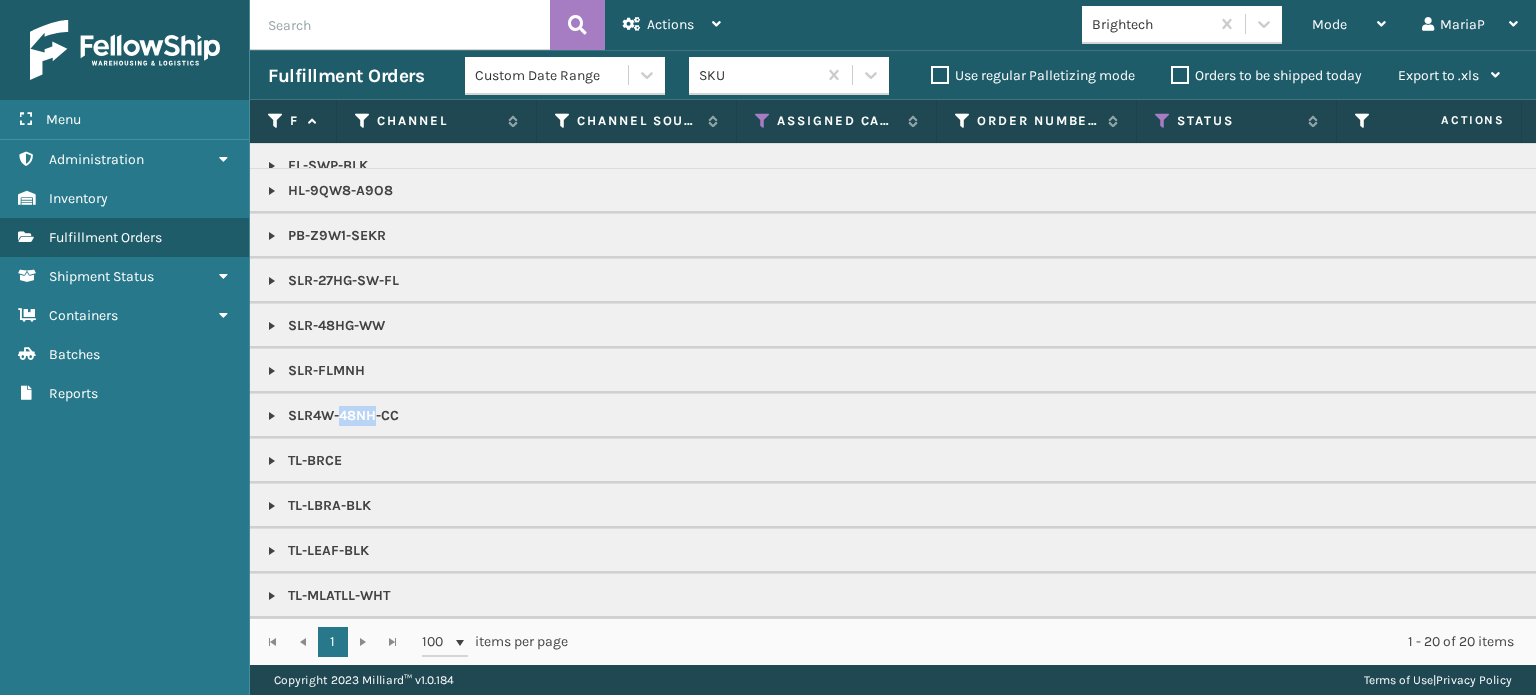 click on "SLR4W-48NH-CC" at bounding box center [2441, 416] 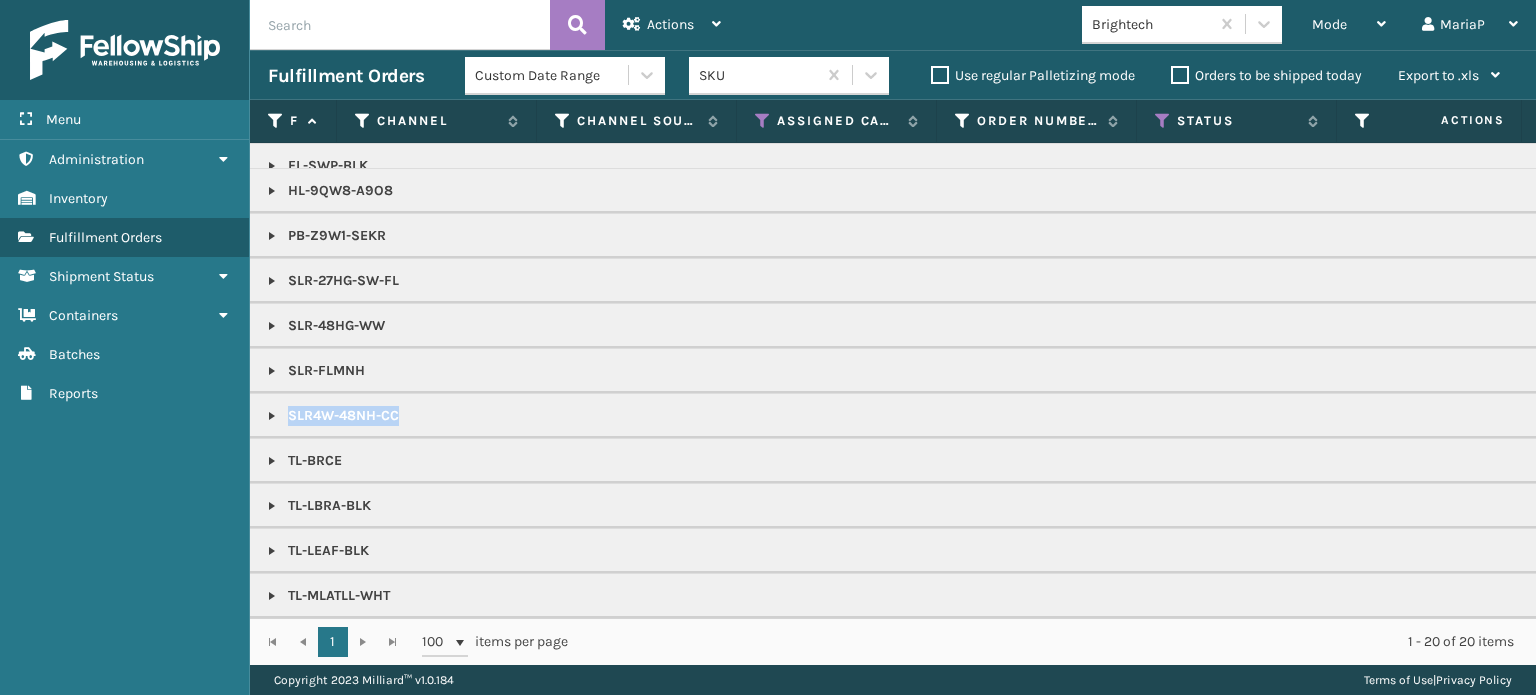 click on "SLR4W-48NH-CC" at bounding box center (2441, 416) 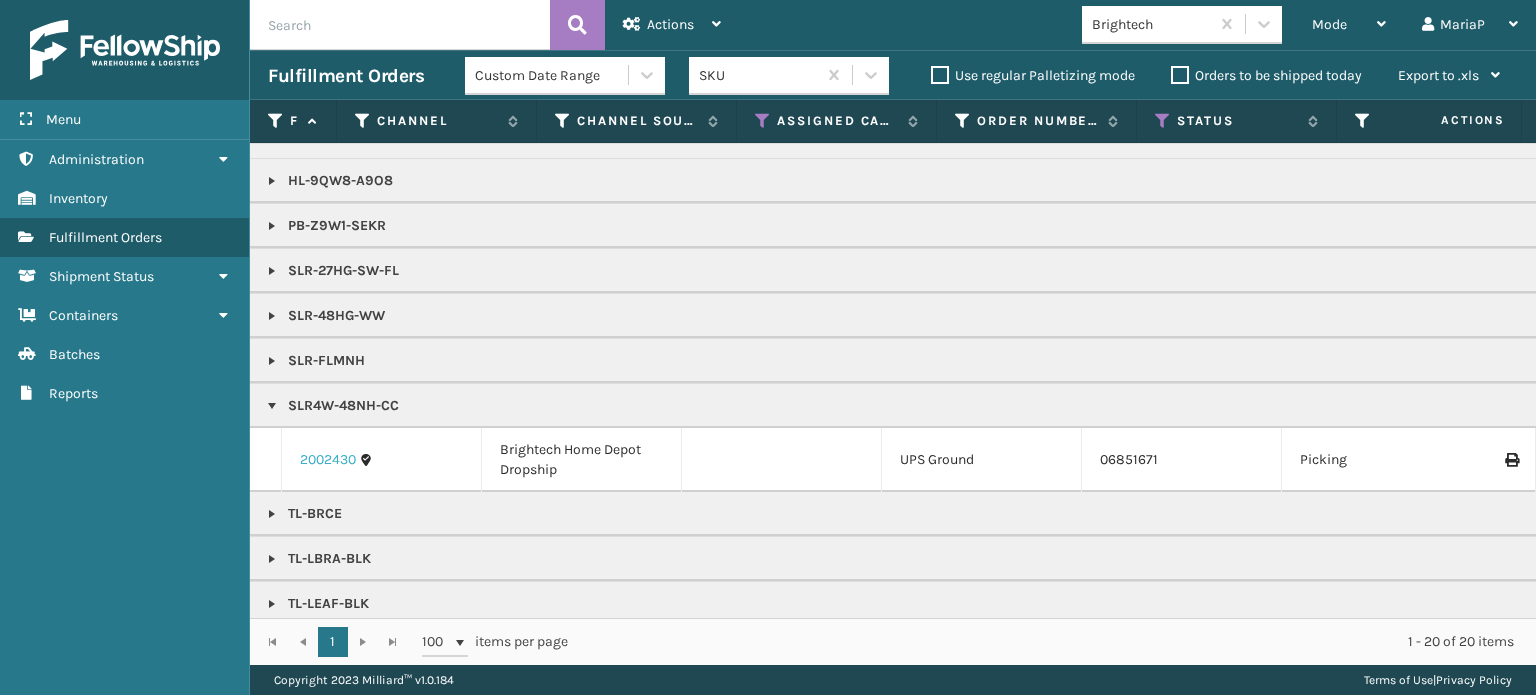 click on "2002430" at bounding box center [328, 460] 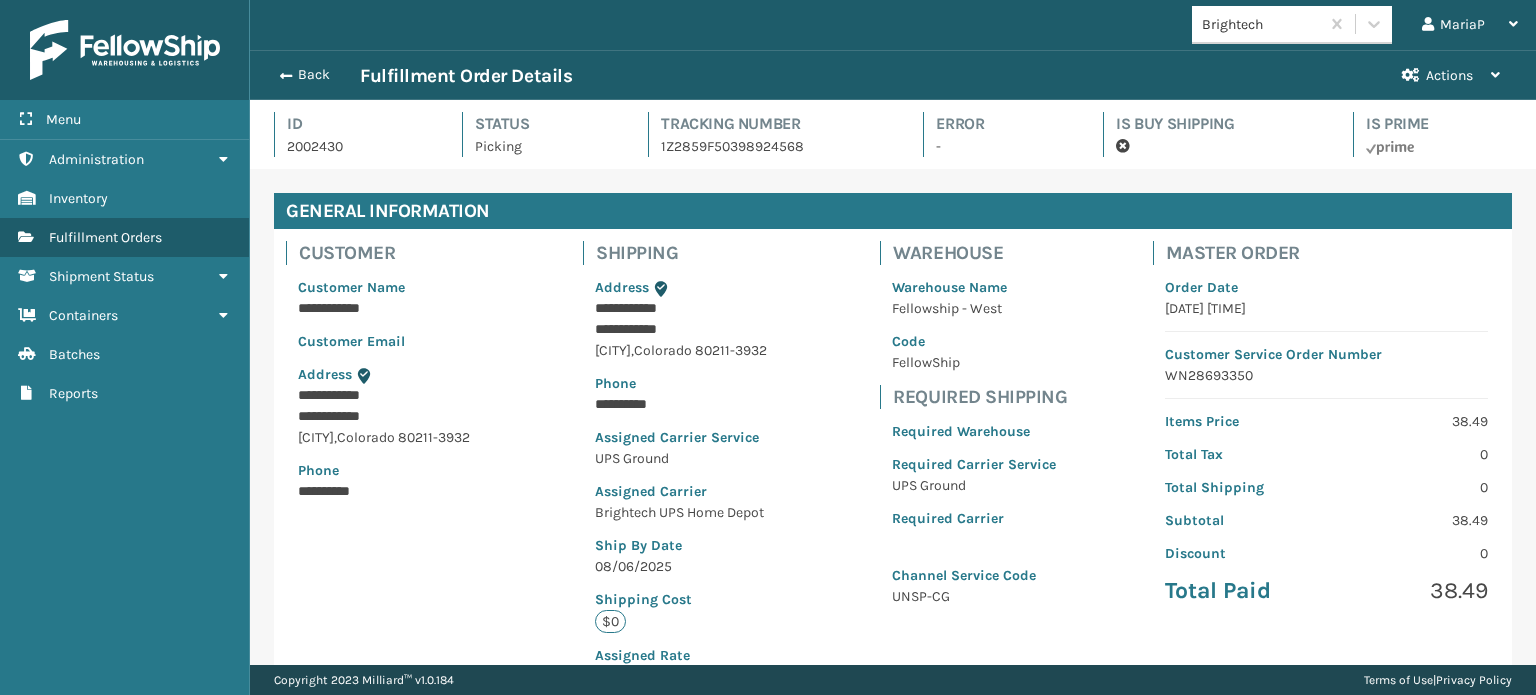 scroll, scrollTop: 386, scrollLeft: 0, axis: vertical 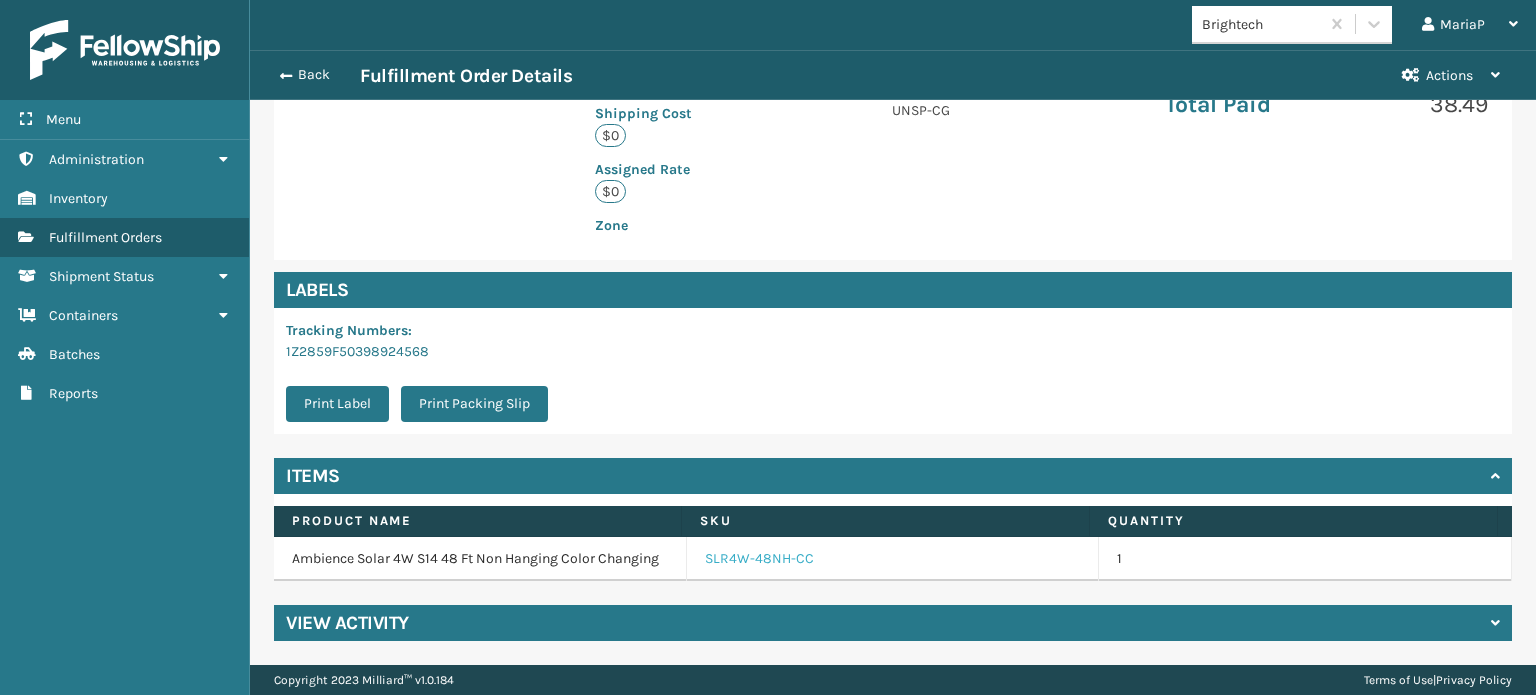 click on "SLR4W-48NH-CC" at bounding box center [759, 559] 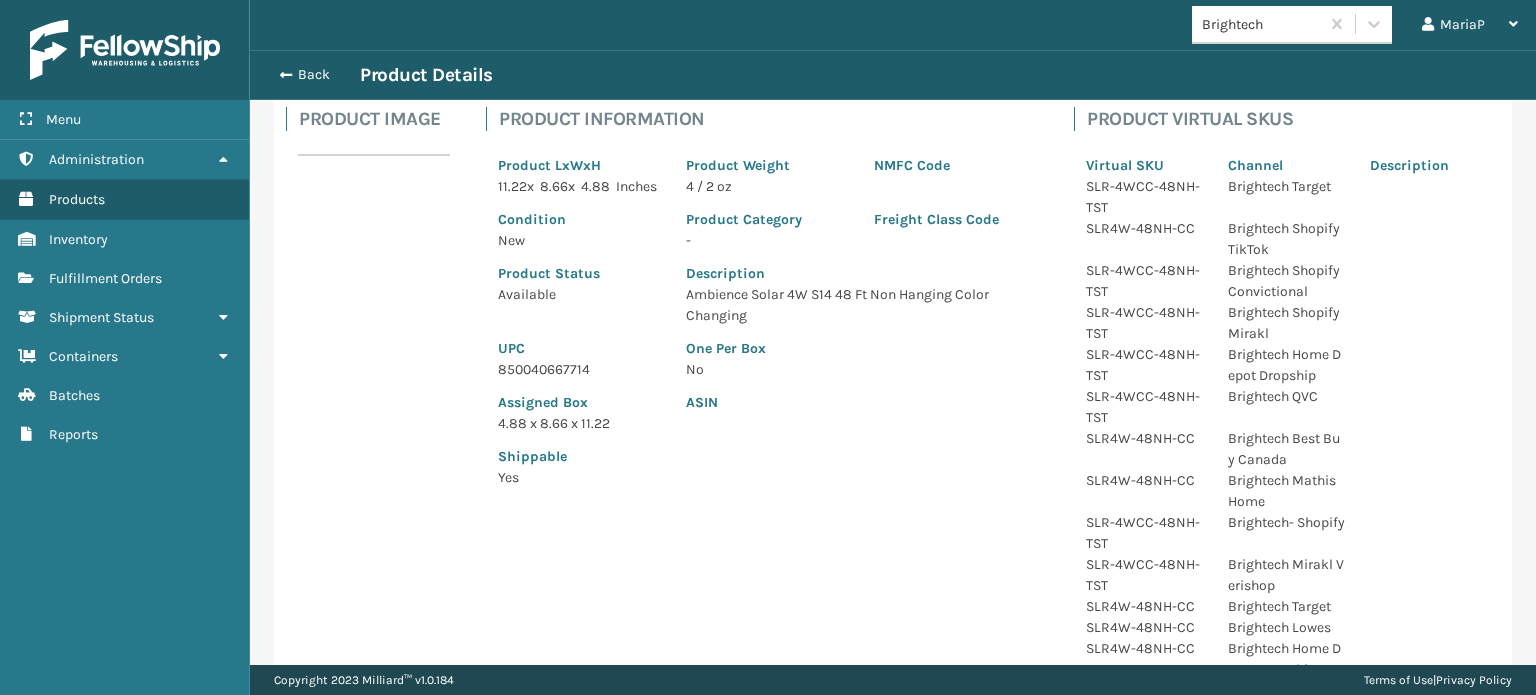 scroll, scrollTop: 100, scrollLeft: 0, axis: vertical 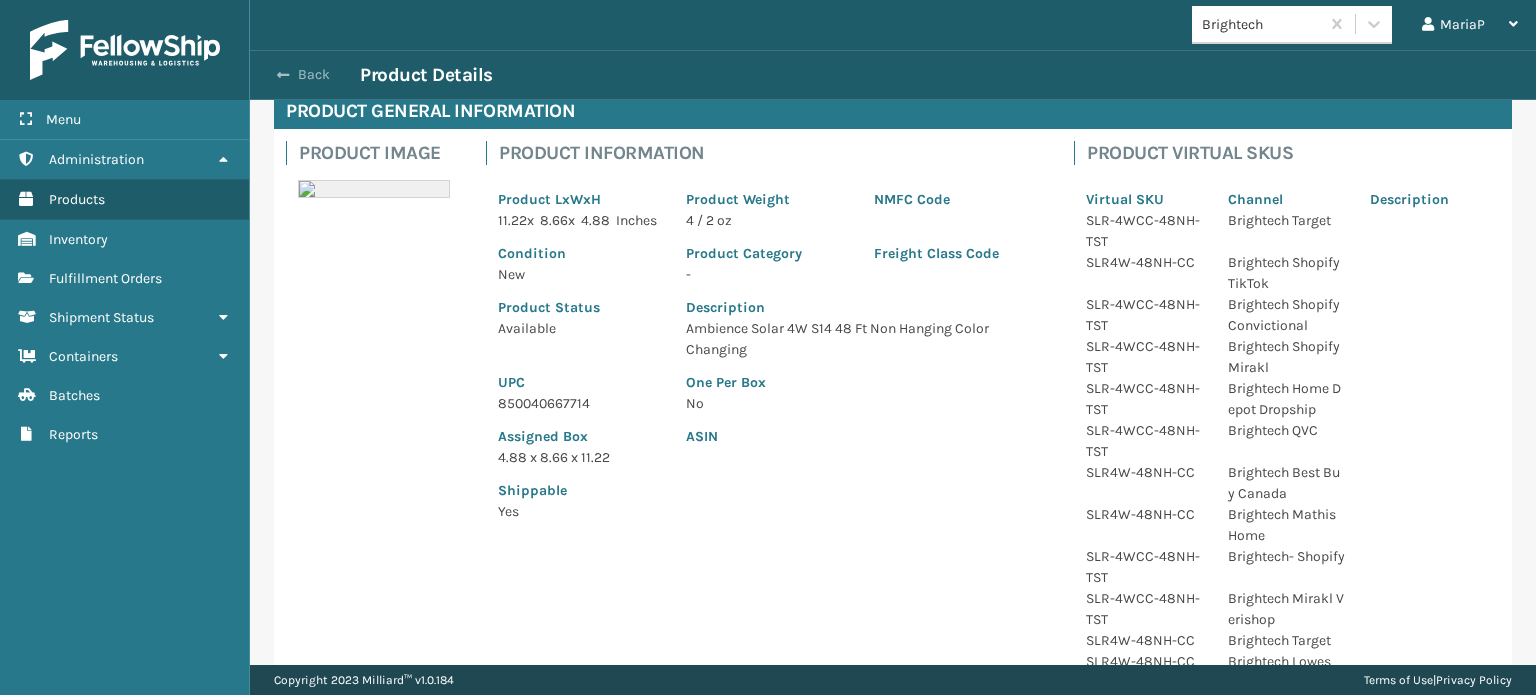 click on "Back" at bounding box center (314, 75) 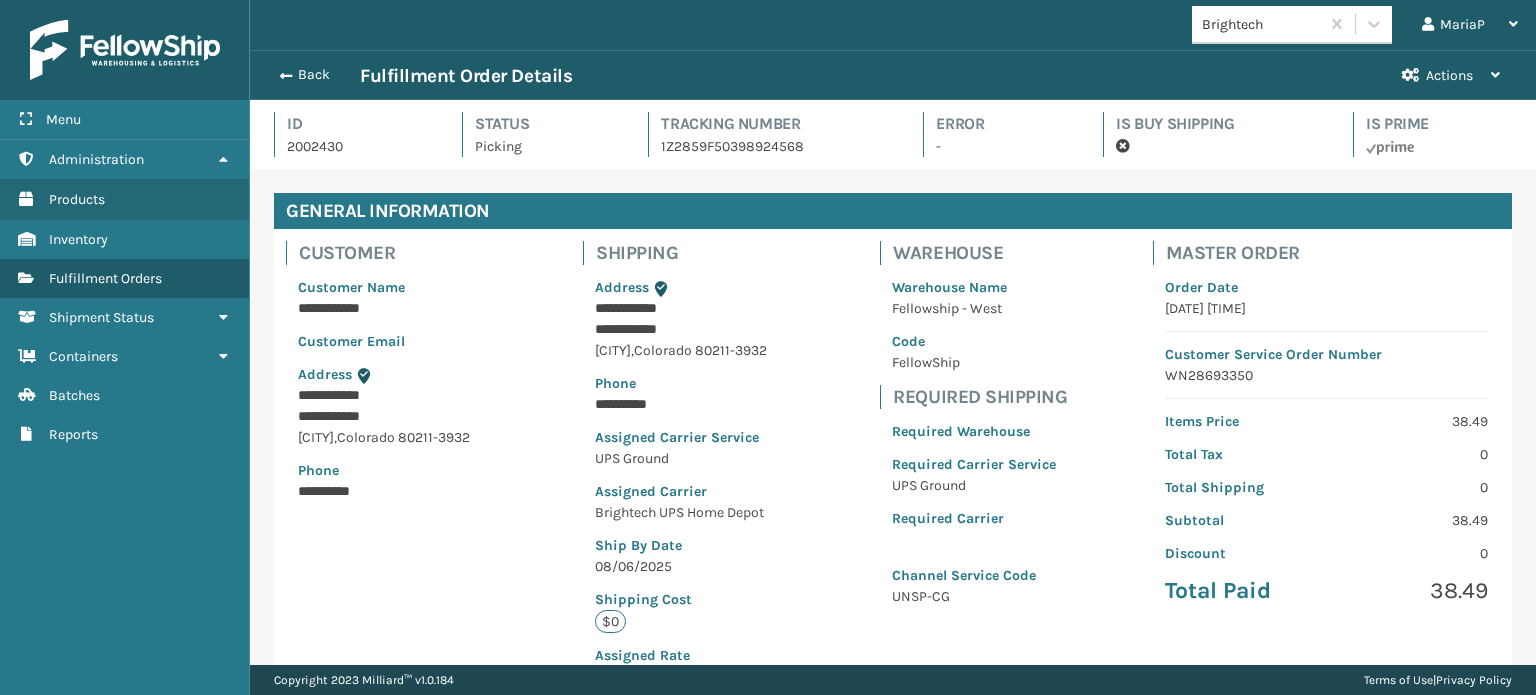 scroll, scrollTop: 99951, scrollLeft: 98713, axis: both 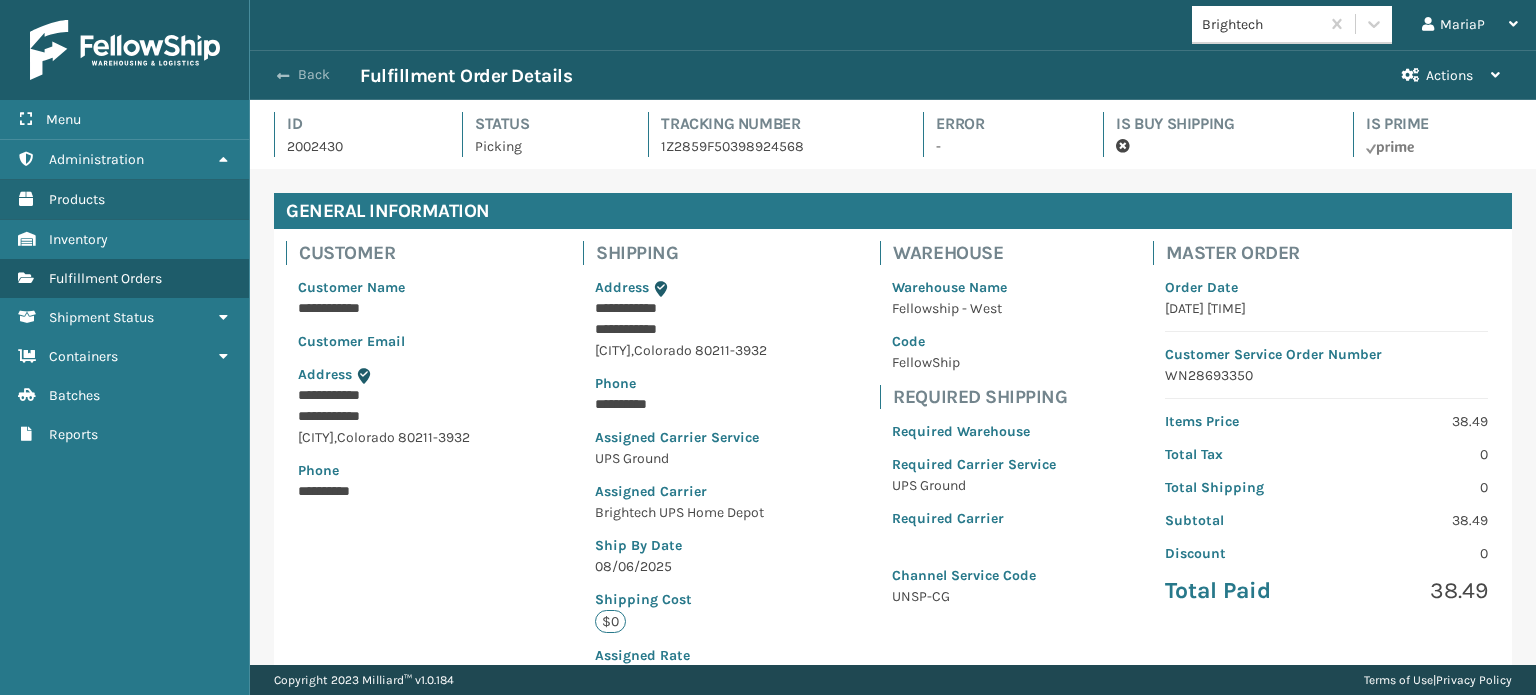 click at bounding box center [283, 76] 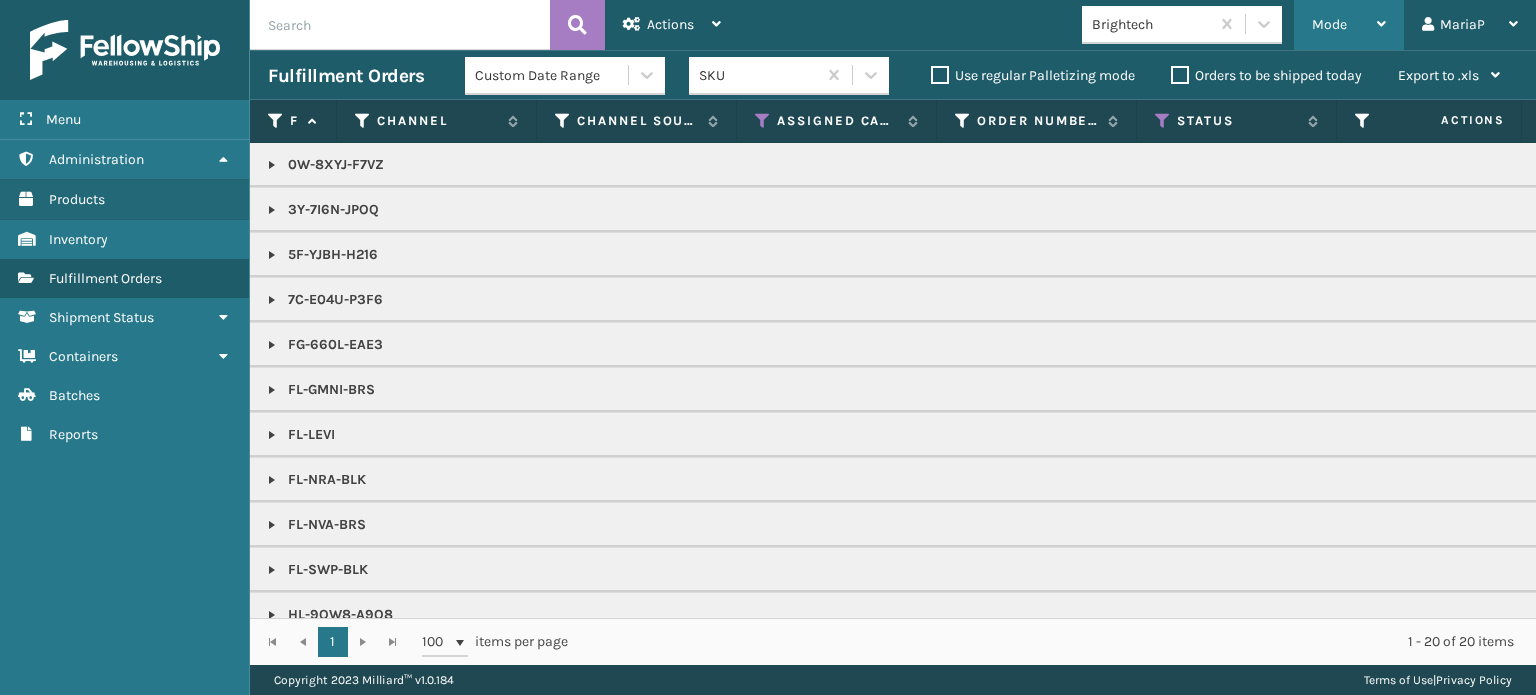 click on "Mode Regular Mode Picking Mode Labeling Mode Exit Scan Mode" at bounding box center (1349, 25) 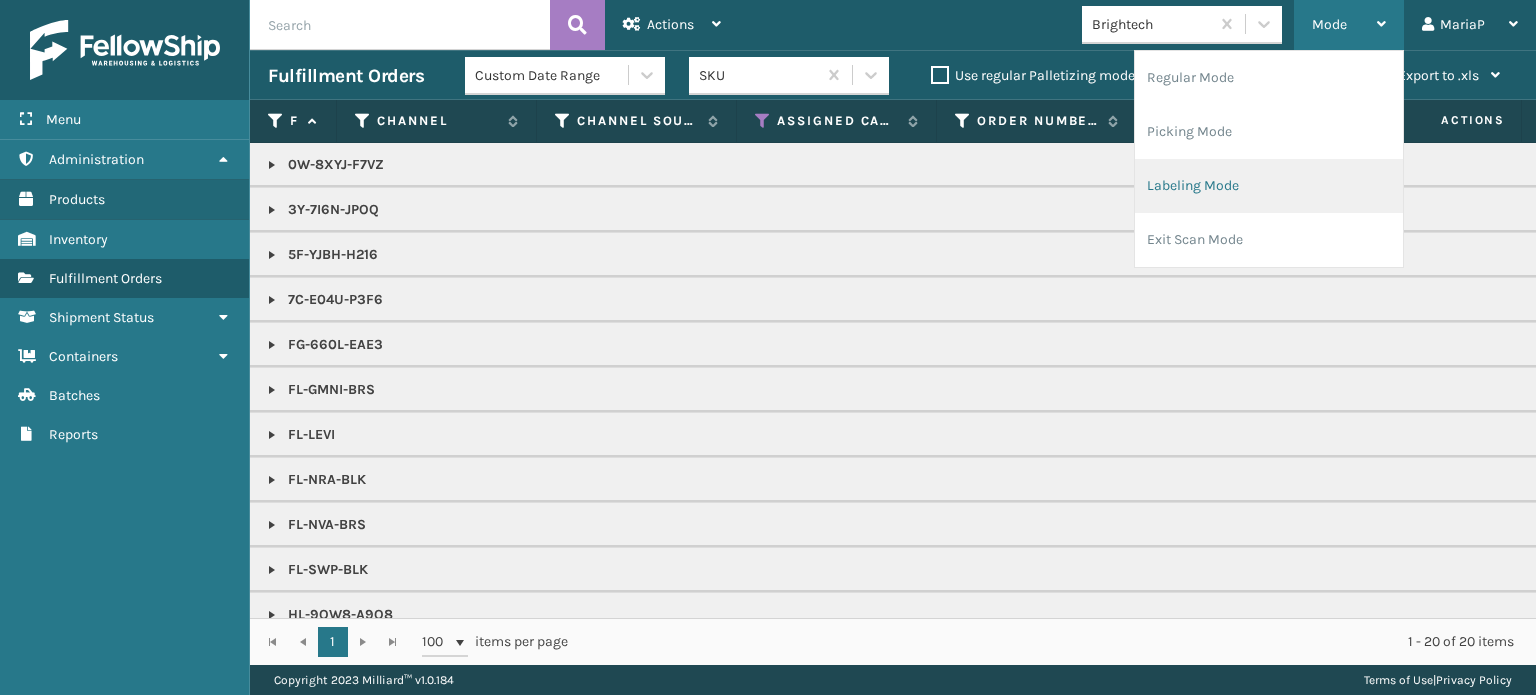 click on "Labeling Mode" at bounding box center [1269, 186] 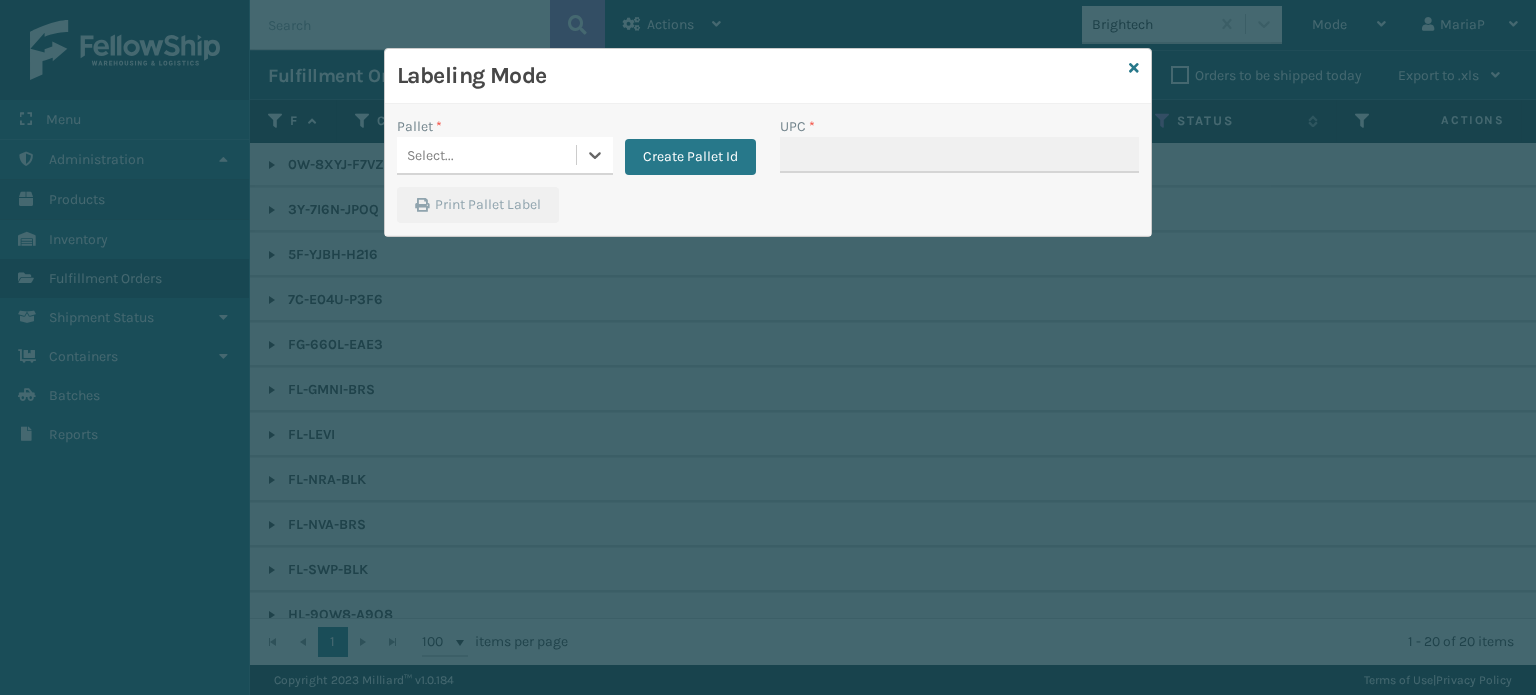 click on "Select..." at bounding box center (486, 155) 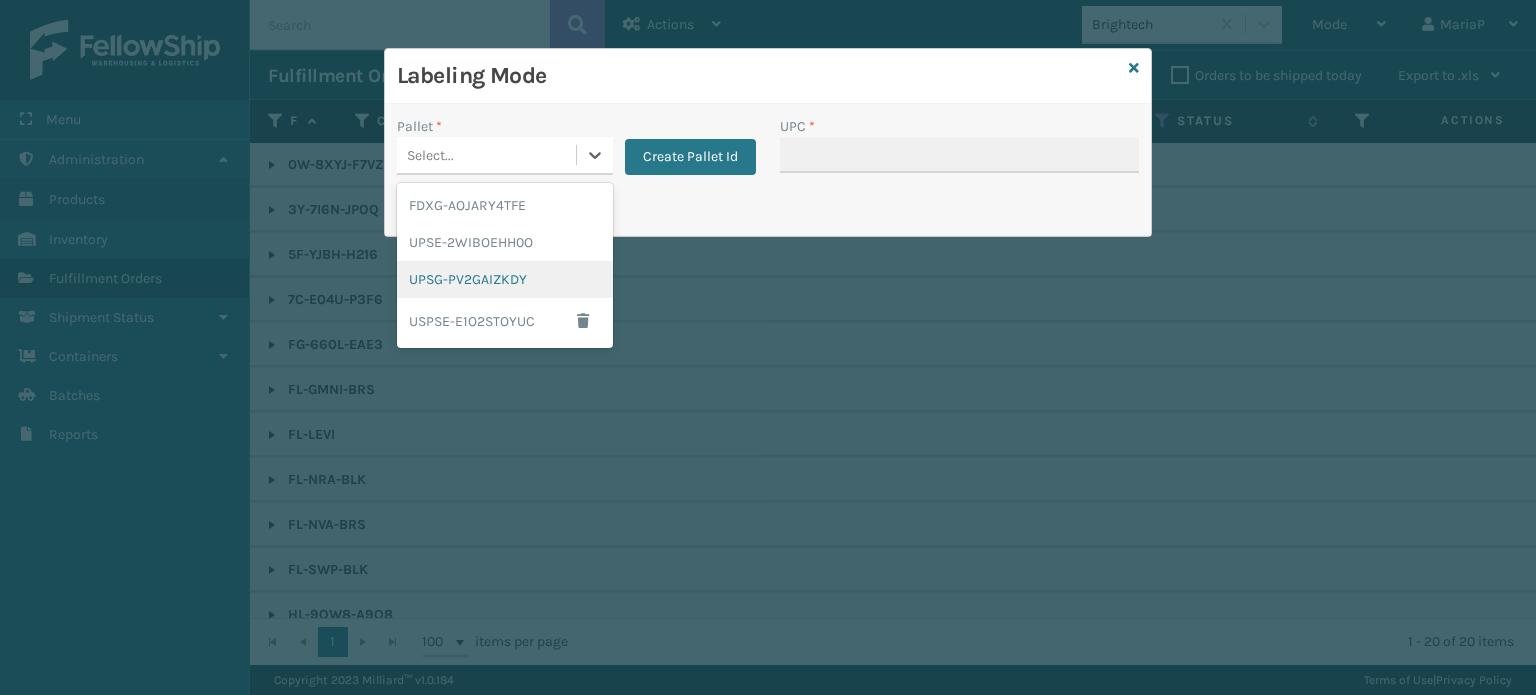click on "UPSG-PV2GAIZKDY" at bounding box center [505, 279] 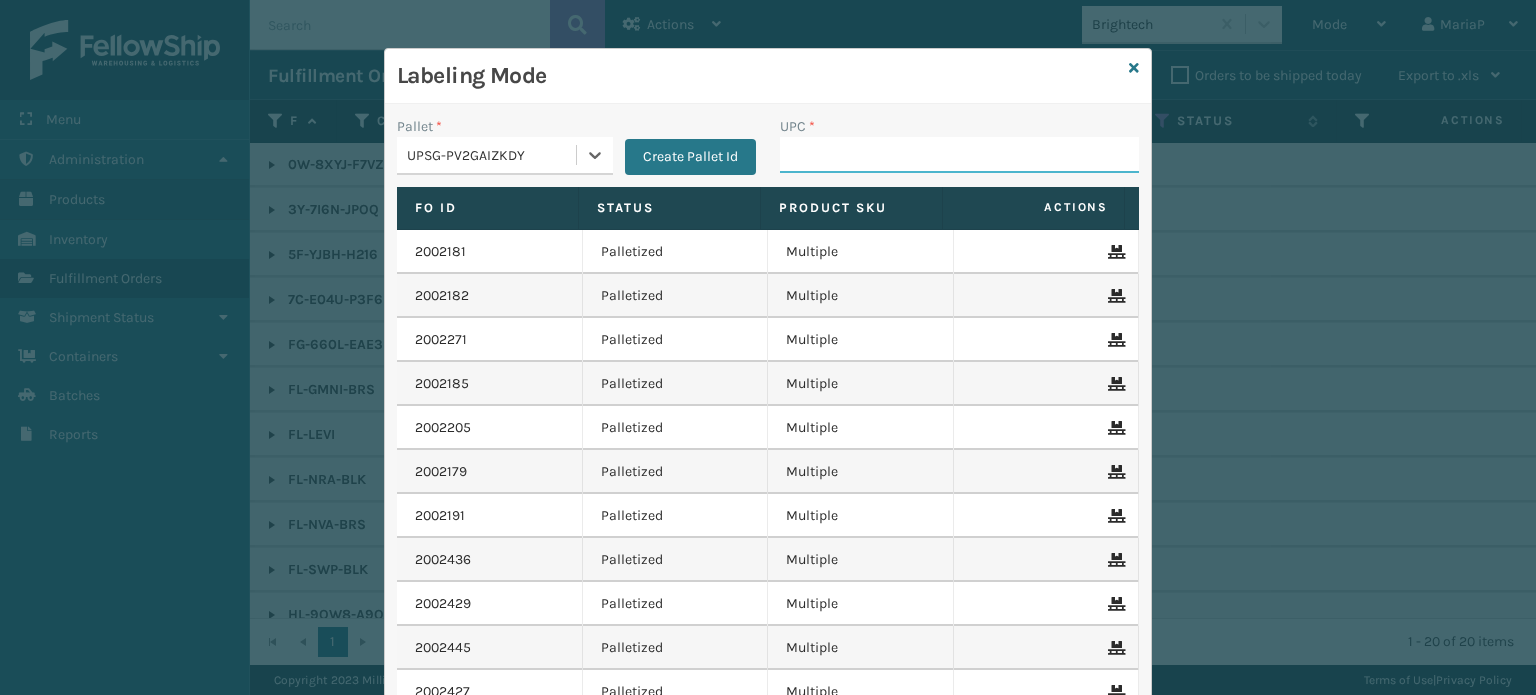 click on "UPC   *" at bounding box center (959, 155) 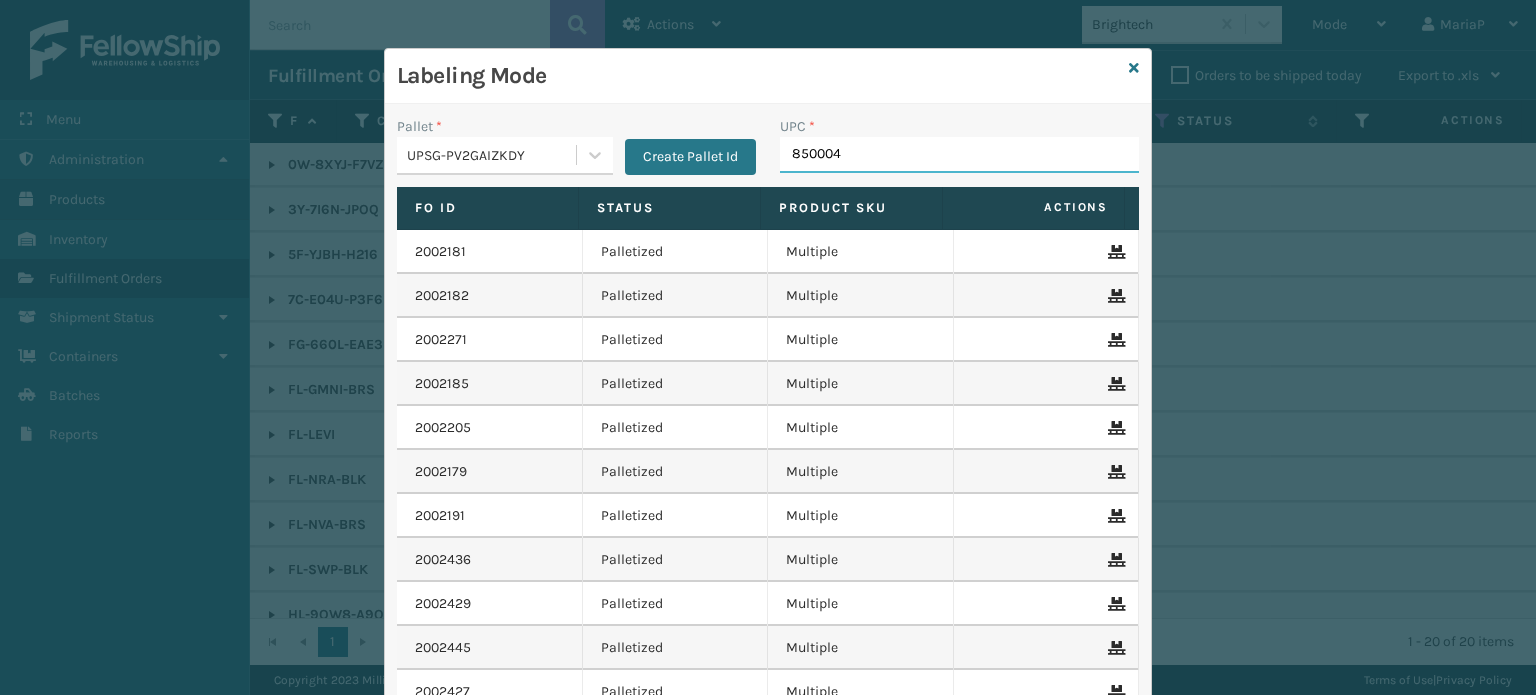 type on "8500044" 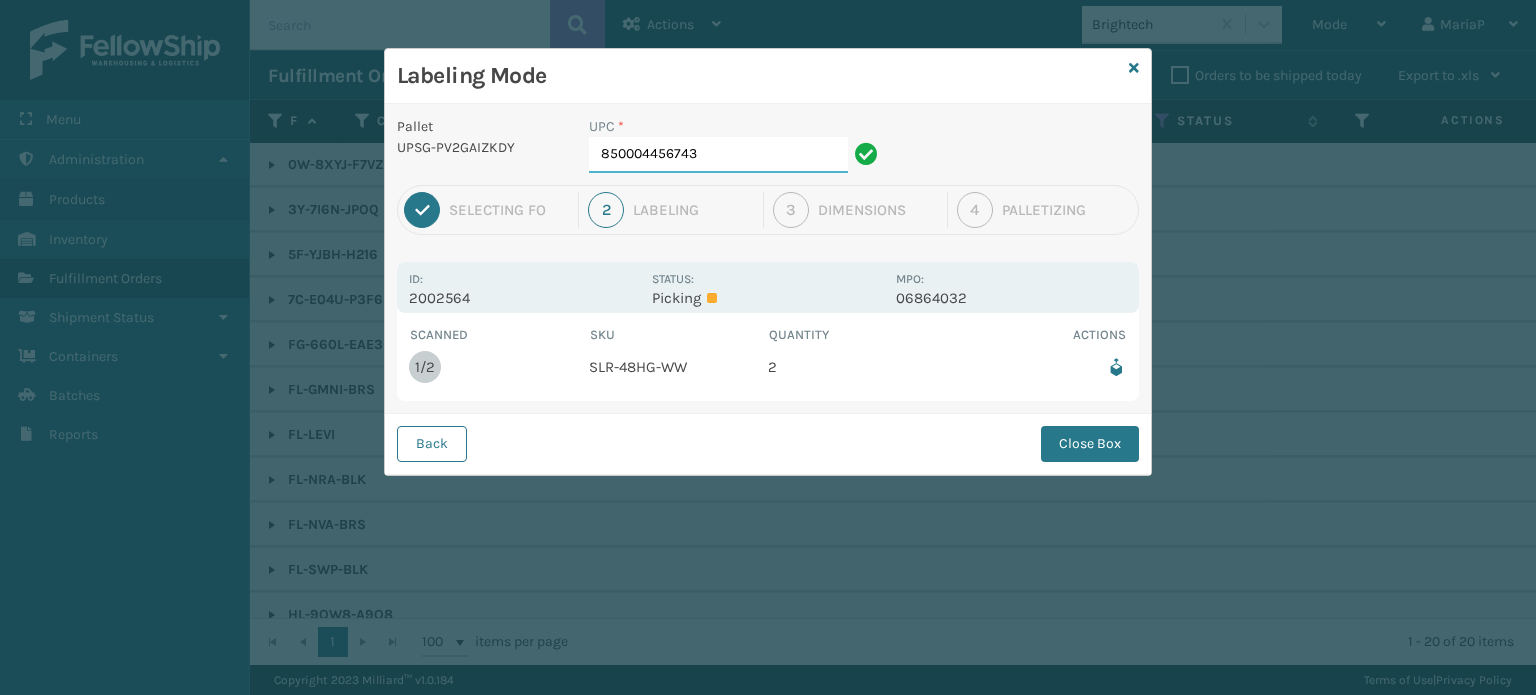 click on "850004456743" at bounding box center (718, 155) 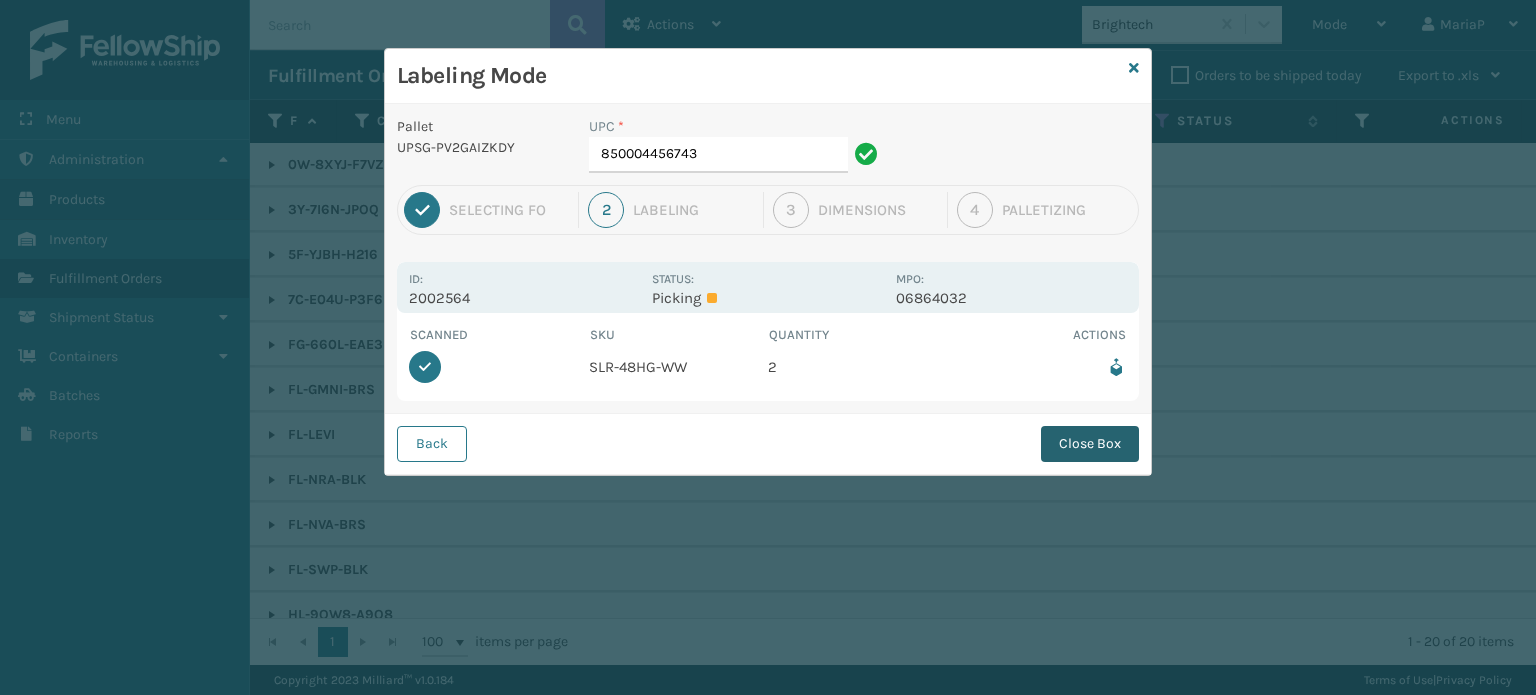 click on "Close Box" at bounding box center [1090, 444] 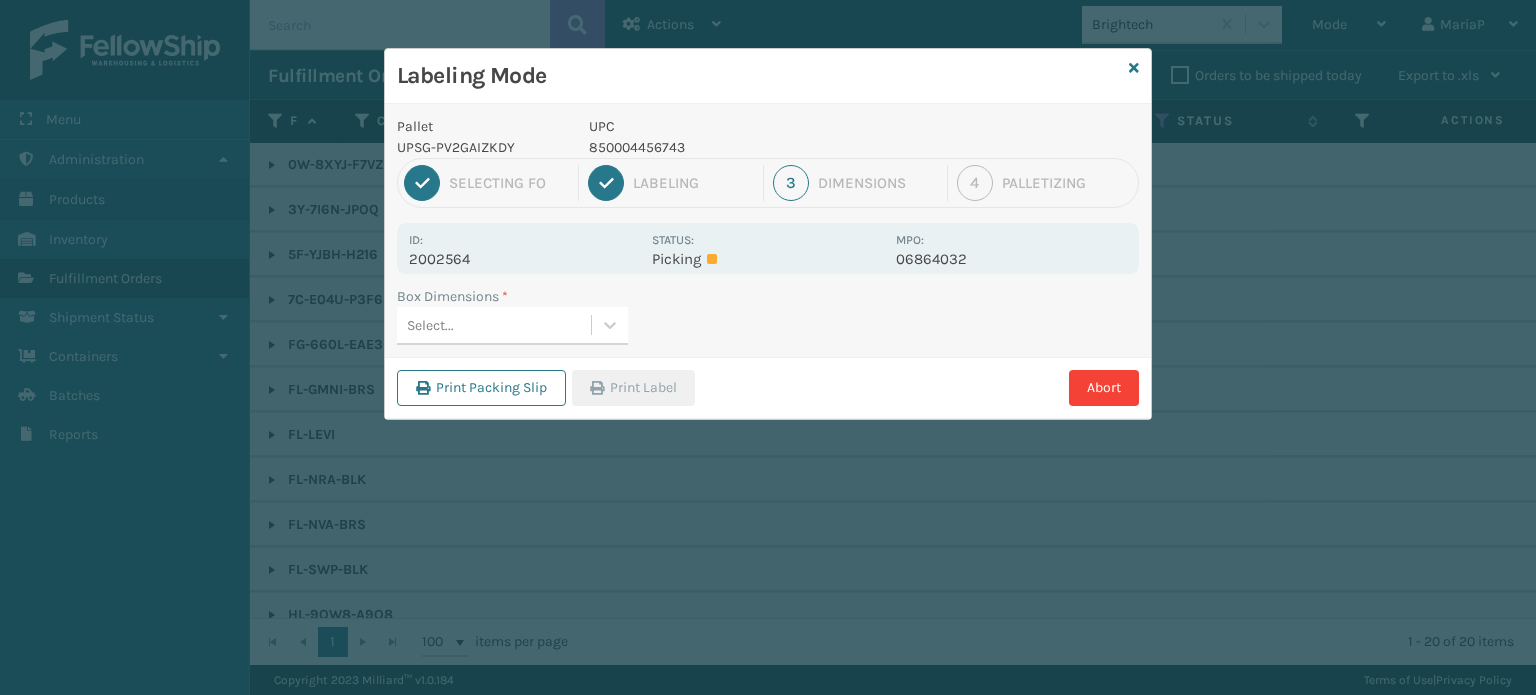 click on "Select..." at bounding box center (494, 325) 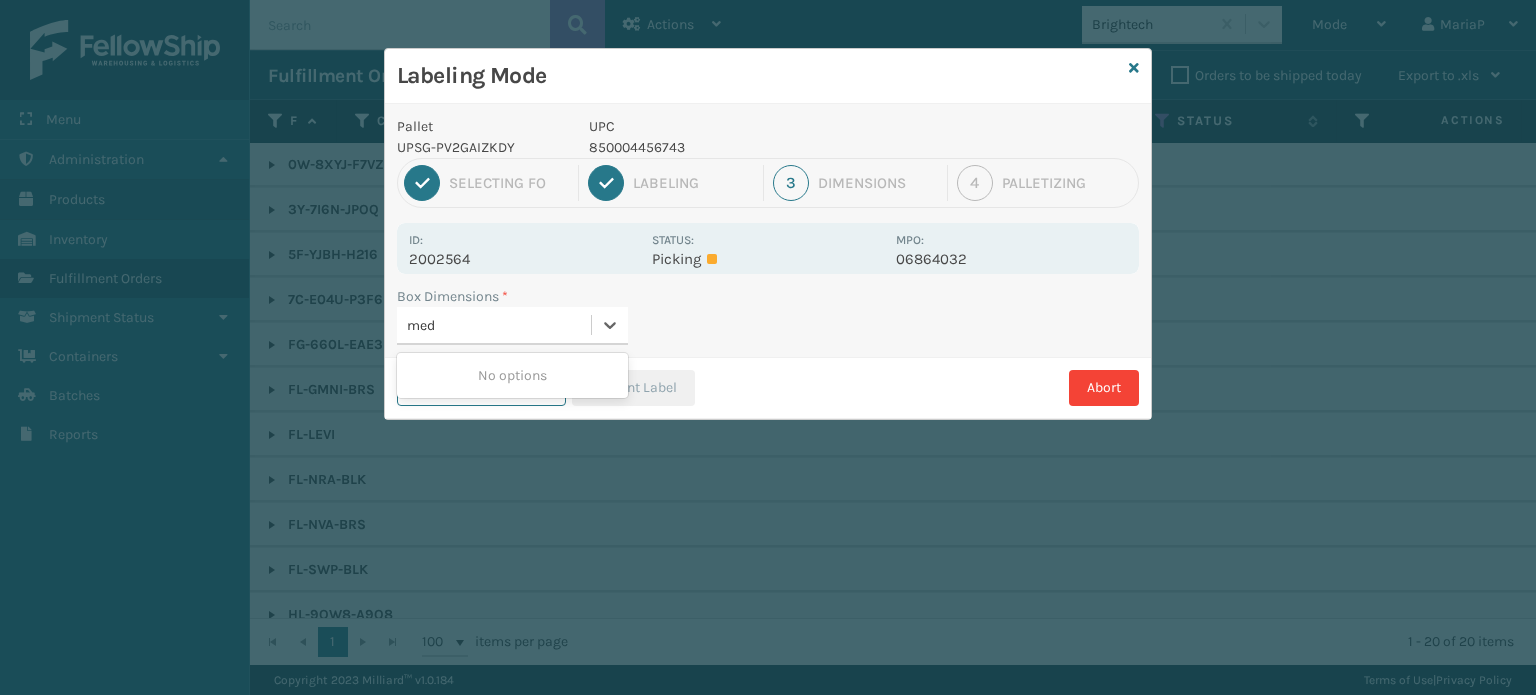 type on "med" 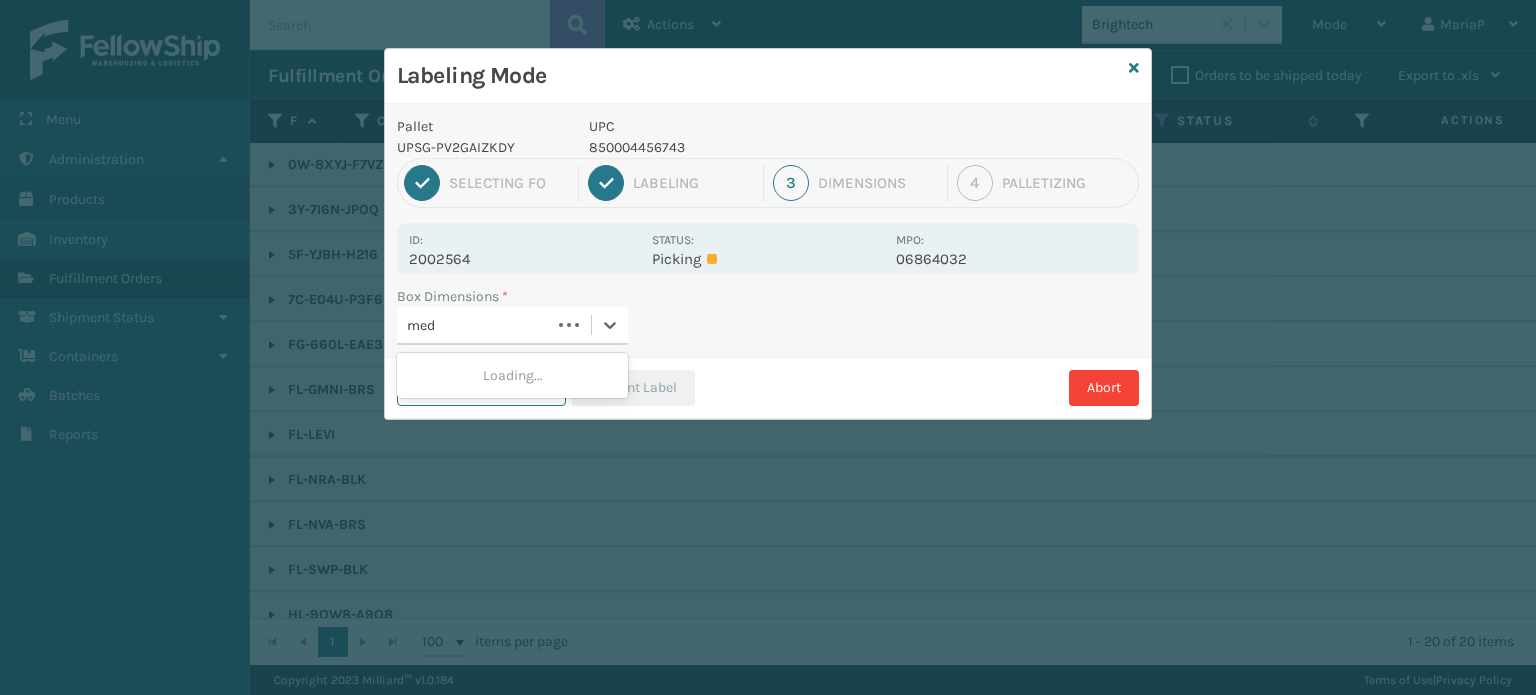click on "Loading..." at bounding box center (512, 375) 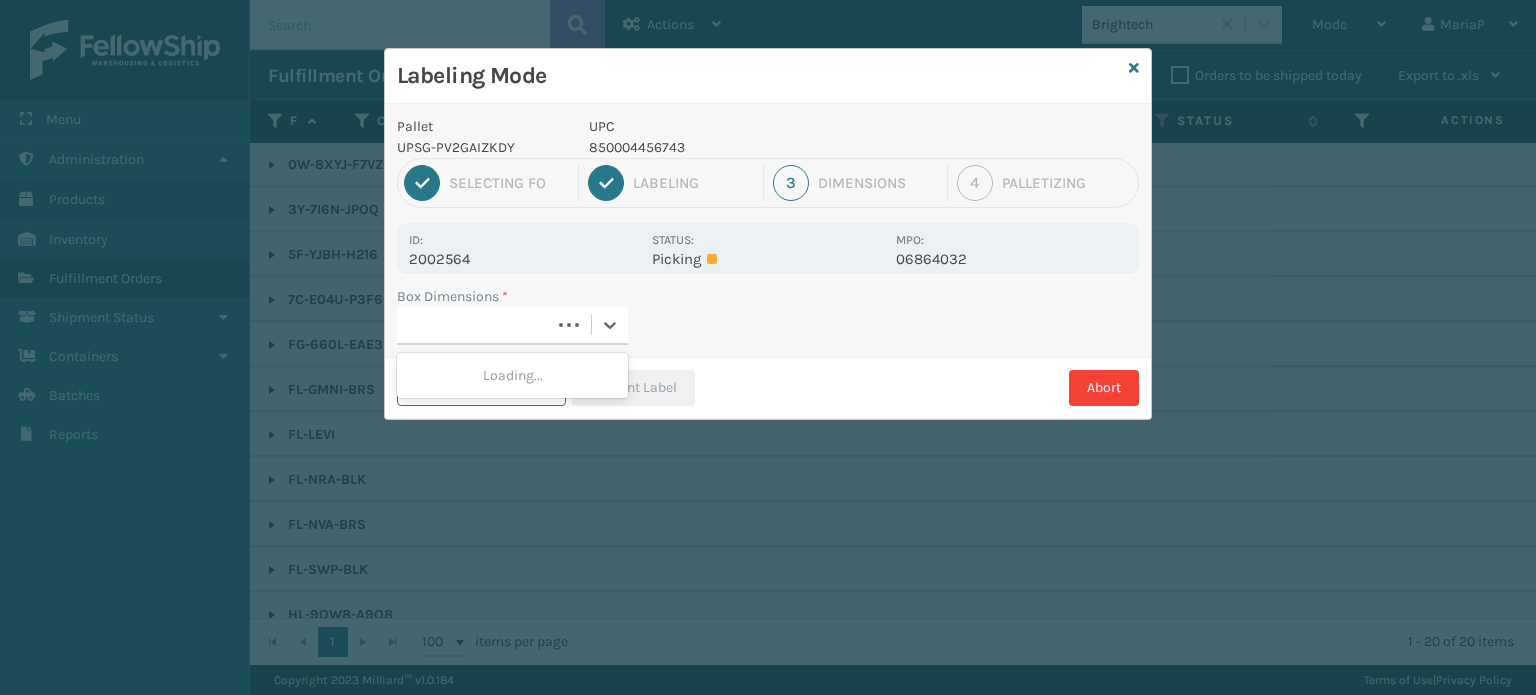 click on "med" at bounding box center [474, 325] 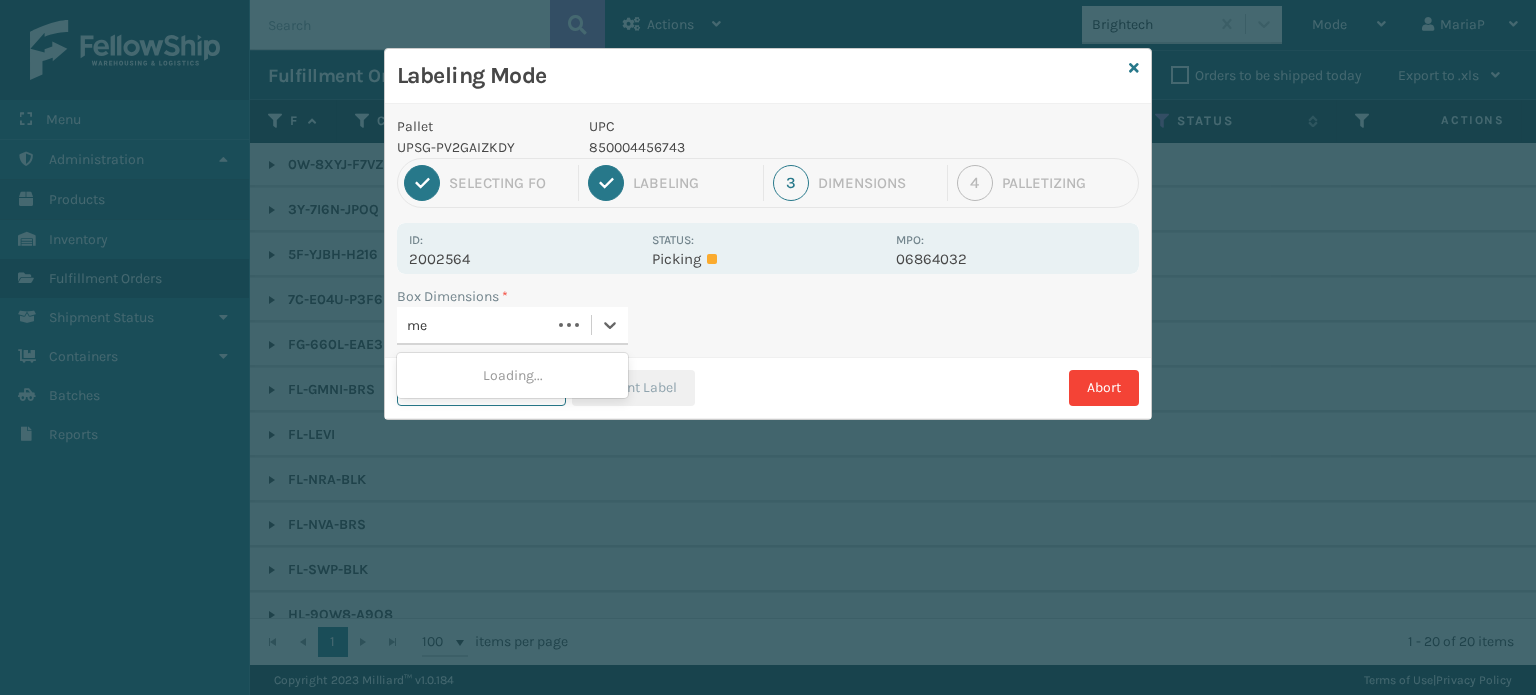 type on "med" 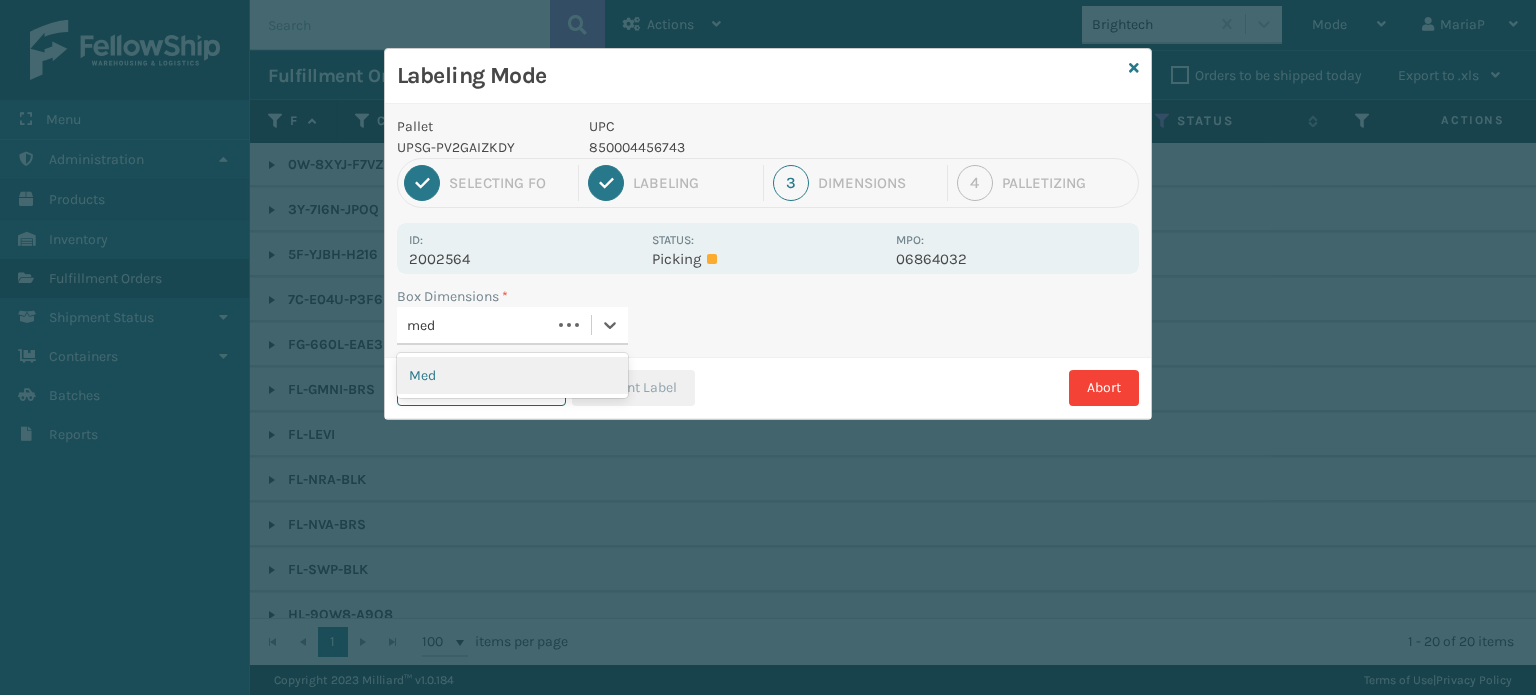 drag, startPoint x: 468, startPoint y: 367, endPoint x: 530, endPoint y: 373, distance: 62.289646 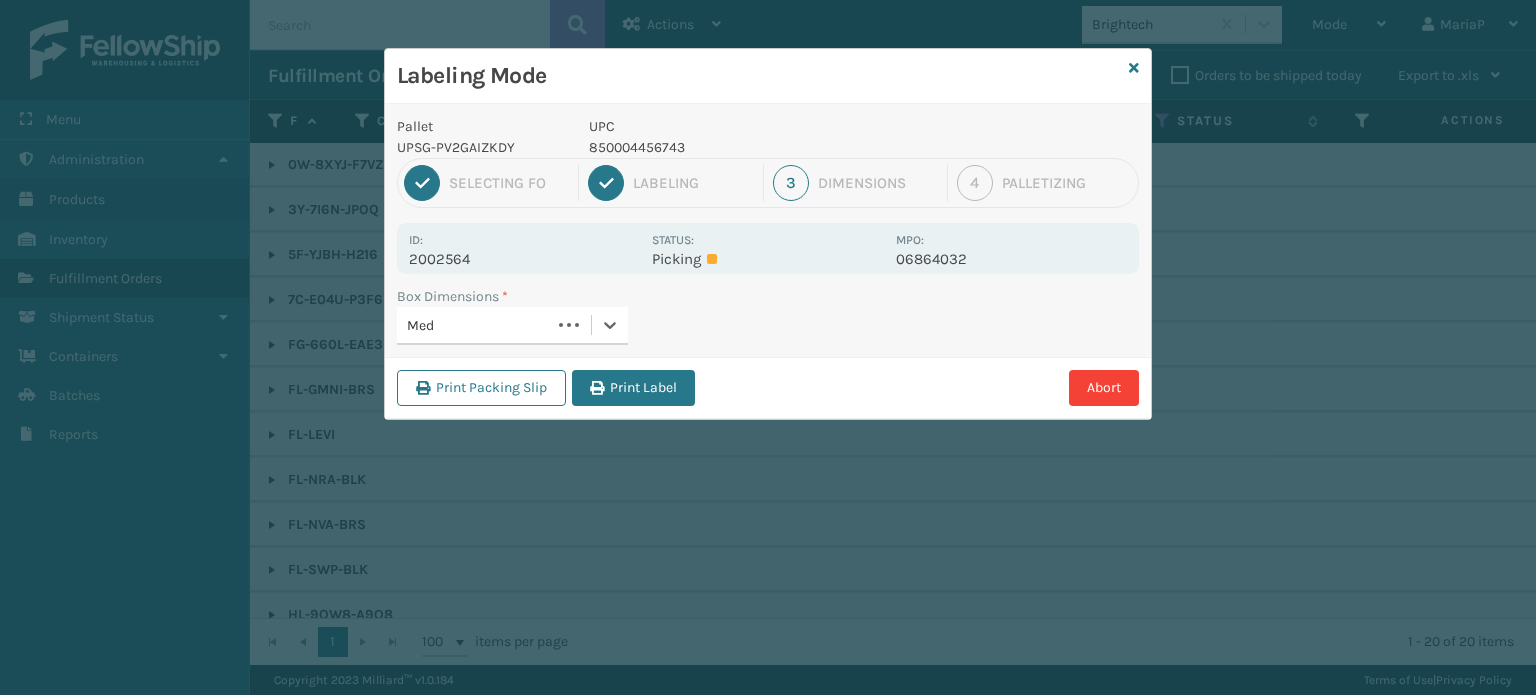 click on "Print Label" at bounding box center (633, 388) 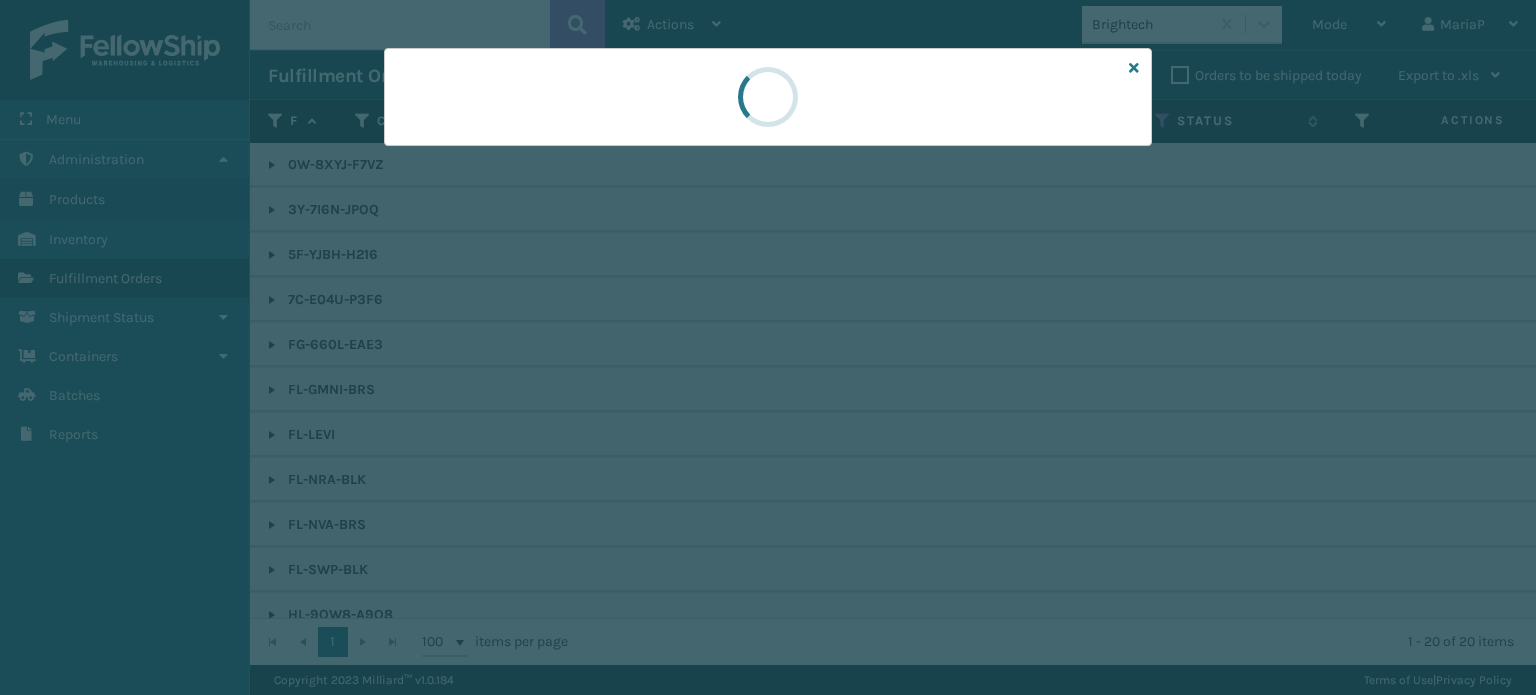 click at bounding box center [768, 347] 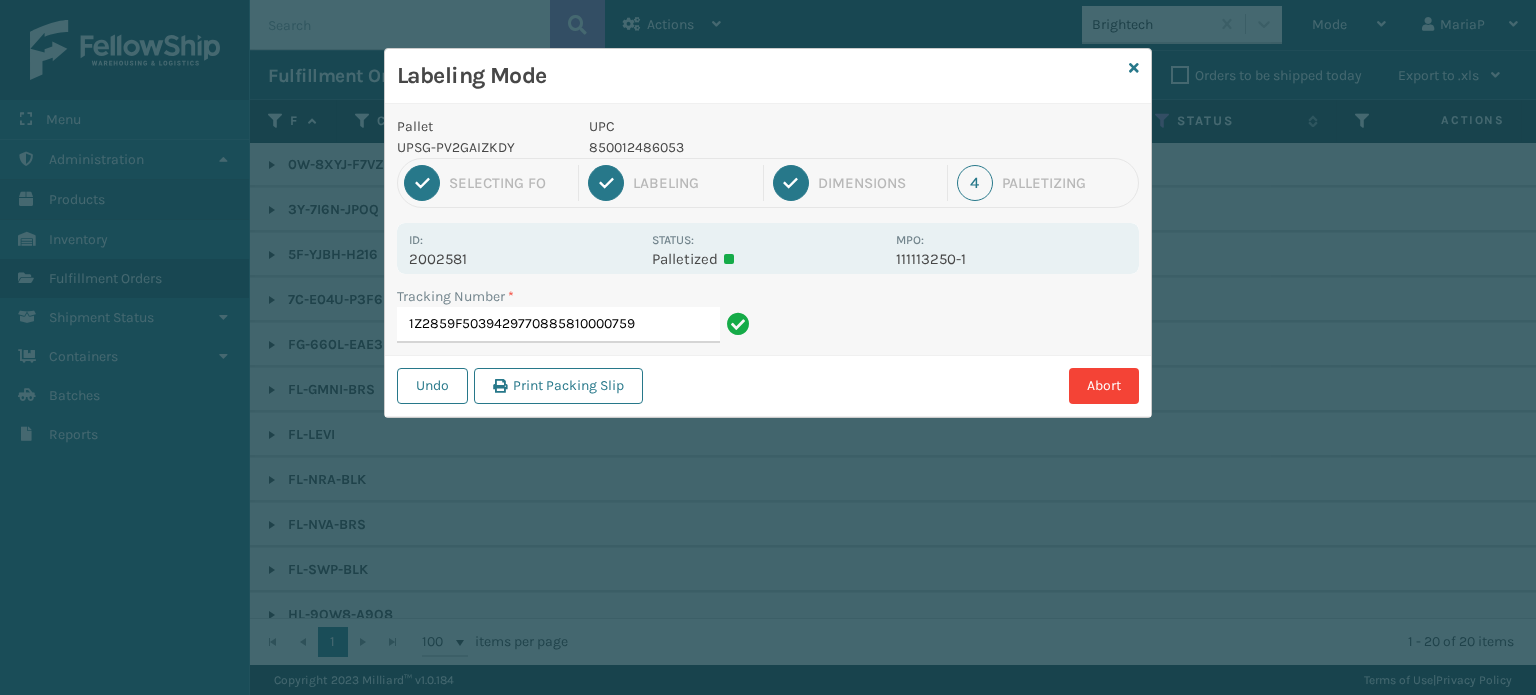 type on "1Z2859F5039429770885810000759" 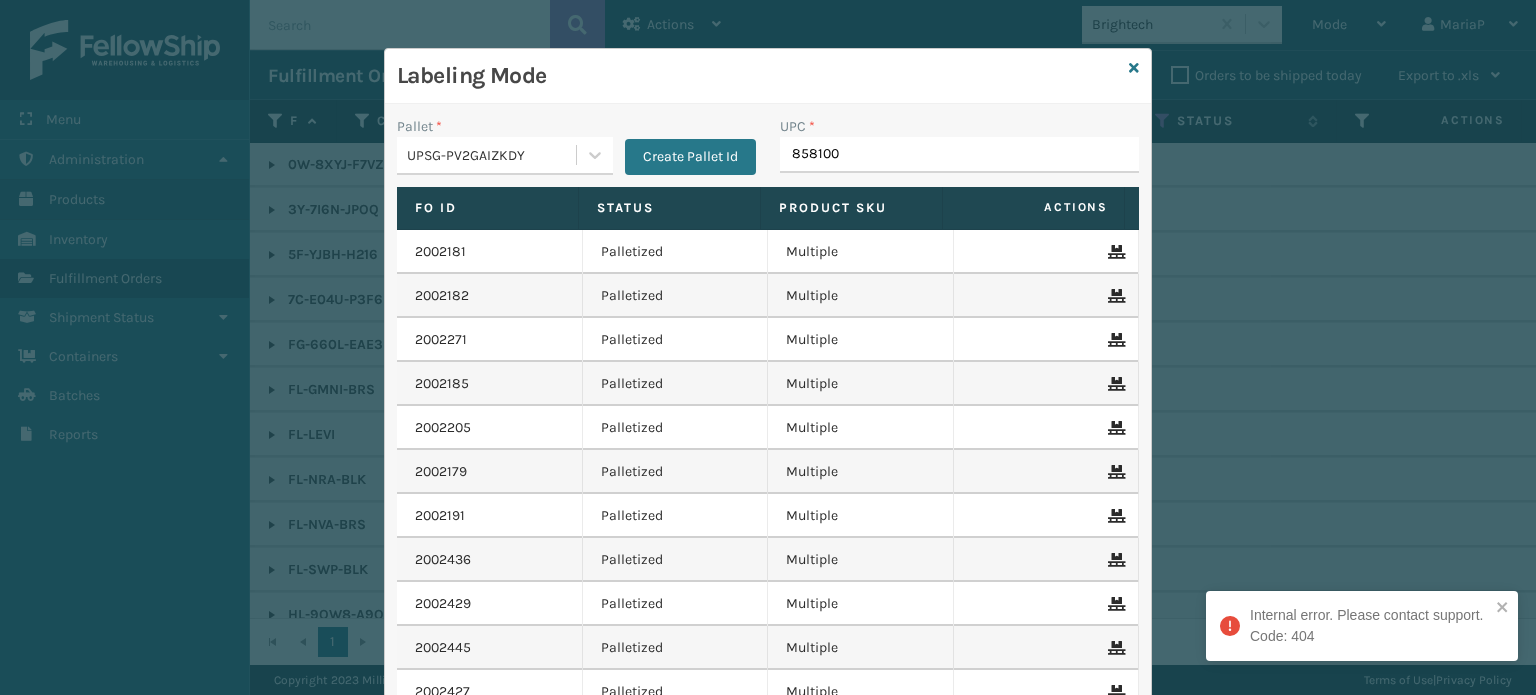 type on "8581000" 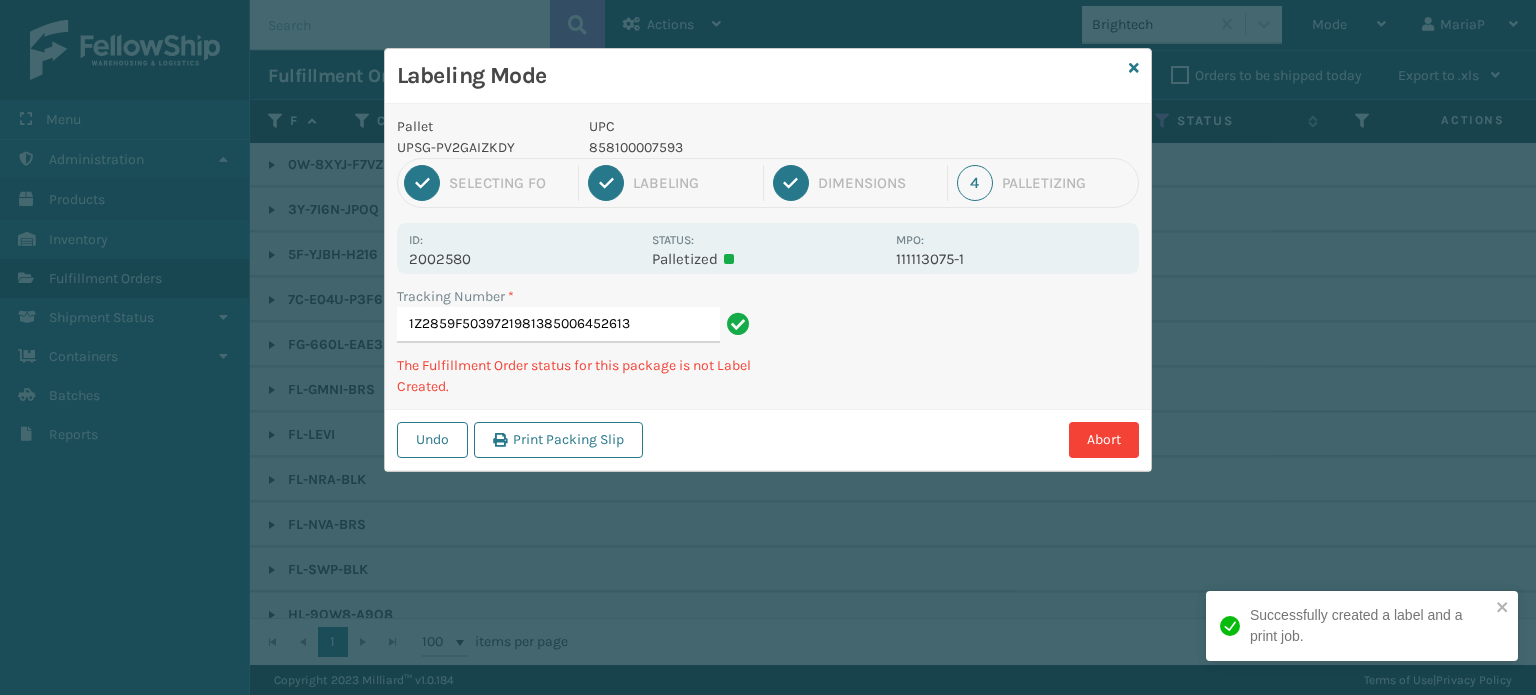 type on "1Z2859F50397219813850064526134" 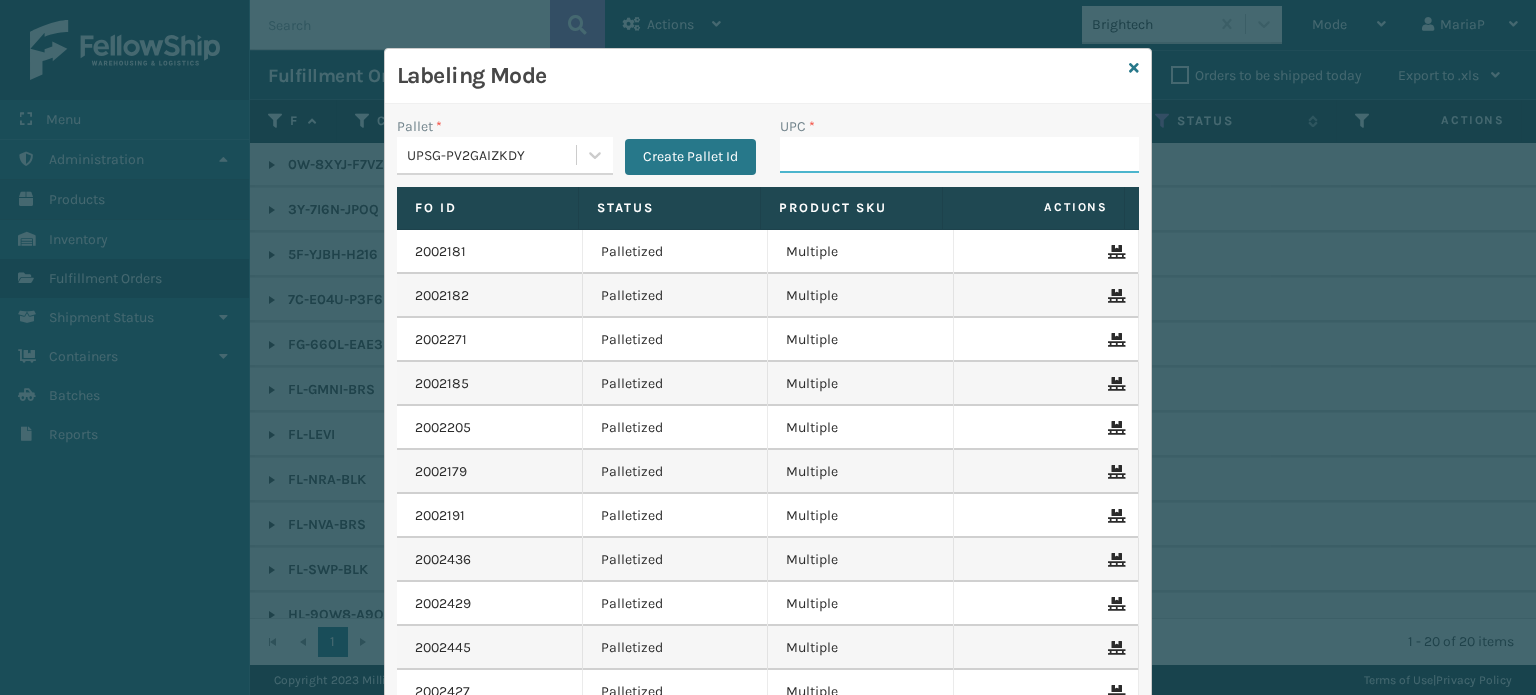 click on "UPC   *" at bounding box center [959, 155] 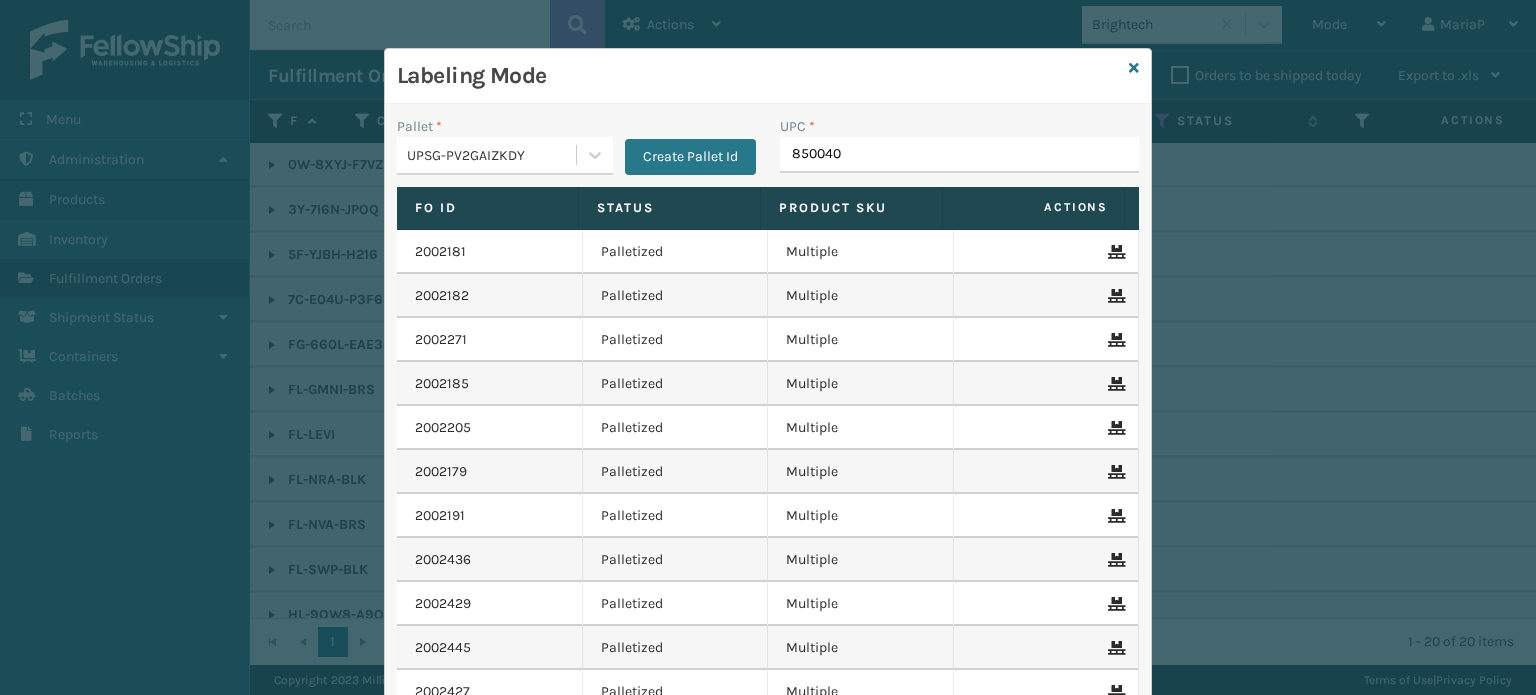 type on "8500406" 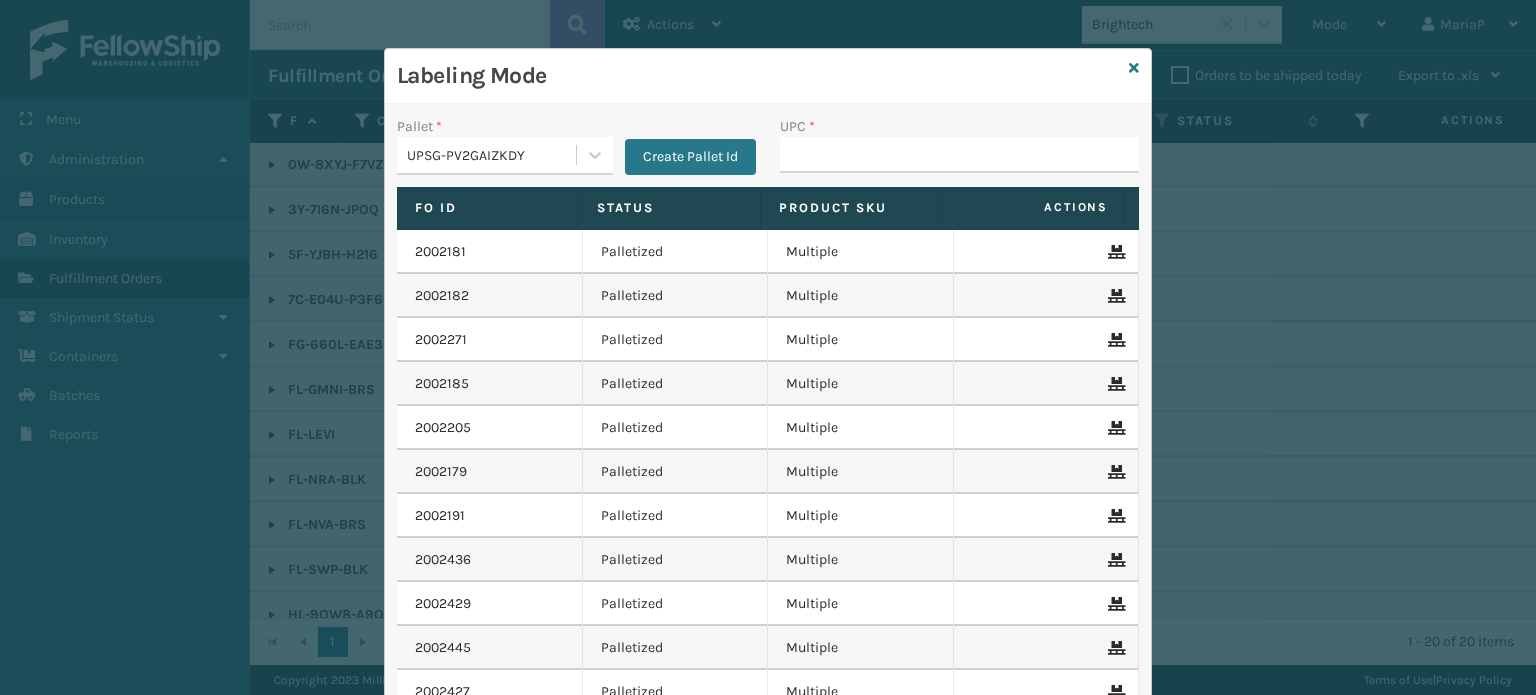 click on "UPSG-PV2GAIZKDY" at bounding box center (486, 155) 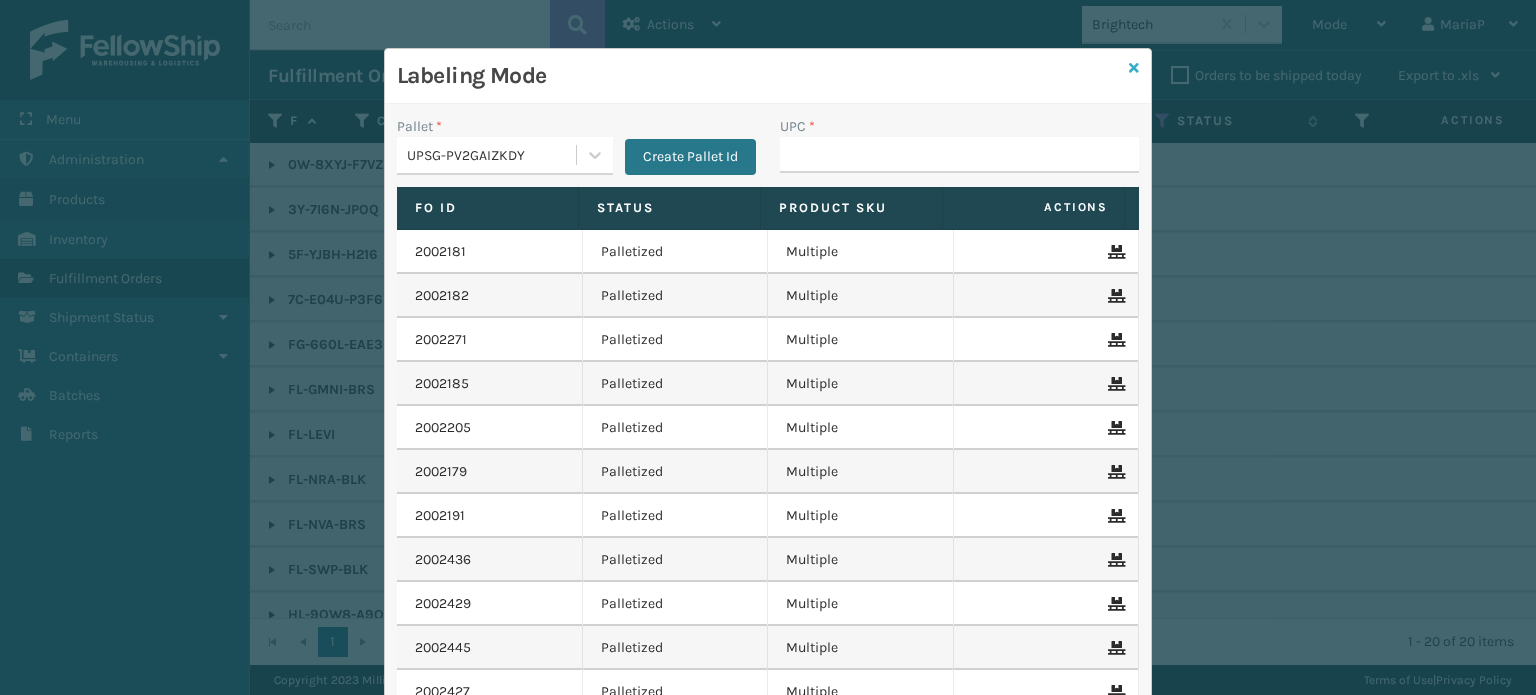 click at bounding box center (1134, 68) 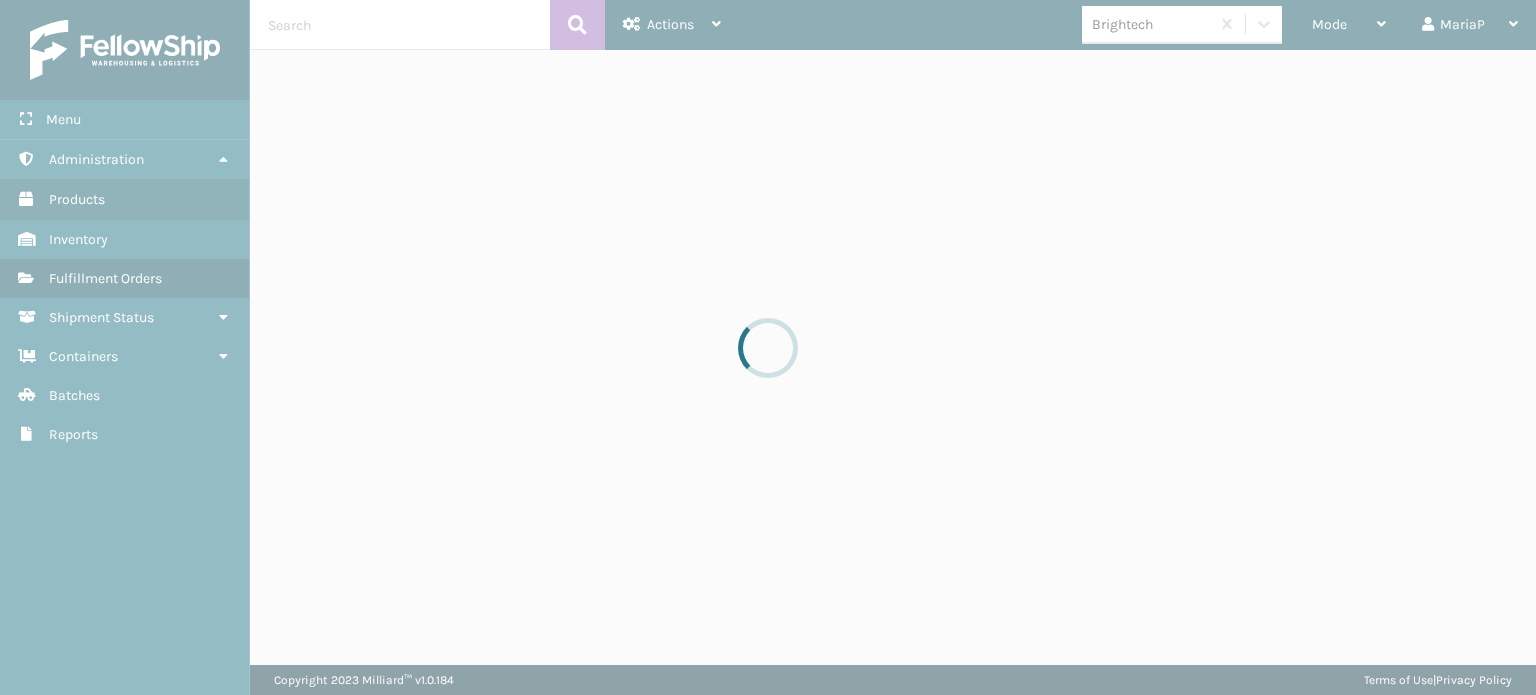 click at bounding box center [768, 347] 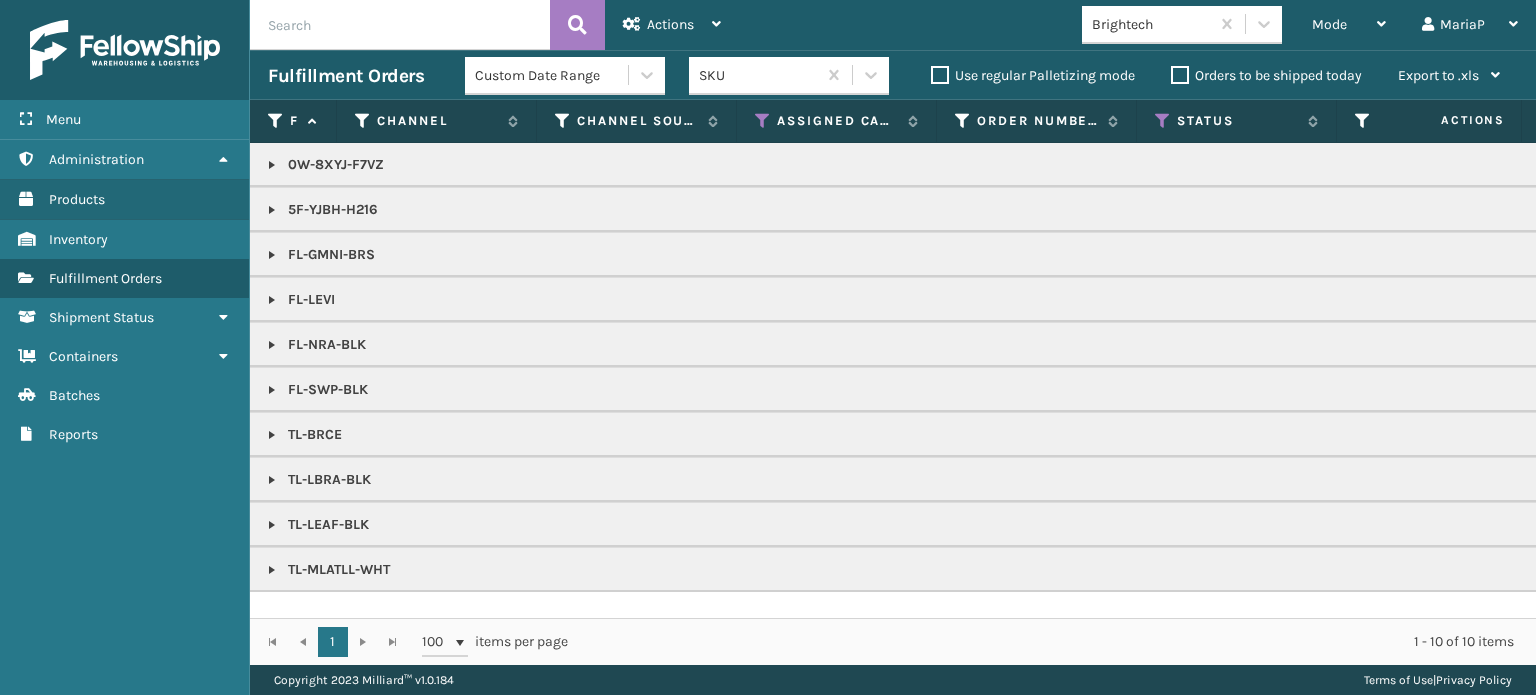 click on "Brightech" at bounding box center (1151, 24) 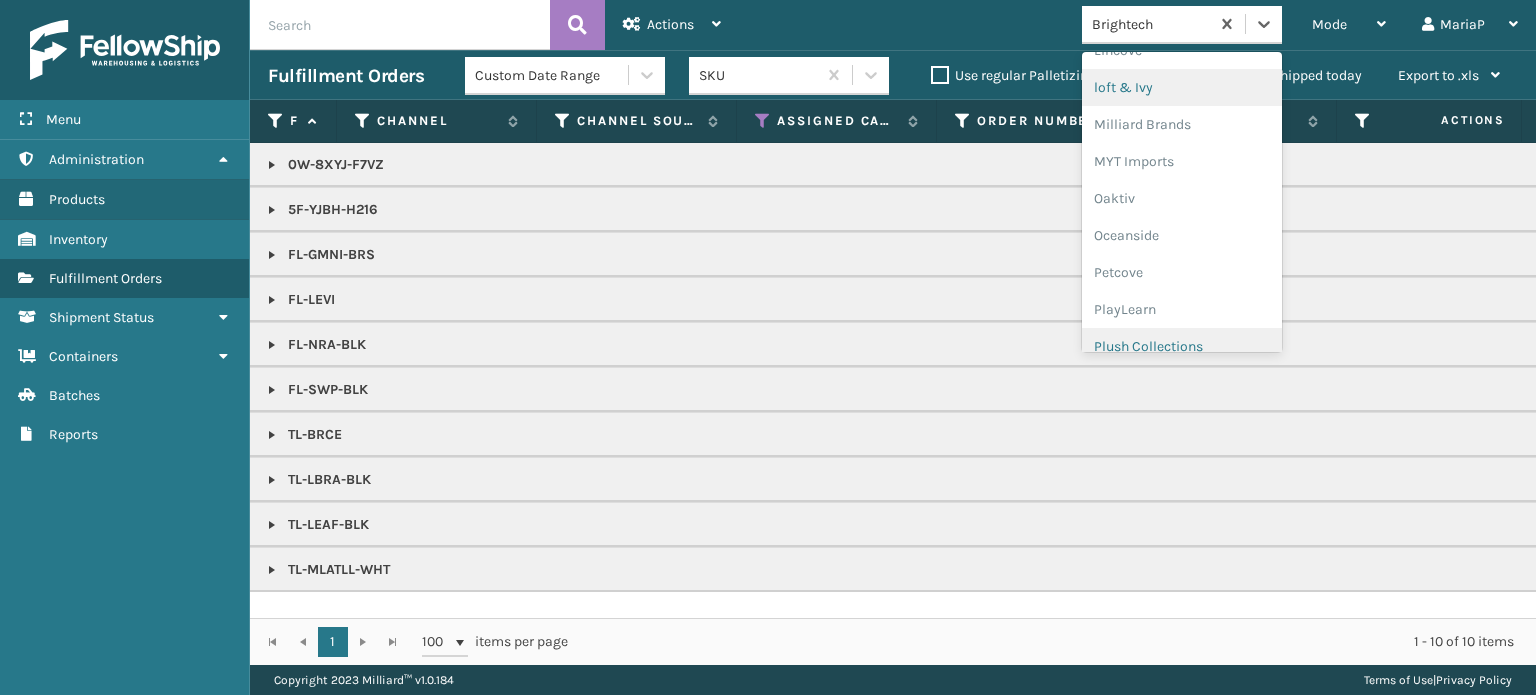 scroll, scrollTop: 966, scrollLeft: 0, axis: vertical 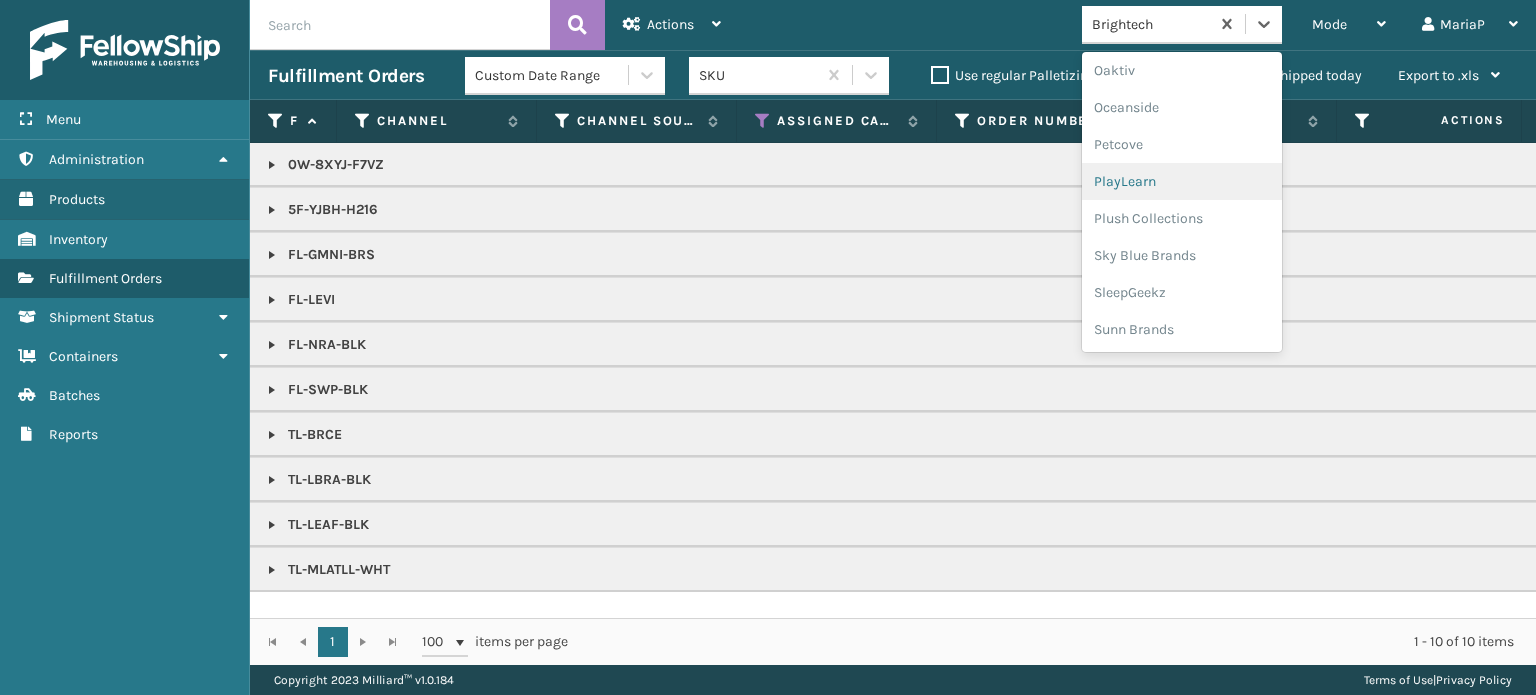 click on "PlayLearn" at bounding box center [1182, 181] 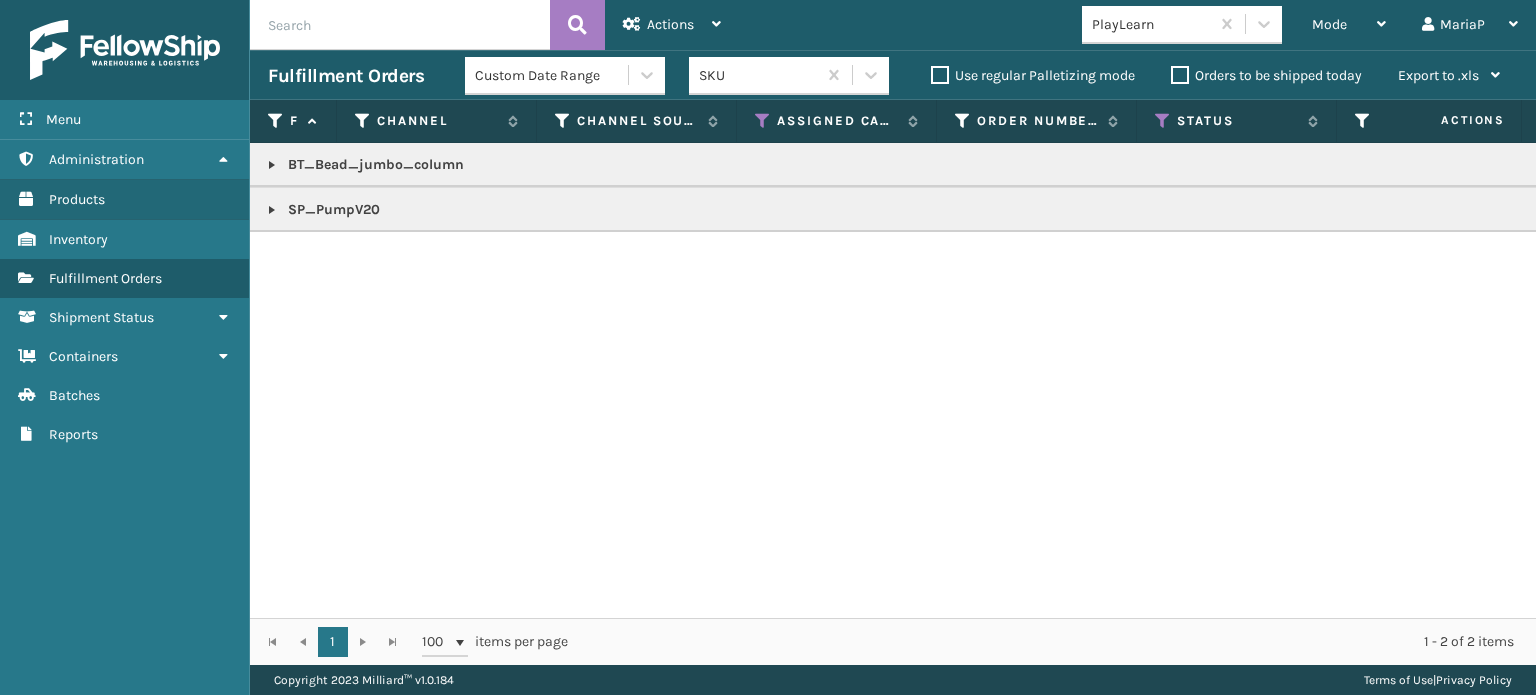 click at bounding box center (272, 165) 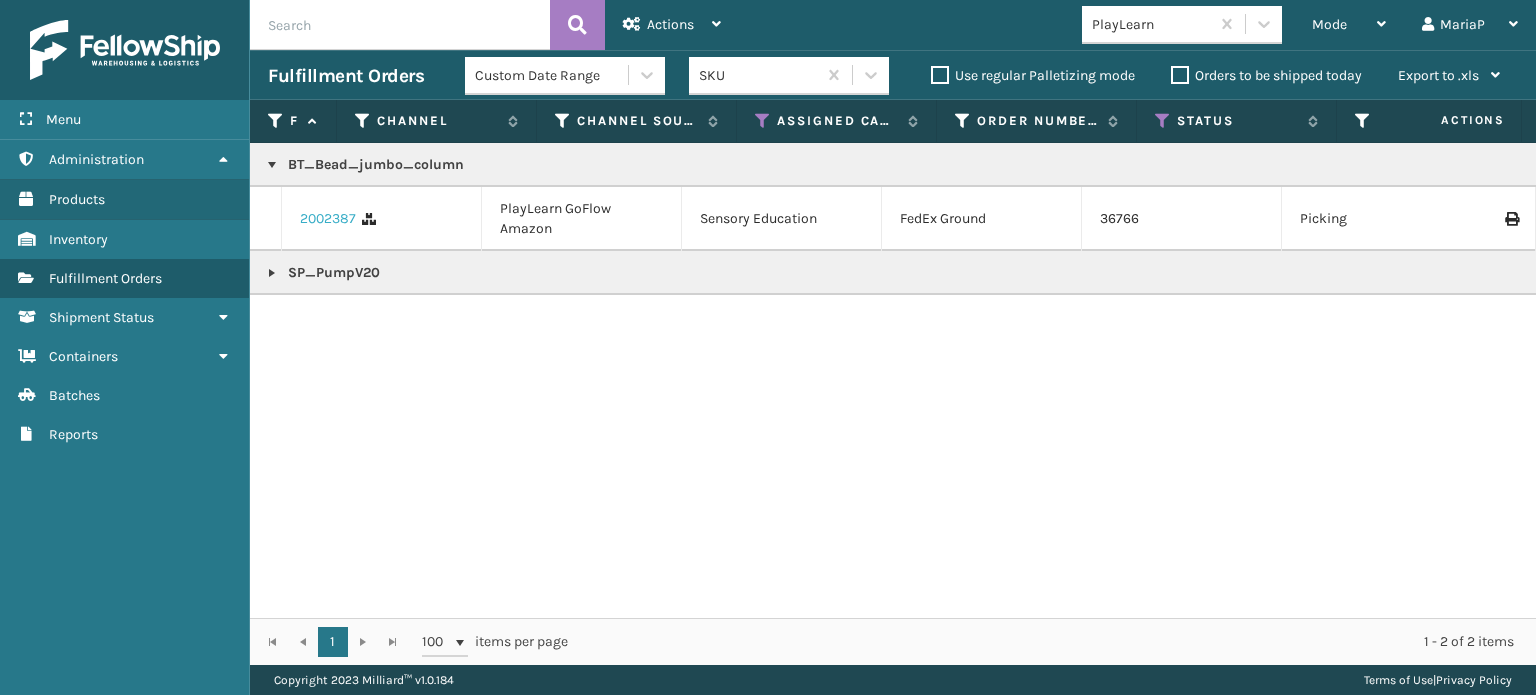 click on "2002387" at bounding box center (328, 219) 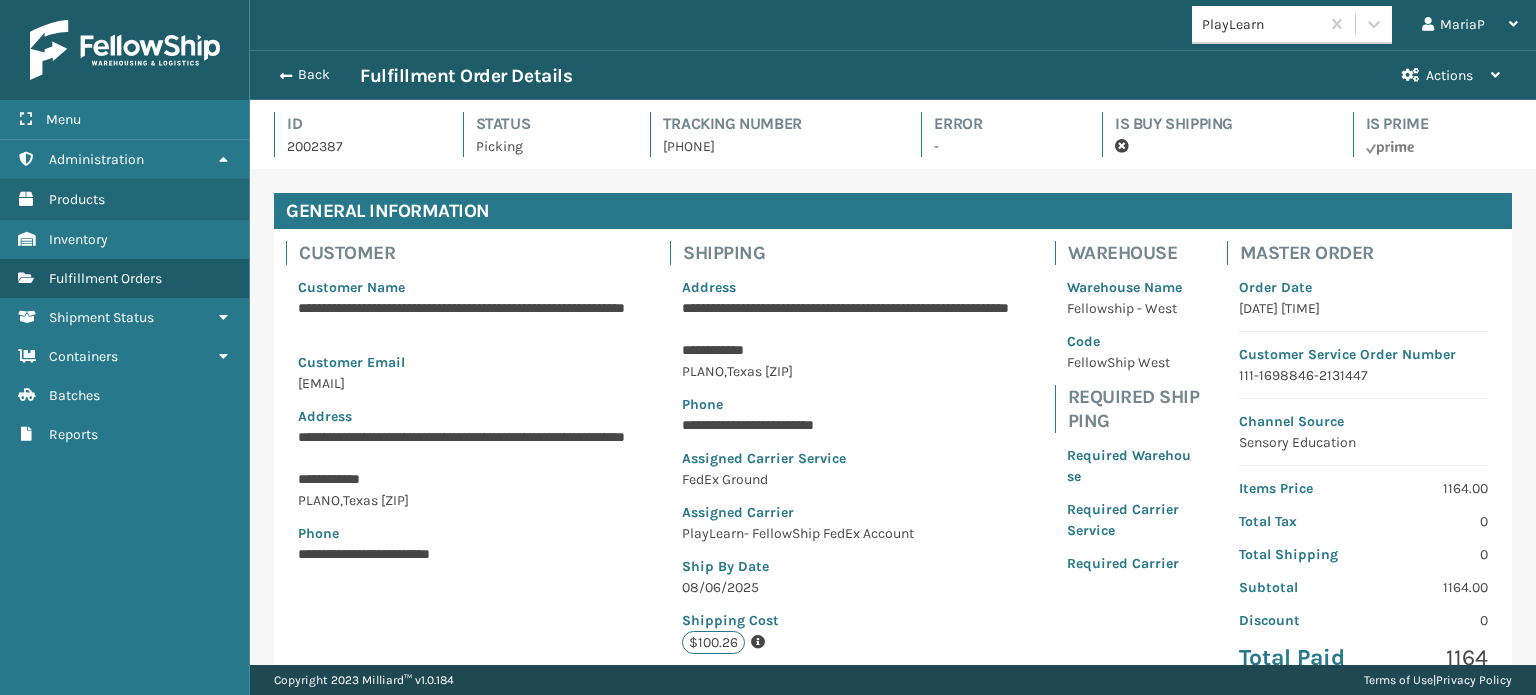 scroll, scrollTop: 99951, scrollLeft: 98713, axis: both 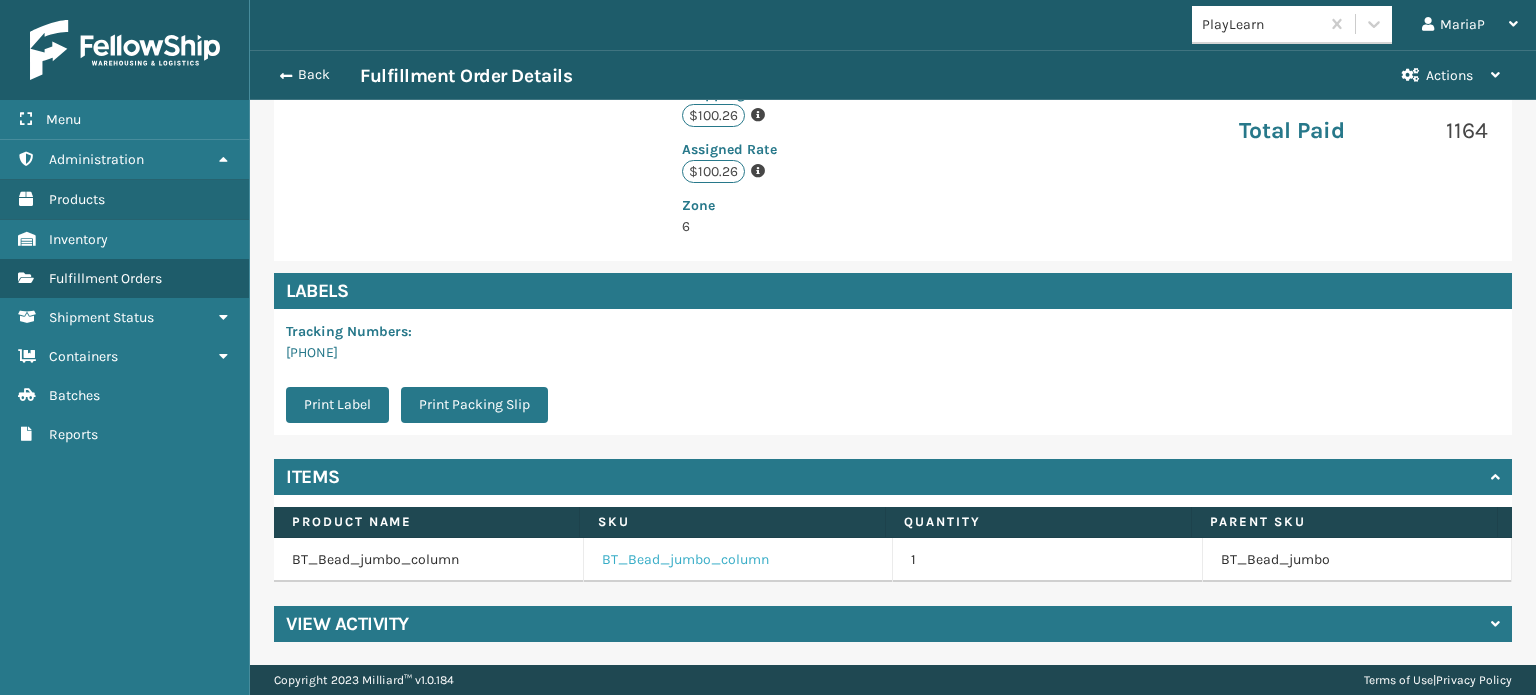 click on "BT_Bead_jumbo_column" at bounding box center (685, 560) 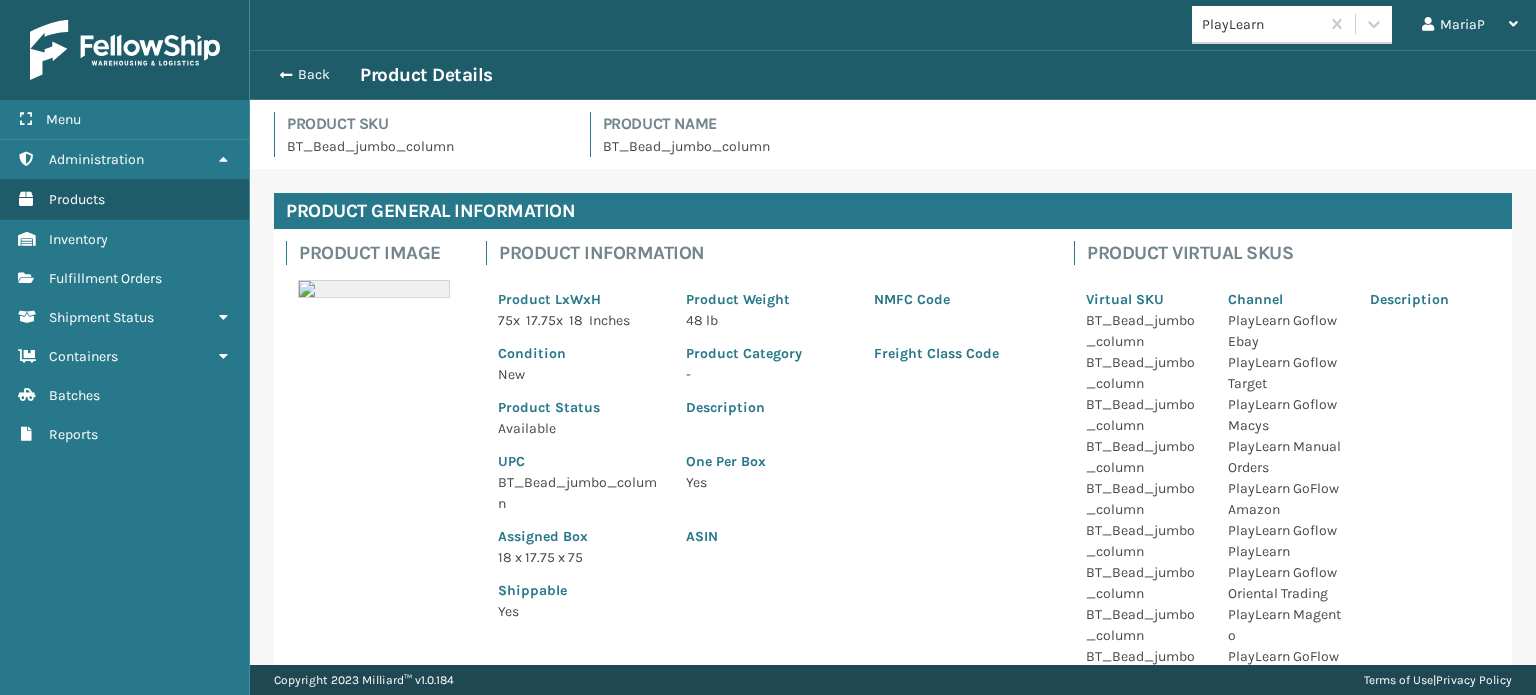 click on "BT_Bead_jumbo_column" at bounding box center (580, 493) 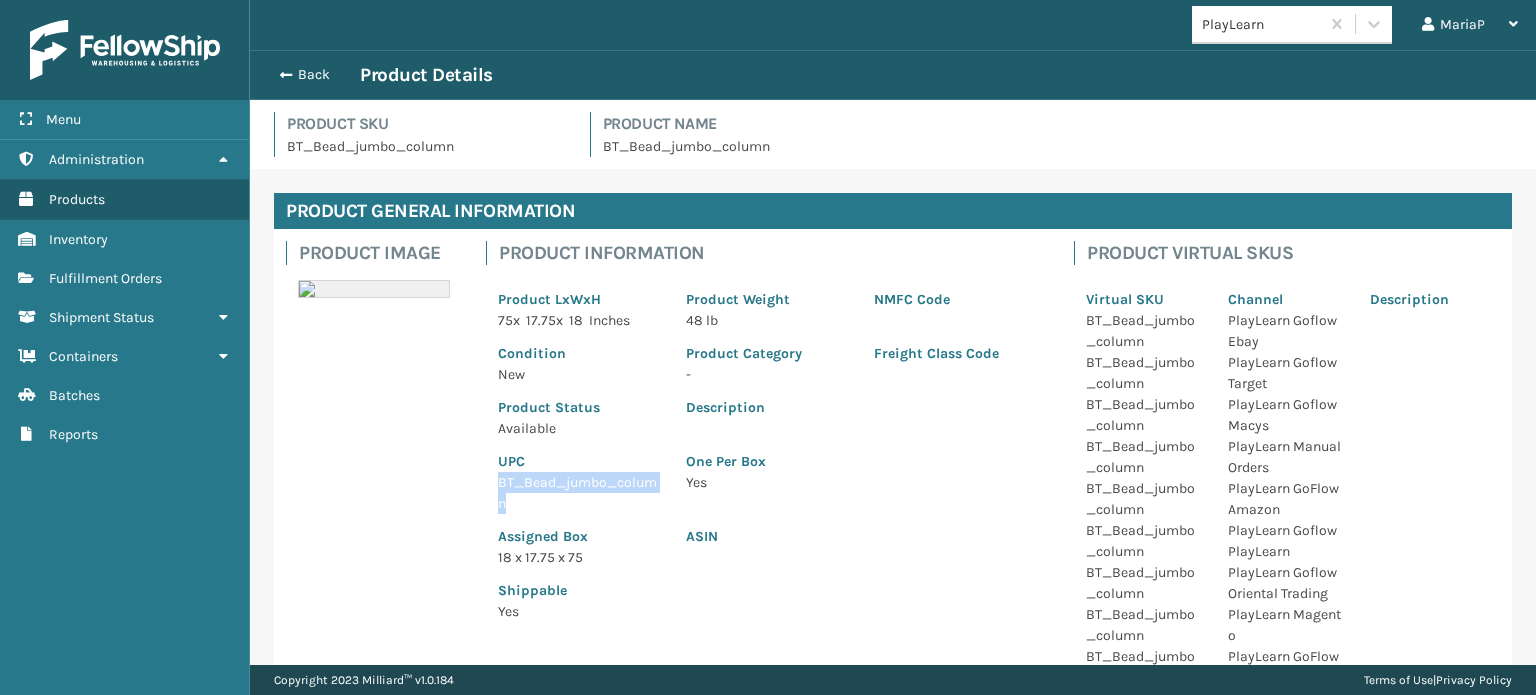 click on "BT_Bead_jumbo_column" at bounding box center (580, 493) 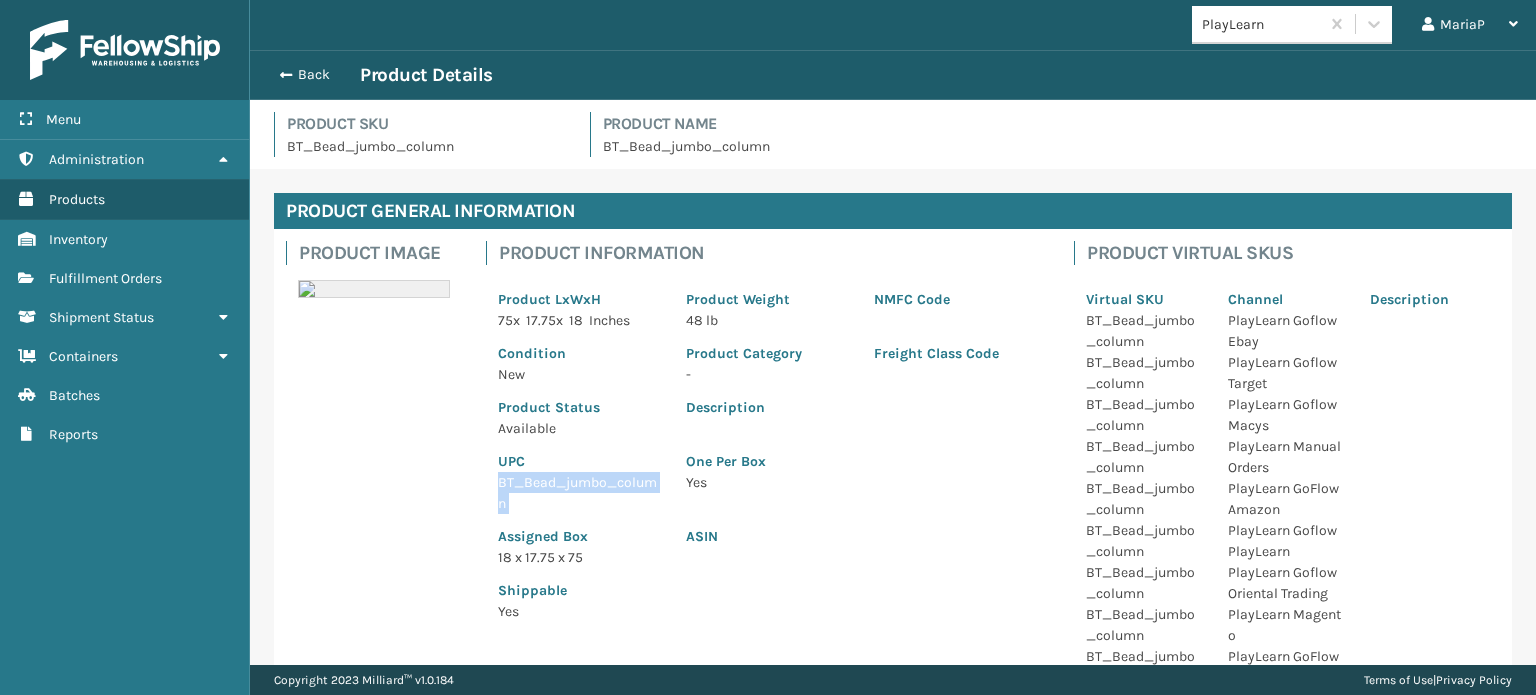 click on "BT_Bead_jumbo_column" at bounding box center [580, 493] 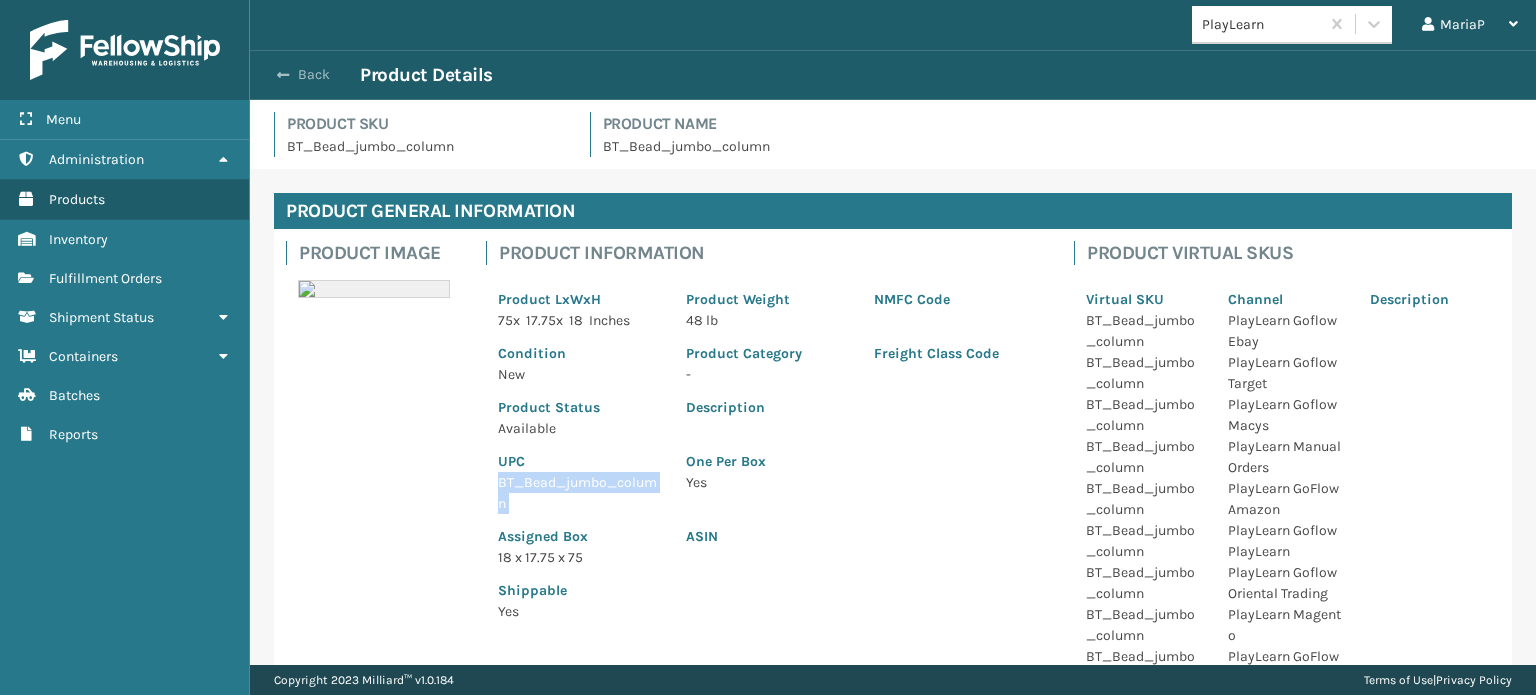 click at bounding box center (283, 75) 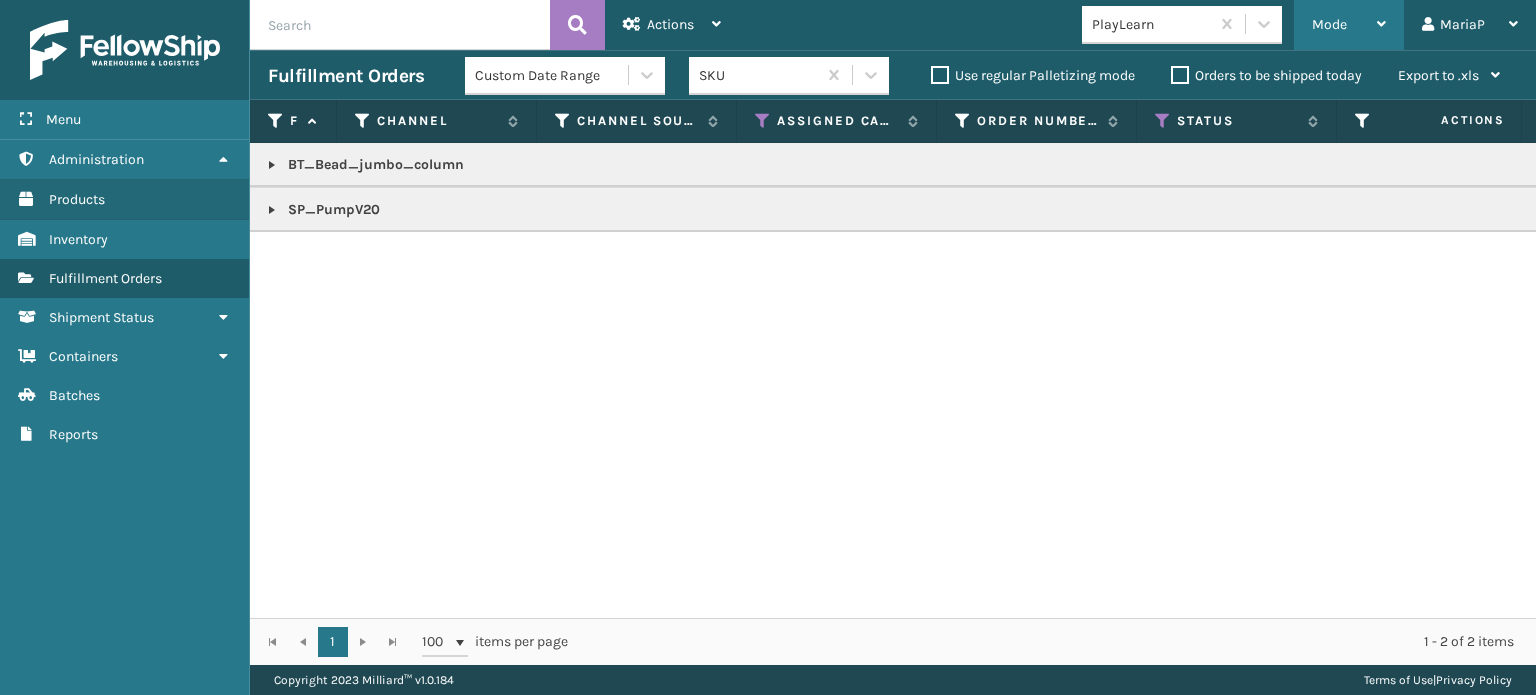 click on "Mode" at bounding box center (1329, 24) 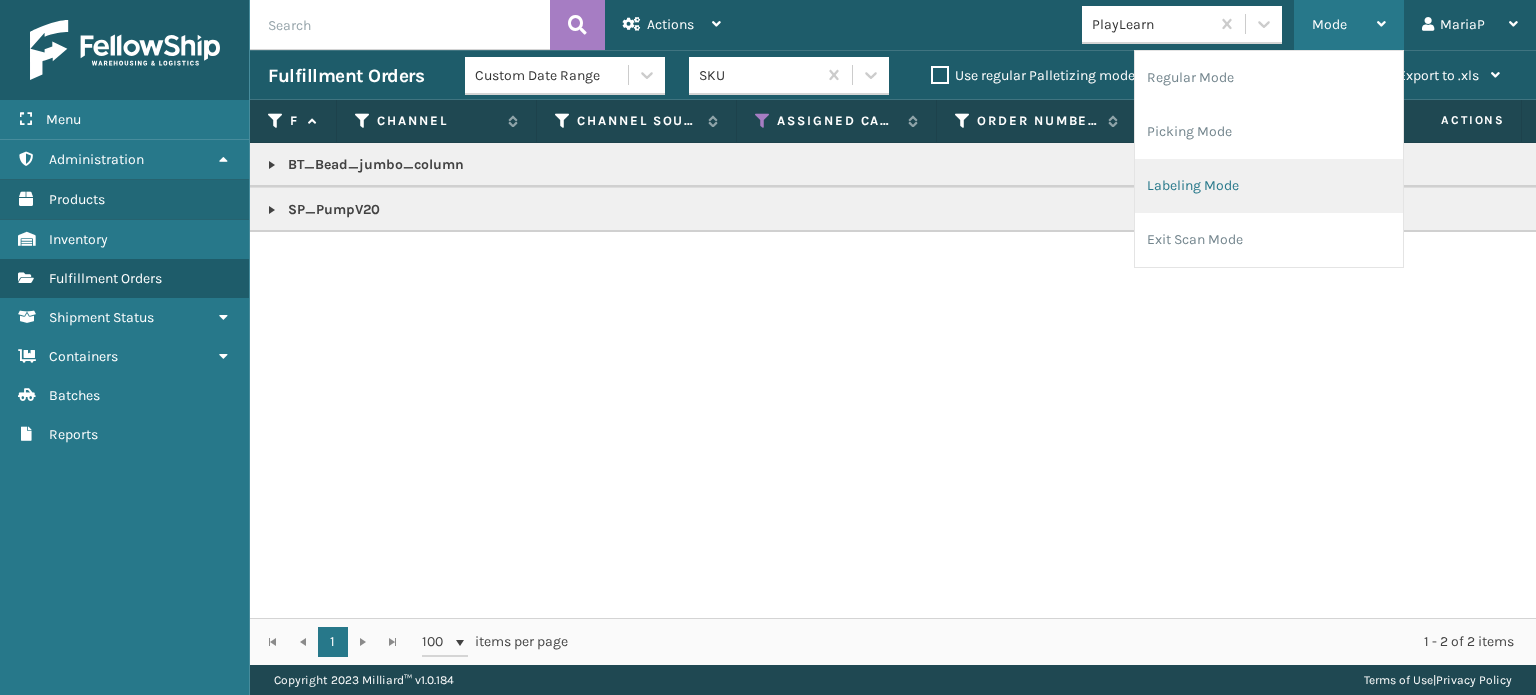 click on "Labeling Mode" at bounding box center (1269, 186) 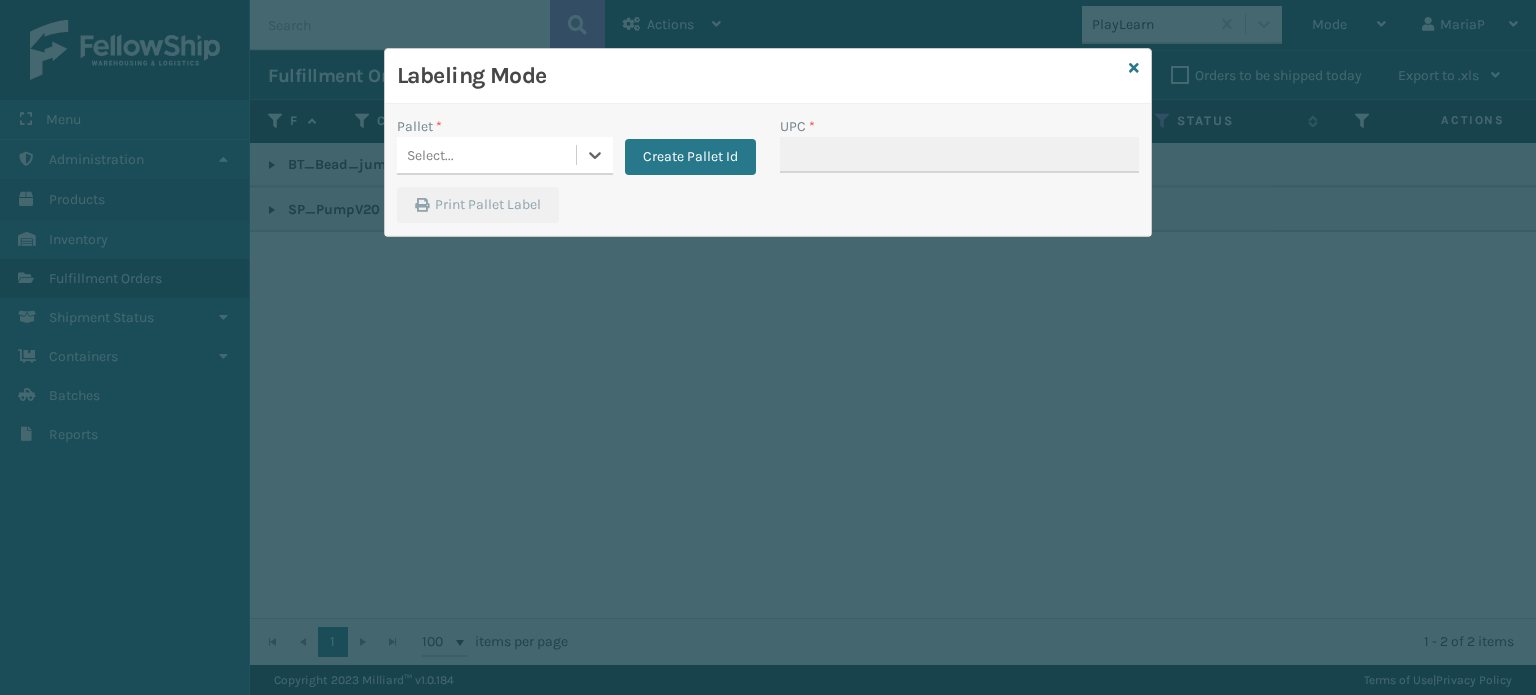 click on "Select..." at bounding box center [486, 155] 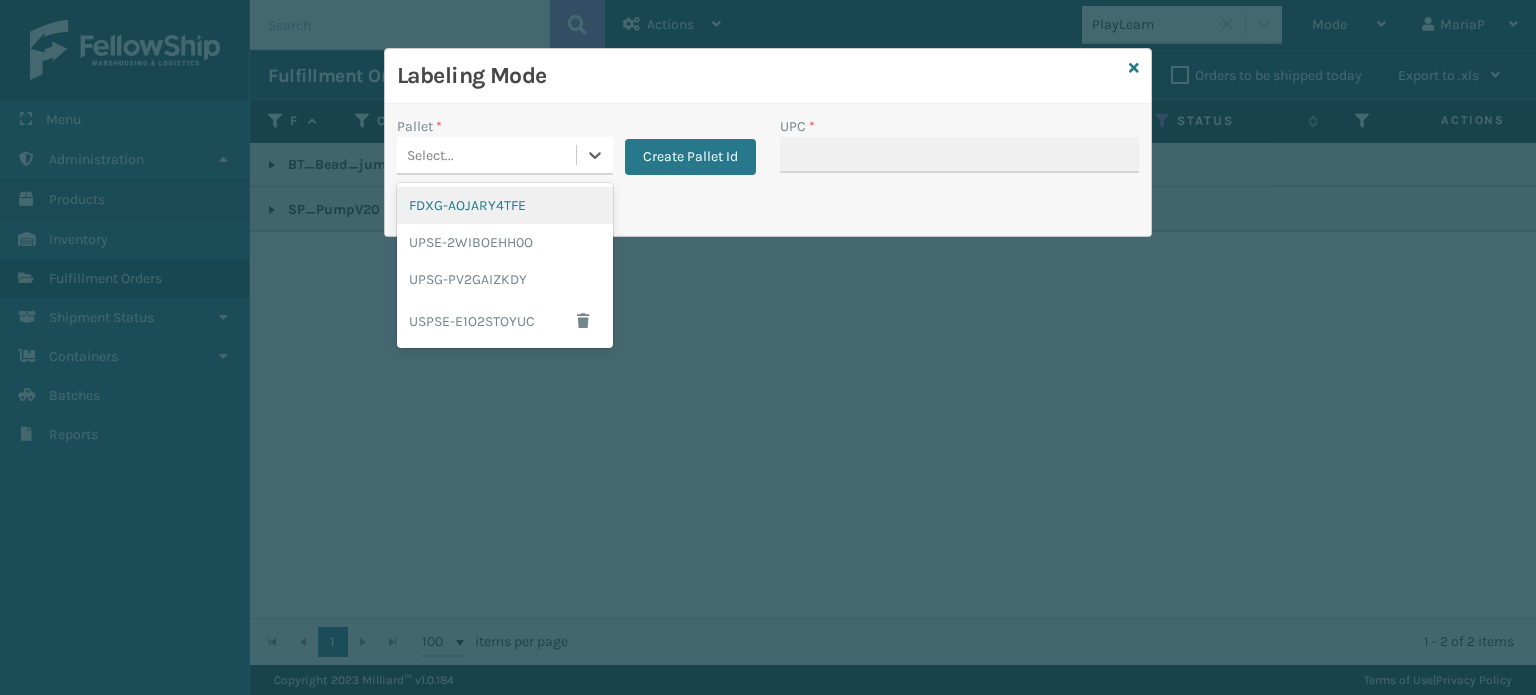 click on "FDXG-AOJARY4TFE" at bounding box center (505, 205) 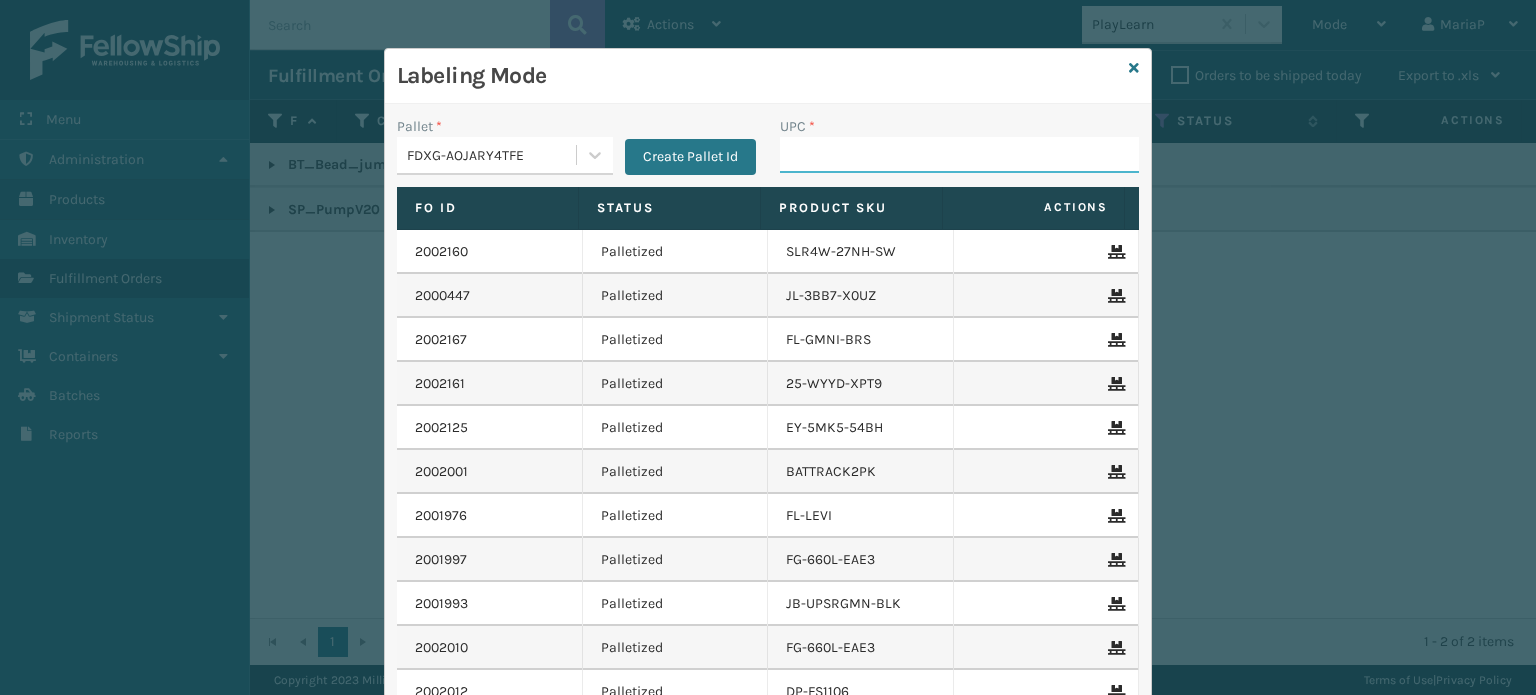 click on "UPC   *" at bounding box center (959, 155) 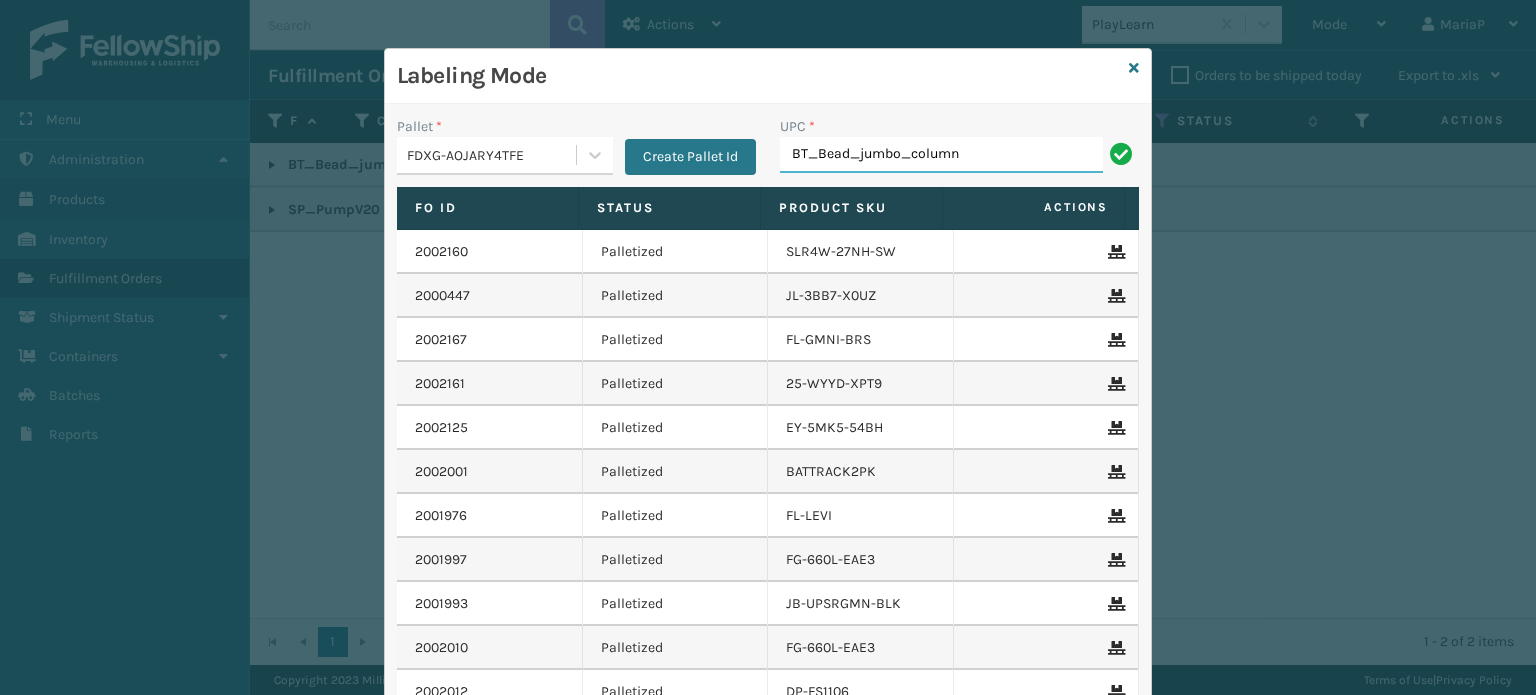 type on "BT_Bead_jumbo_column" 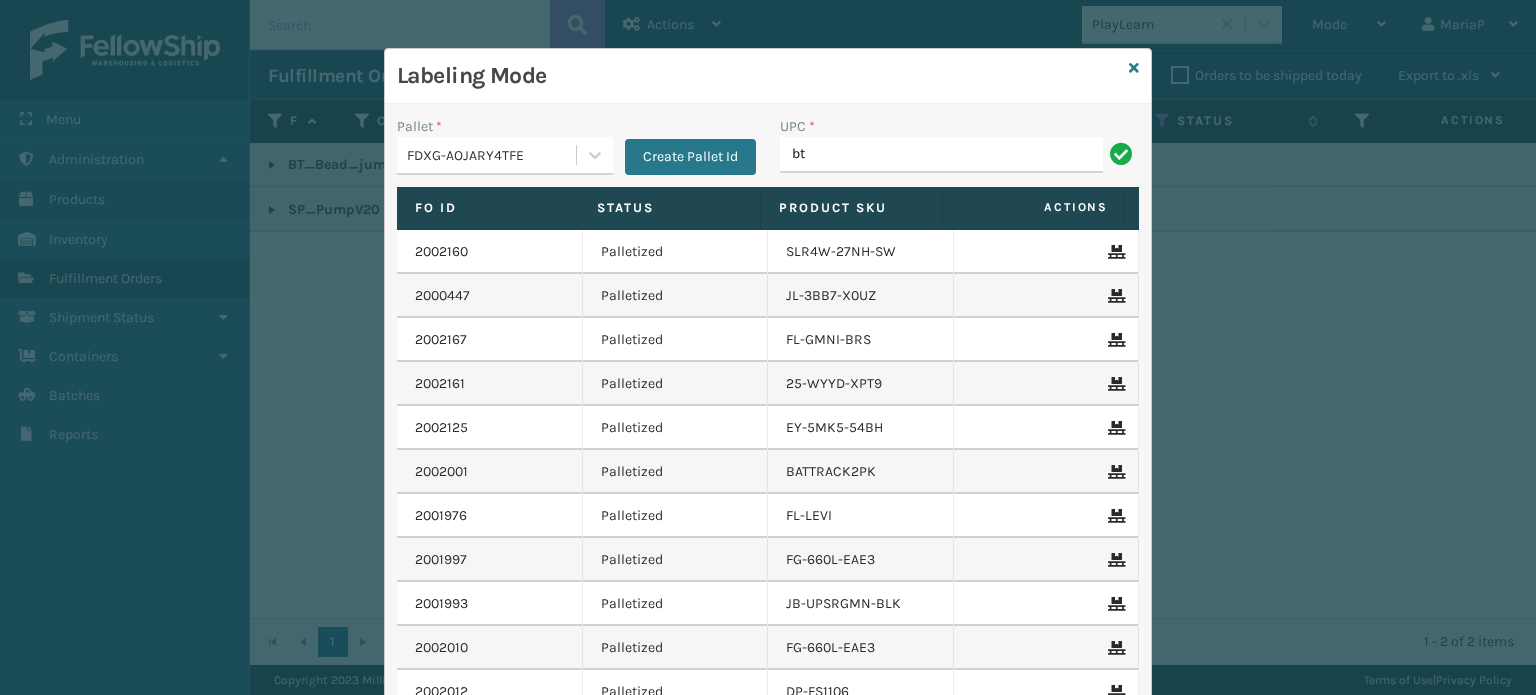 click on "bt" at bounding box center [941, 155] 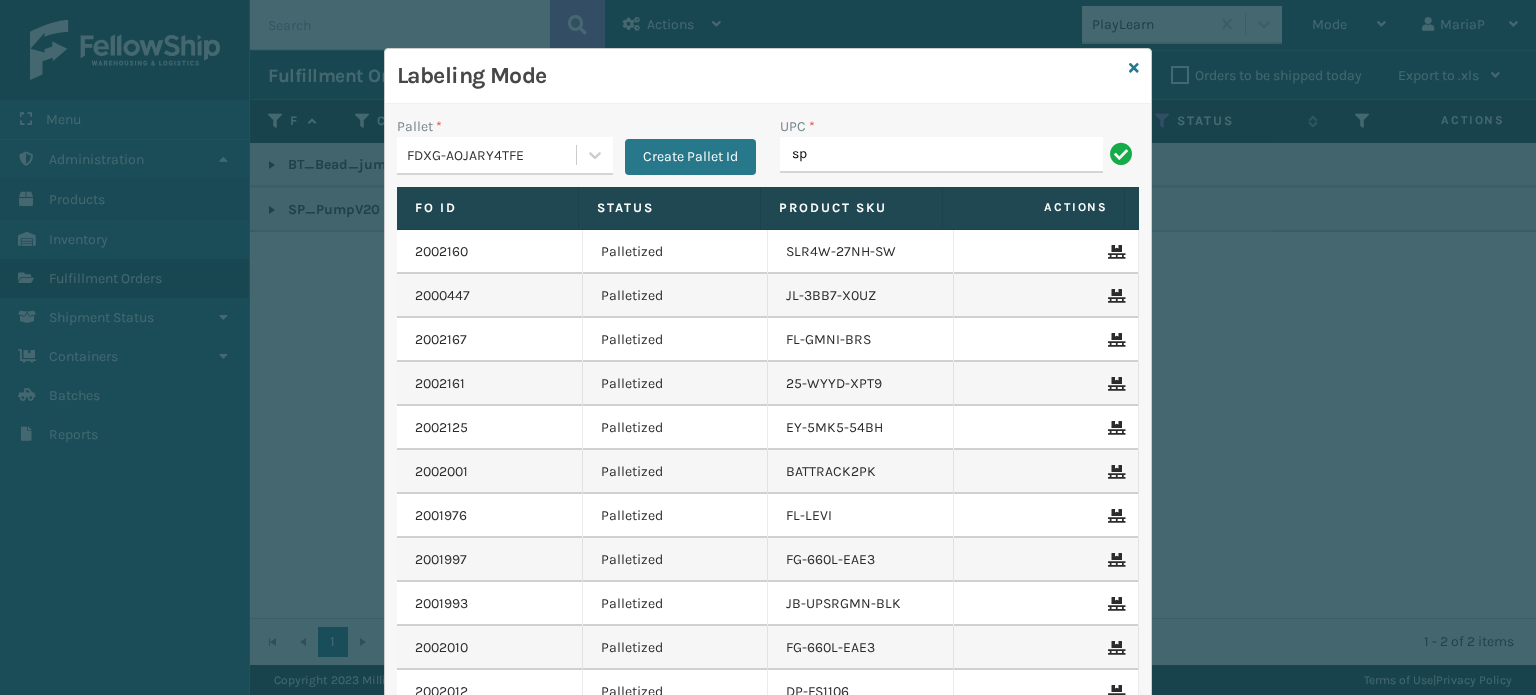 type on "s" 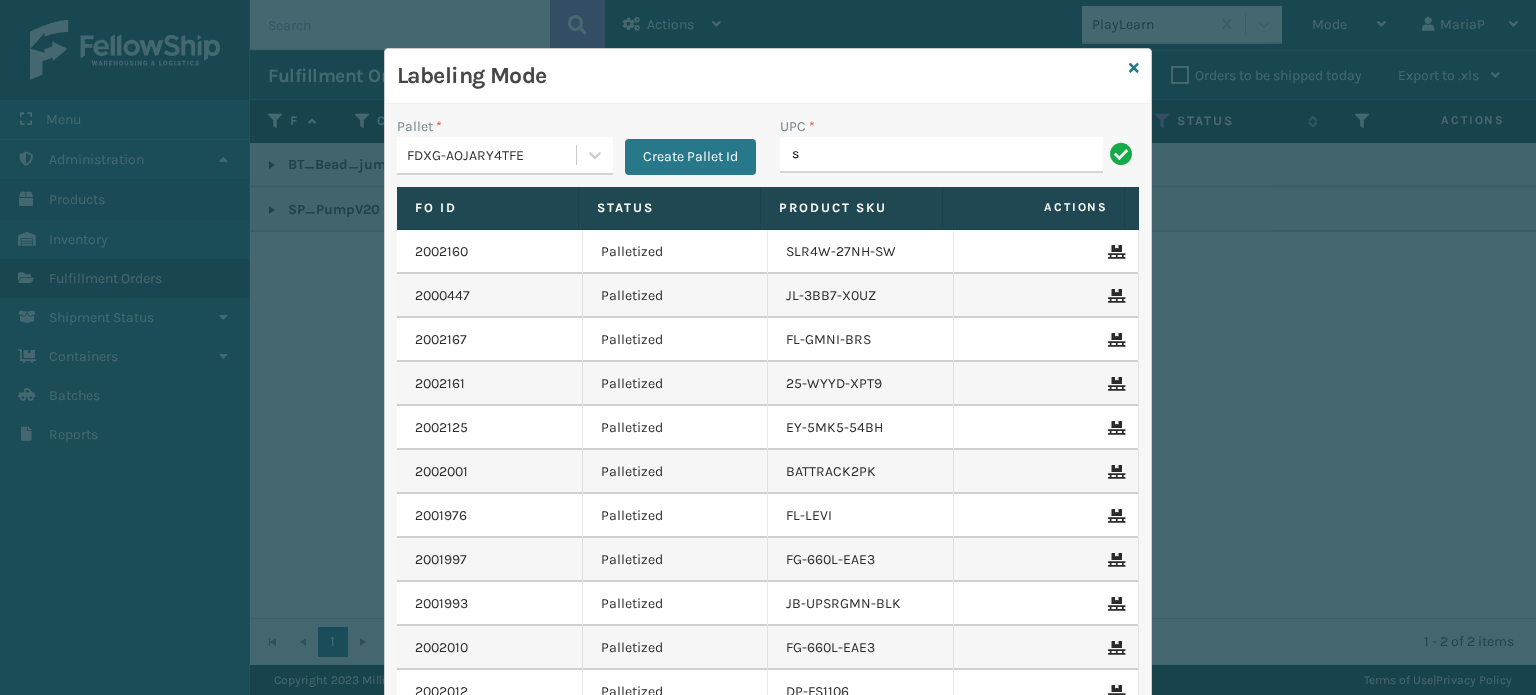 type 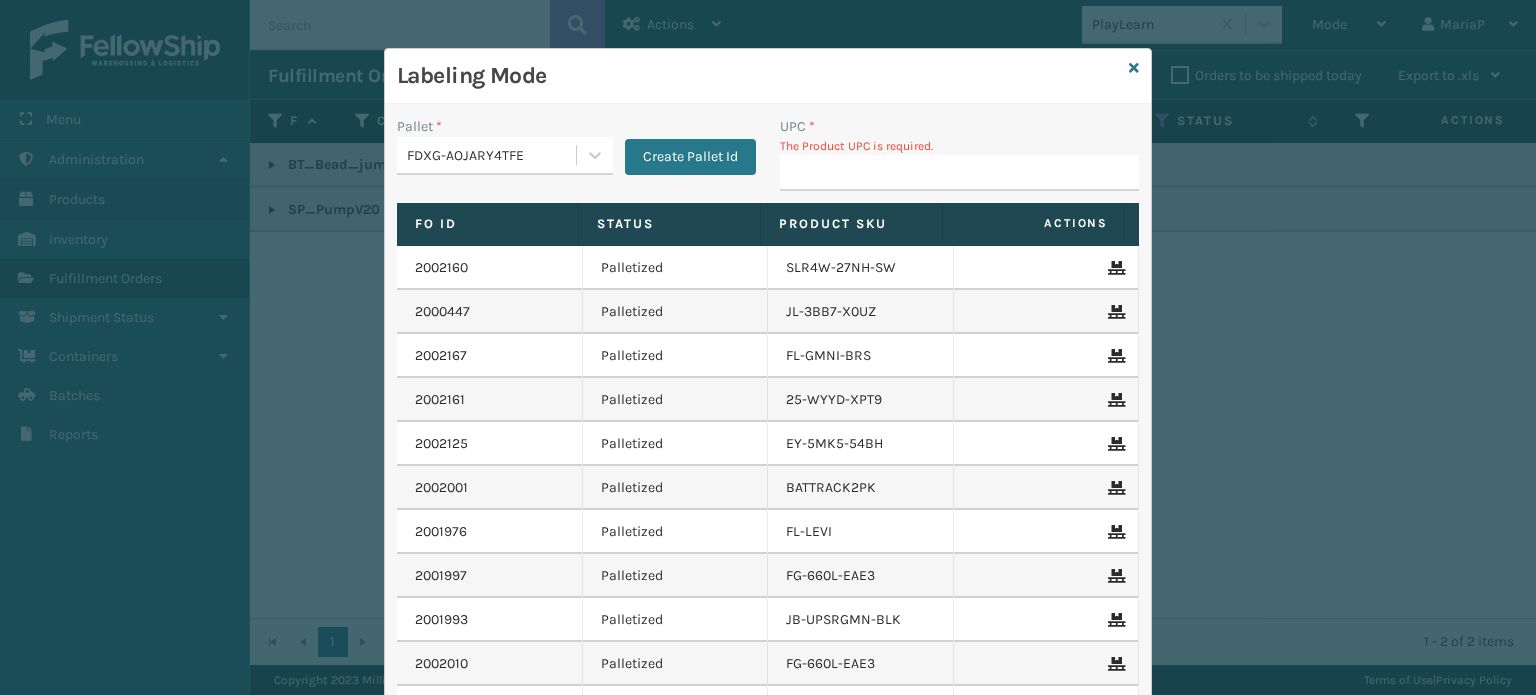 click on "Labeling Mode" at bounding box center [768, 76] 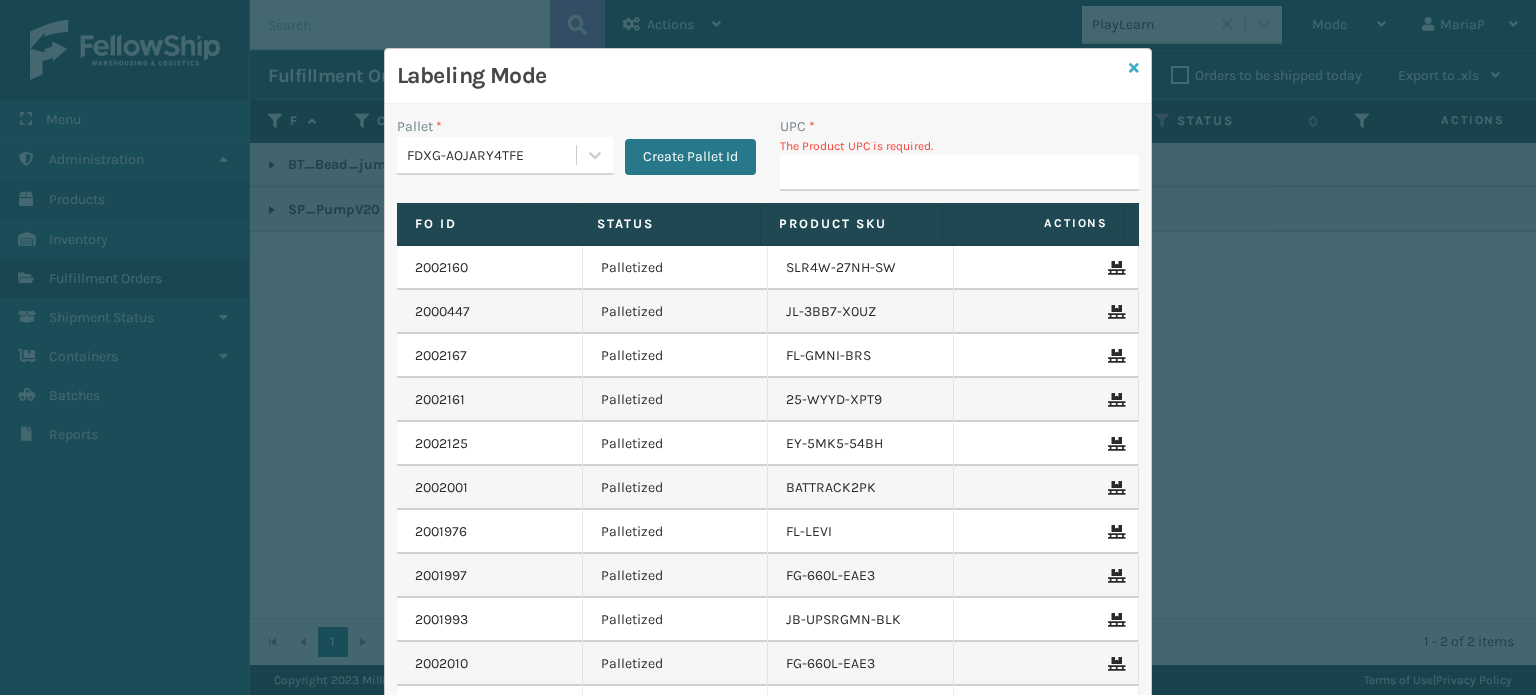 click at bounding box center (1134, 68) 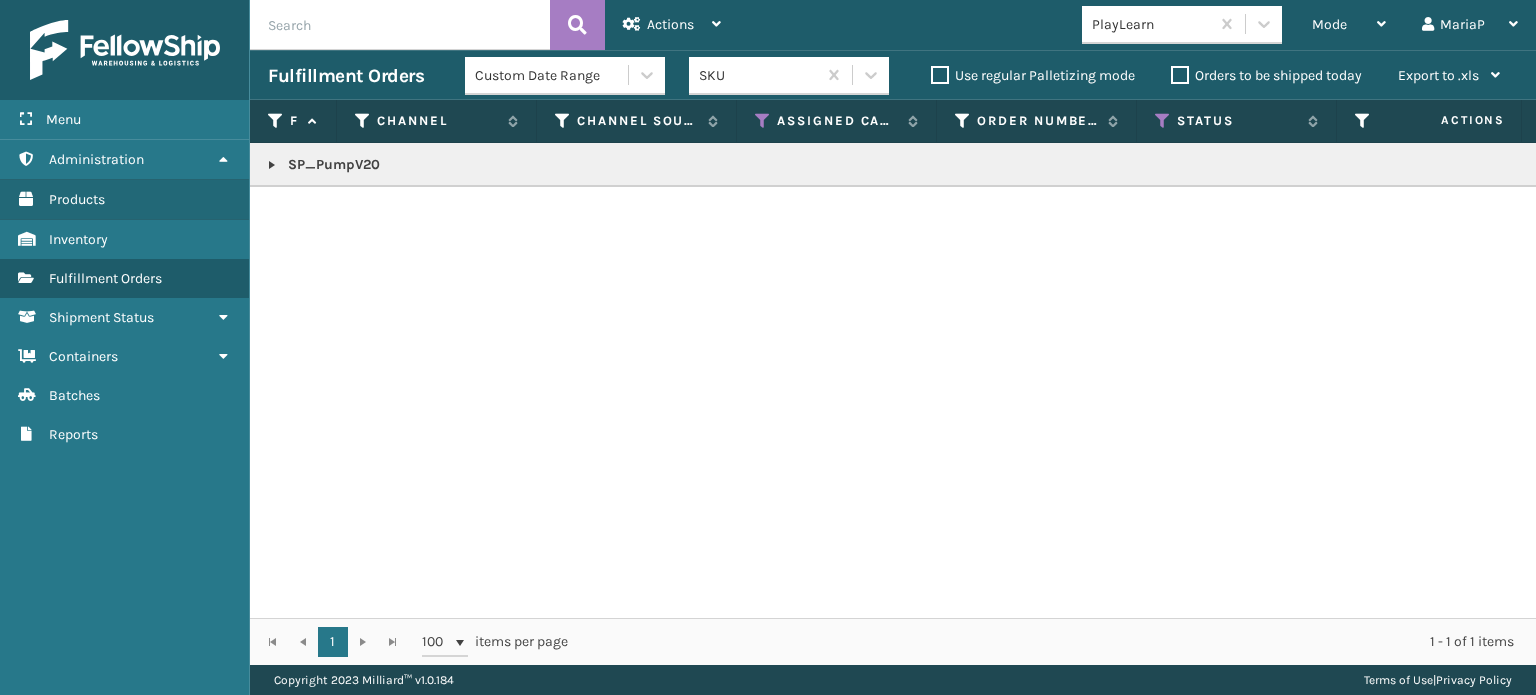 click at bounding box center [272, 165] 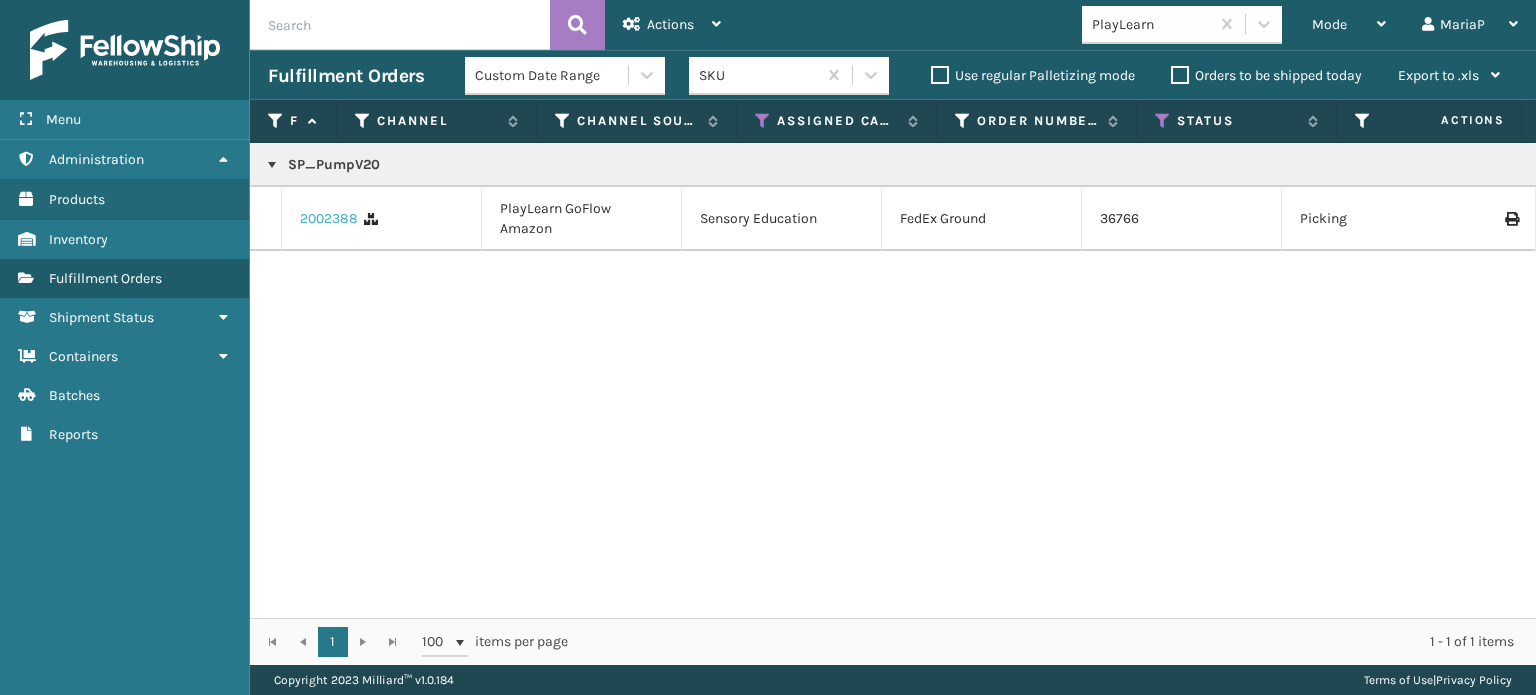 click on "2002388" at bounding box center (329, 219) 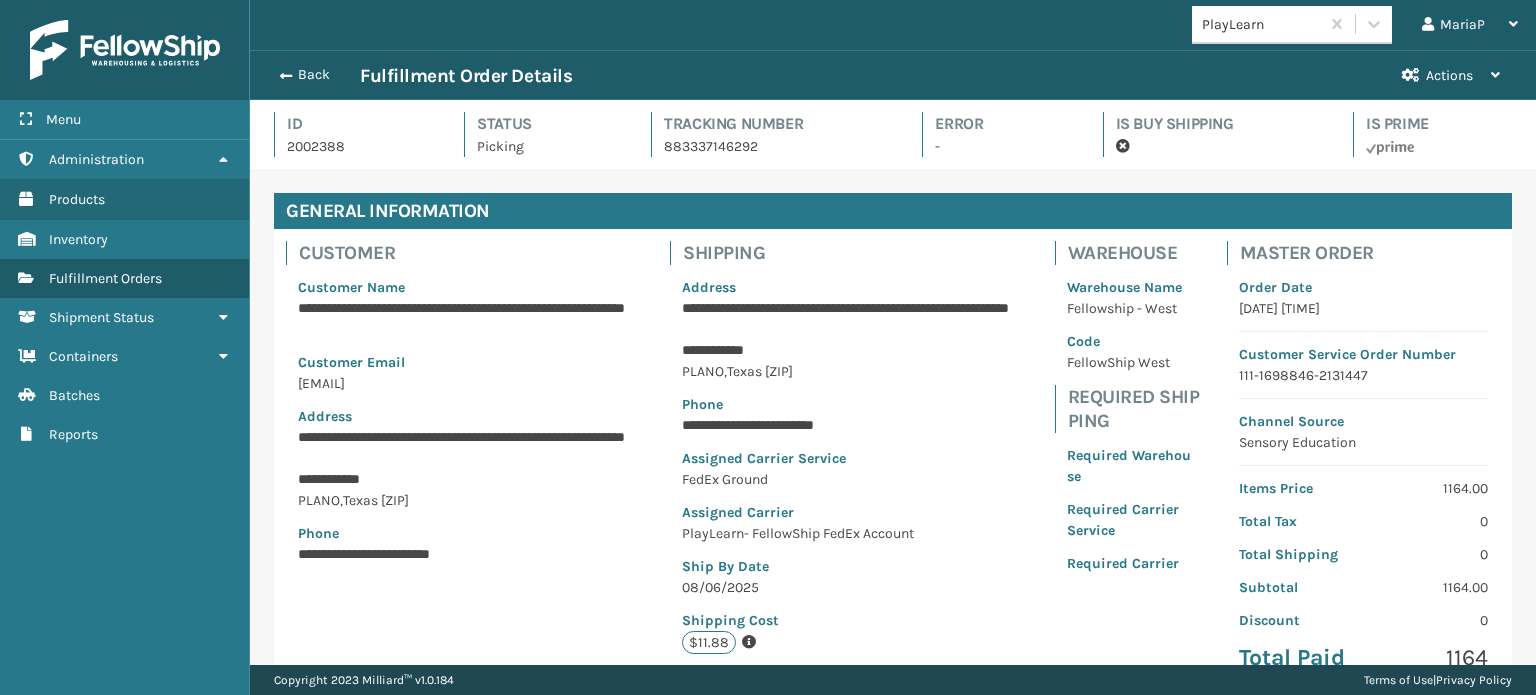 scroll, scrollTop: 100, scrollLeft: 0, axis: vertical 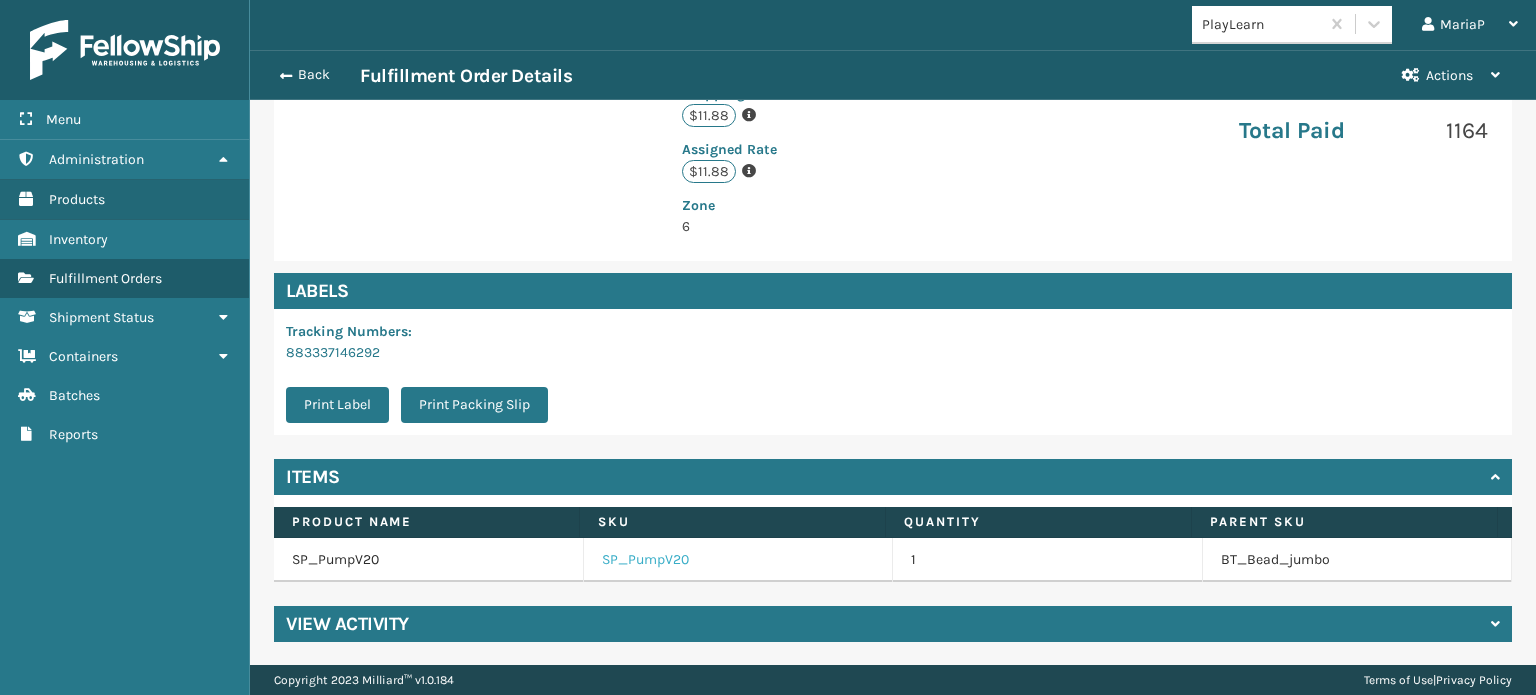 click on "SP_PumpV20" at bounding box center (645, 560) 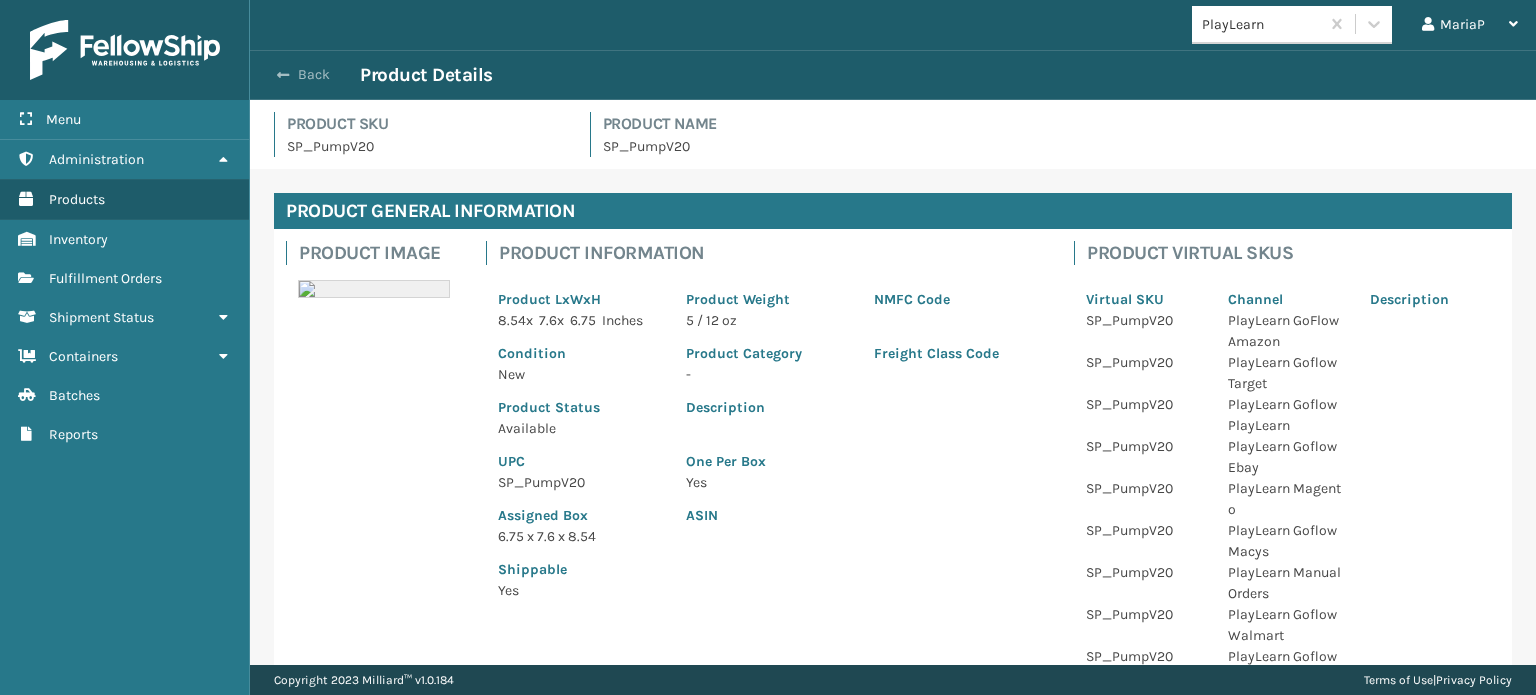click on "Back" at bounding box center [314, 75] 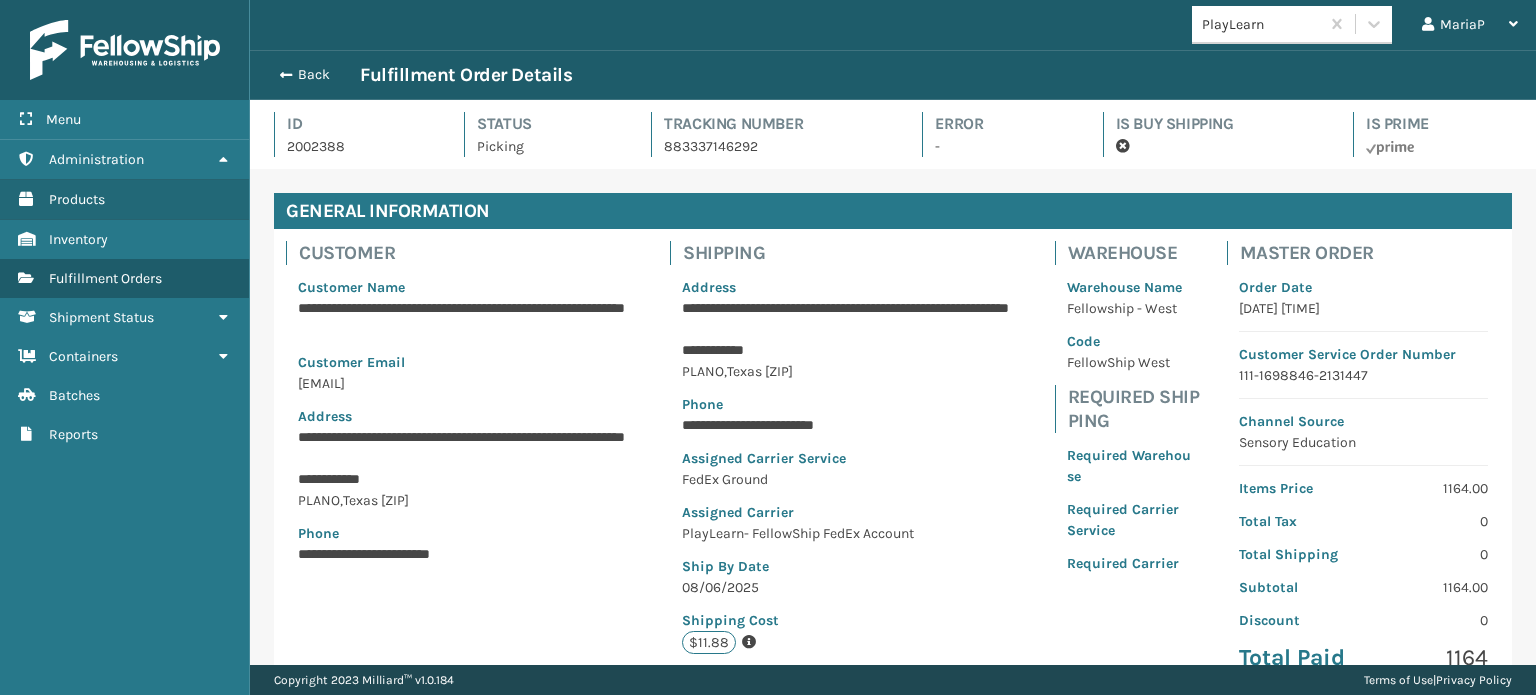 scroll, scrollTop: 99951, scrollLeft: 98713, axis: both 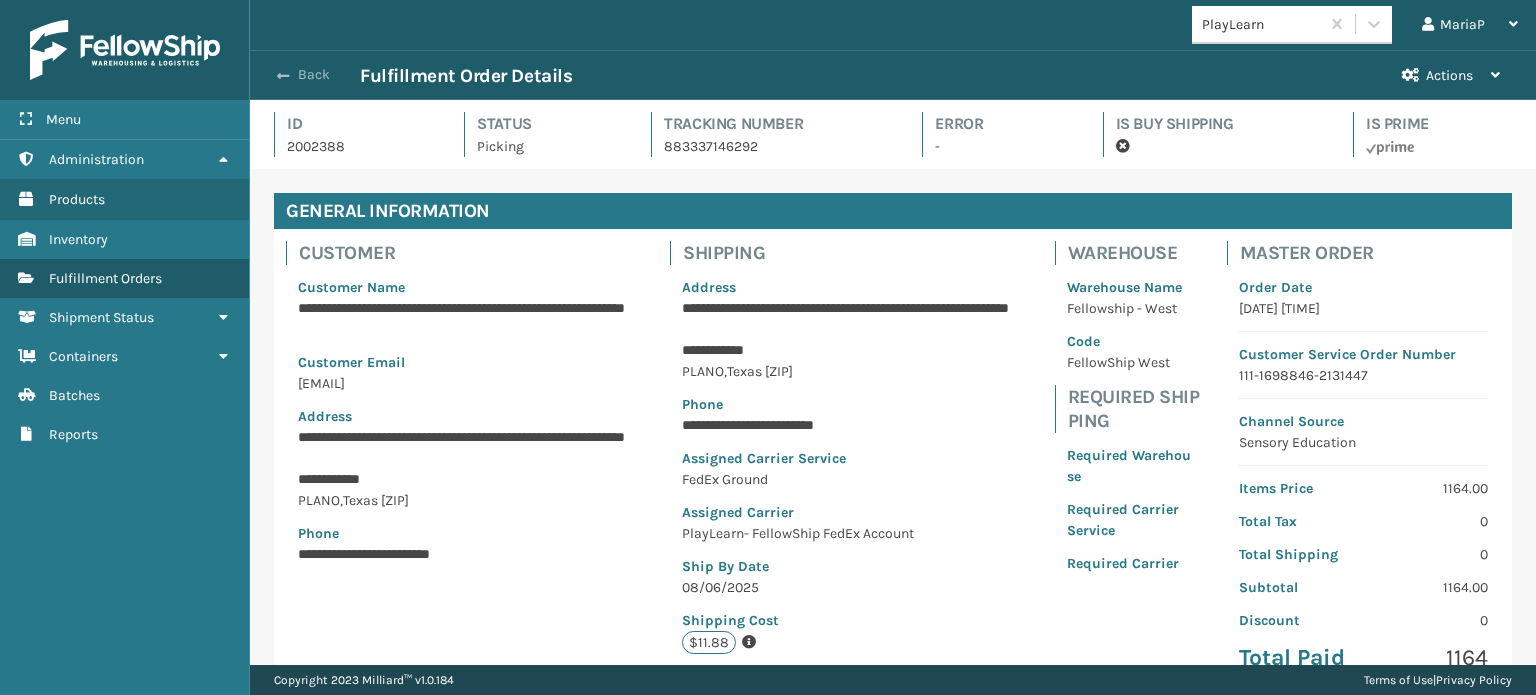 click on "Back" at bounding box center (314, 75) 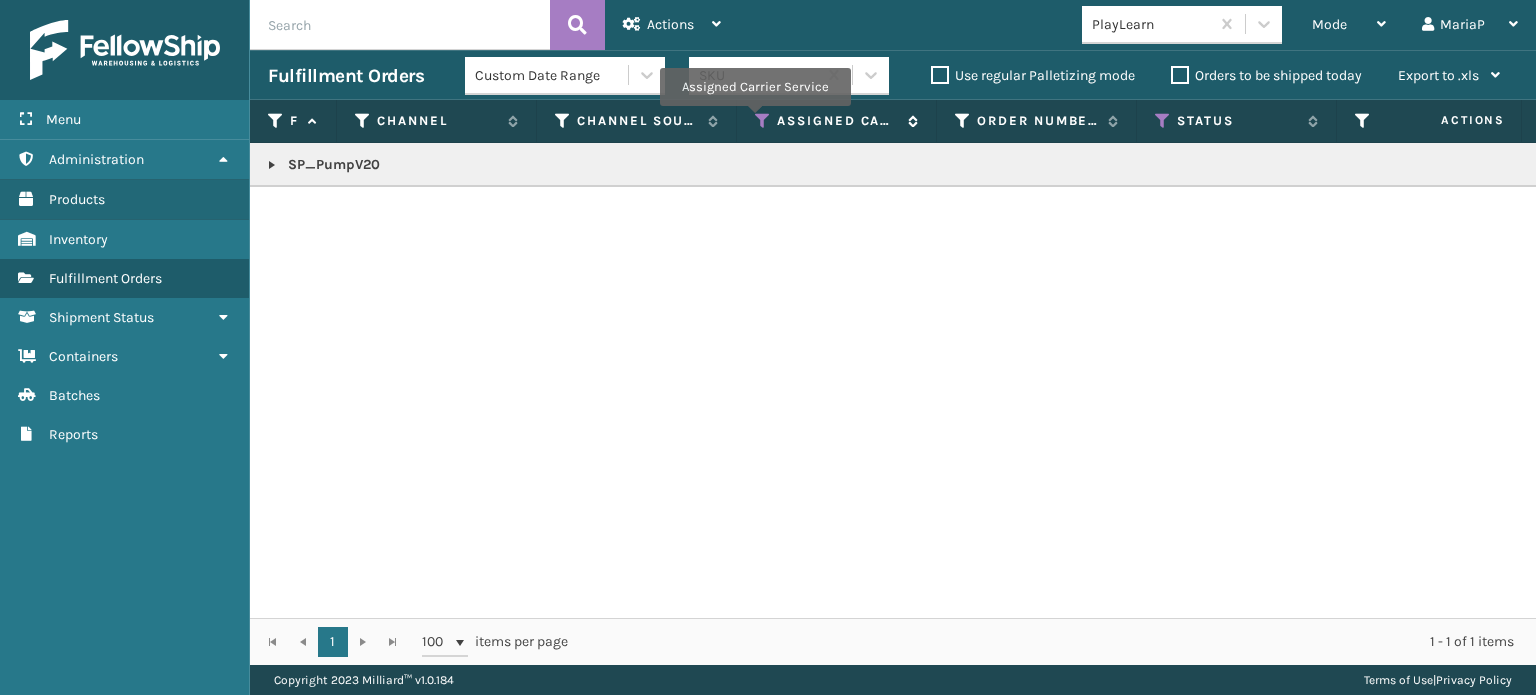 click at bounding box center [763, 121] 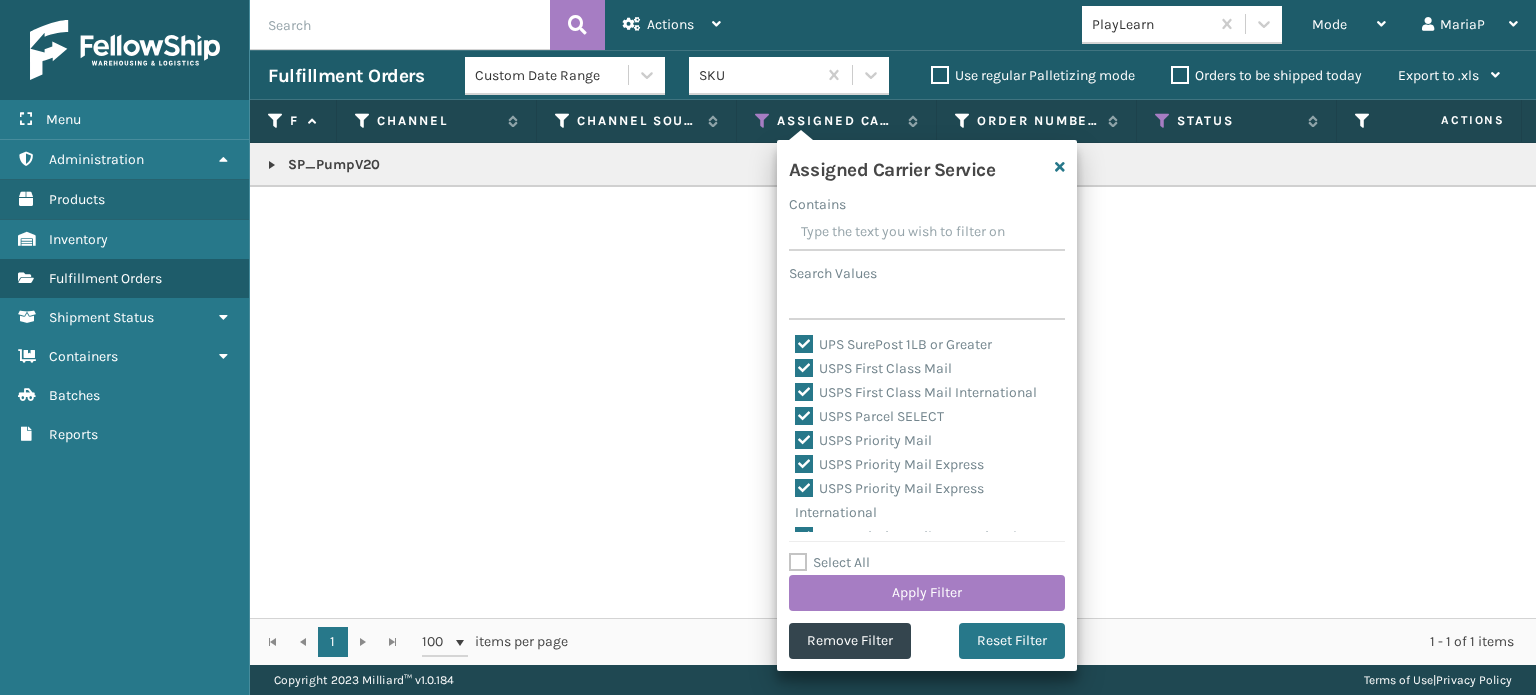 scroll, scrollTop: 616, scrollLeft: 0, axis: vertical 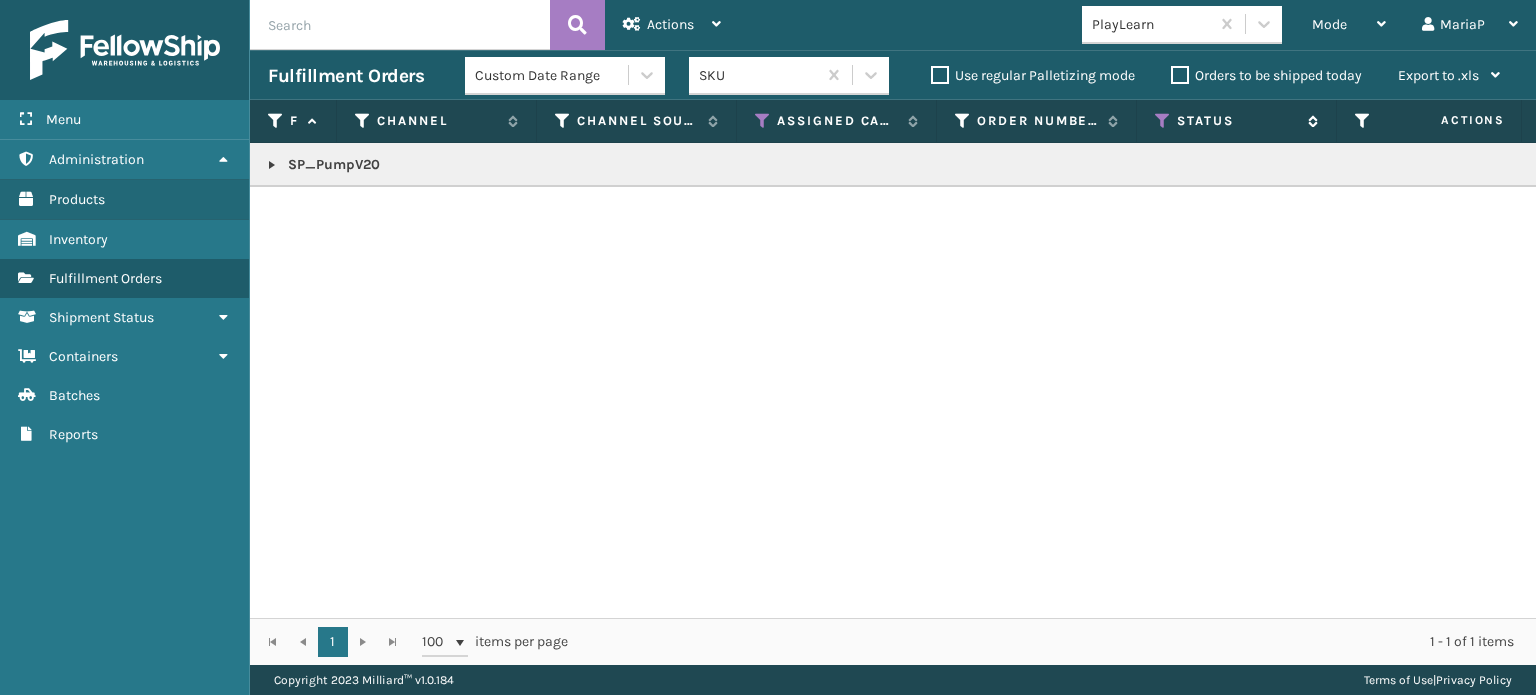 click on "Status" at bounding box center [1236, 121] 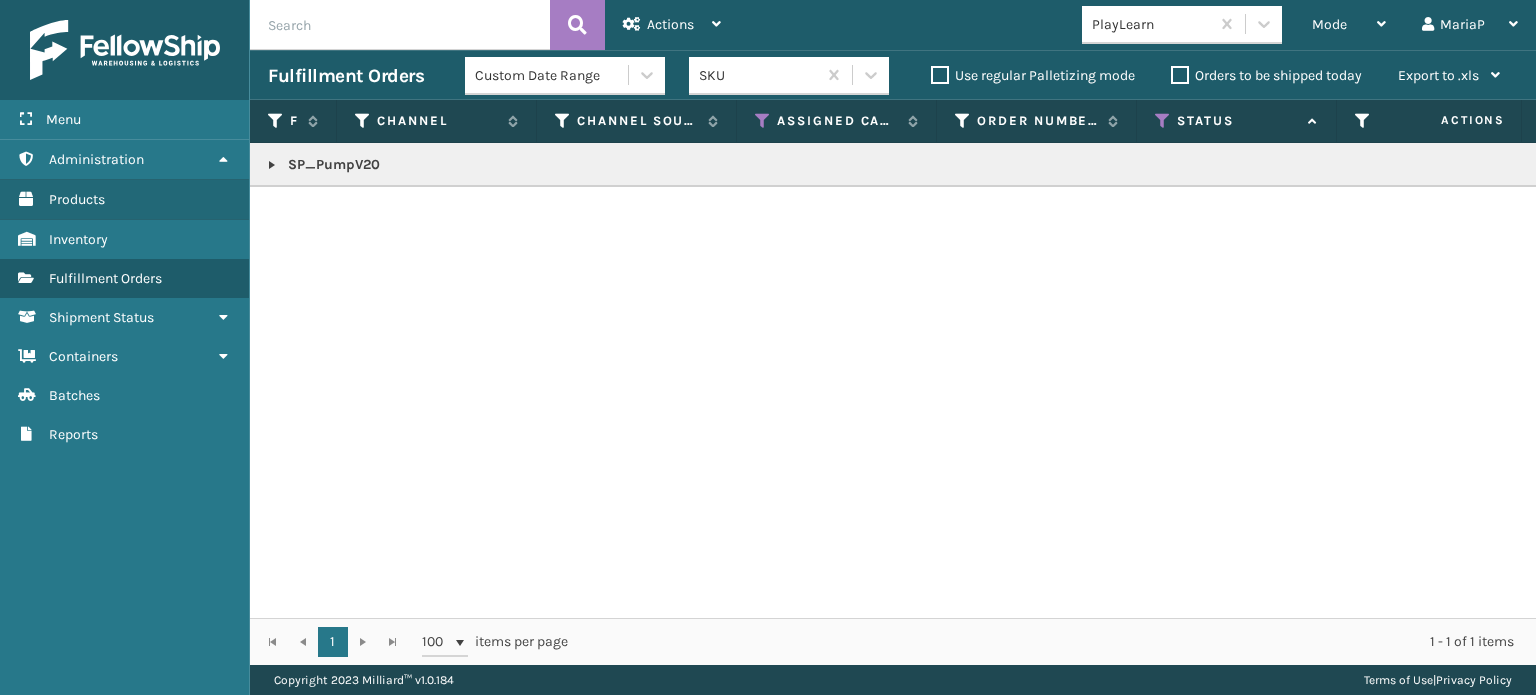 click on "Orders to be shipped today" at bounding box center (1266, 75) 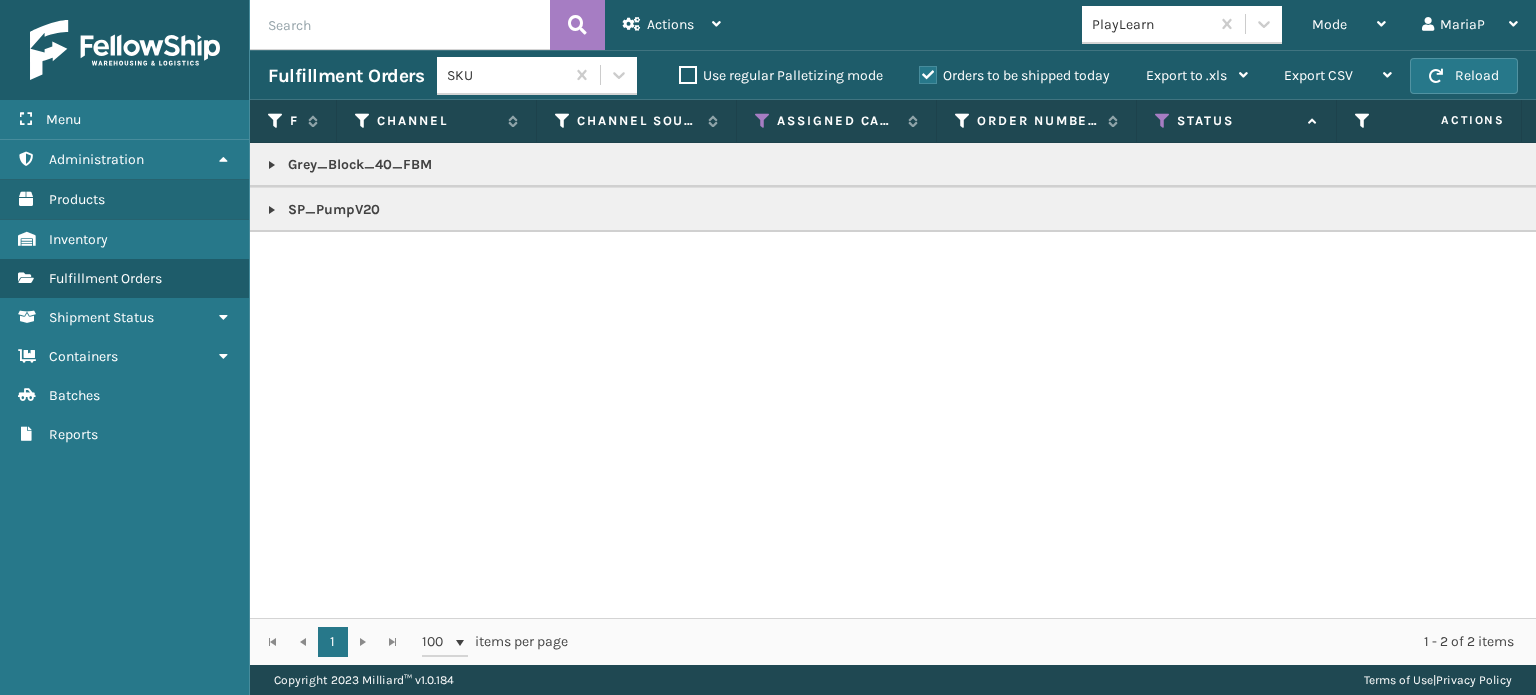 click on "Grey_Block_40_FBM" at bounding box center (2441, 165) 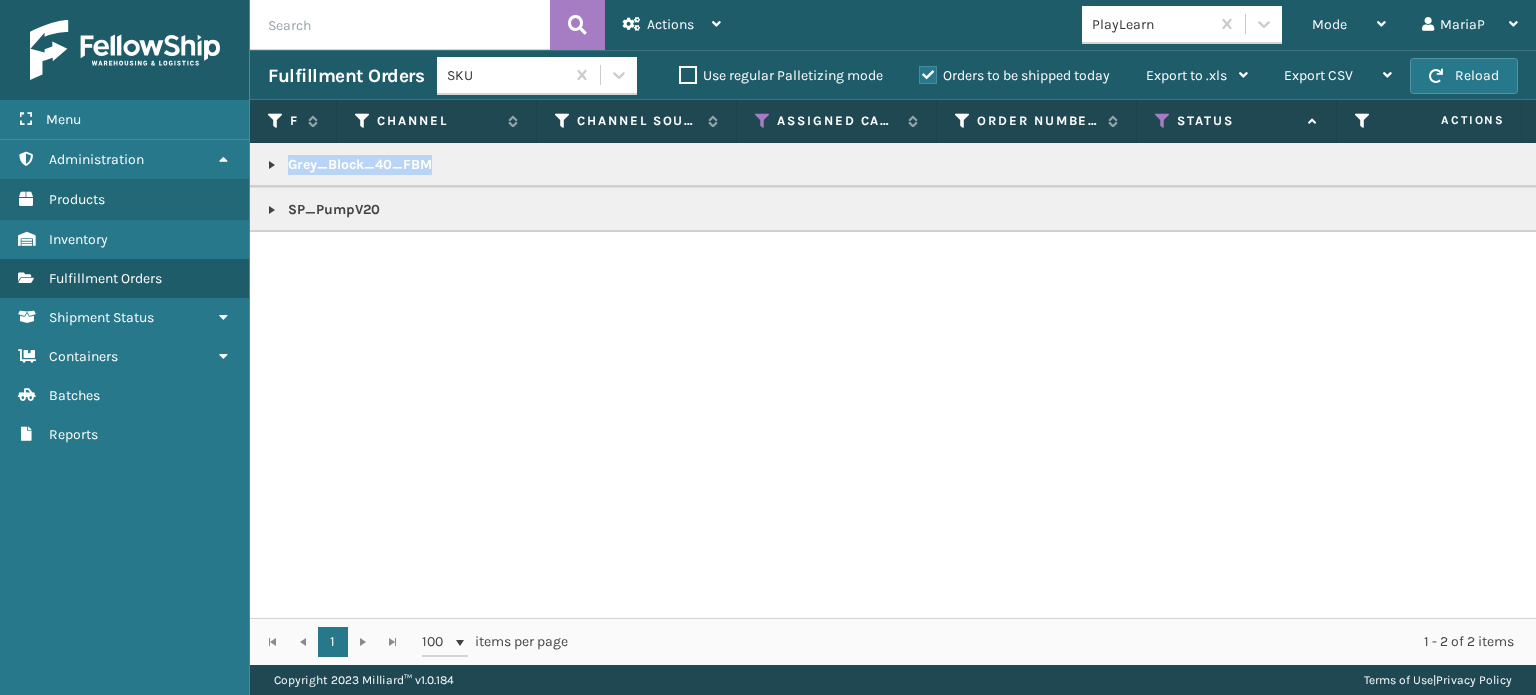 click on "Grey_Block_40_FBM" at bounding box center (2441, 165) 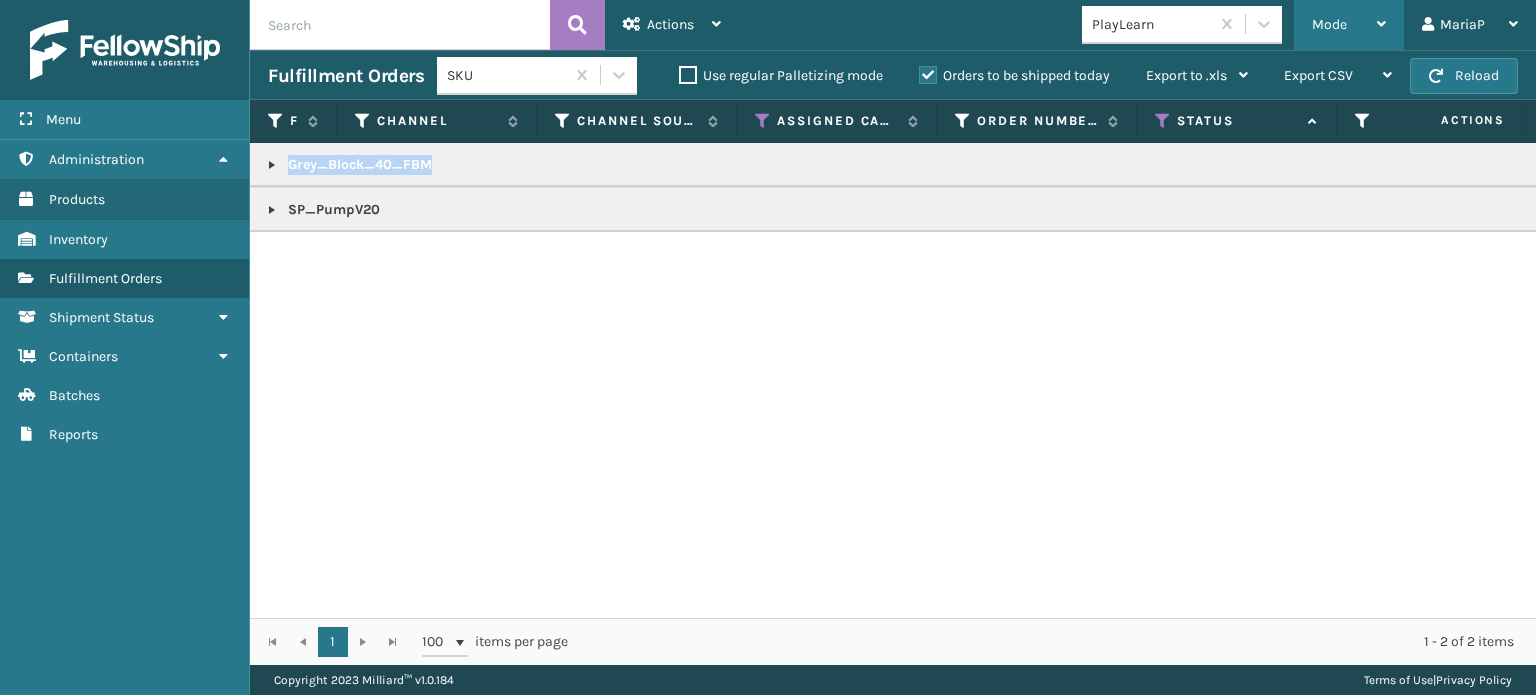 click on "Mode" at bounding box center (1329, 24) 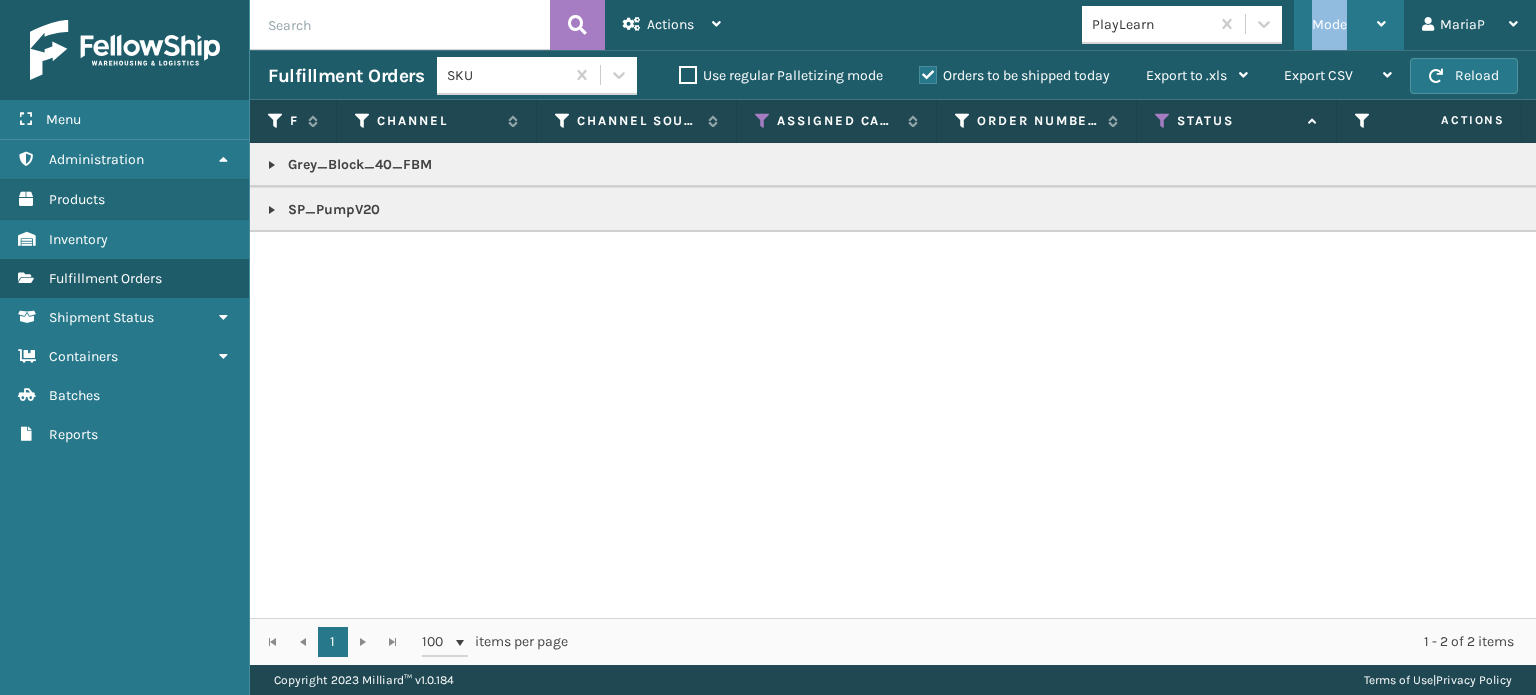 click on "Mode" at bounding box center (1329, 24) 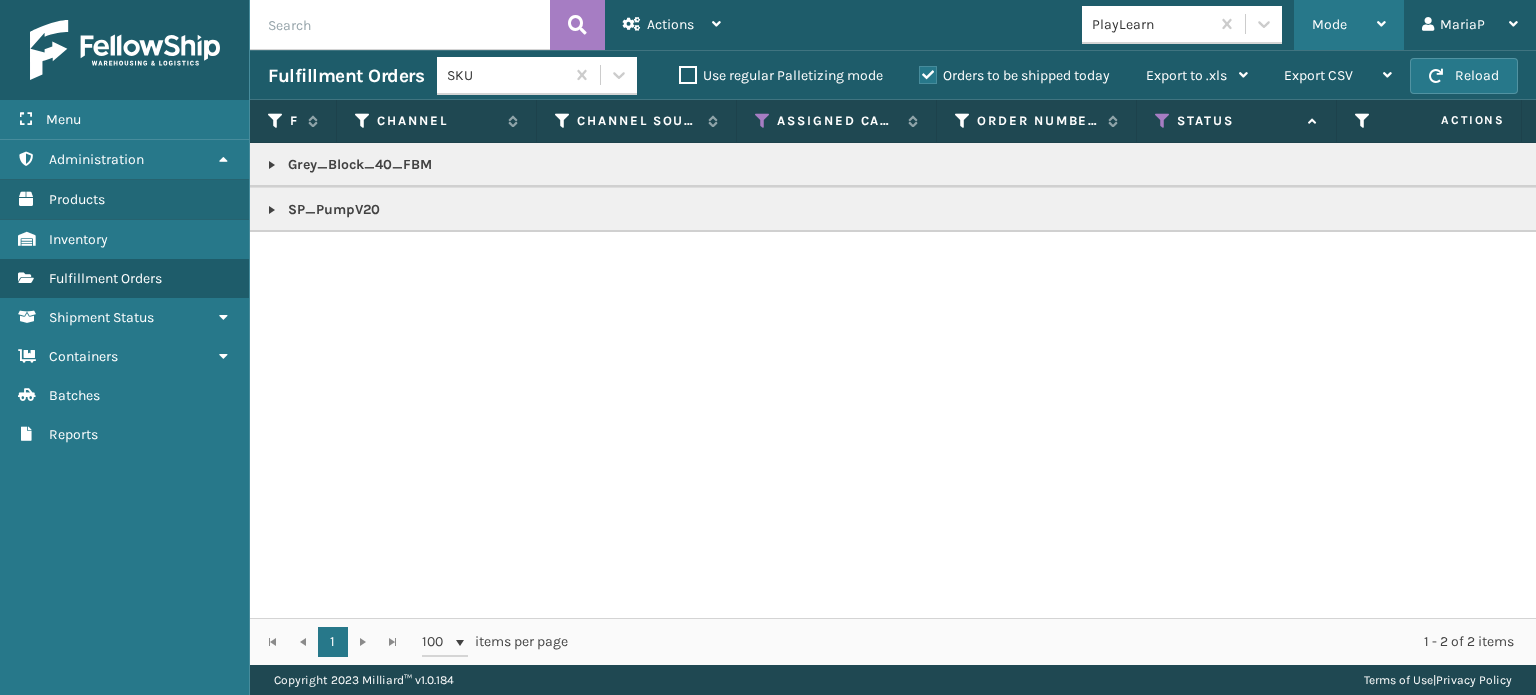 click on "Mode" at bounding box center (1349, 25) 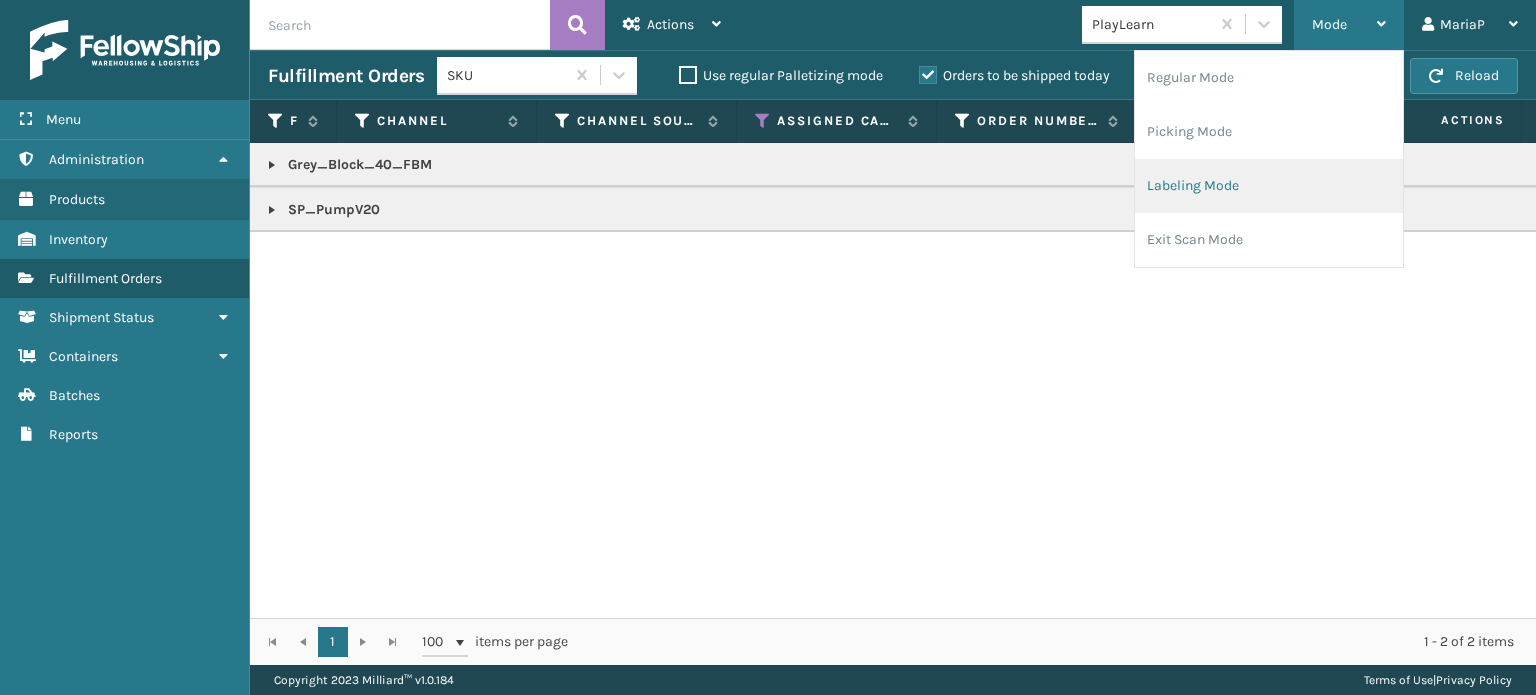 click on "Labeling Mode" at bounding box center [1269, 186] 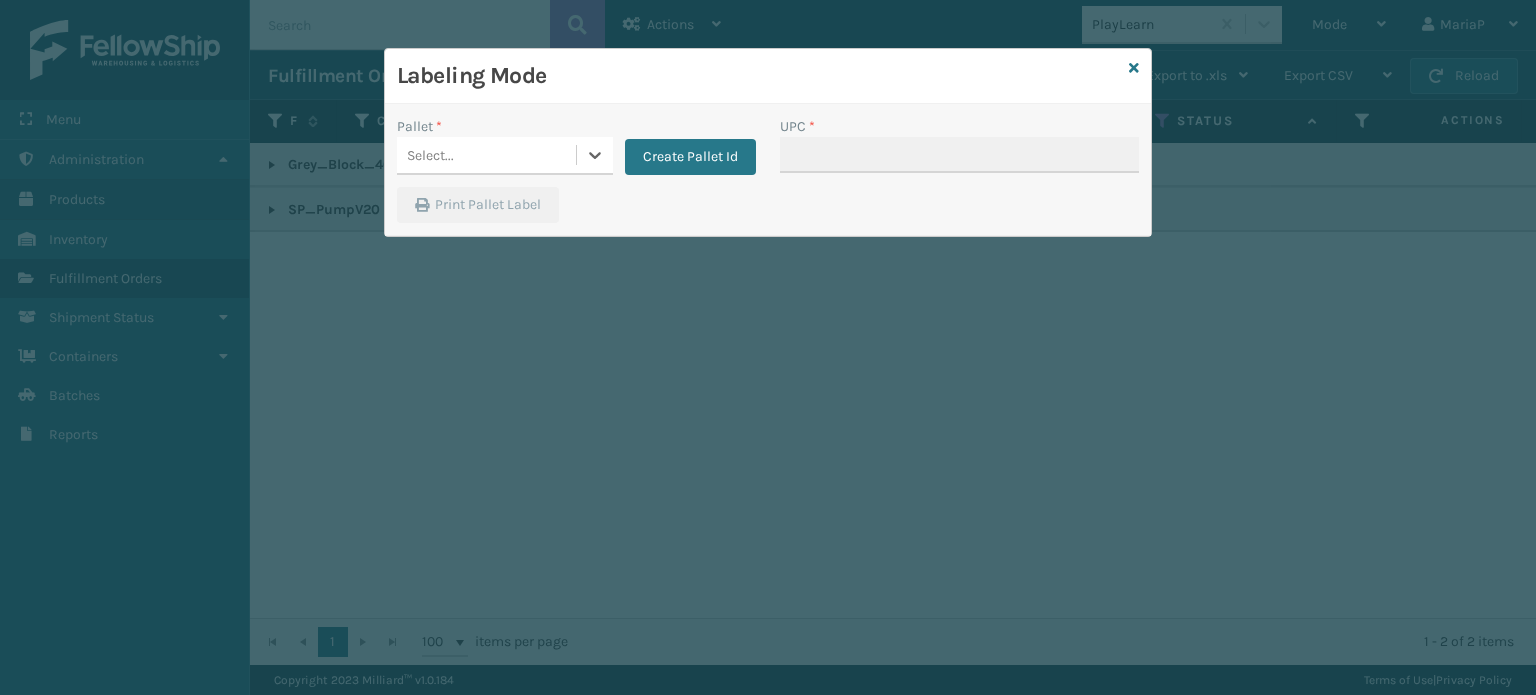 click on "Labeling Mode Pallet   *       0 results available. Select is focused ,type to refine list, press Down to open the menu,  Select... Create Pallet Id UPC   * Print Pallet Label" at bounding box center (768, 347) 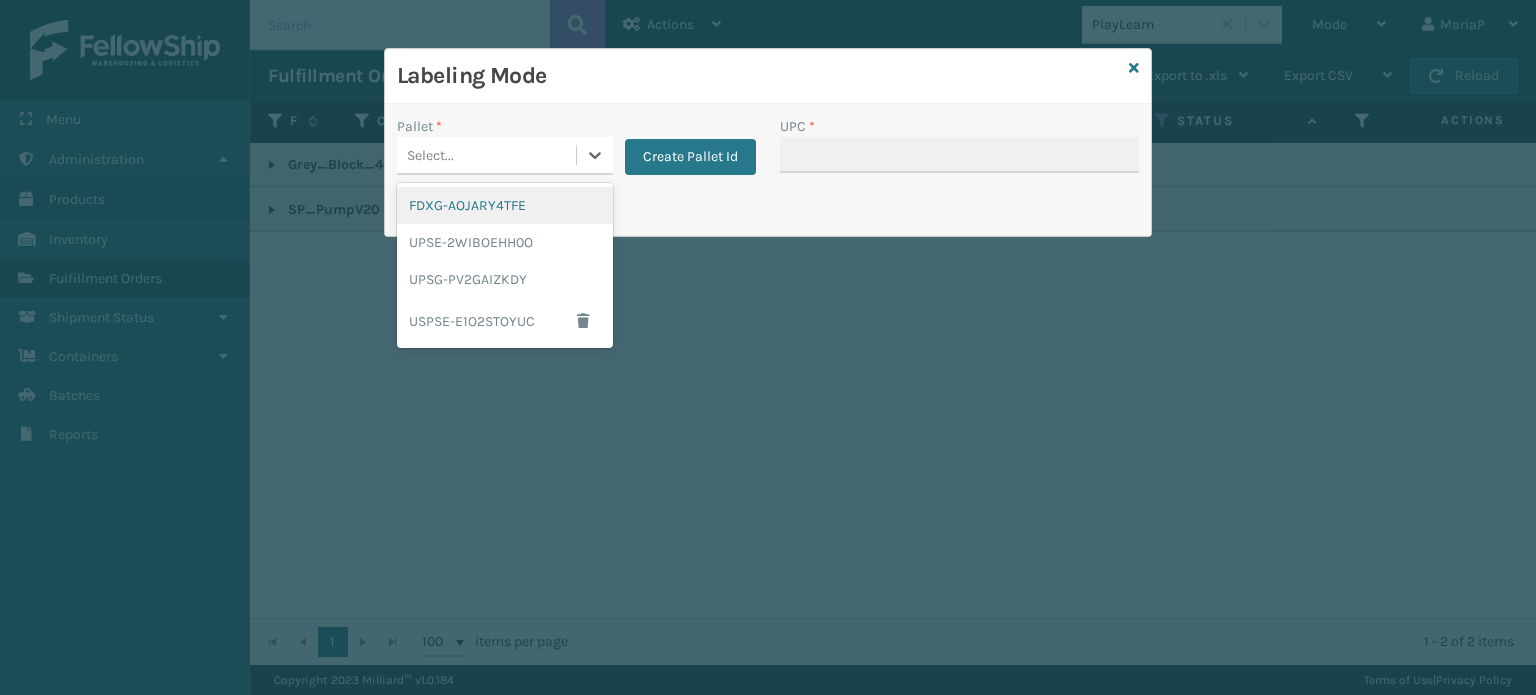 click on "FDXG-AOJARY4TFE" at bounding box center (505, 205) 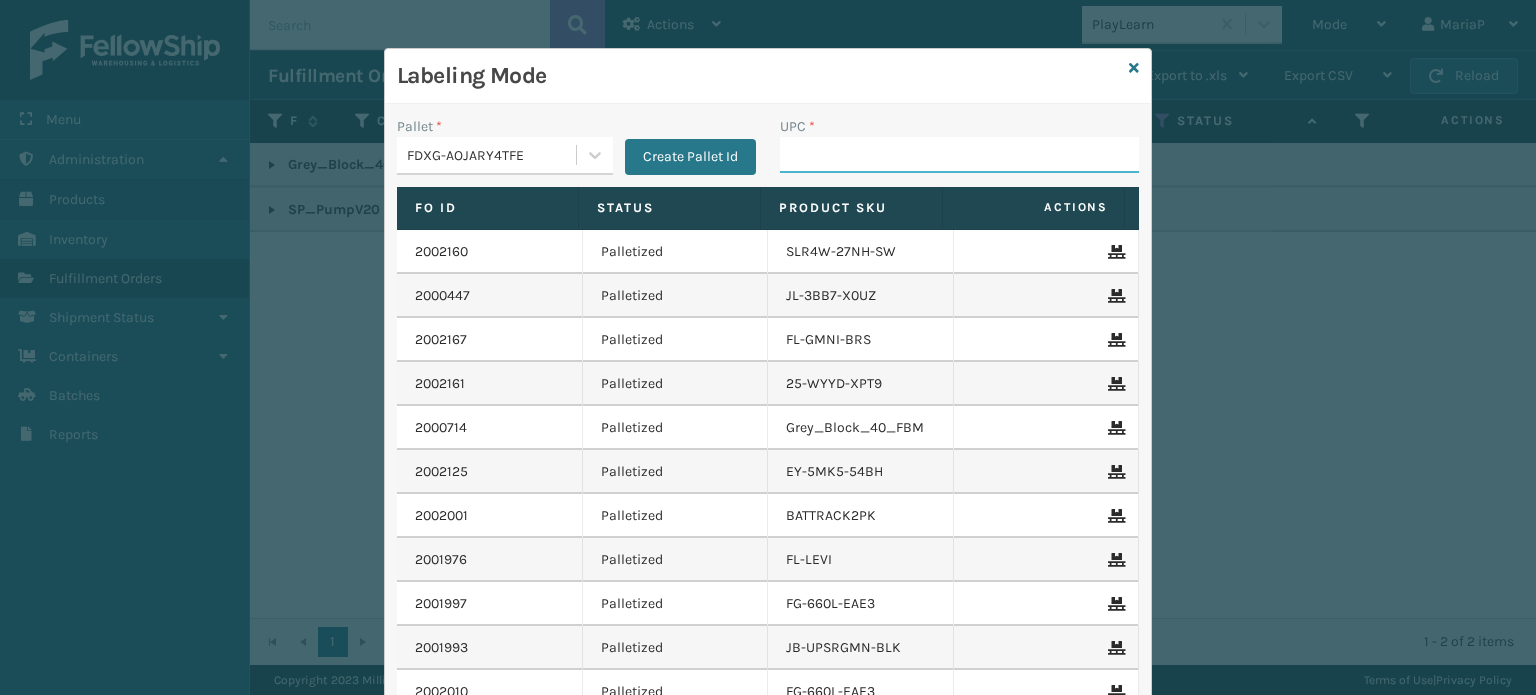 click on "UPC   *" at bounding box center [959, 155] 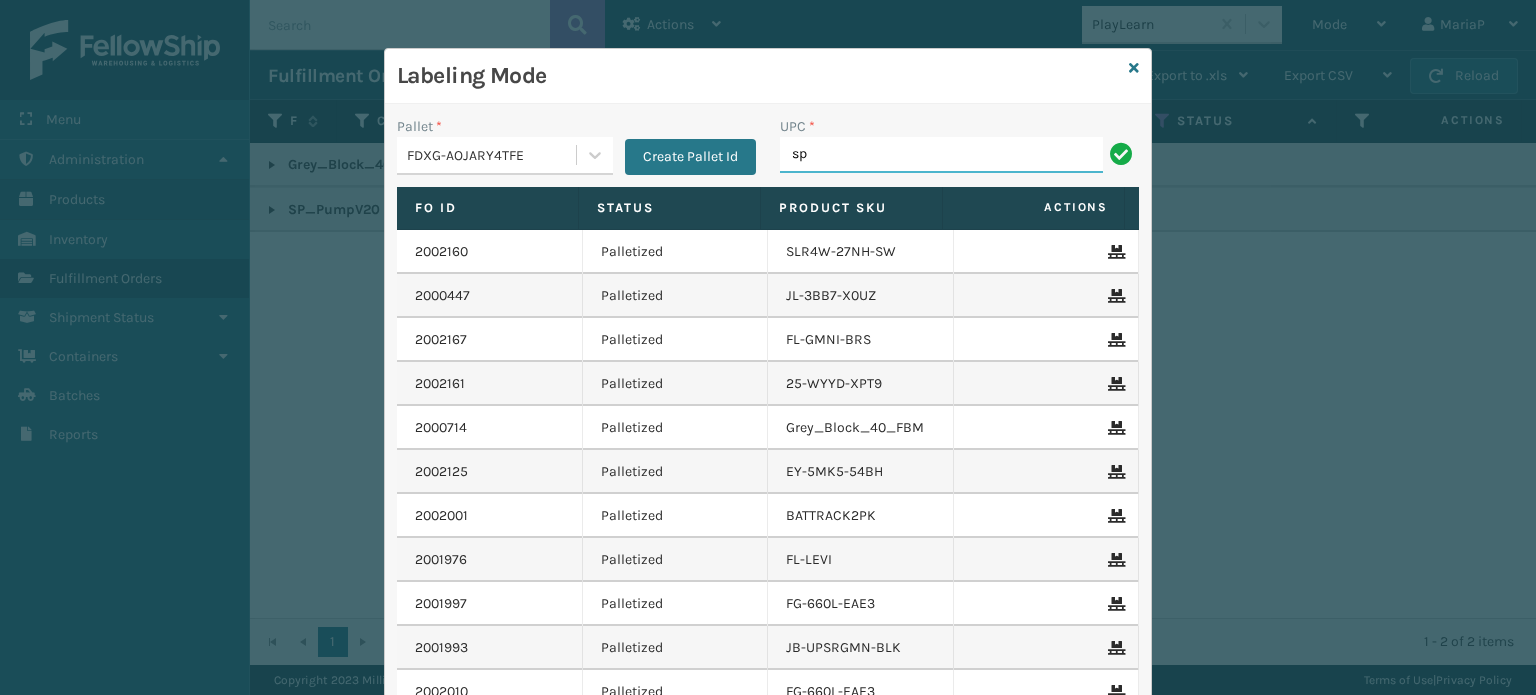 type on "sp" 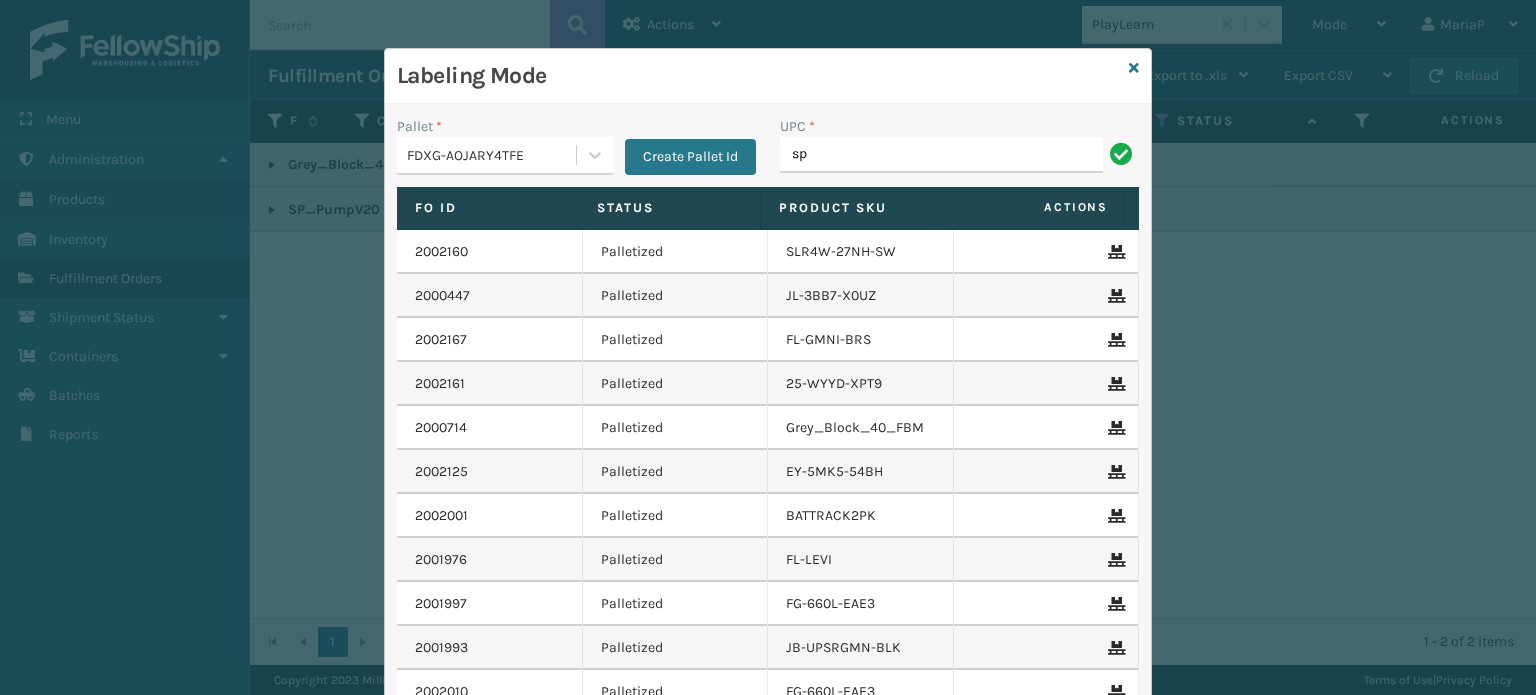 click on "Labeling Mode" at bounding box center [768, 76] 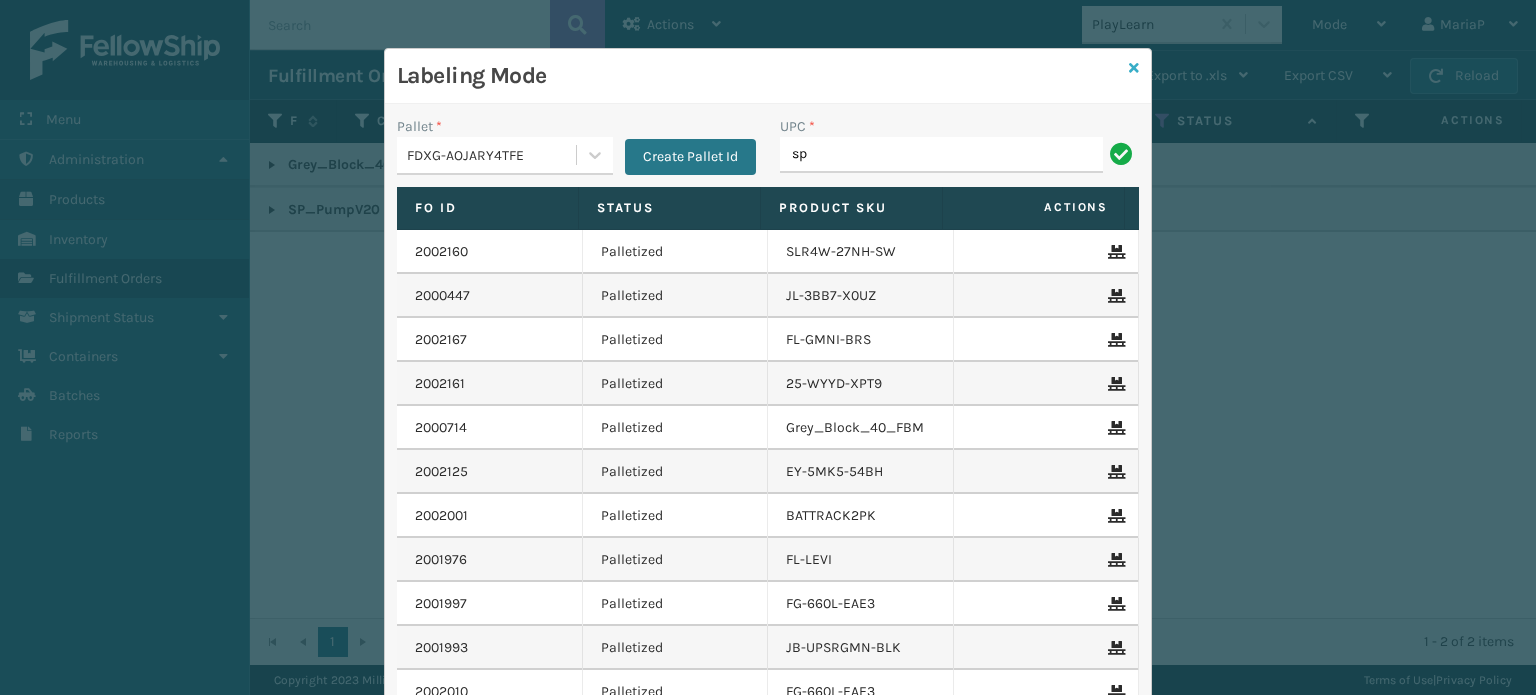 click at bounding box center [1134, 68] 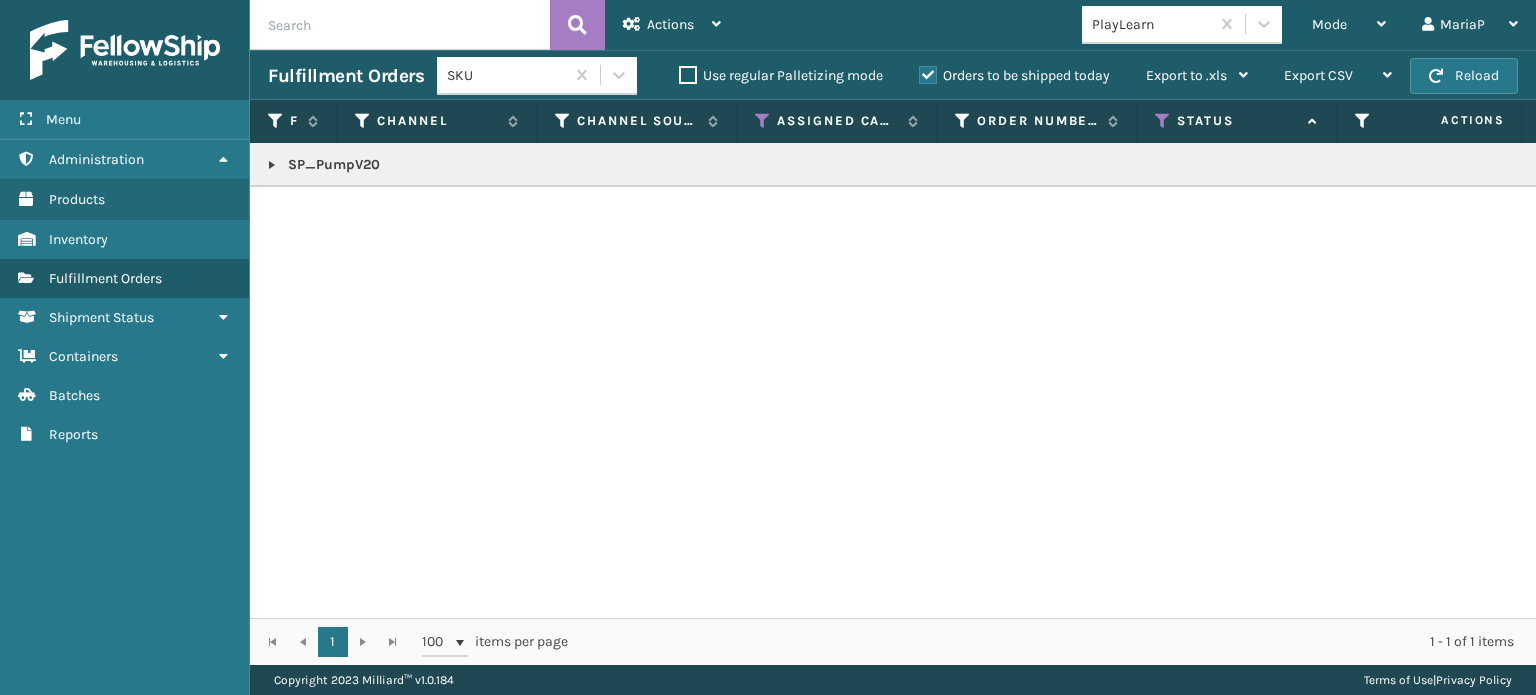 click on "SP_PumpV20" at bounding box center (2441, 165) 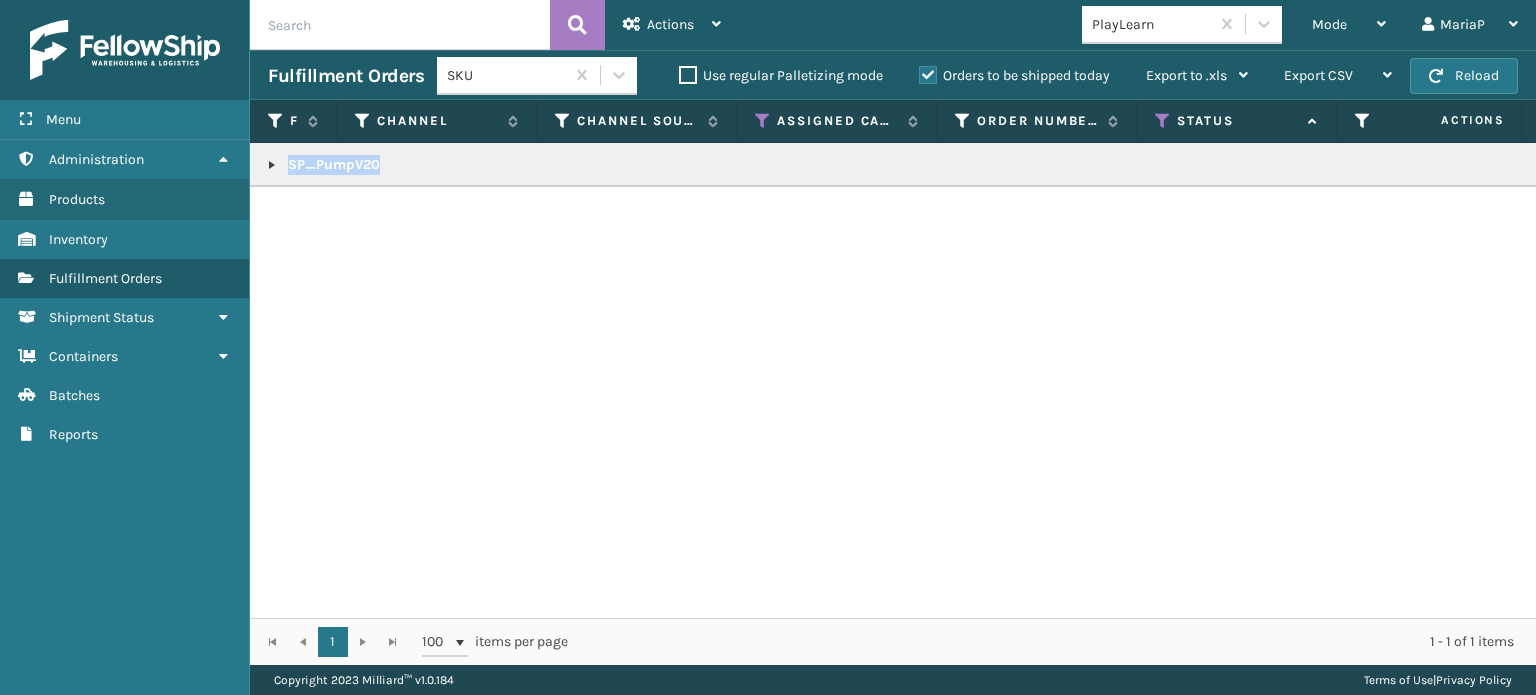 click on "SP_PumpV20" at bounding box center [2441, 165] 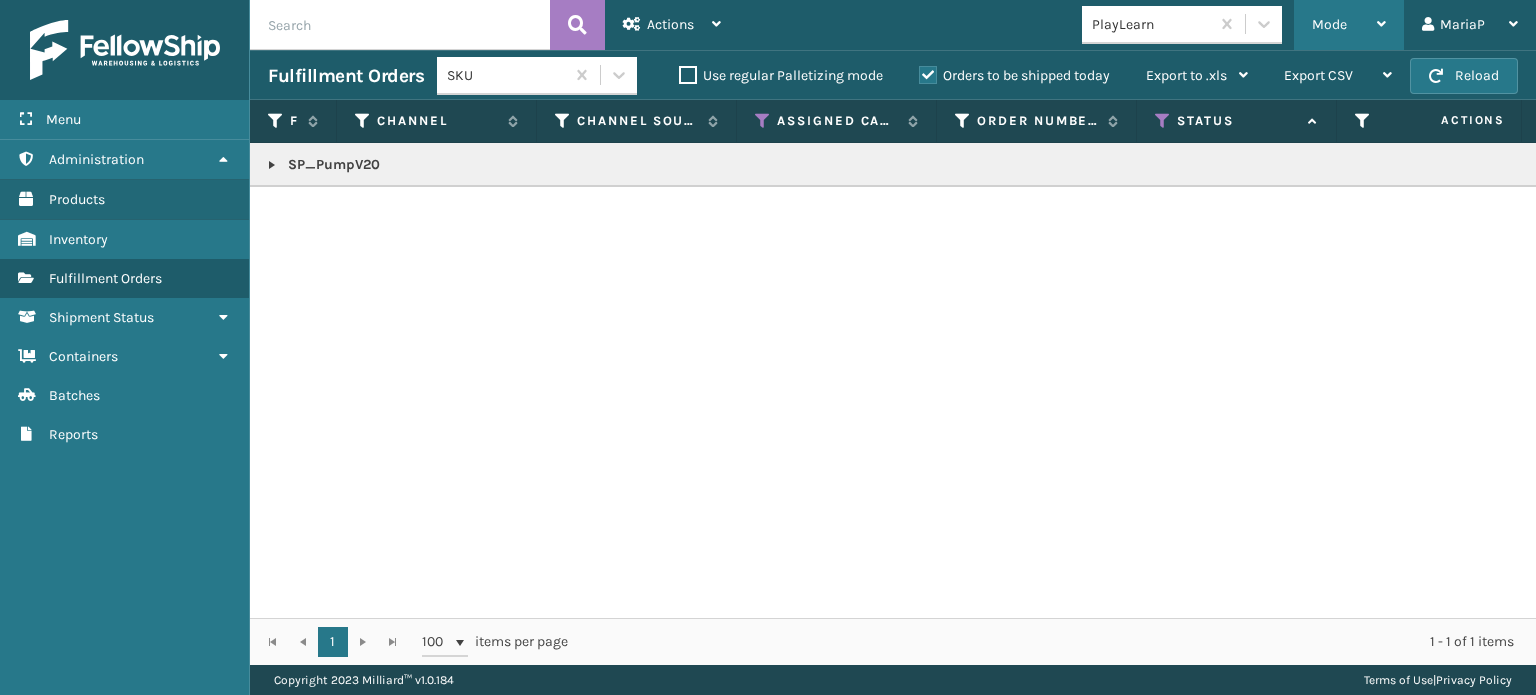 click on "Mode" at bounding box center [1329, 24] 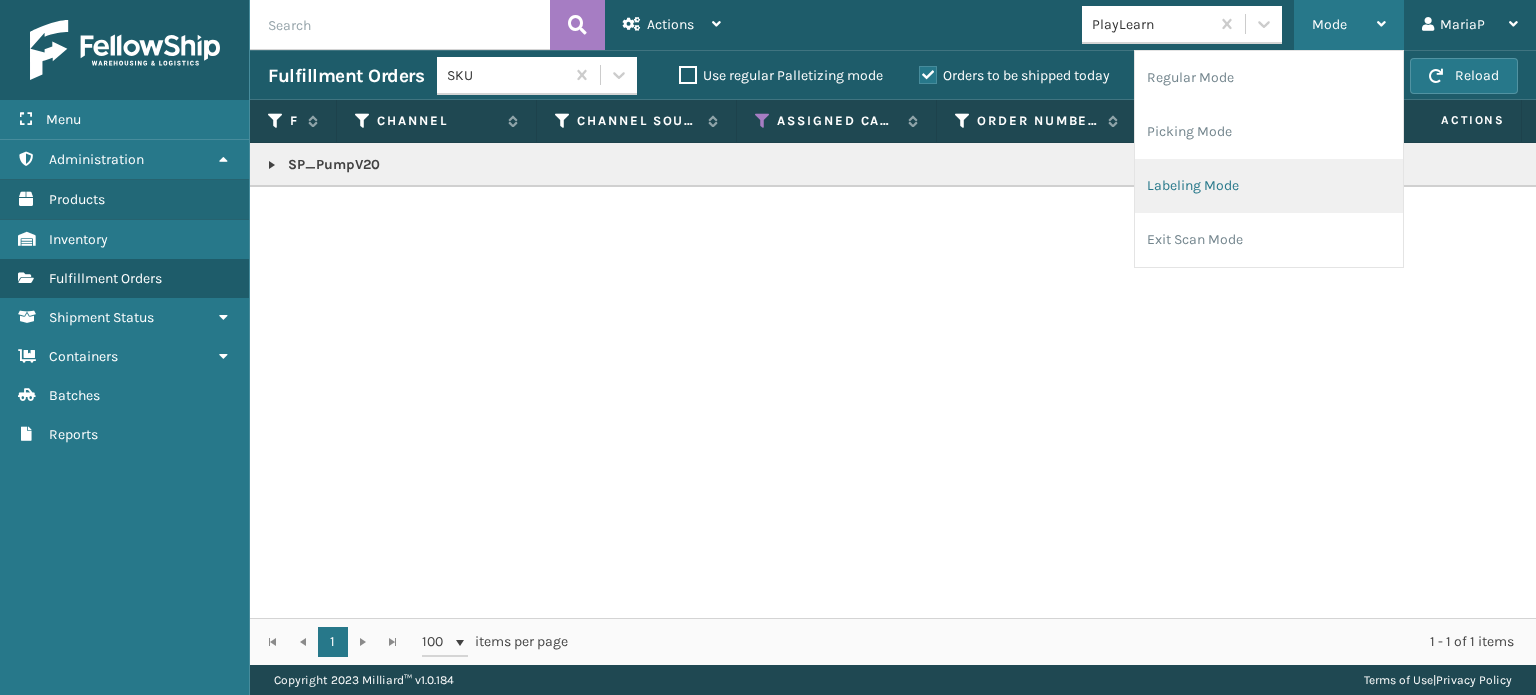 click on "Labeling Mode" at bounding box center [1269, 186] 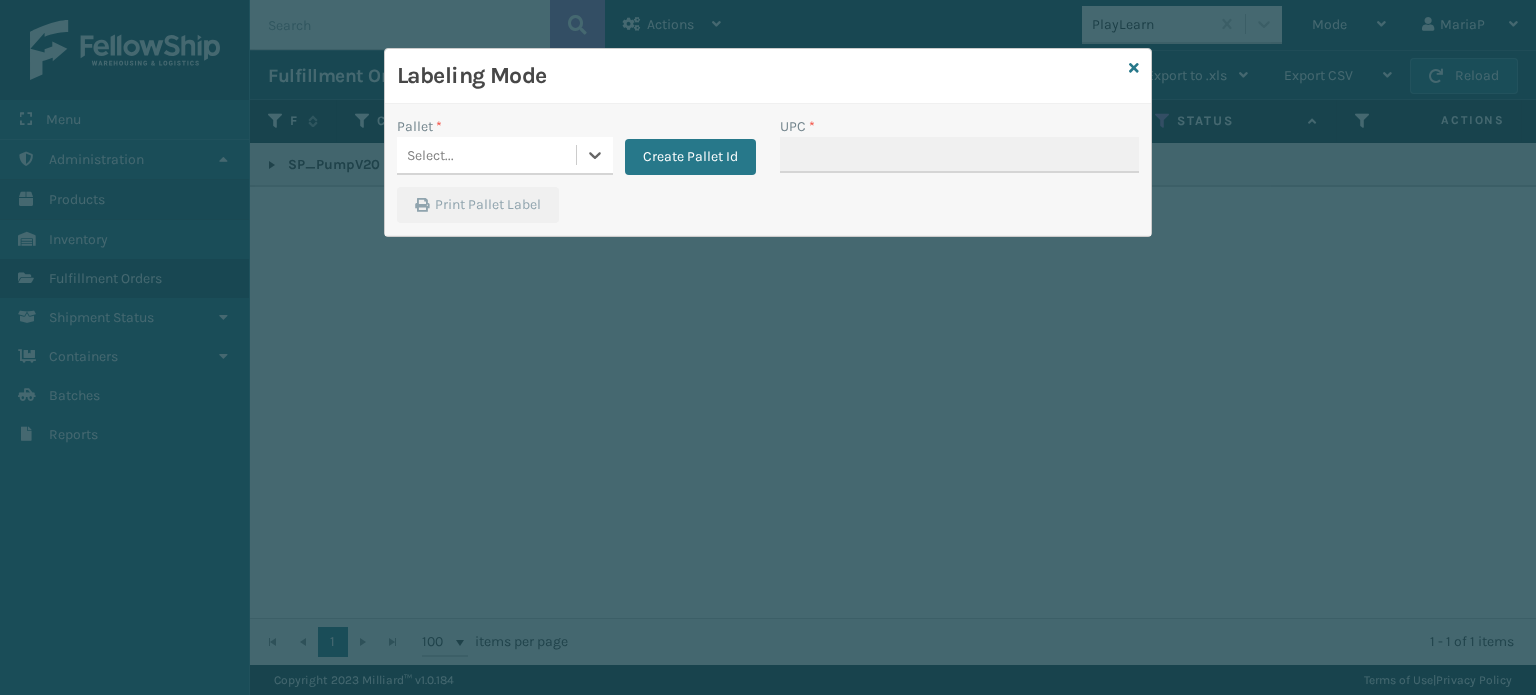 click on "Select..." at bounding box center (486, 155) 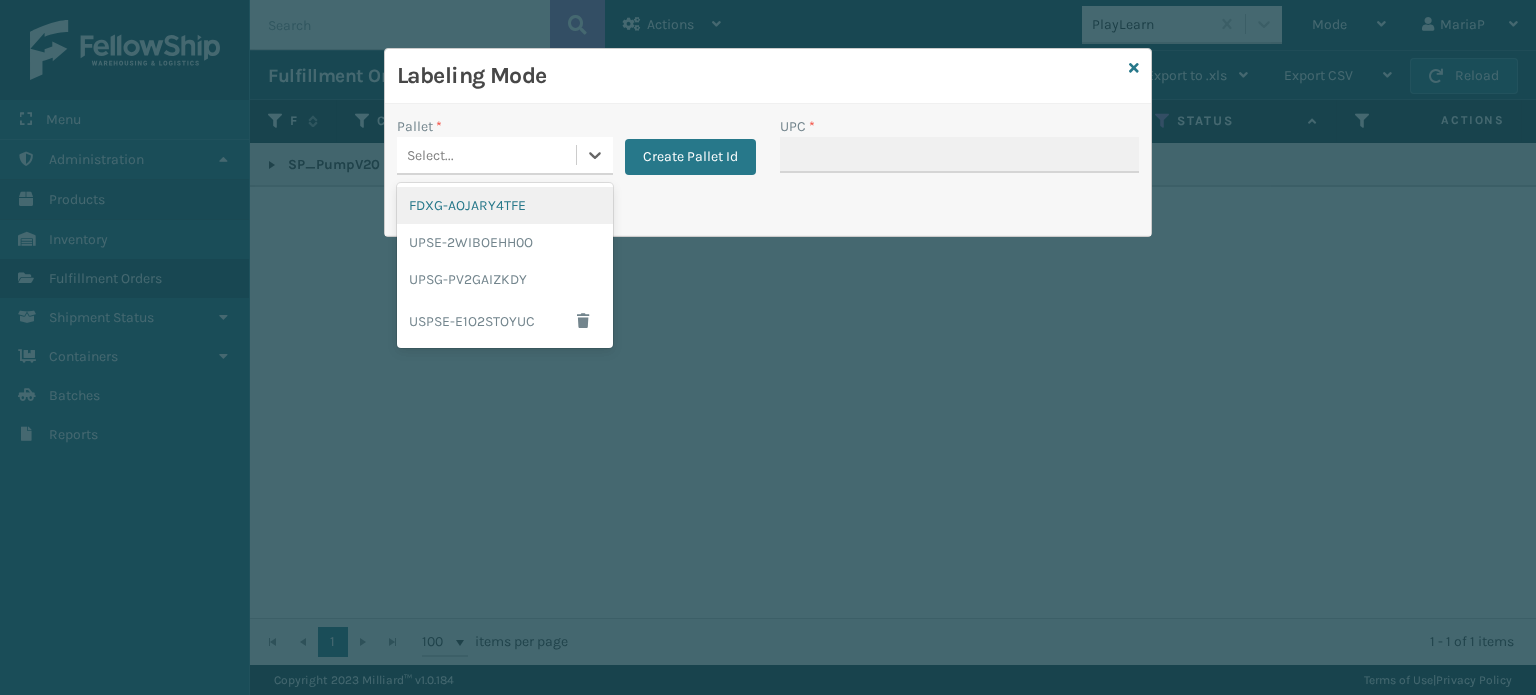 click on "FDXG-AOJARY4TFE" at bounding box center (505, 205) 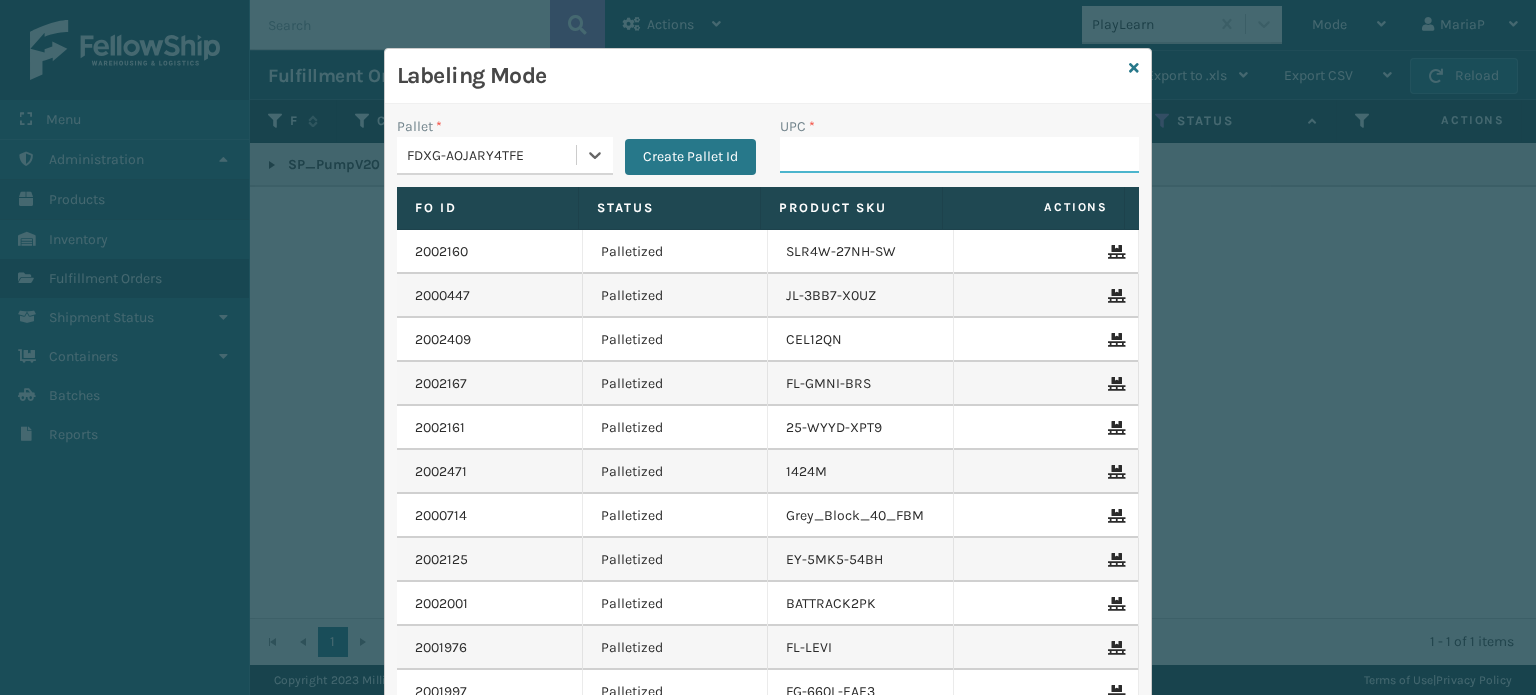 click on "UPC   *" at bounding box center [959, 155] 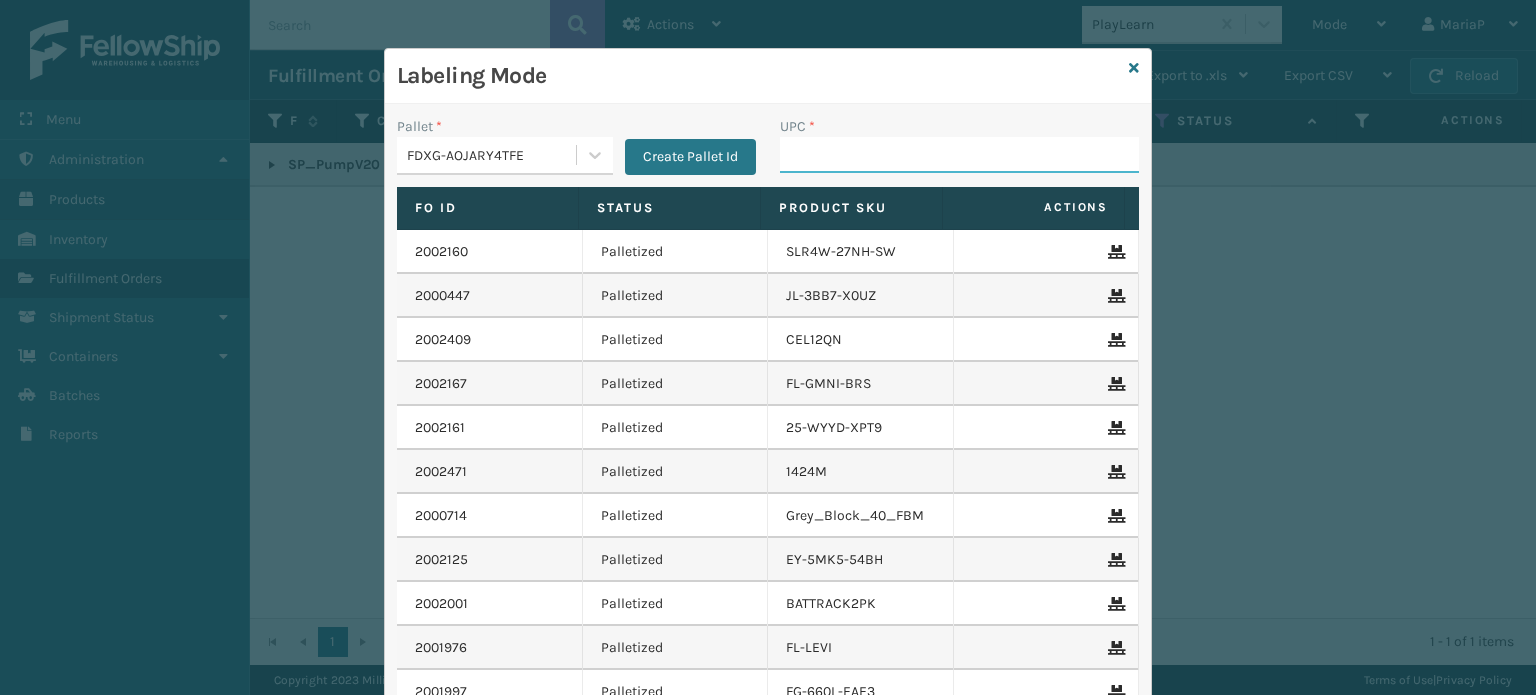 paste on "SP_PumpV20" 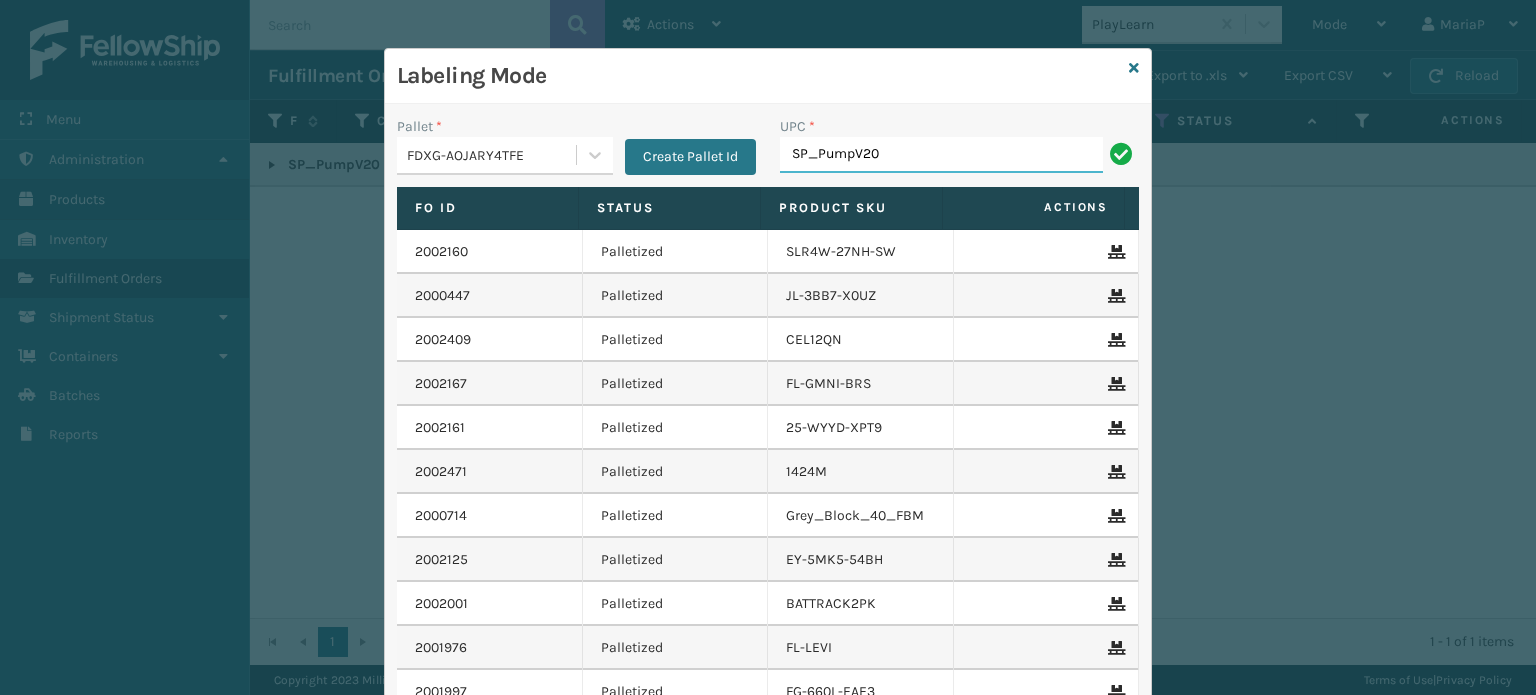 type on "SP_PumpV20" 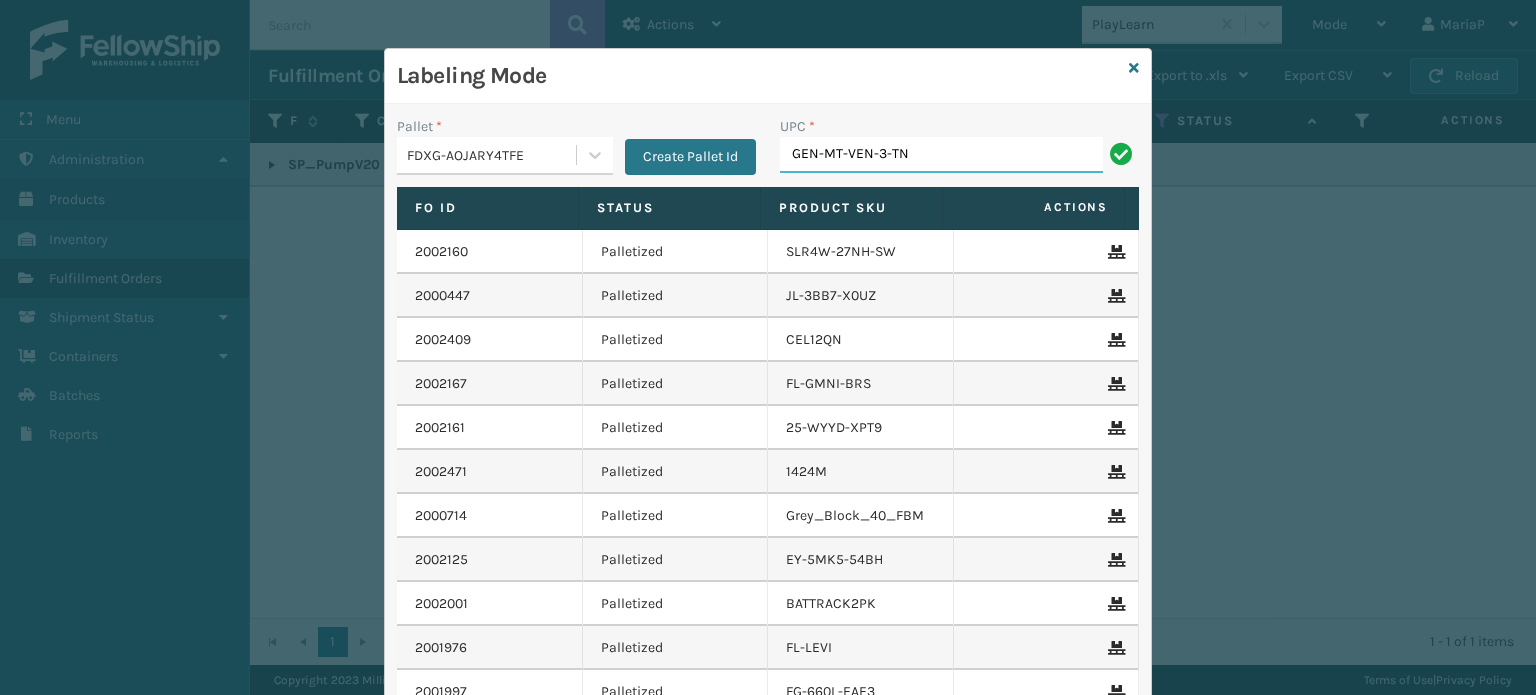 click on "GEN-MT-VEN-3-TN" at bounding box center [941, 155] 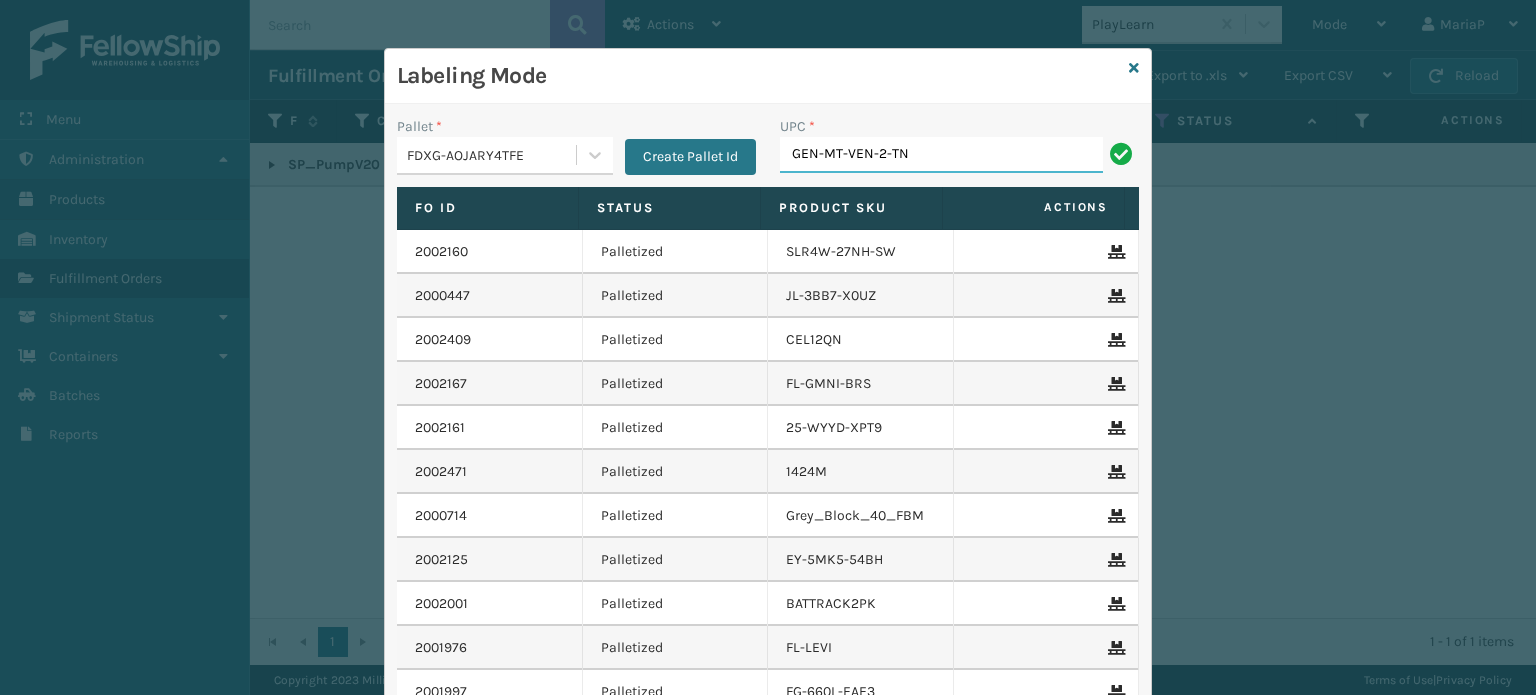 type on "GEN-MT-VEN-2-TN" 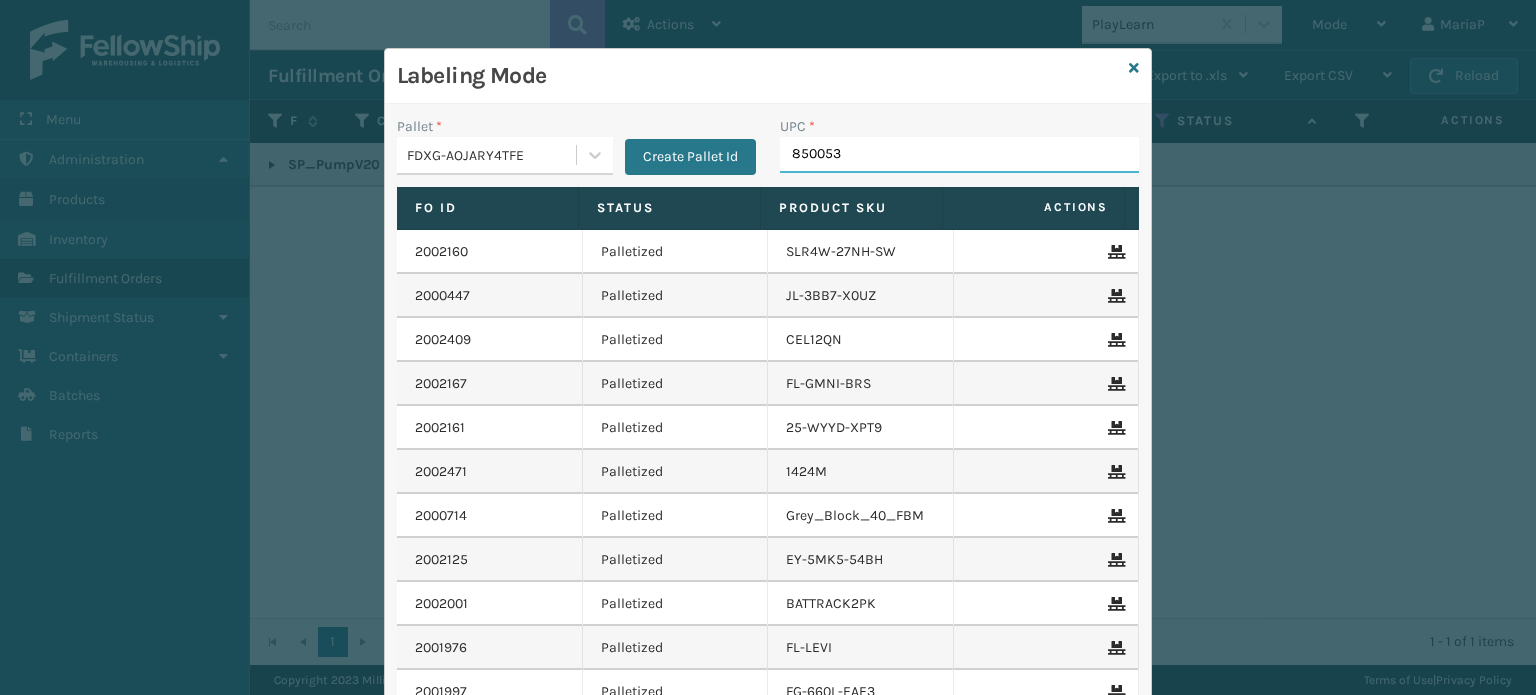type on "8500530" 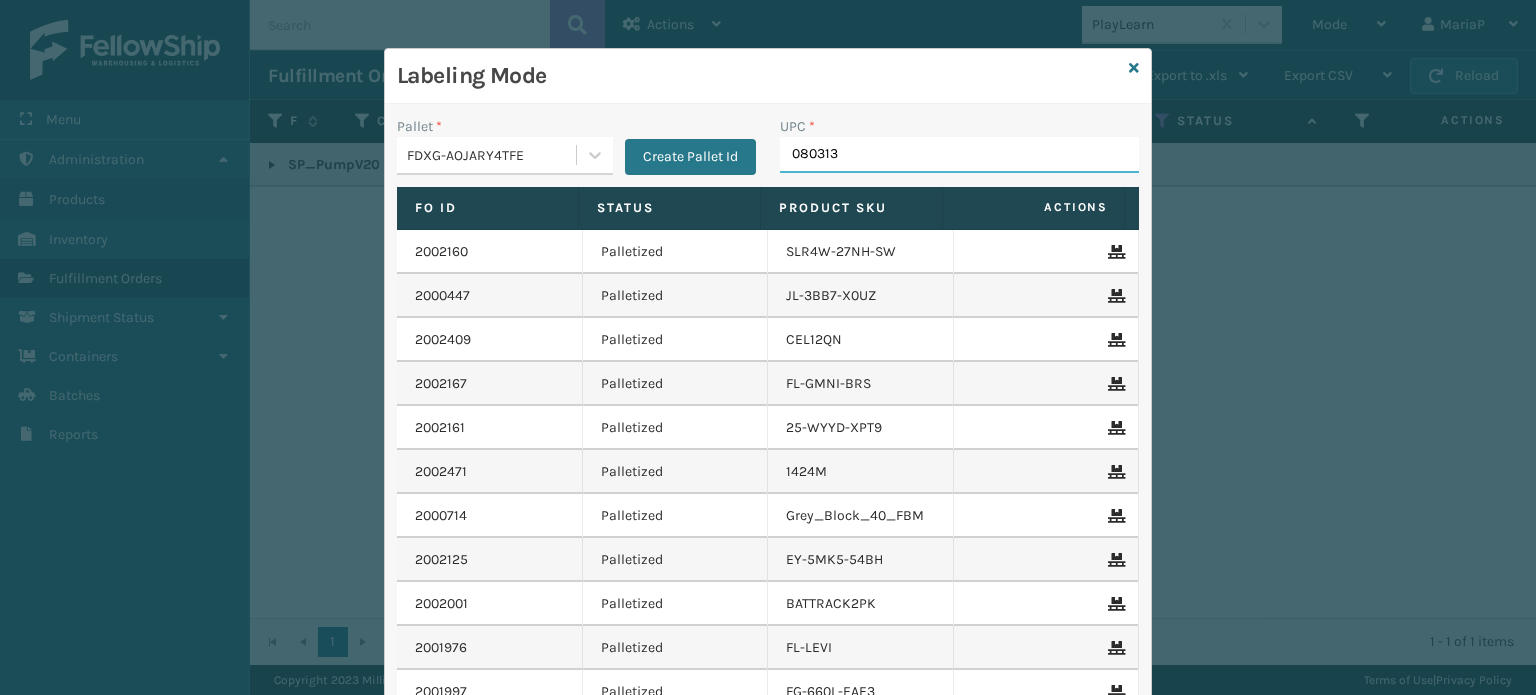 type on "0803130" 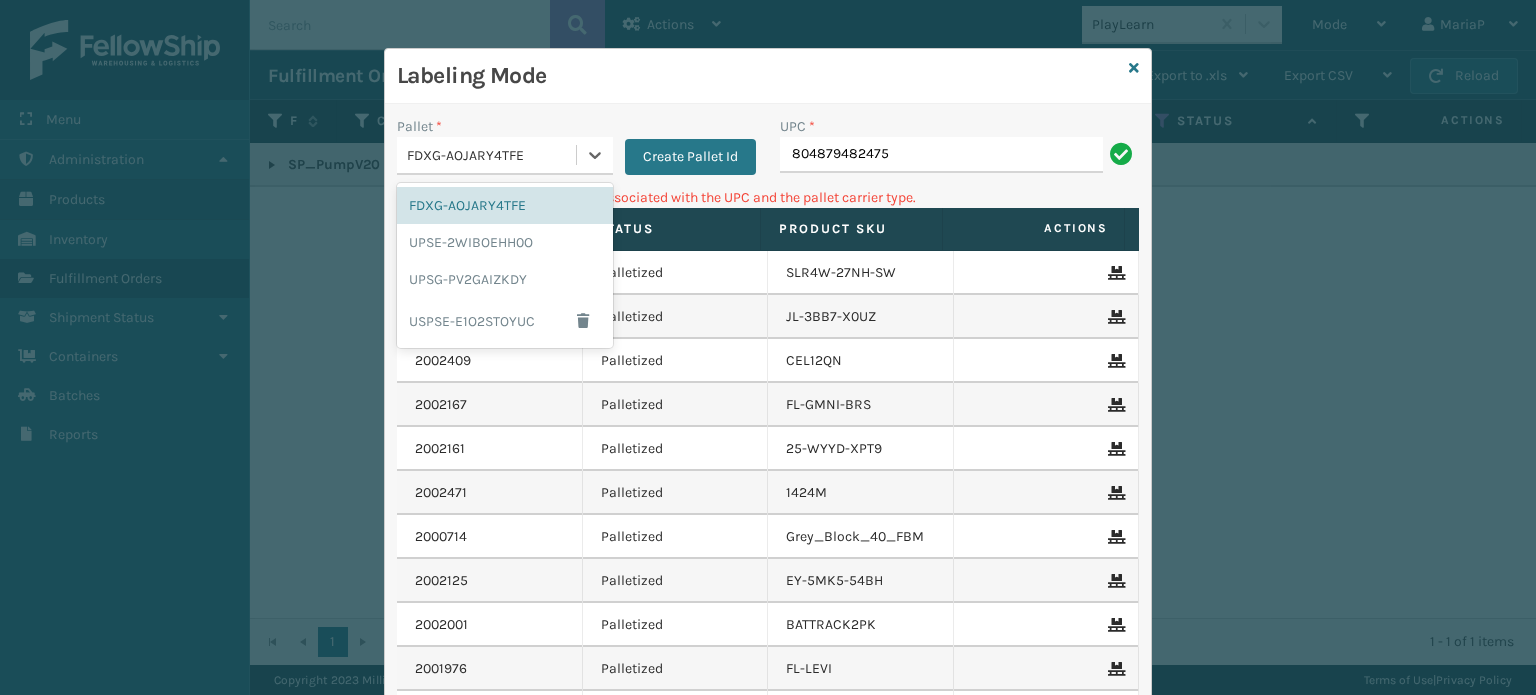 click on "FDXG-AOJARY4TFE" at bounding box center [492, 155] 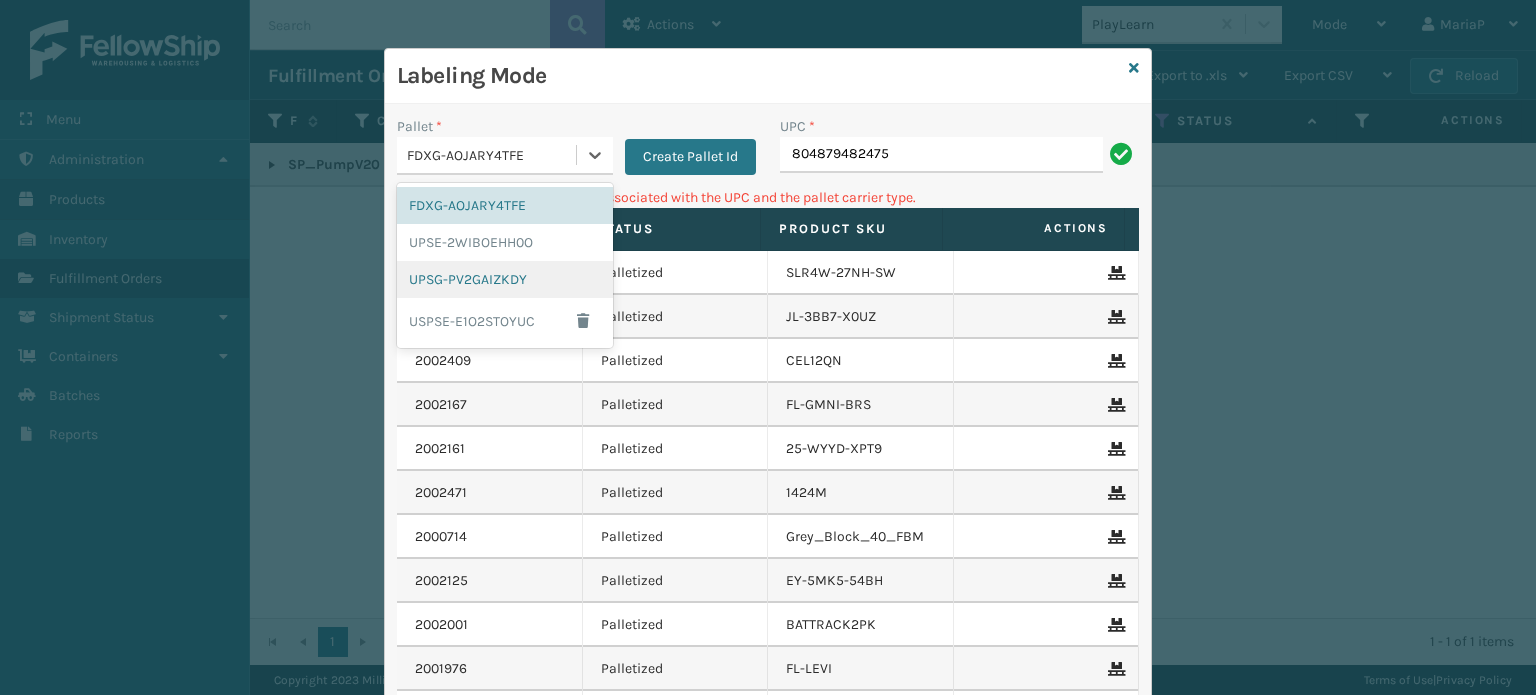 click on "UPSG-PV2GAIZKDY" at bounding box center (505, 279) 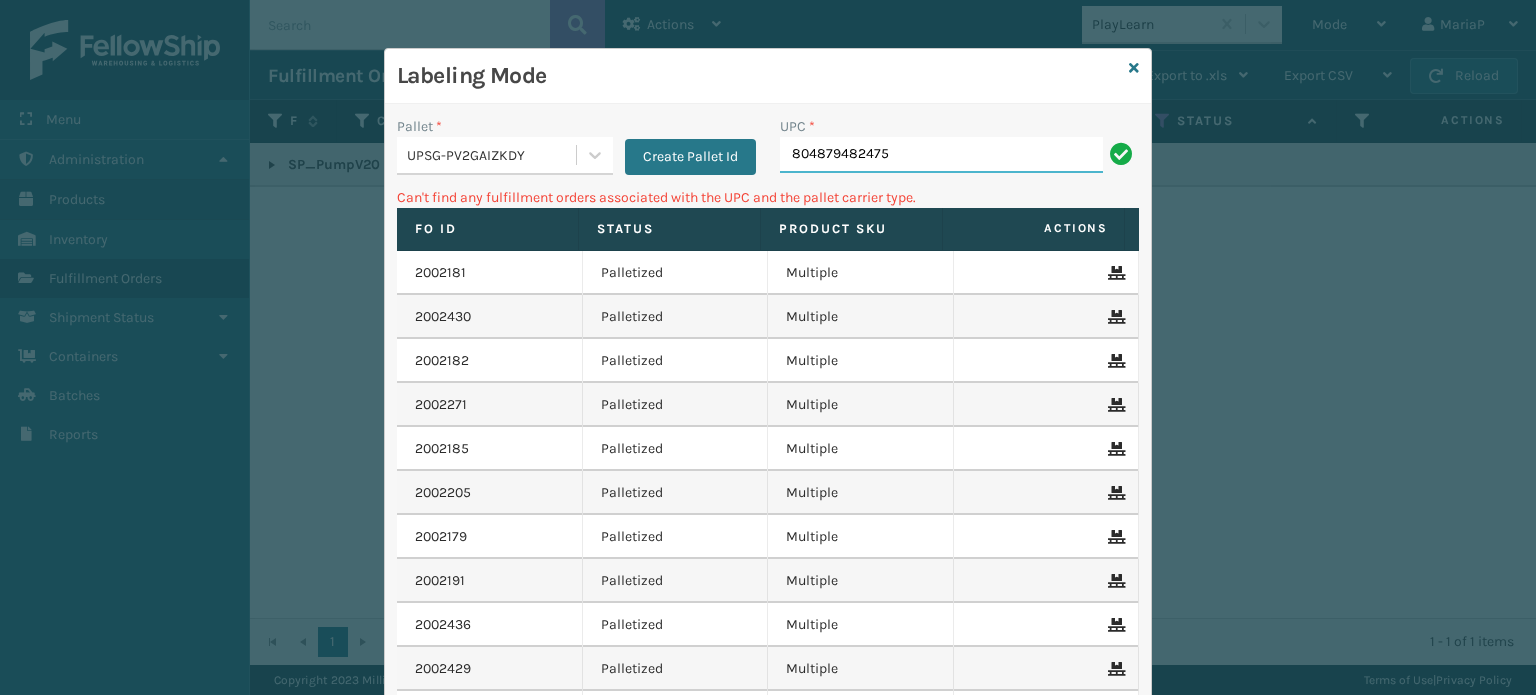 click on "804879482475" at bounding box center (941, 155) 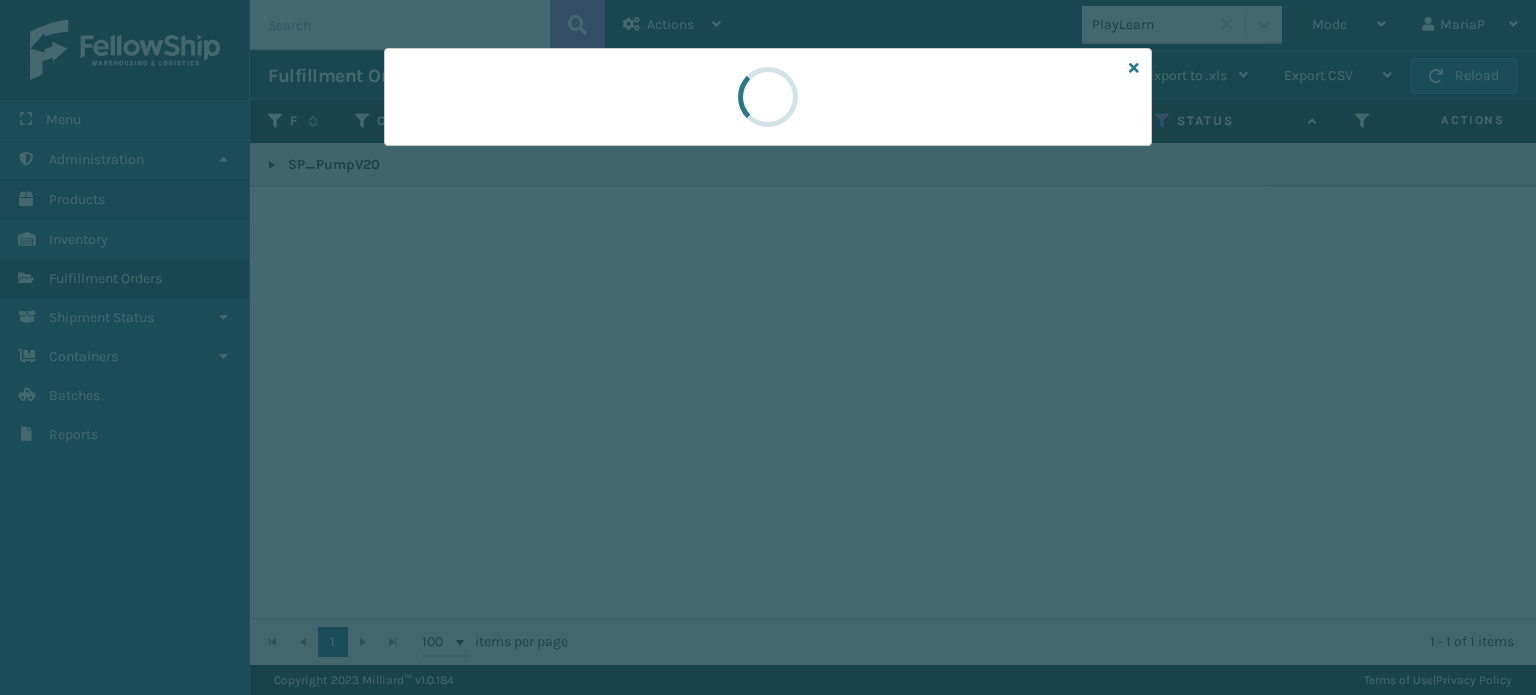 click at bounding box center [768, 97] 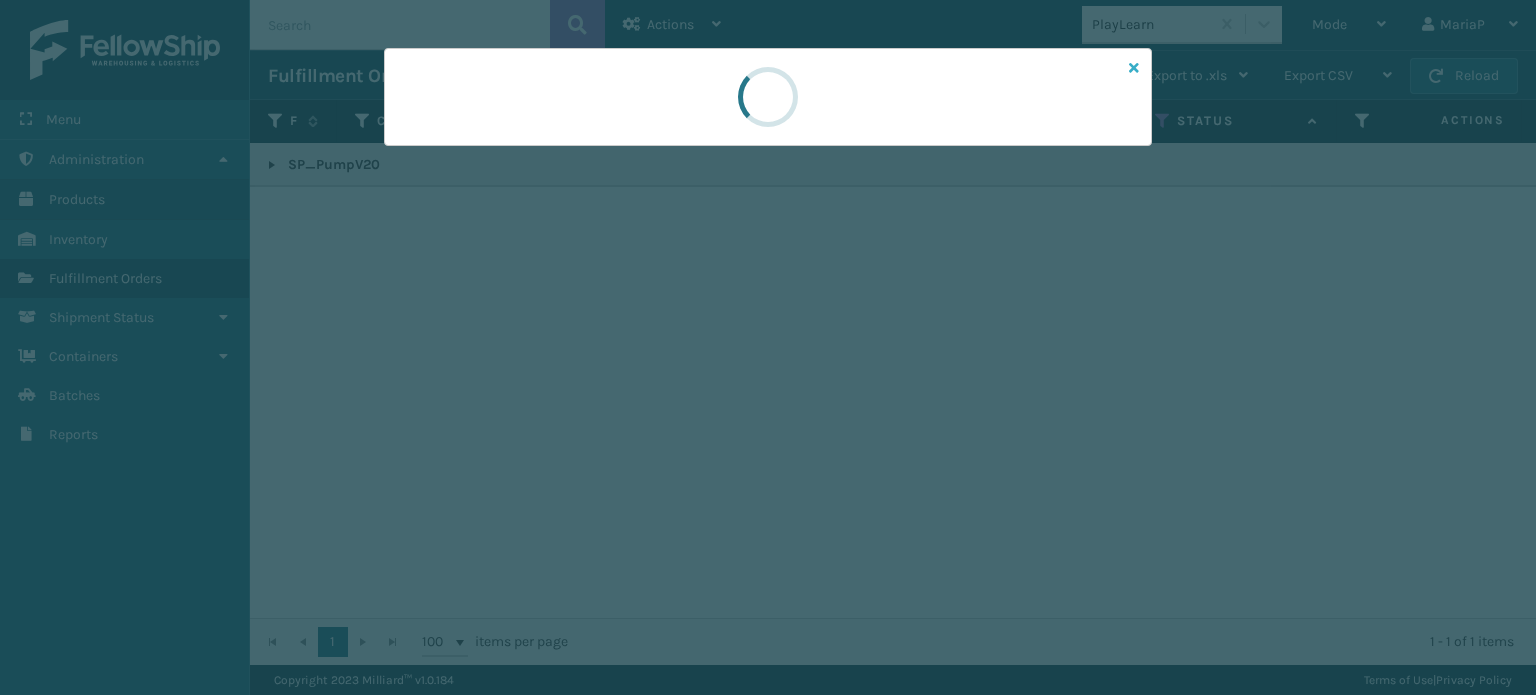click at bounding box center [1134, 68] 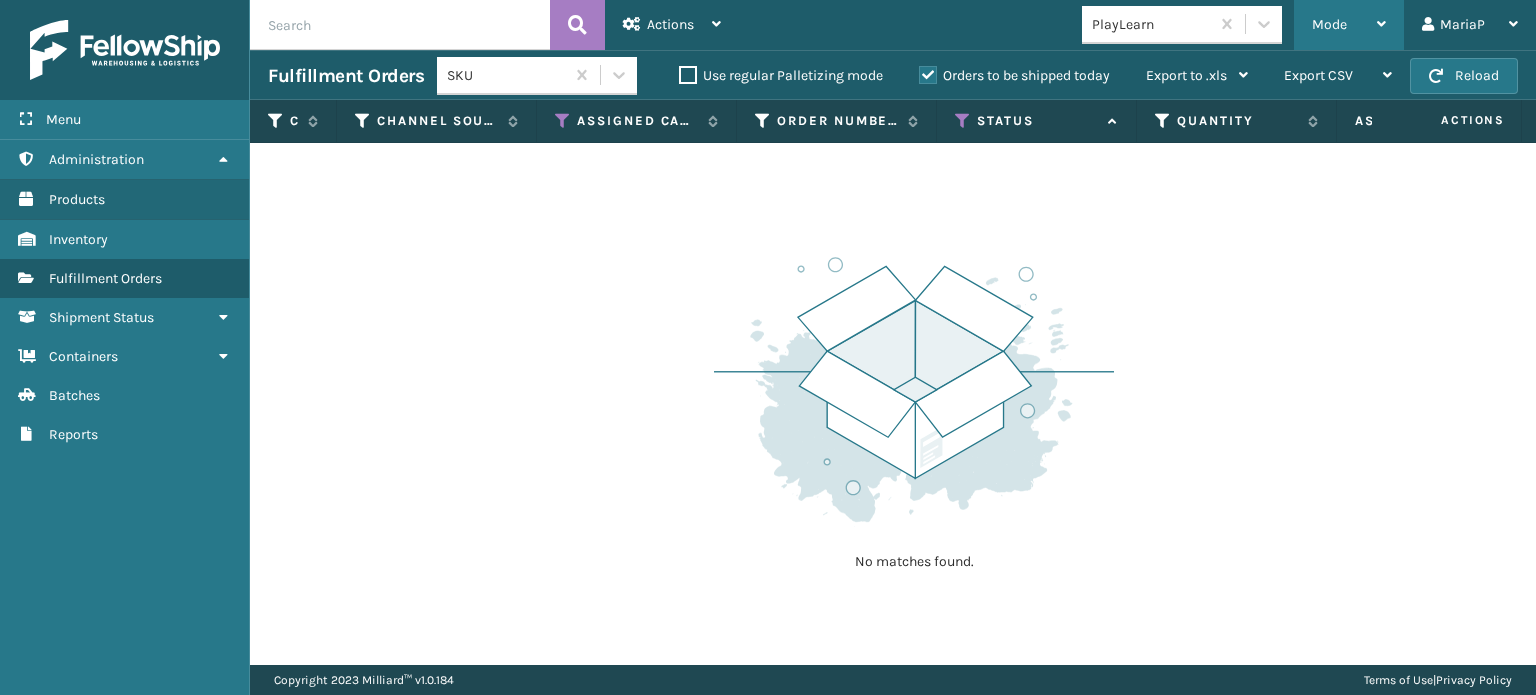 click on "Mode" at bounding box center (1329, 24) 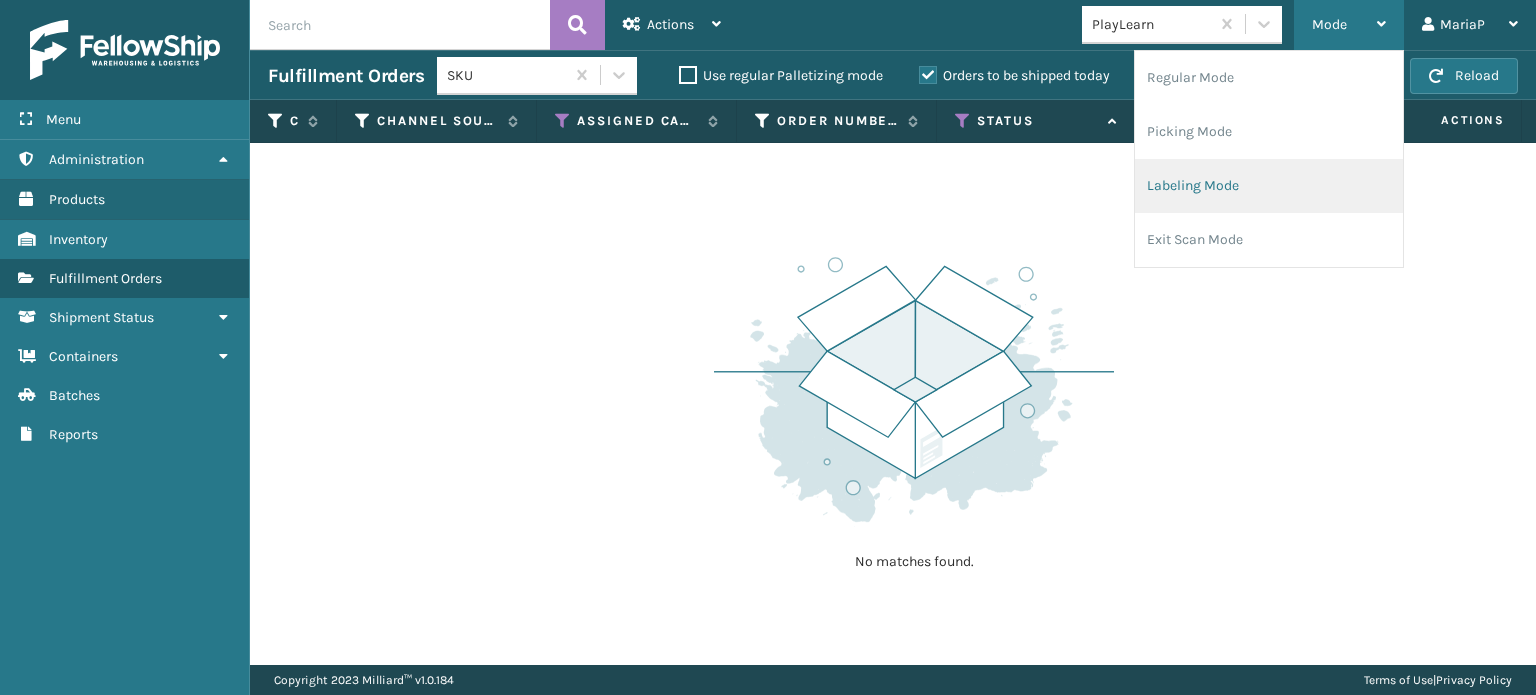 click on "Labeling Mode" at bounding box center [1269, 186] 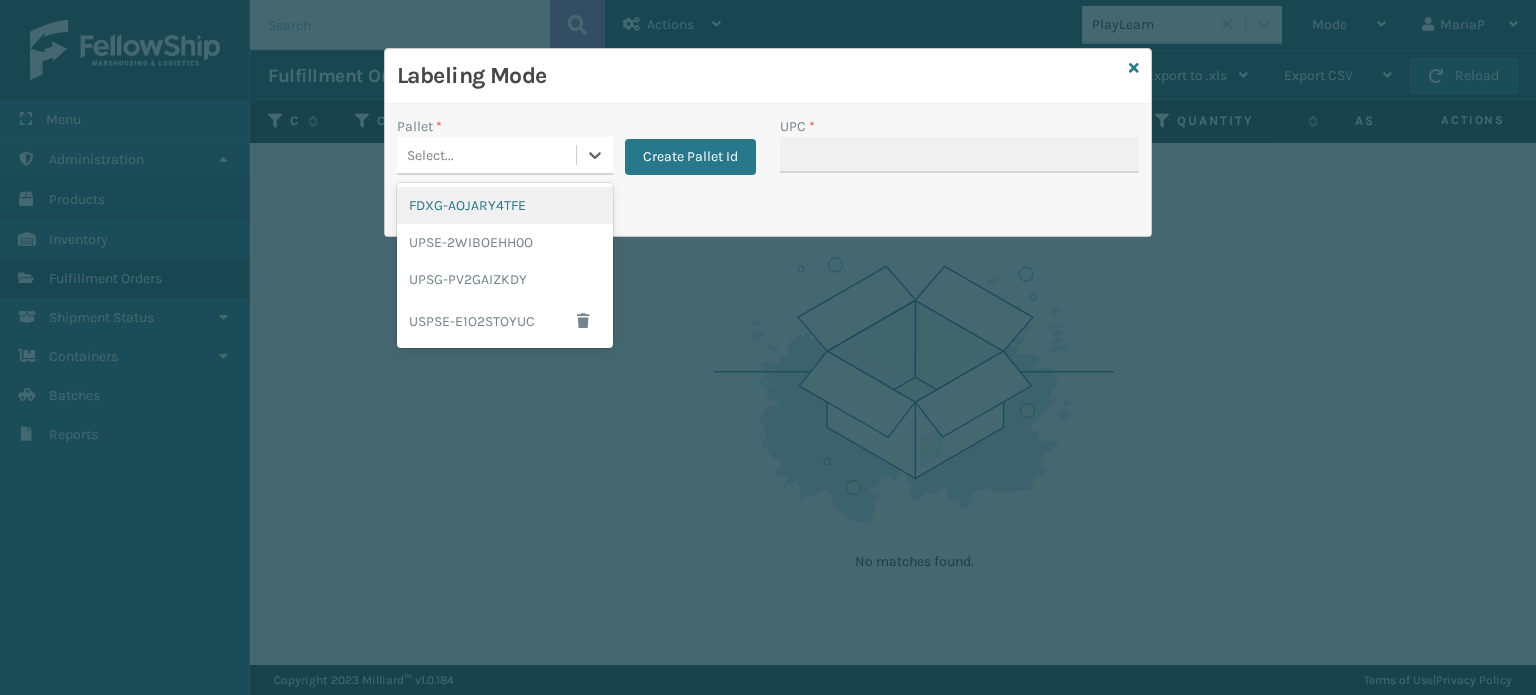 click on "Select..." at bounding box center [486, 155] 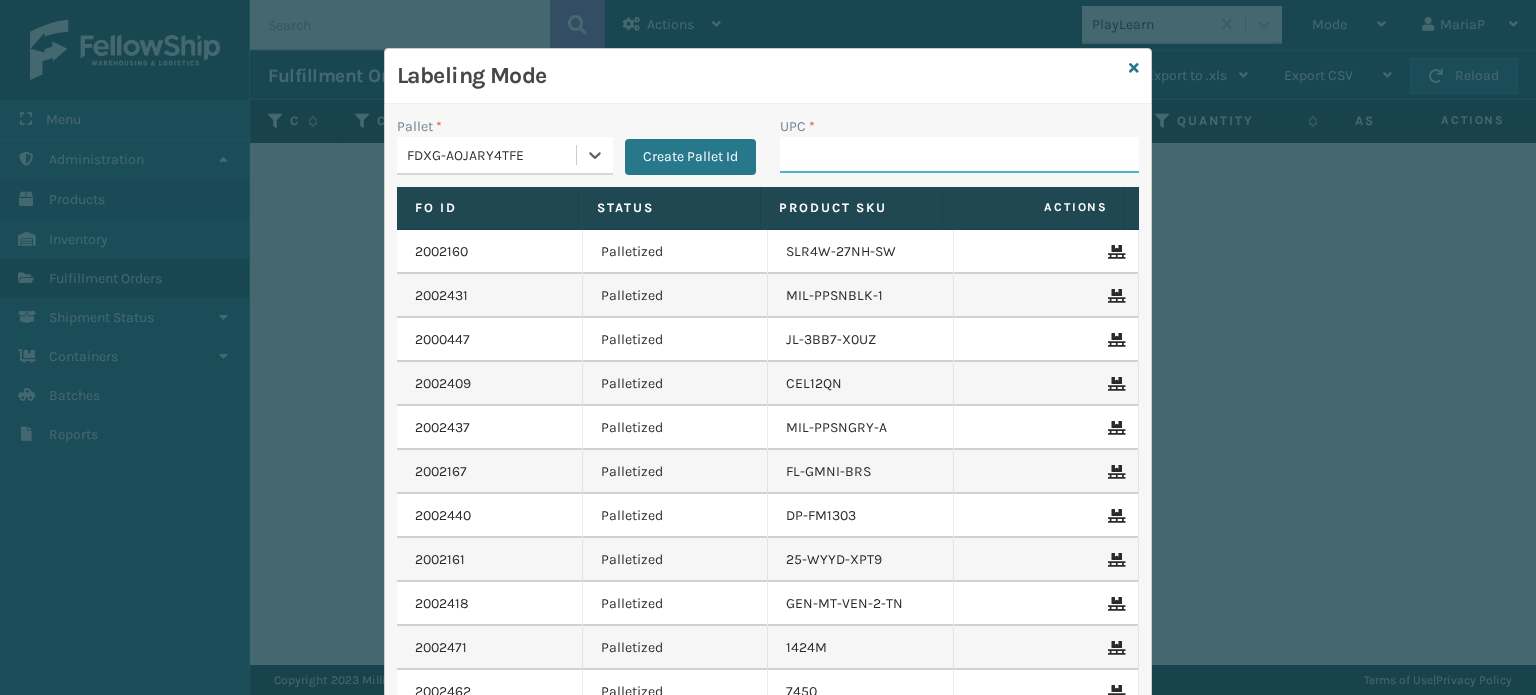 click on "UPC   *" at bounding box center (959, 155) 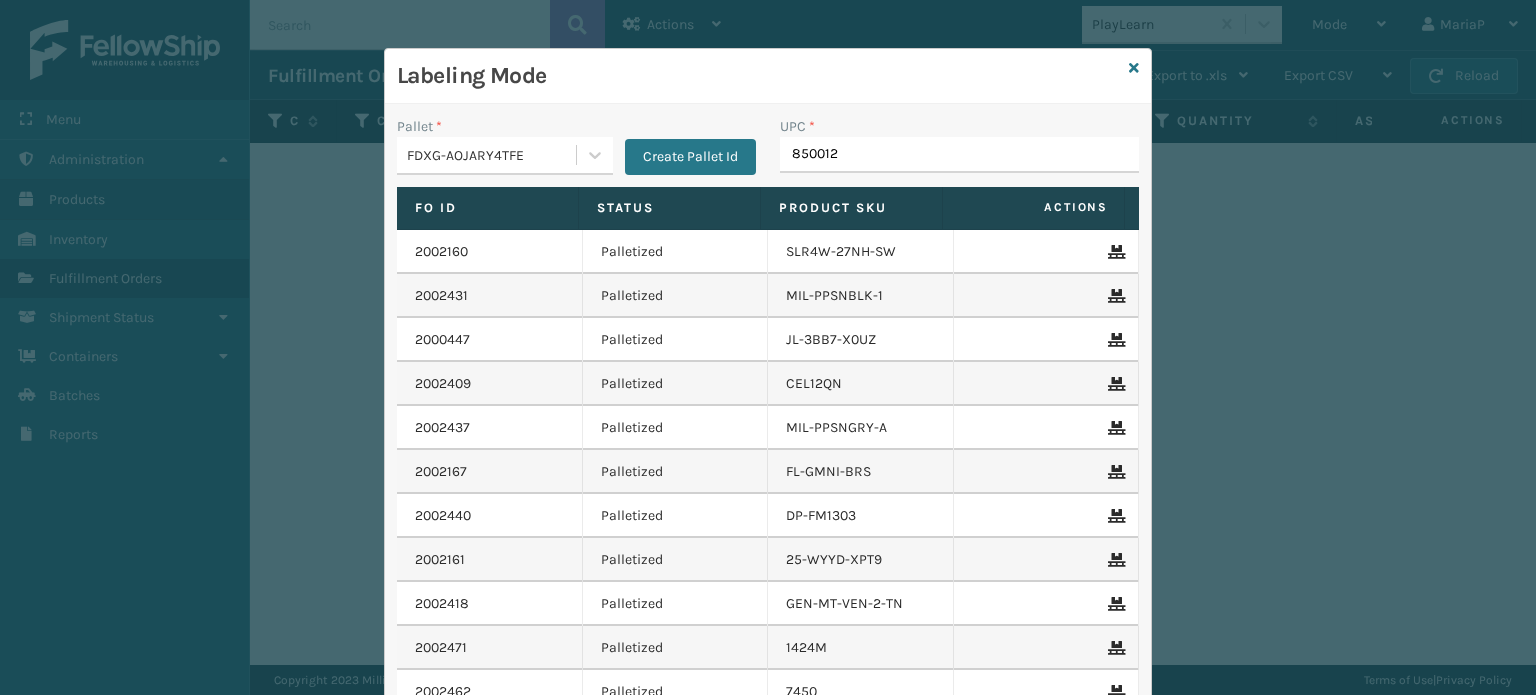 type on "8500124" 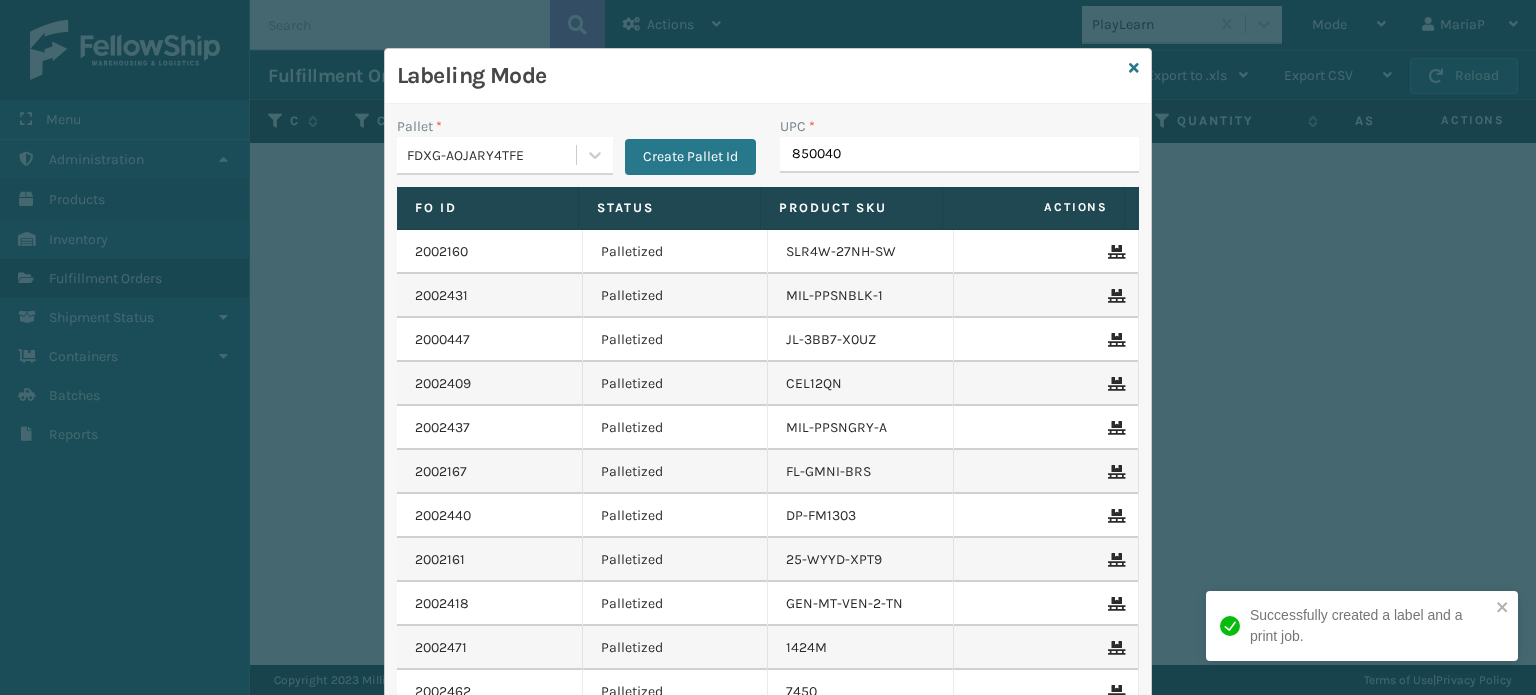 type on "8500406" 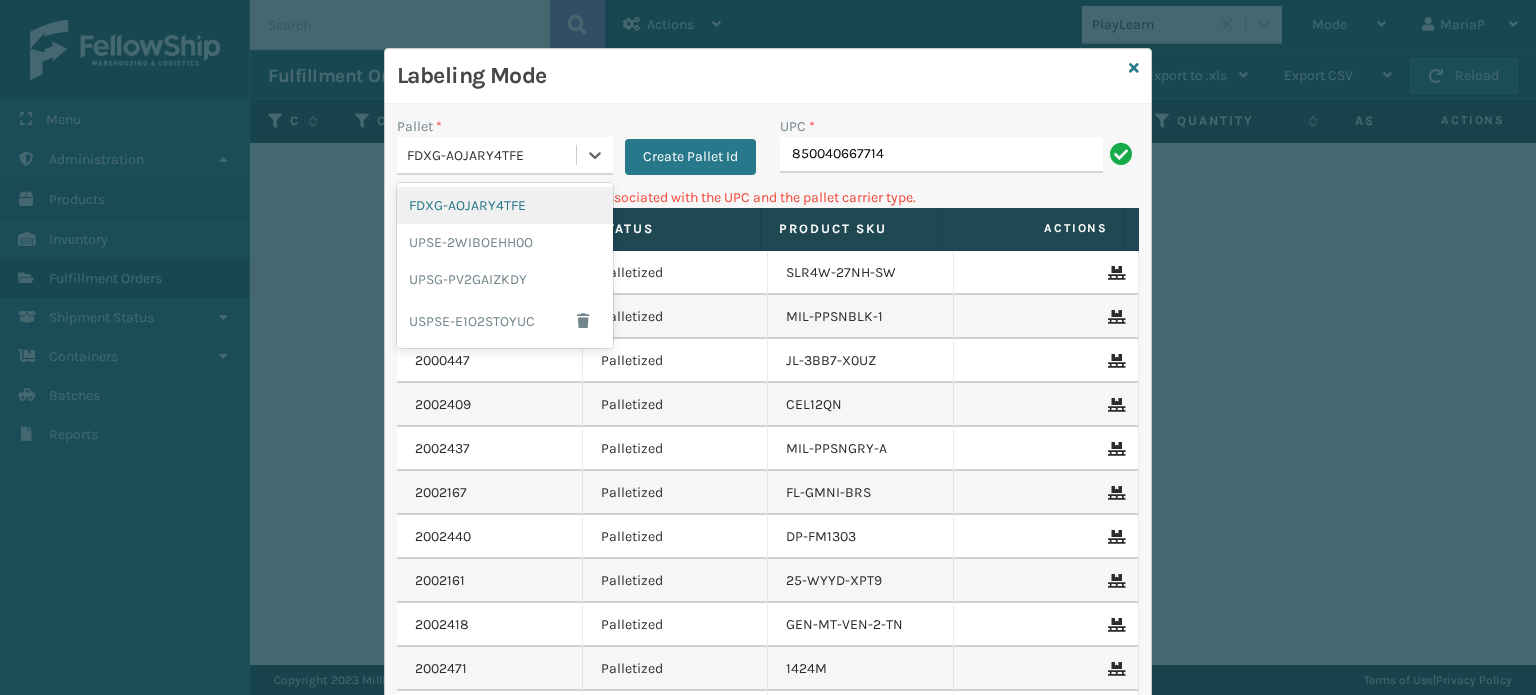 drag, startPoint x: 517, startPoint y: 139, endPoint x: 515, endPoint y: 186, distance: 47.042534 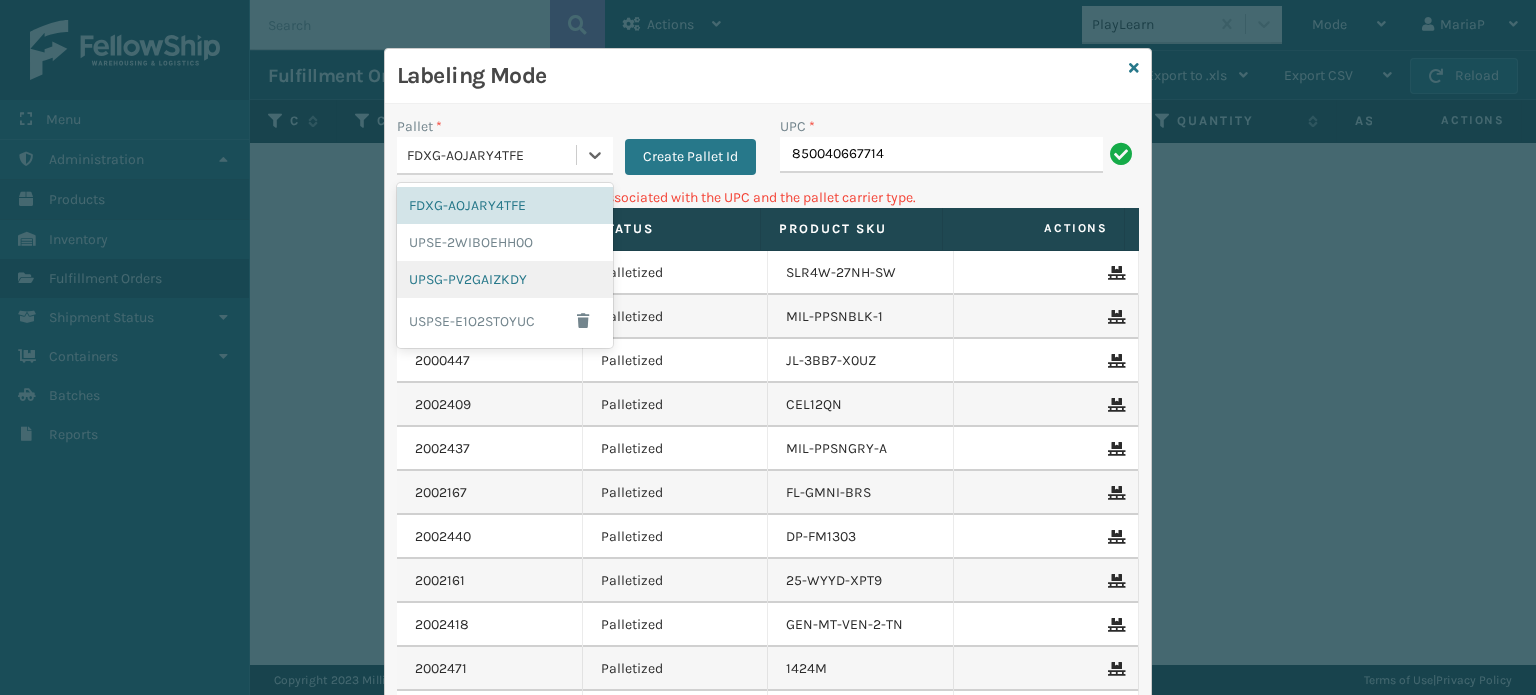 click on "UPSG-PV2GAIZKDY" at bounding box center [505, 279] 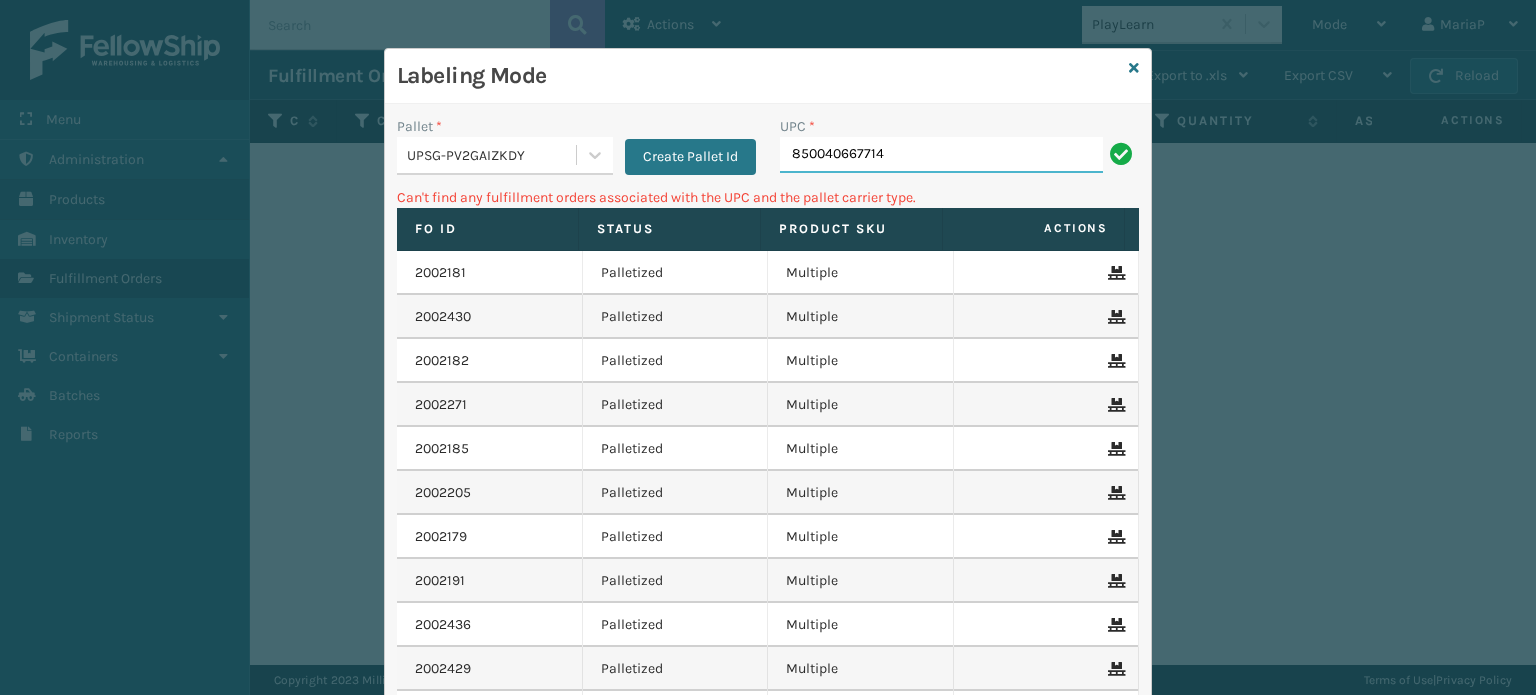 click on "850040667714" at bounding box center [941, 155] 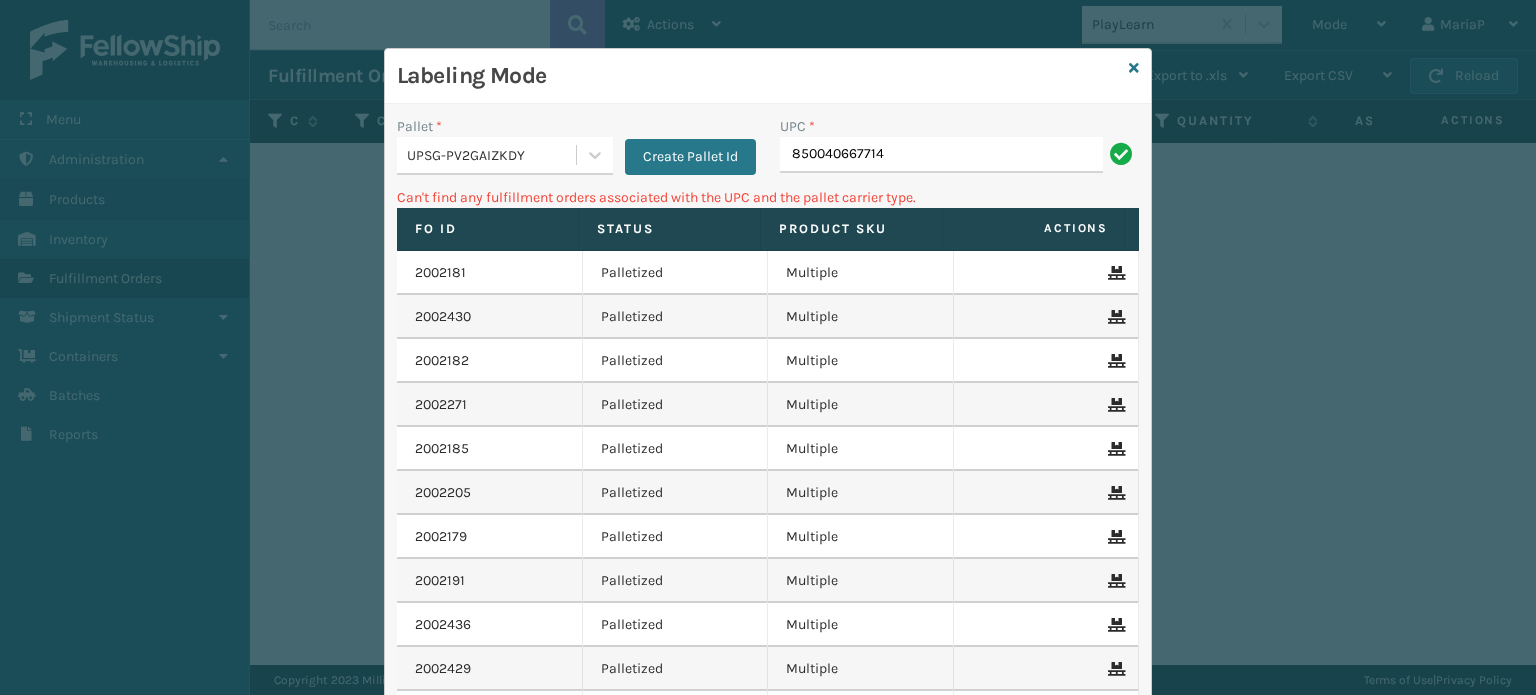 click on "850040667714" at bounding box center (941, 155) 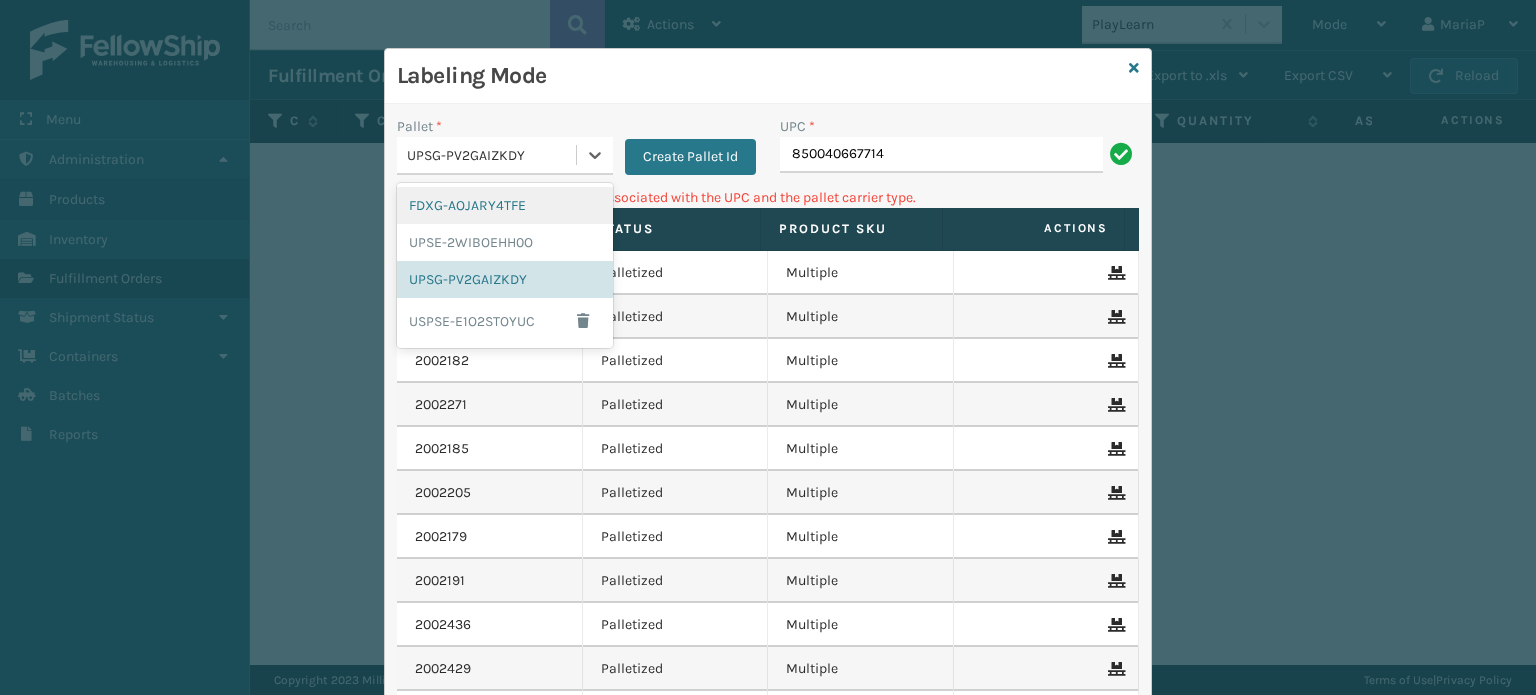 click on "FDXG-AOJARY4TFE" at bounding box center [505, 205] 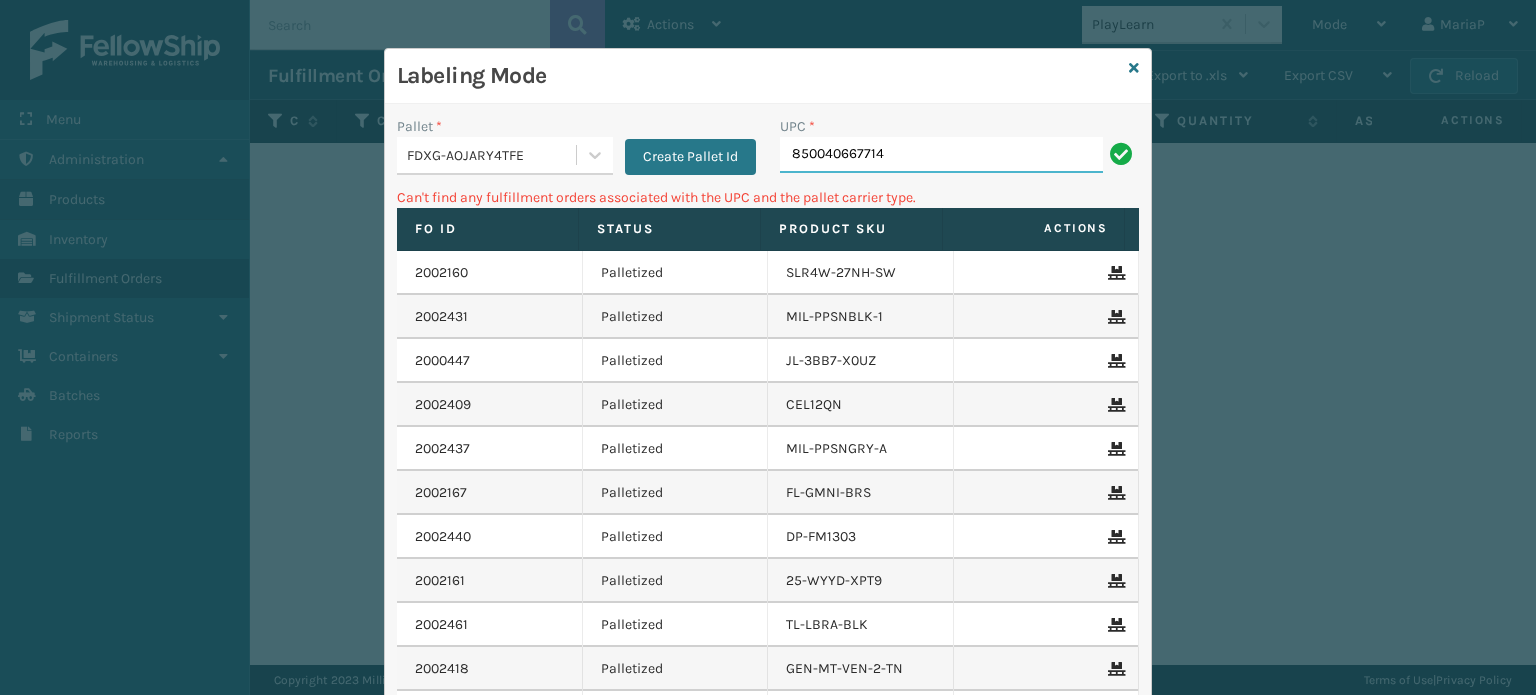 click on "850040667714" at bounding box center (941, 155) 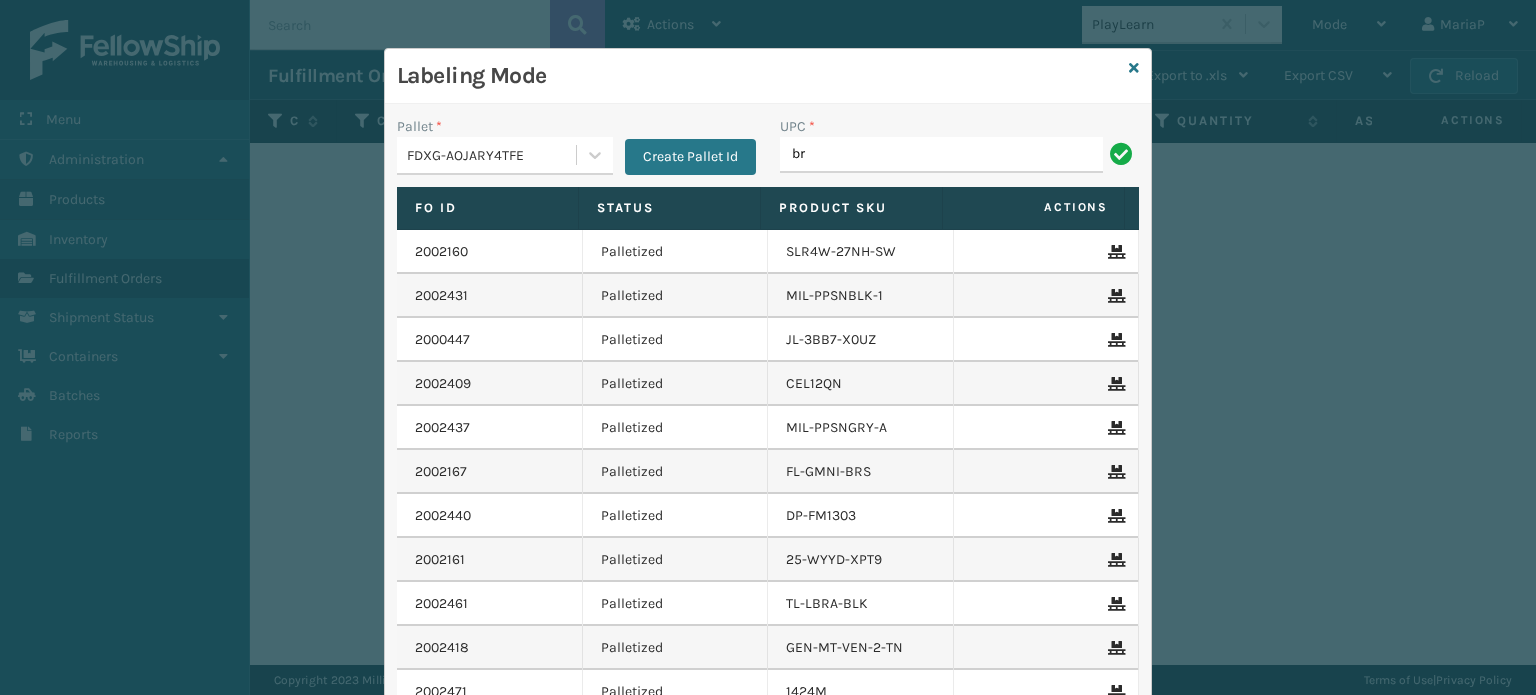 type on "Bruce Table Lamp" 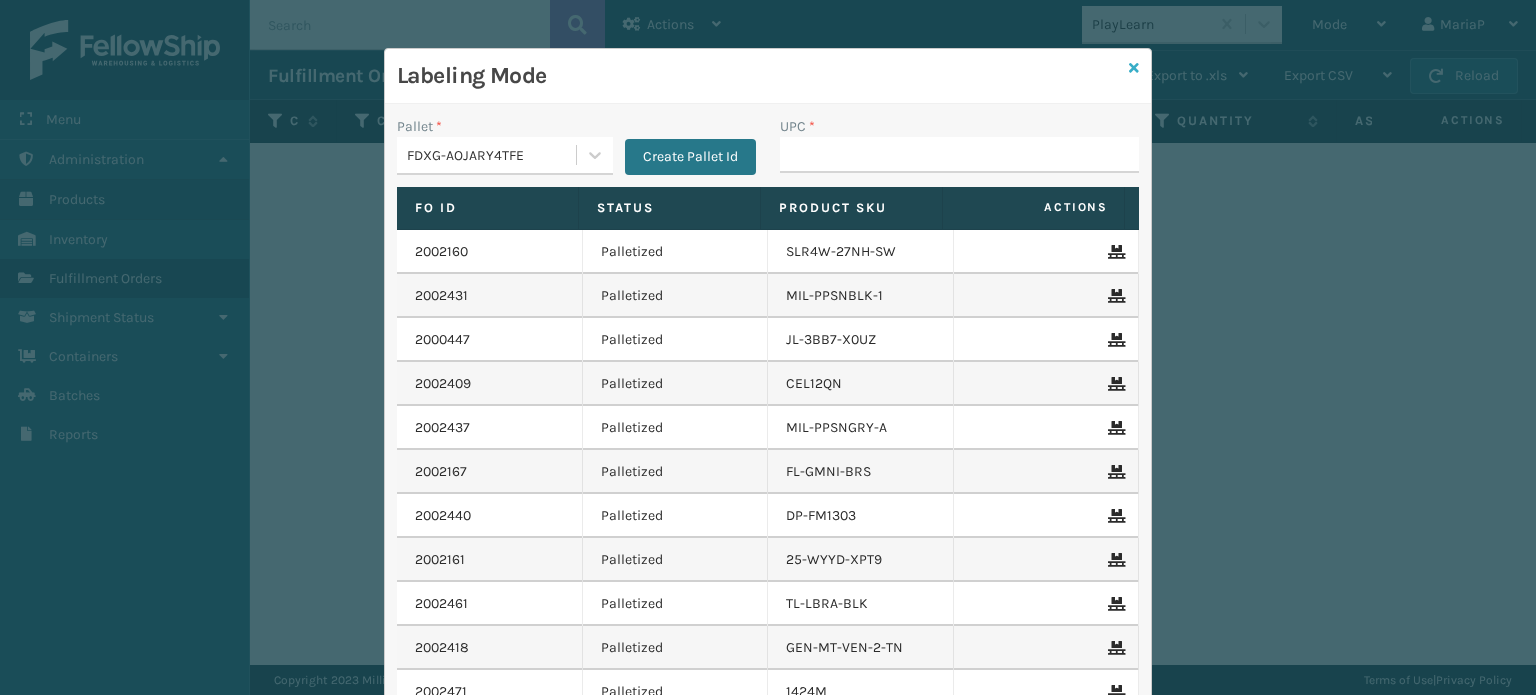 click at bounding box center [1134, 68] 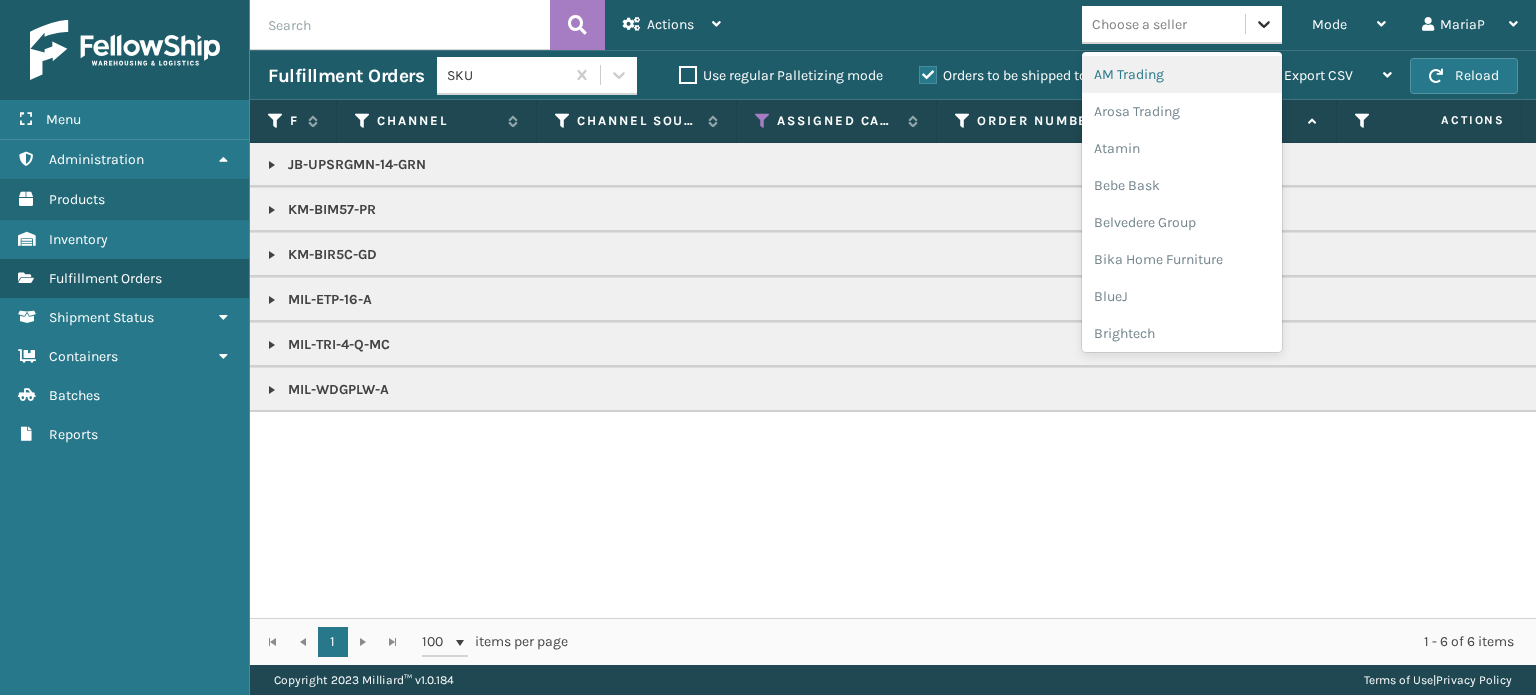 click at bounding box center (1264, 24) 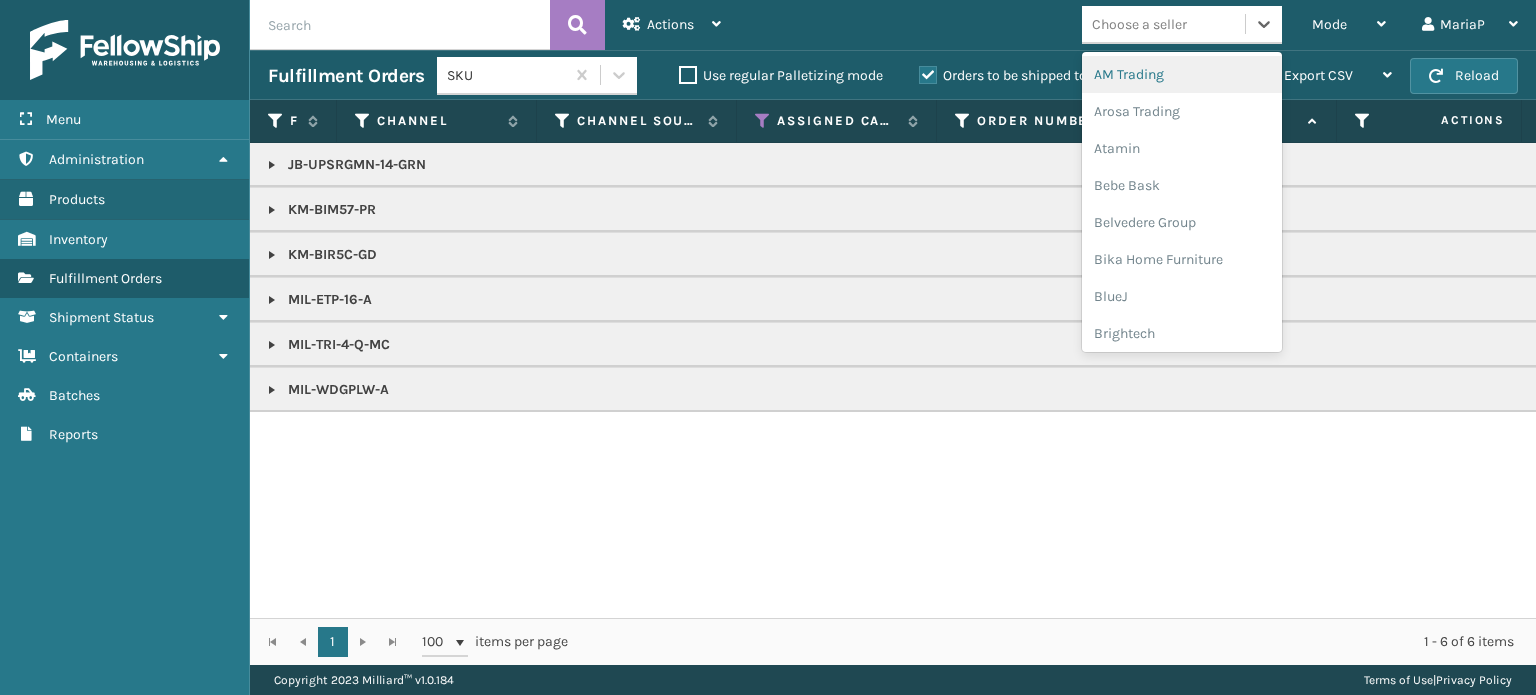 click on "Choose a seller" at bounding box center [1163, 24] 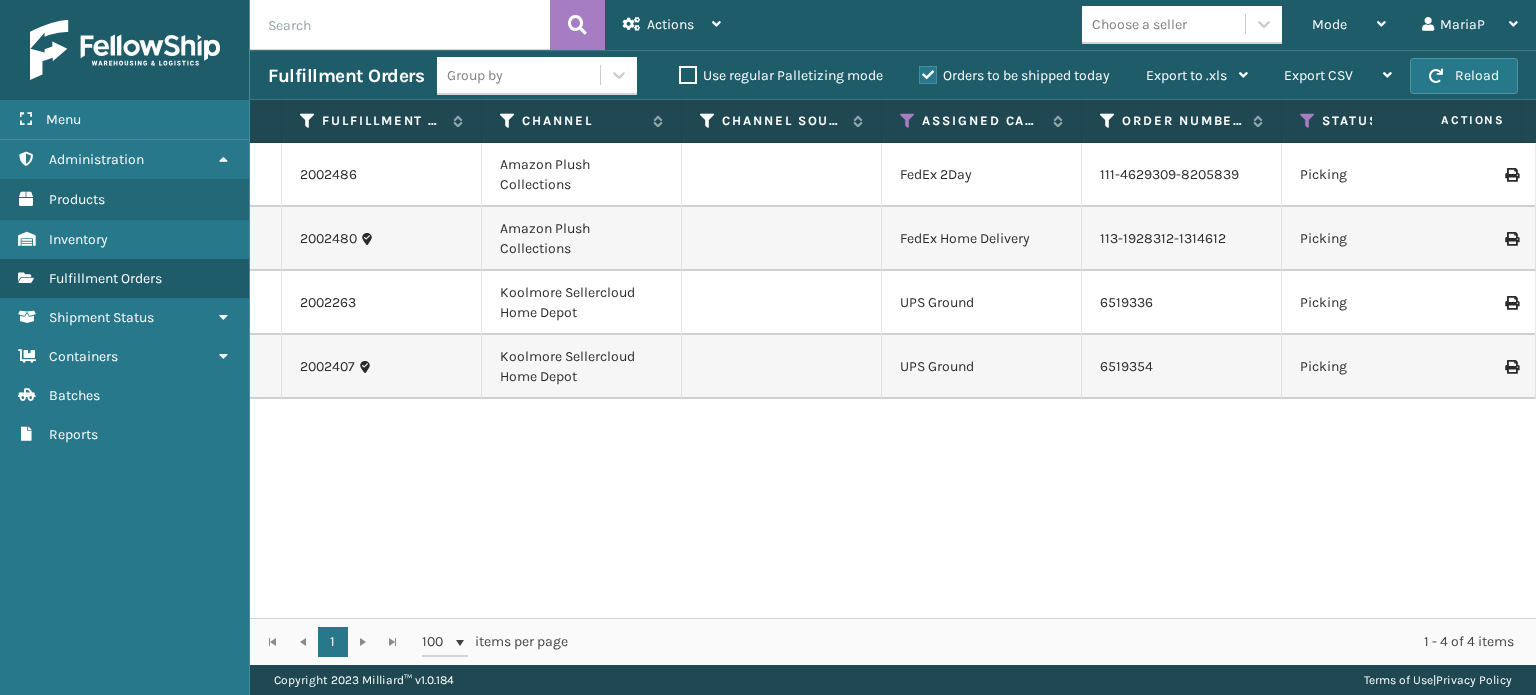 click on "Group by" at bounding box center (518, 75) 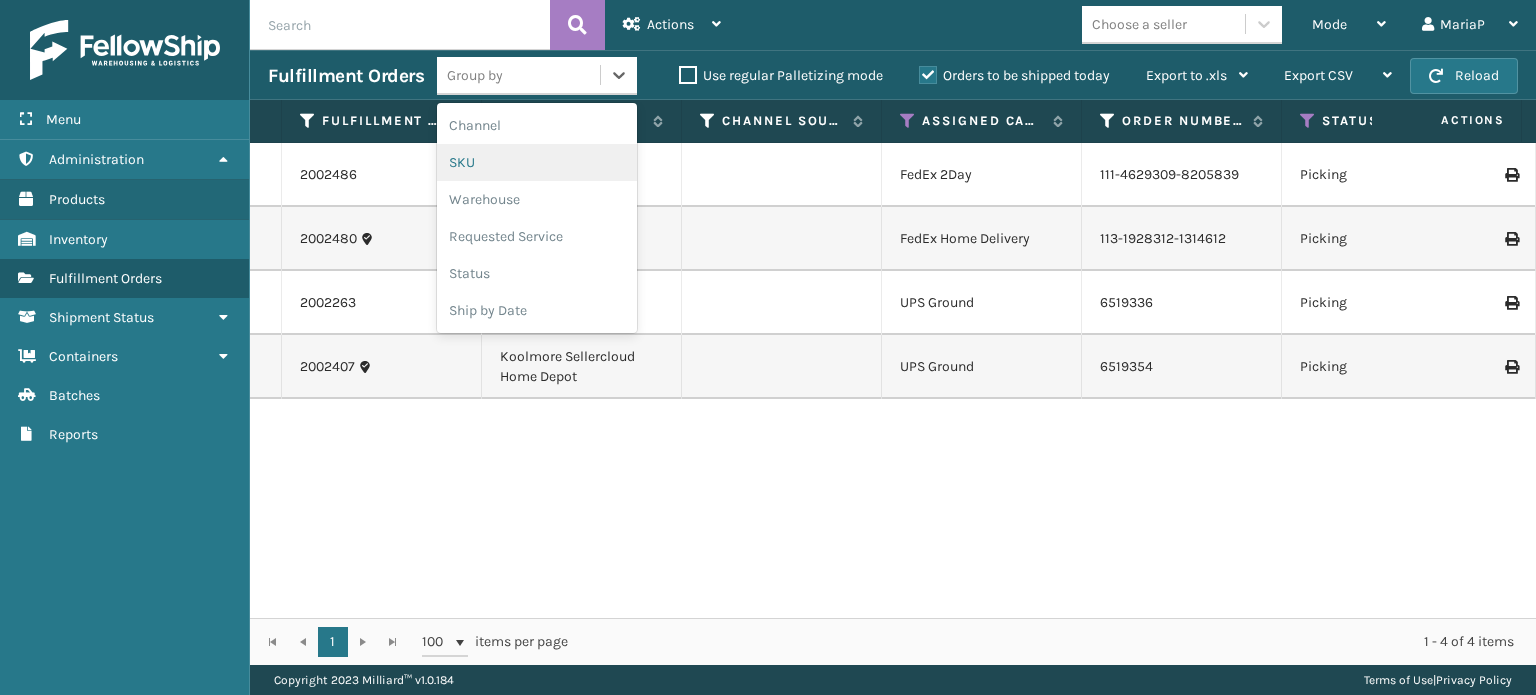 click on "SKU" at bounding box center (537, 162) 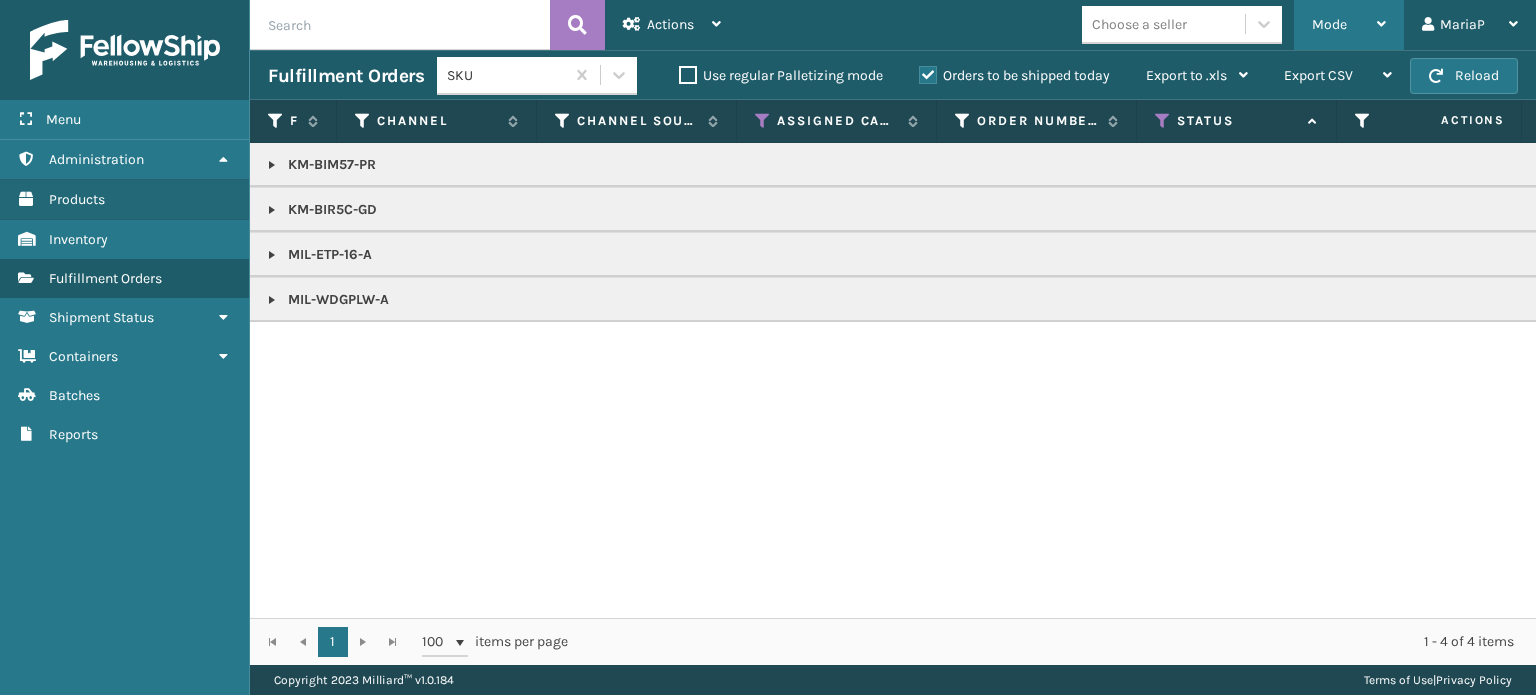 click on "Mode" at bounding box center (1329, 24) 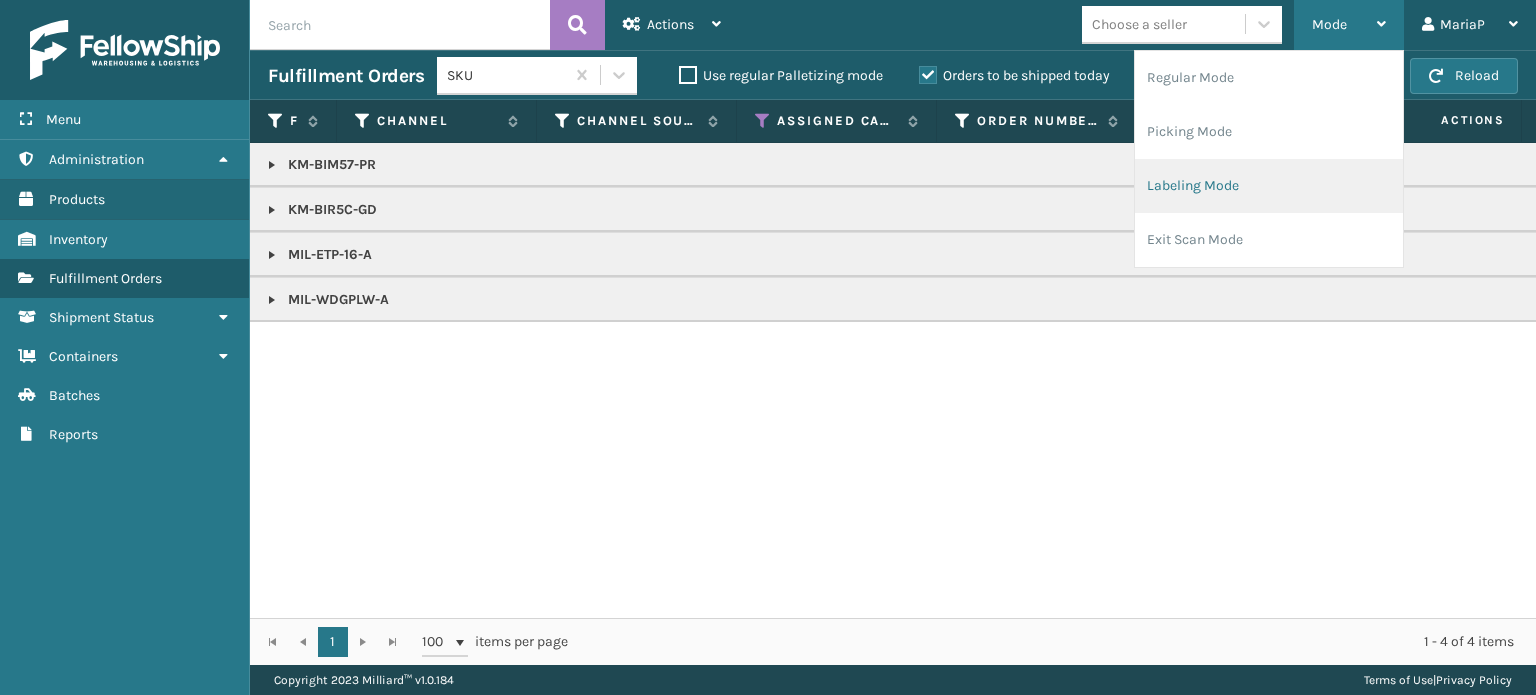 click on "Labeling Mode" at bounding box center (1269, 186) 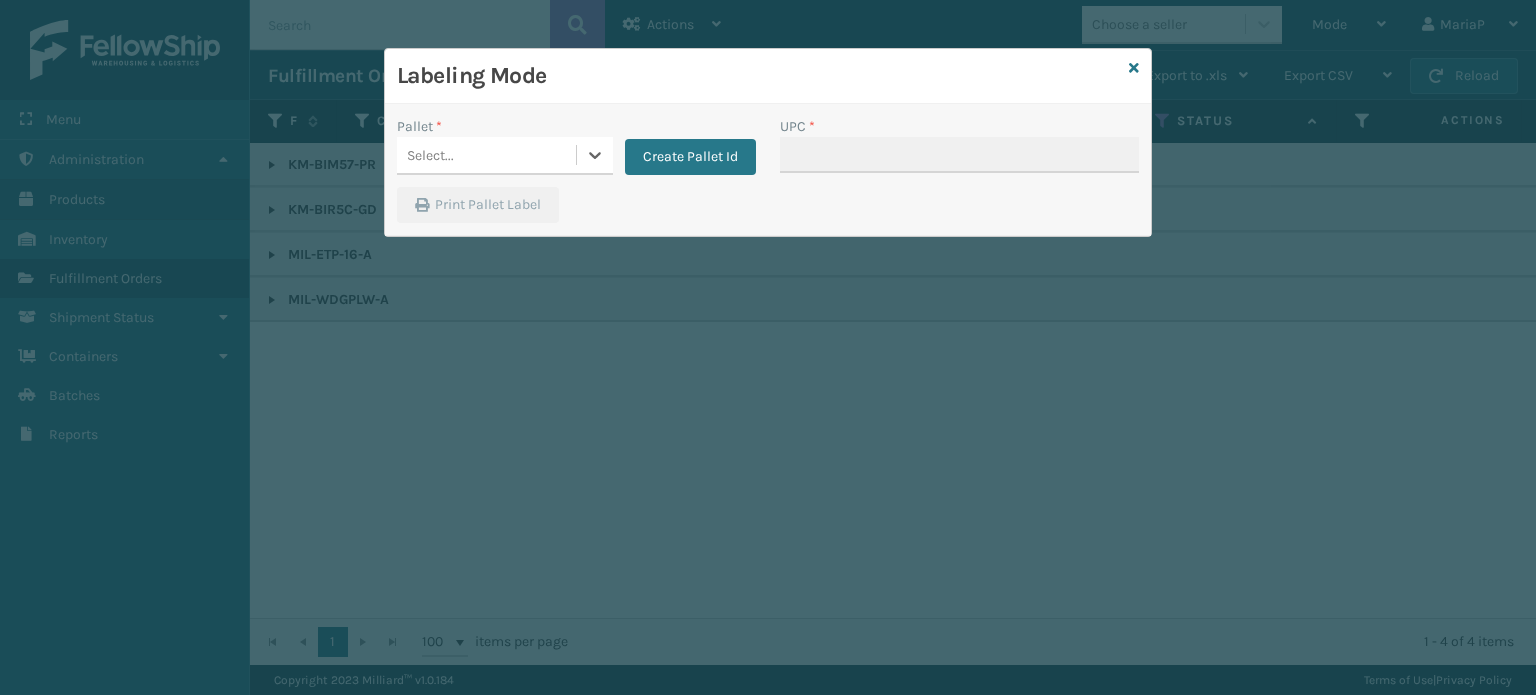click on "Select..." at bounding box center [486, 155] 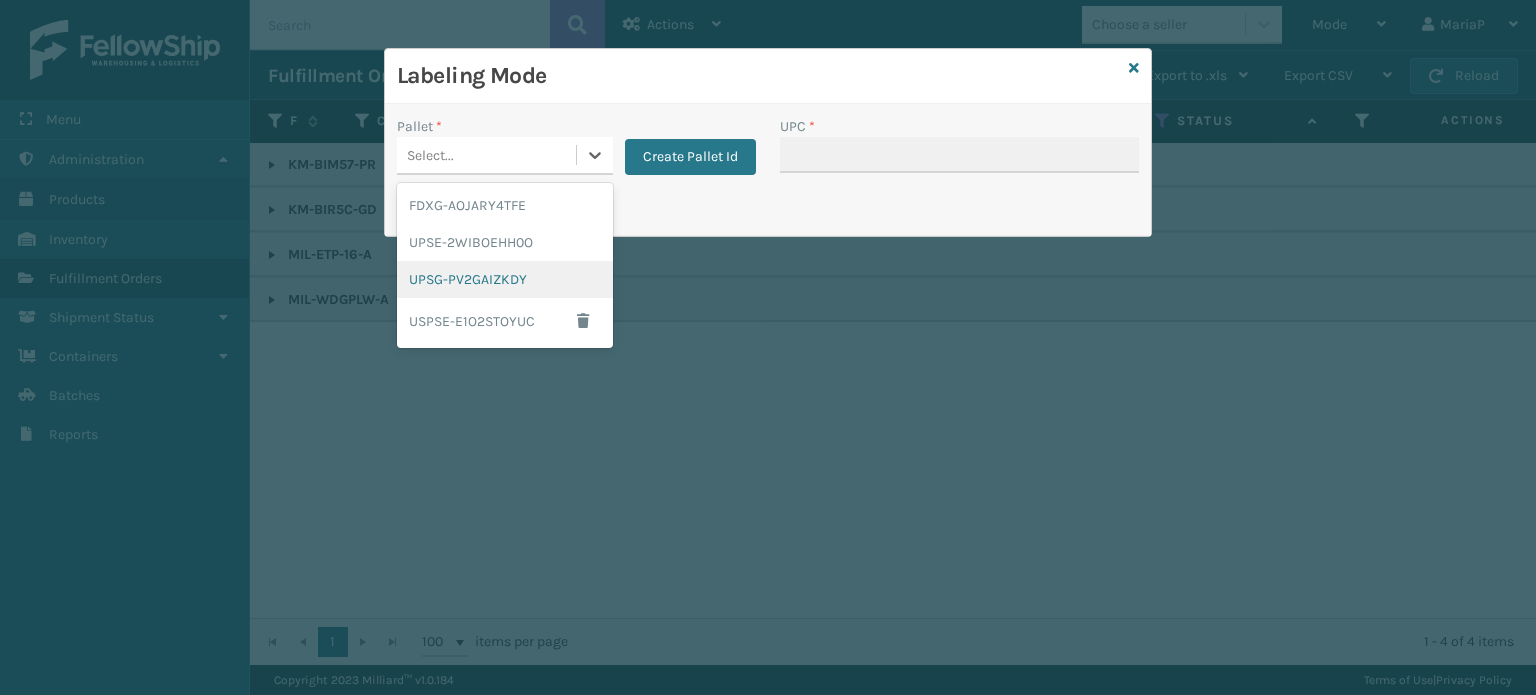 click on "UPSG-PV2GAIZKDY" at bounding box center (505, 279) 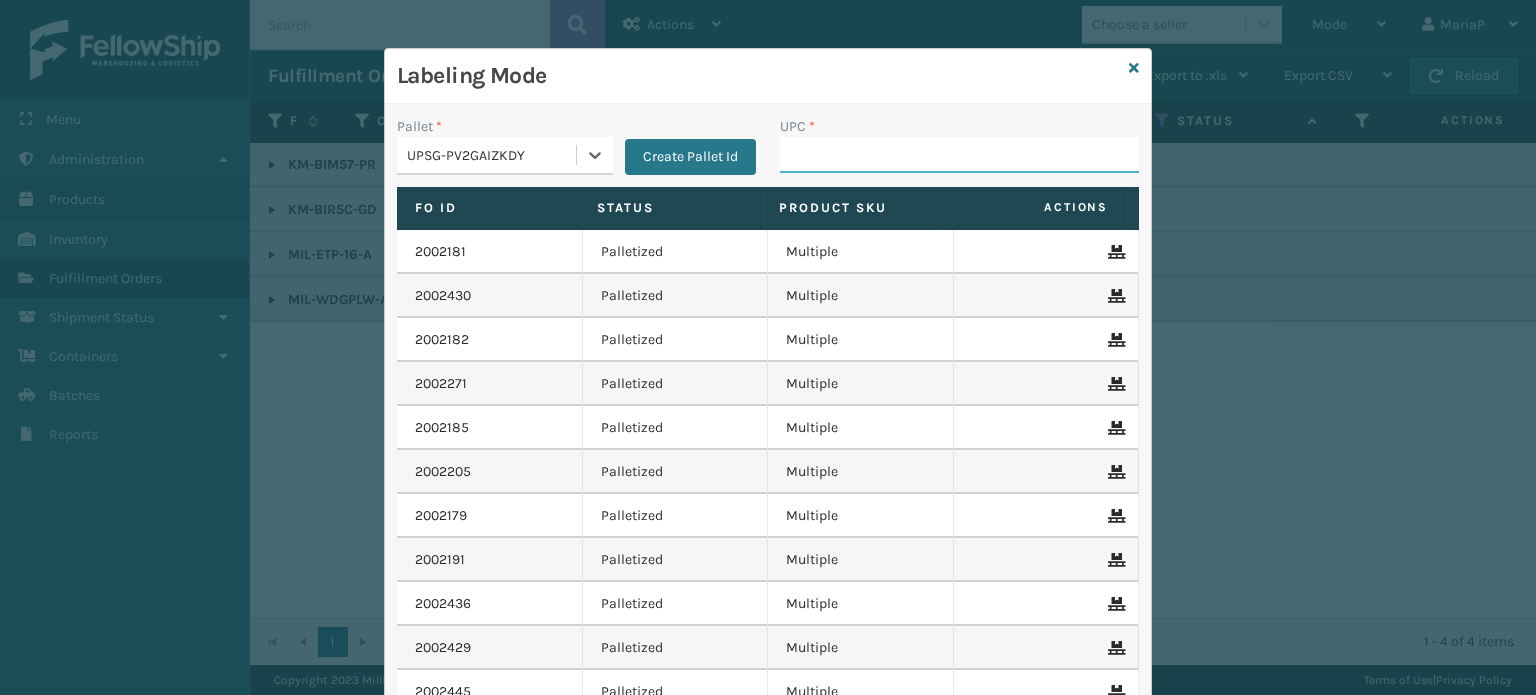 click on "UPC   *" at bounding box center [959, 155] 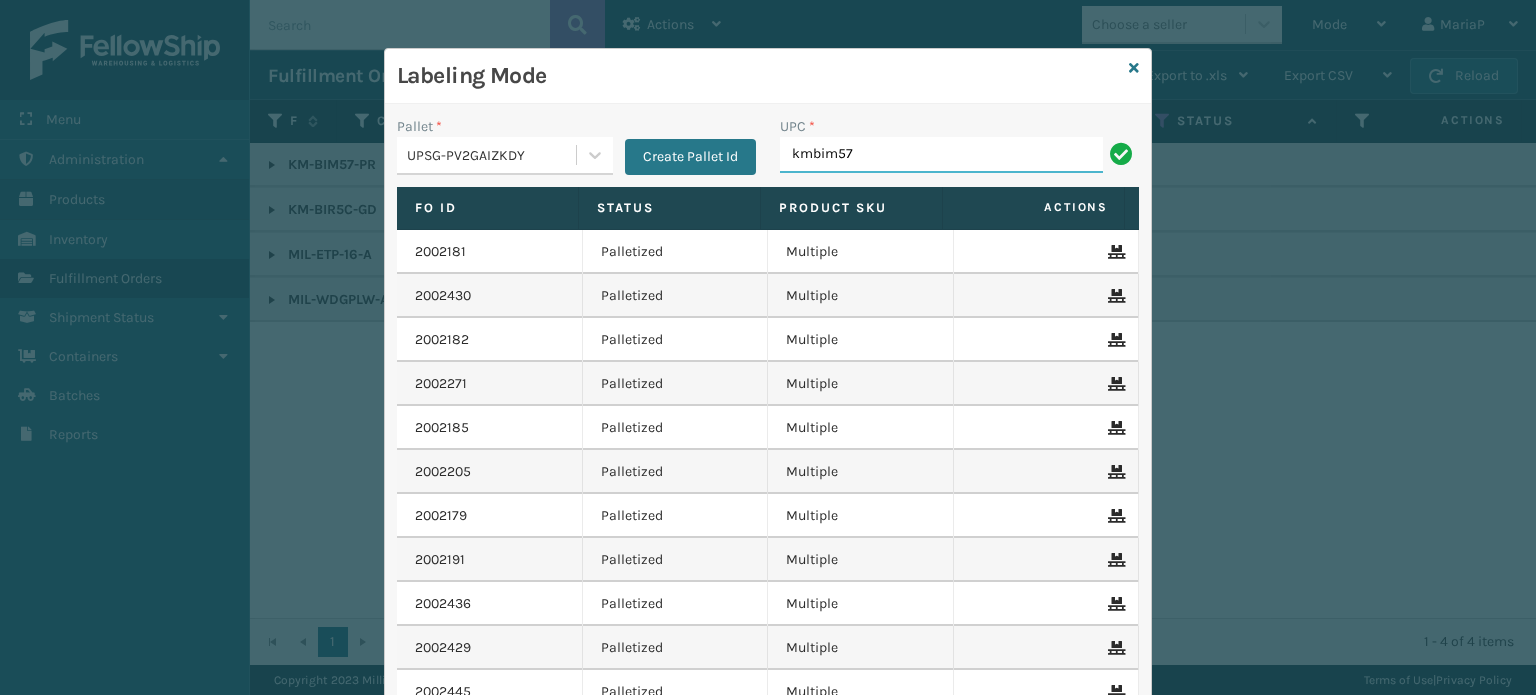click on "kmbim57" at bounding box center (941, 155) 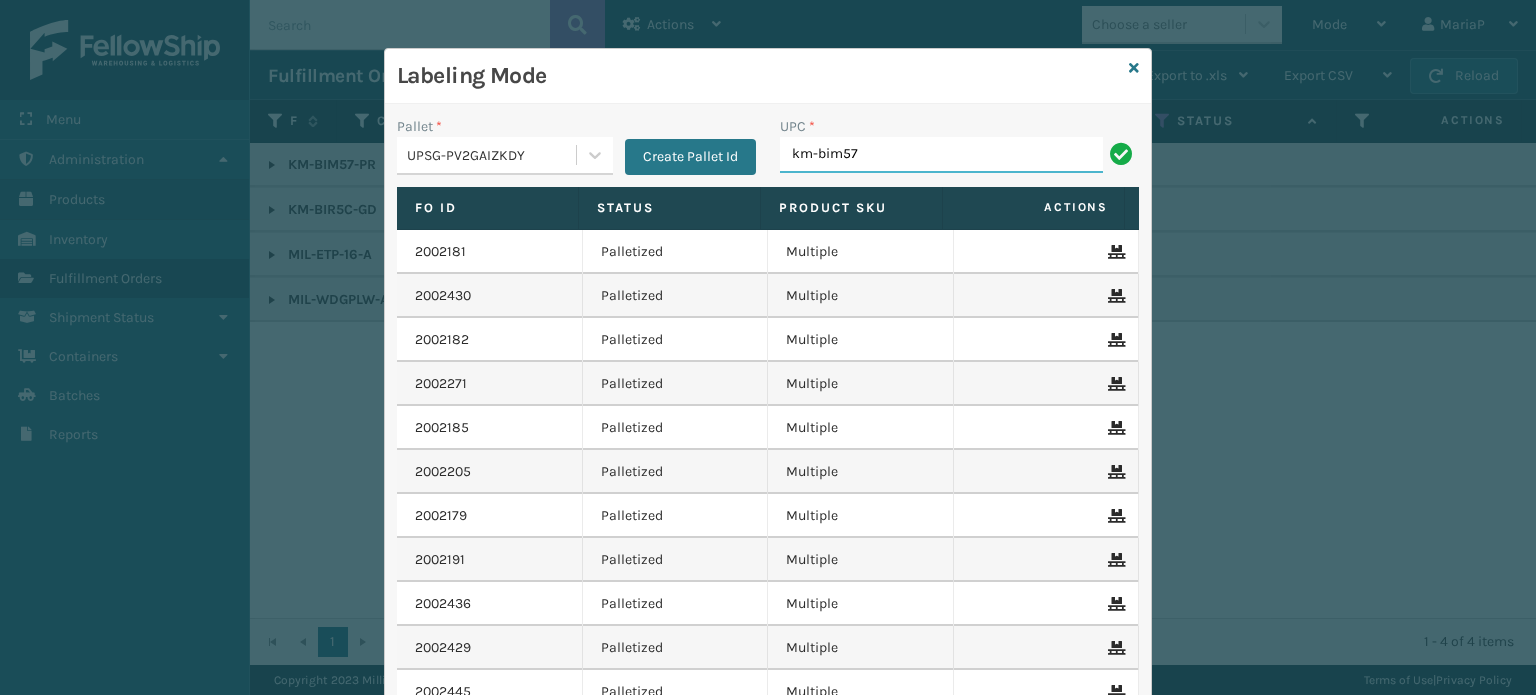 click on "km-bim57" at bounding box center (941, 155) 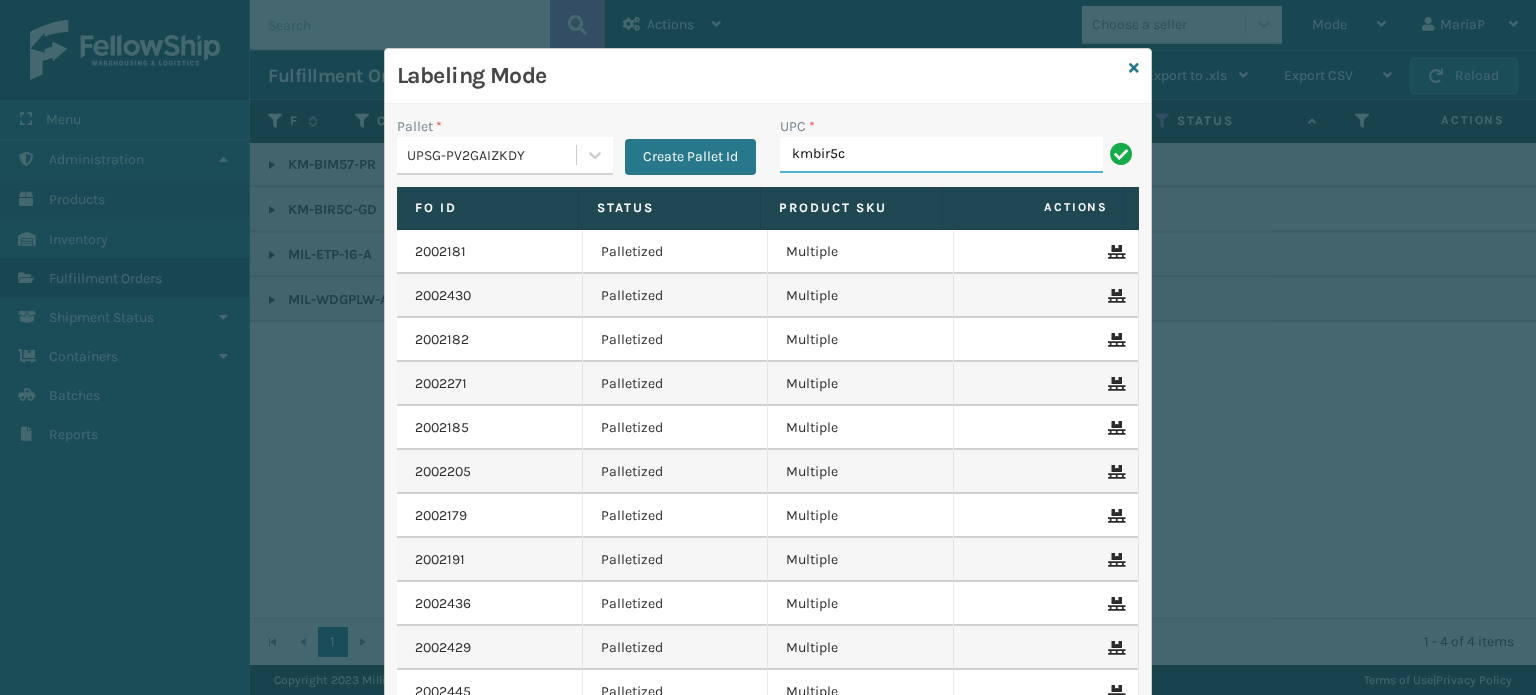 click on "kmbir5c" at bounding box center (941, 155) 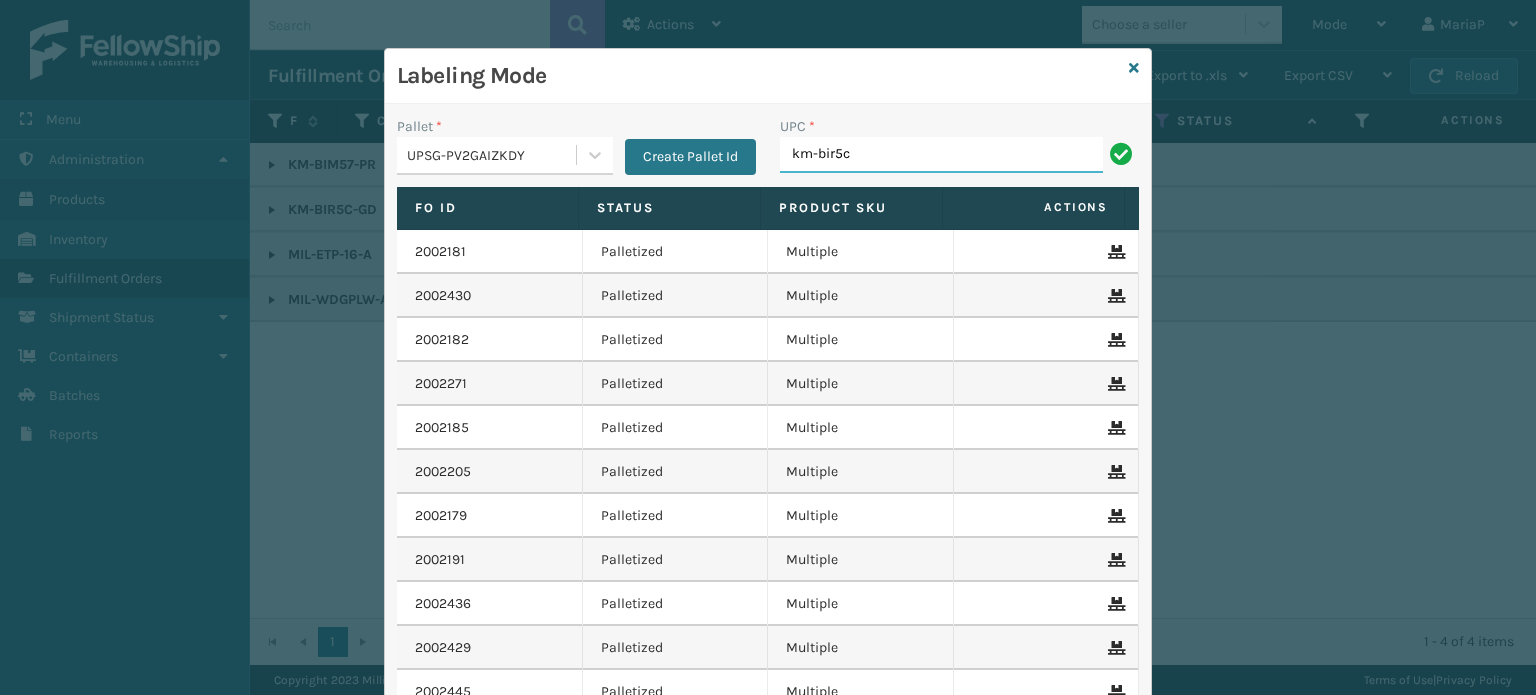 click on "km-bir5c" at bounding box center (941, 155) 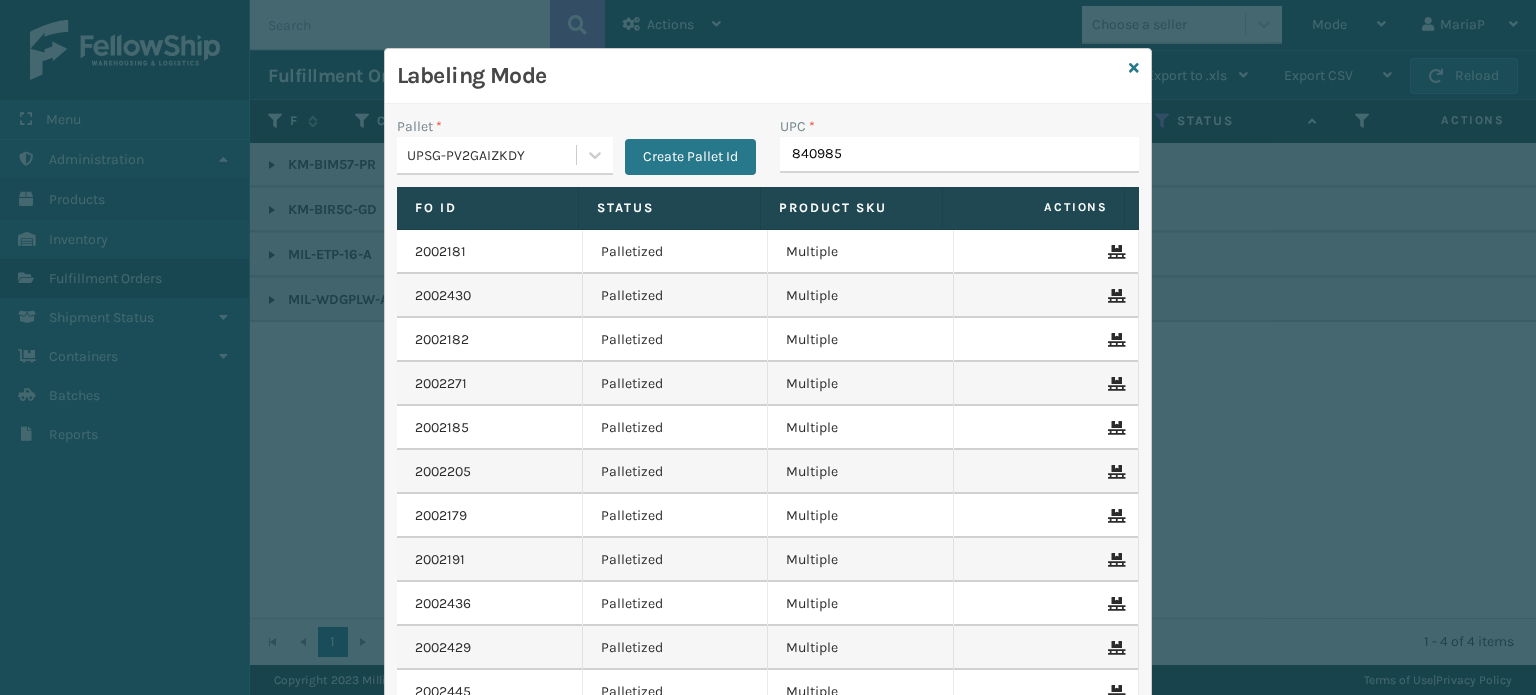 type on "8409851" 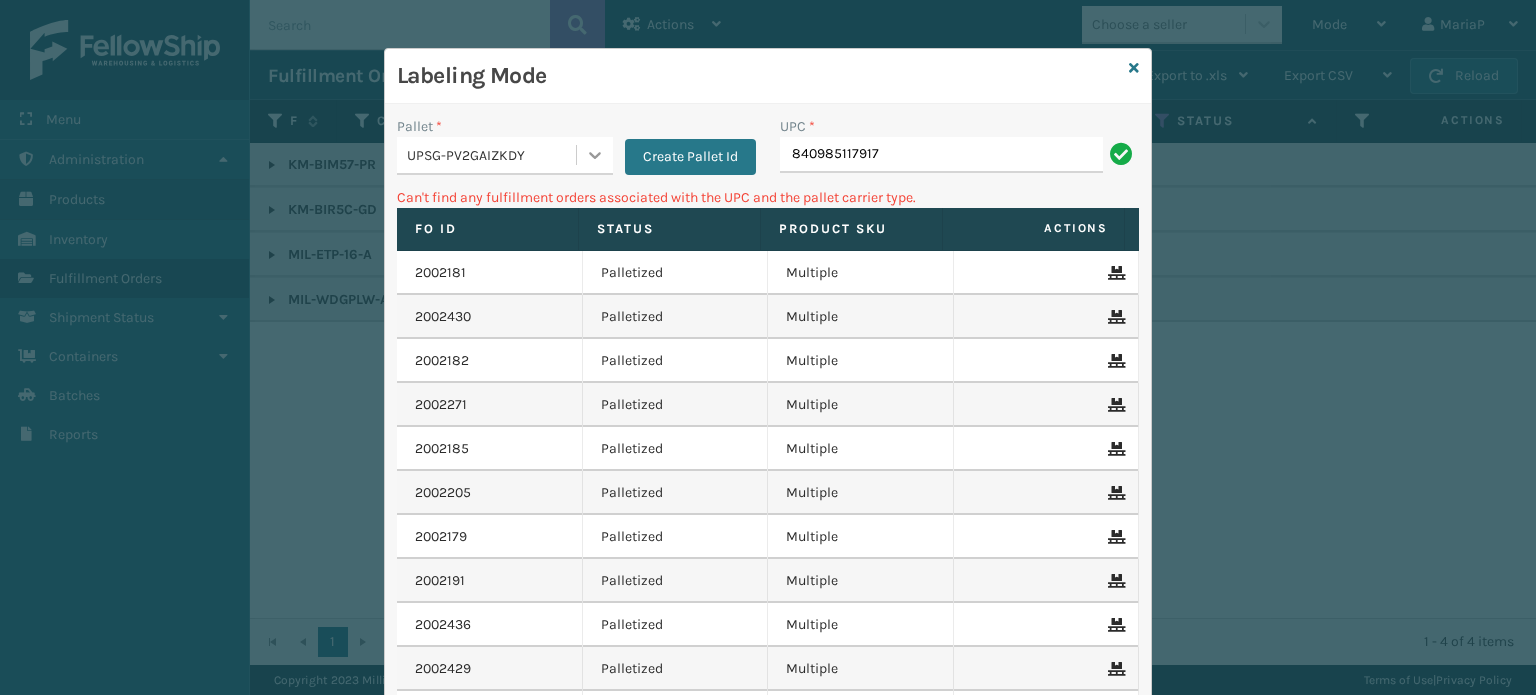 click 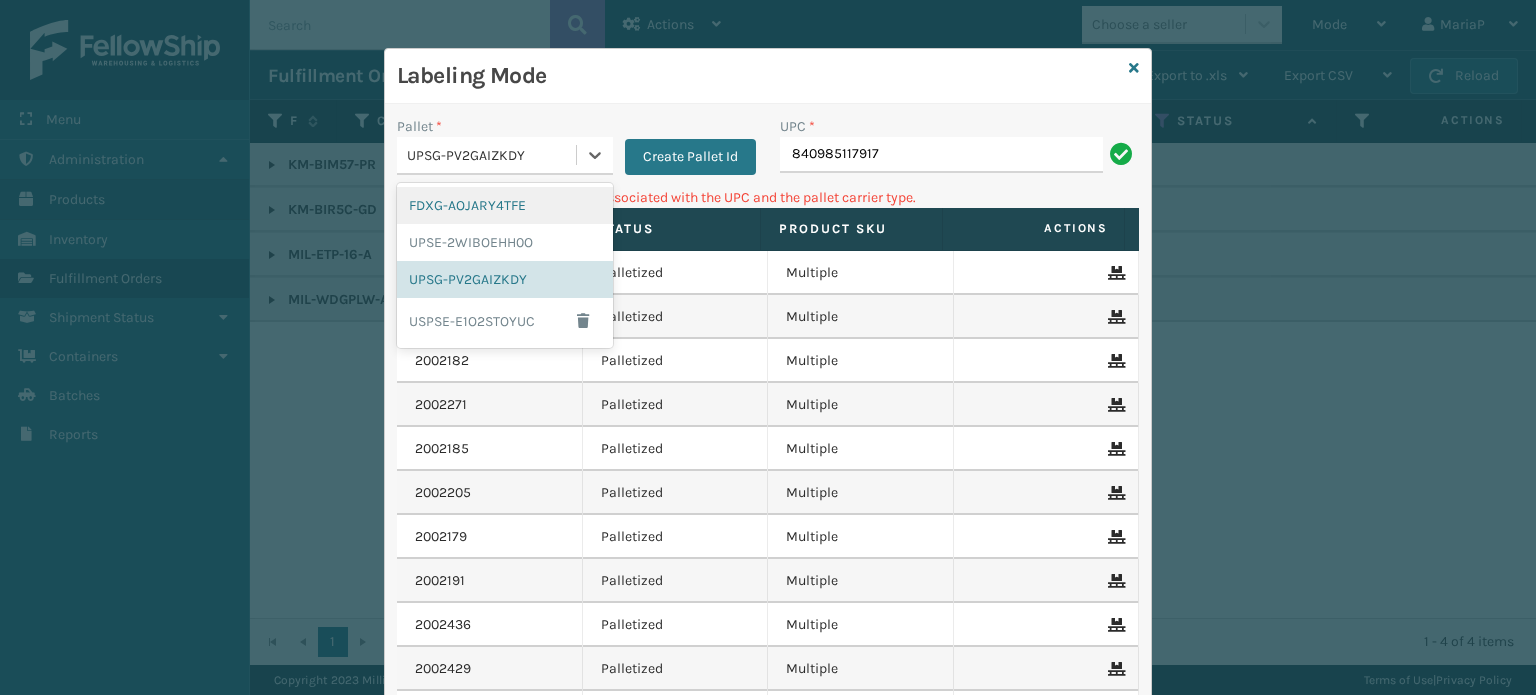 click on "FDXG-AOJARY4TFE" at bounding box center [505, 205] 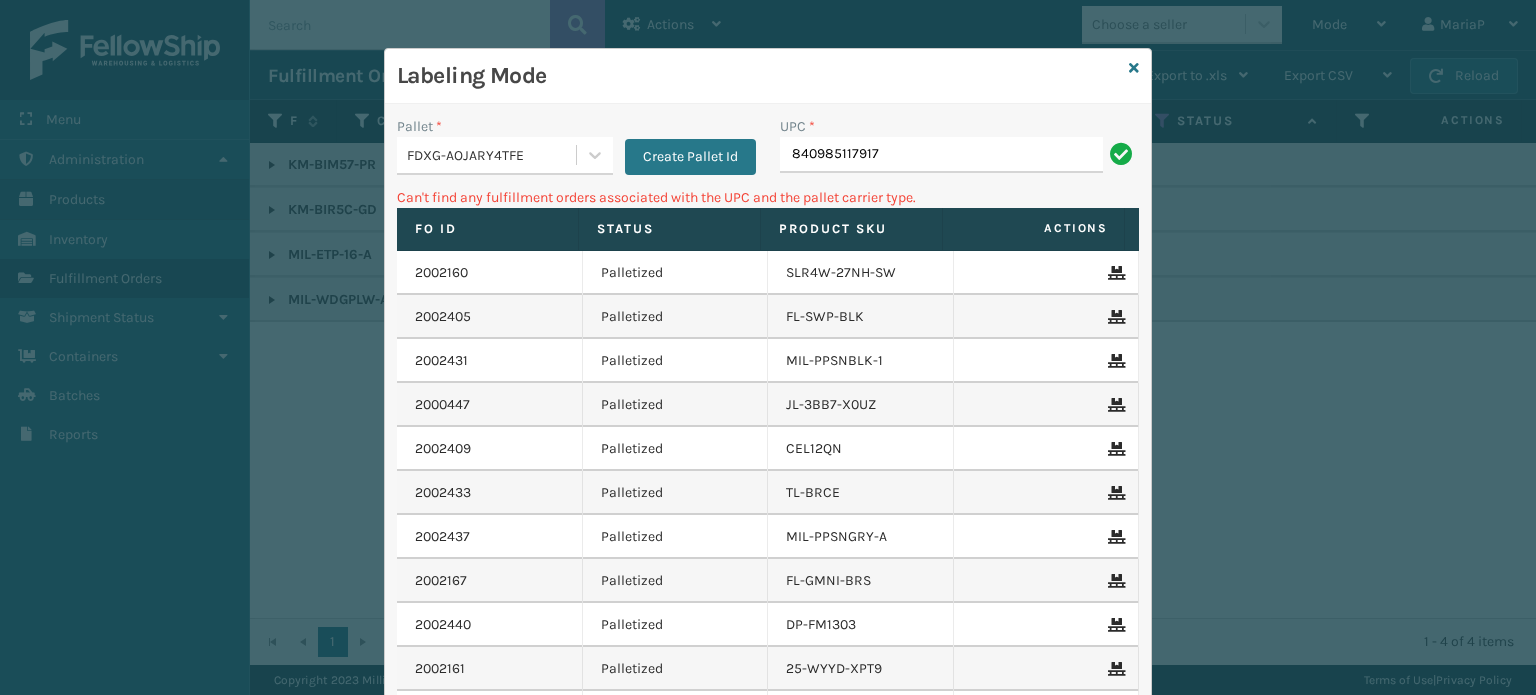 click on "Can't find any fulfillment orders associated with the UPC and the pallet carrier type." at bounding box center (768, 197) 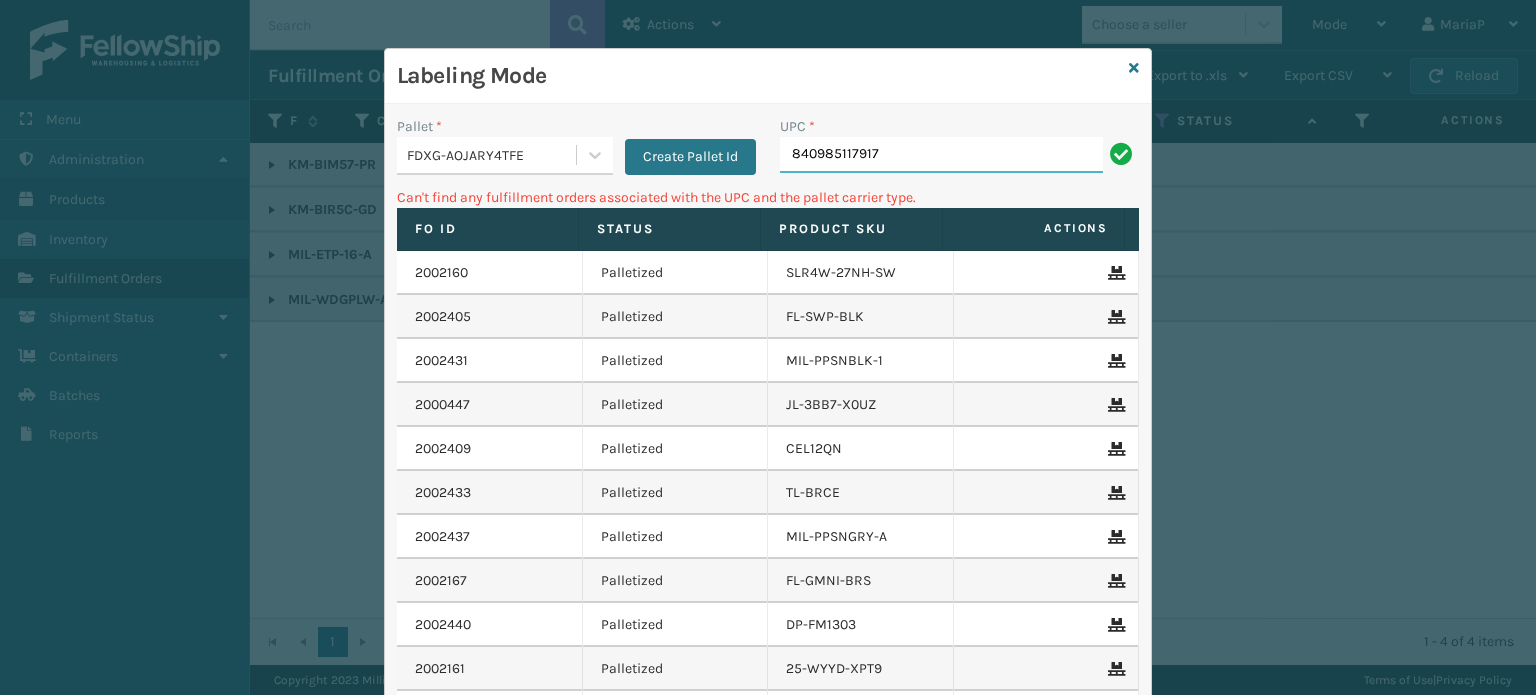 click on "840985117917" at bounding box center (941, 155) 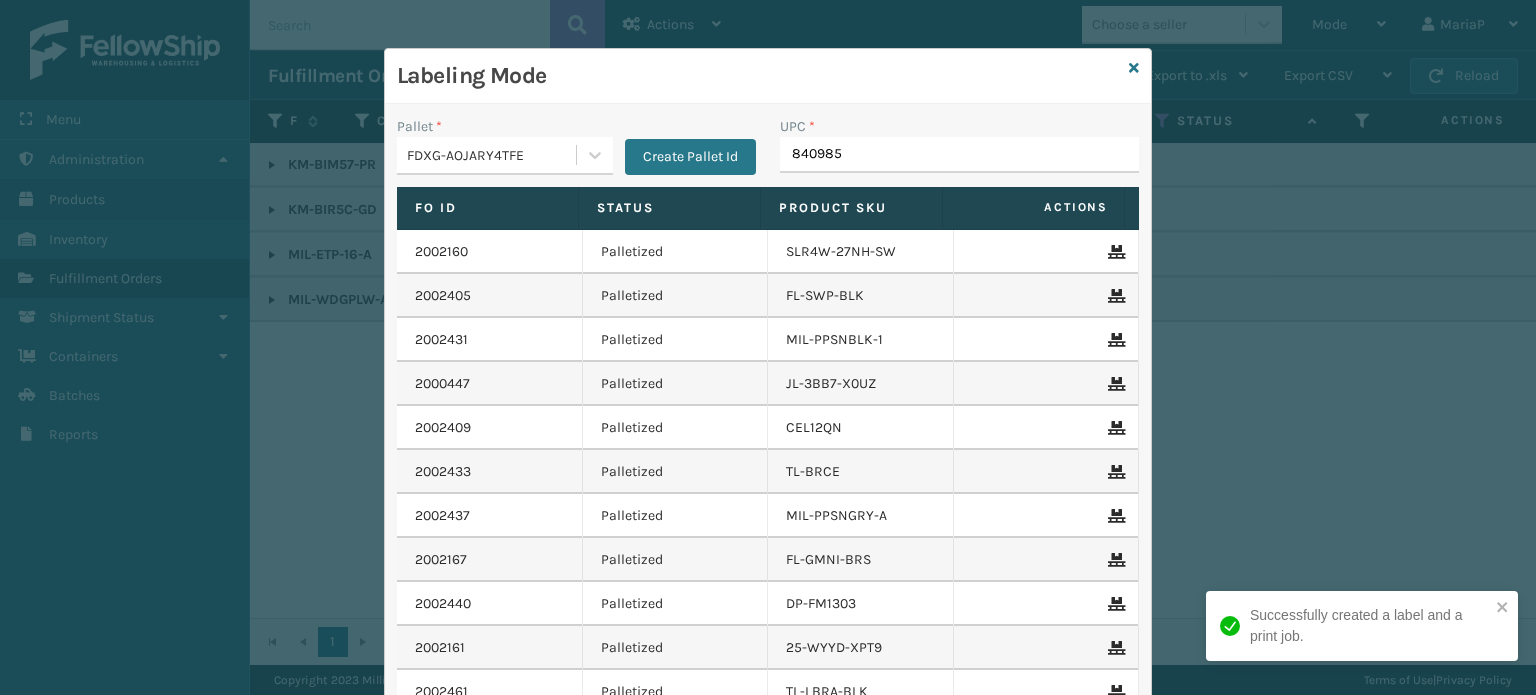 type on "8409851" 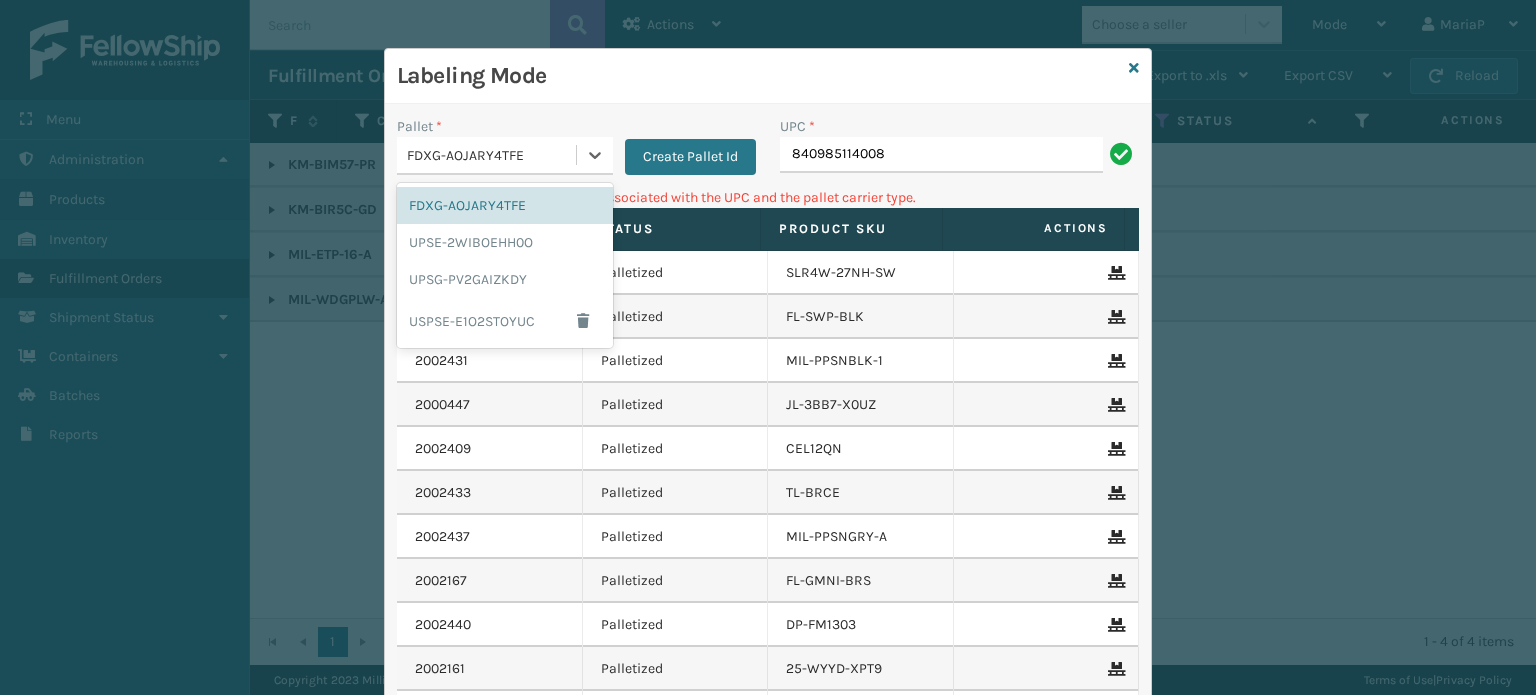 click on "FDXG-AOJARY4TFE" at bounding box center (492, 155) 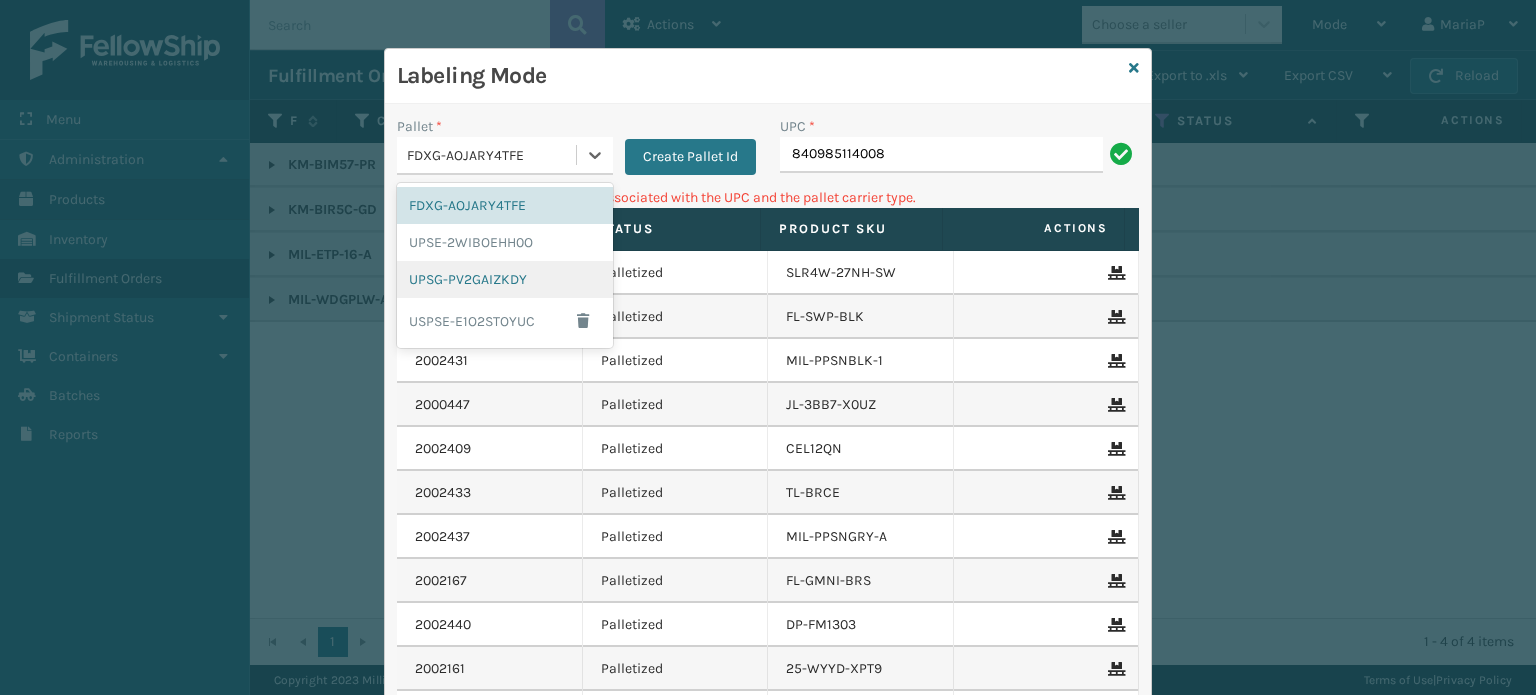 click on "UPSG-PV2GAIZKDY" at bounding box center (505, 279) 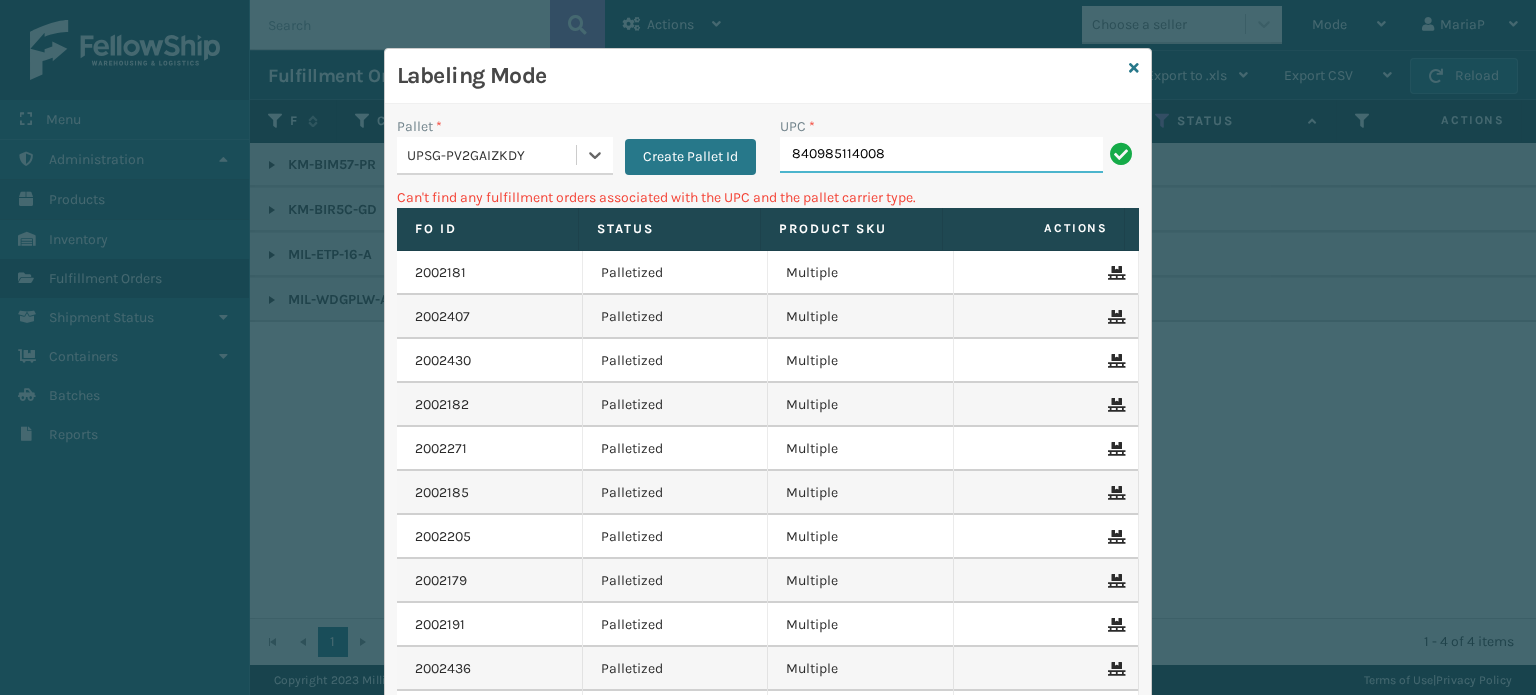 click on "840985114008" at bounding box center (941, 155) 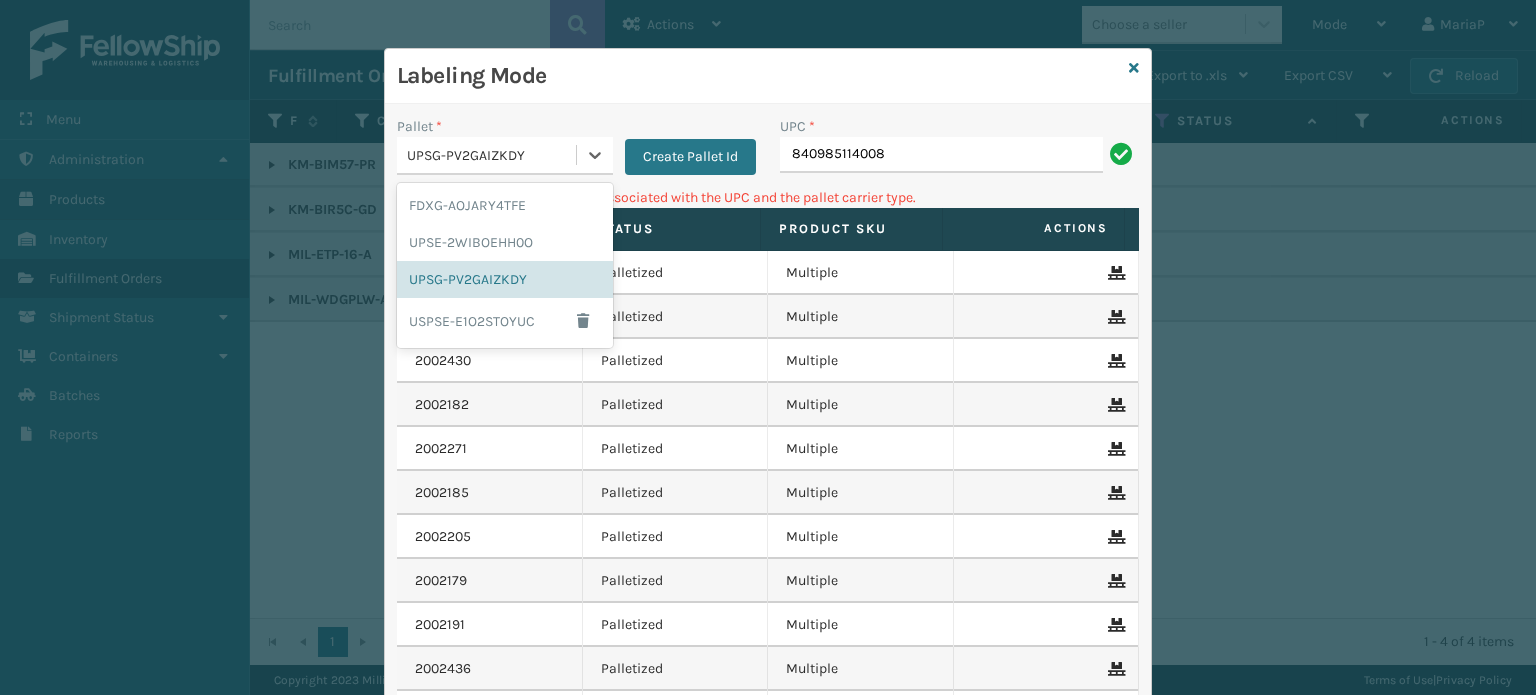 click on "UPSG-PV2GAIZKDY" at bounding box center (492, 155) 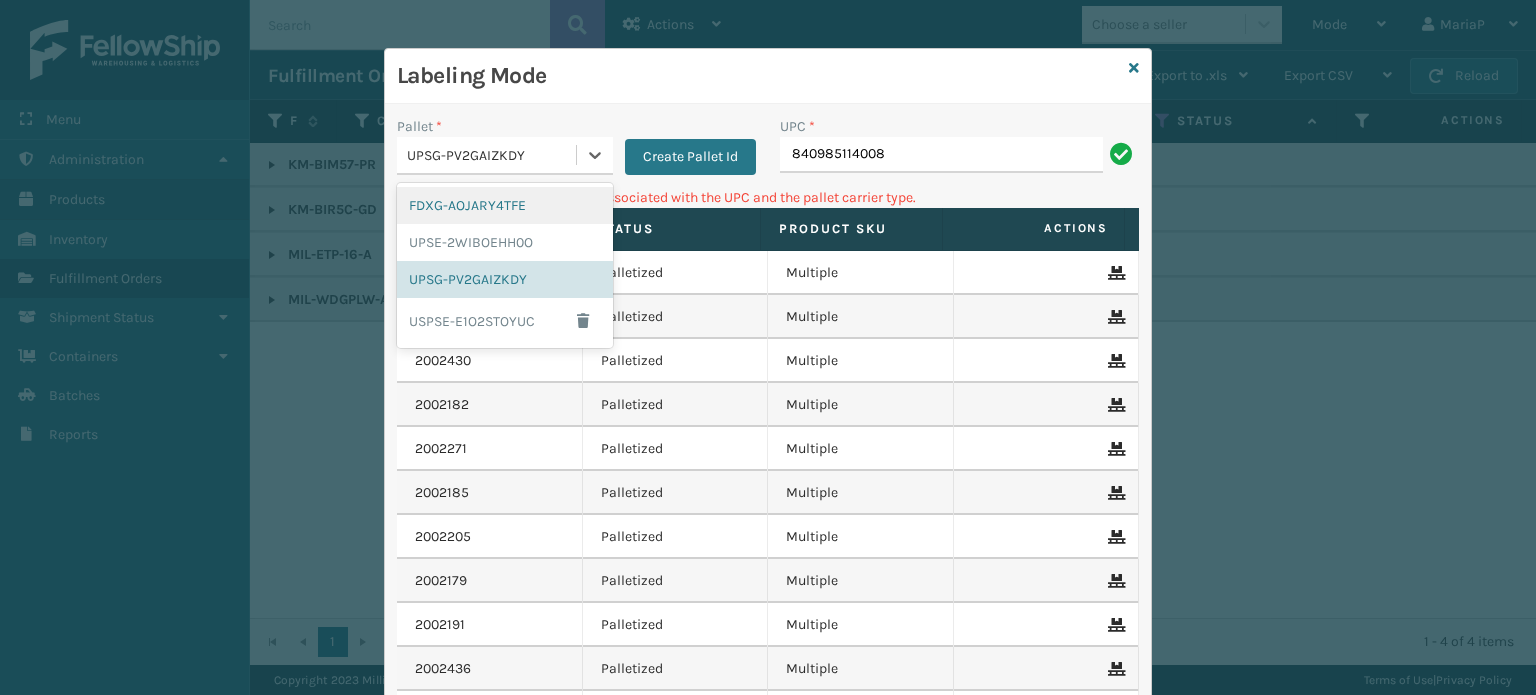 click on "FDXG-AOJARY4TFE" at bounding box center [505, 205] 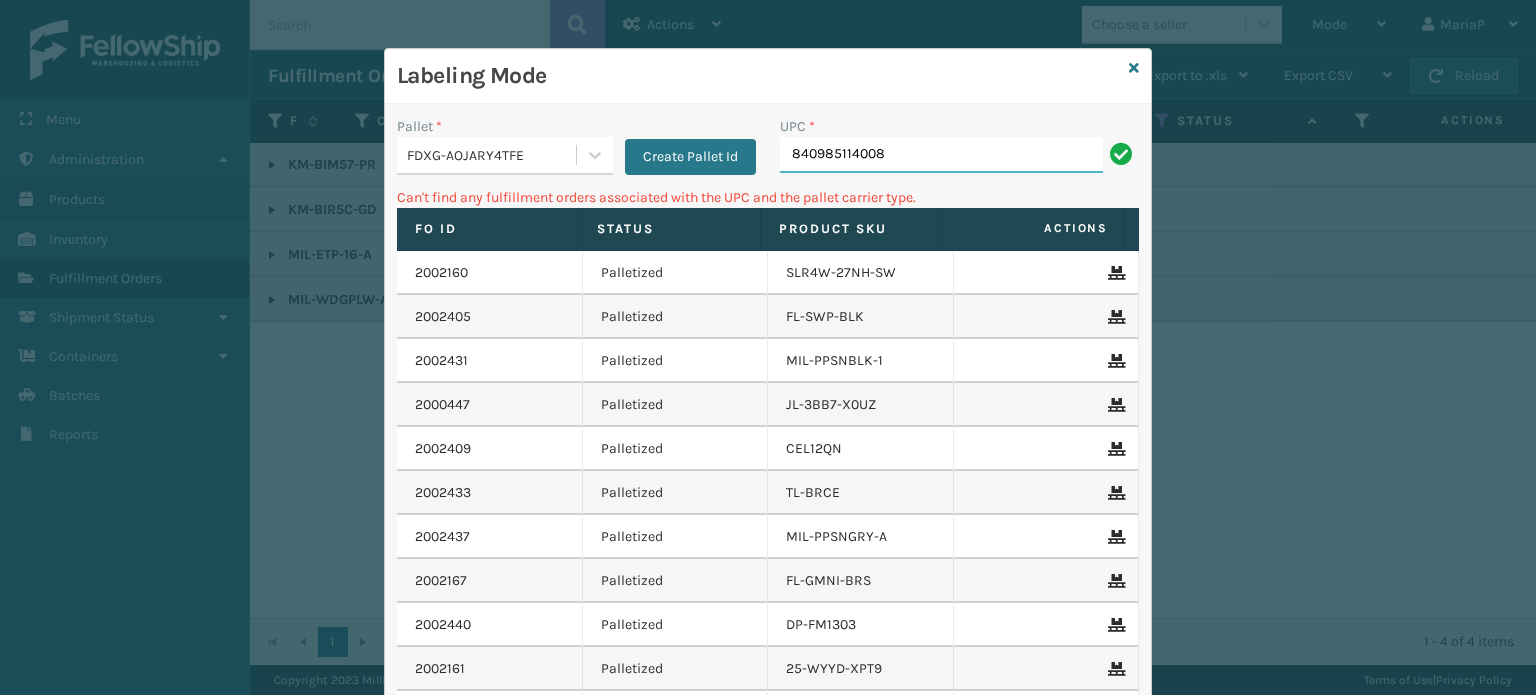 click on "840985114008" at bounding box center [941, 155] 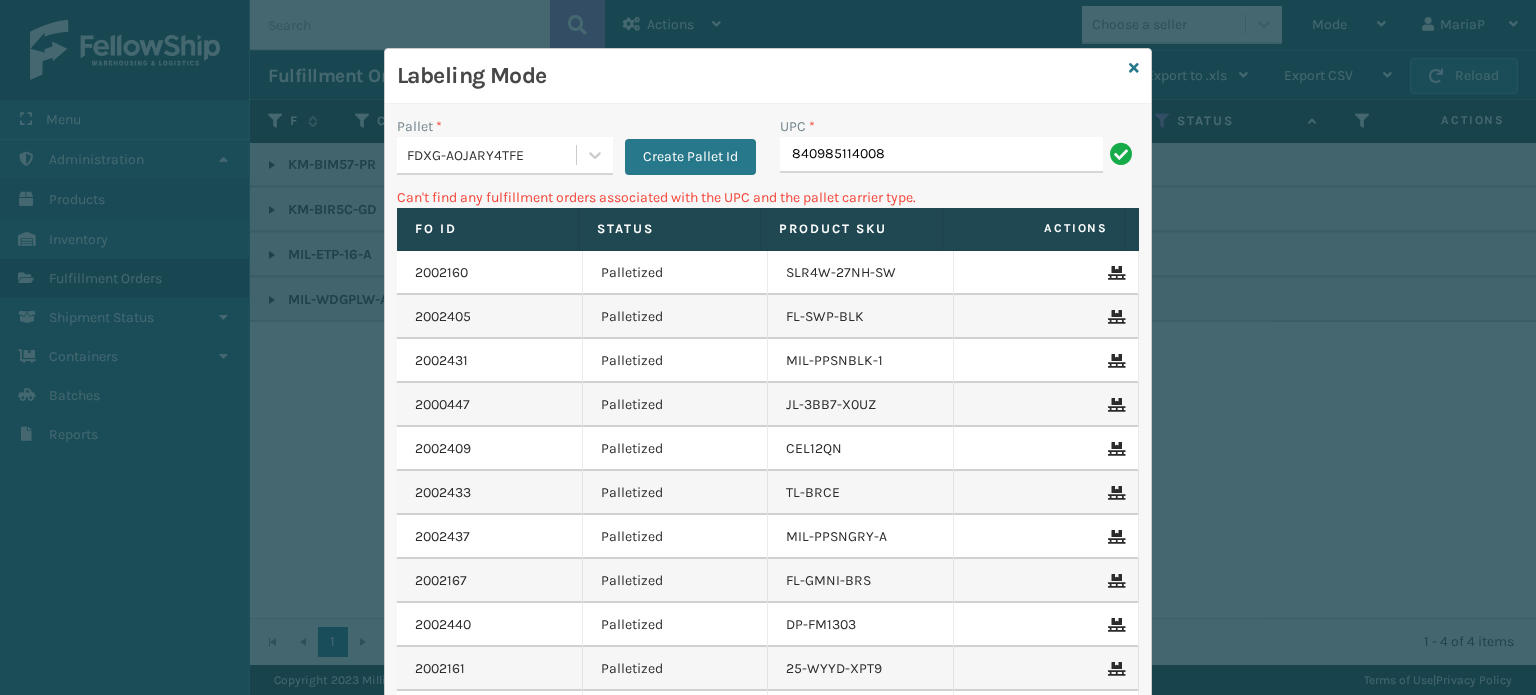 click on "FDXG-AOJARY4TFE" at bounding box center [492, 155] 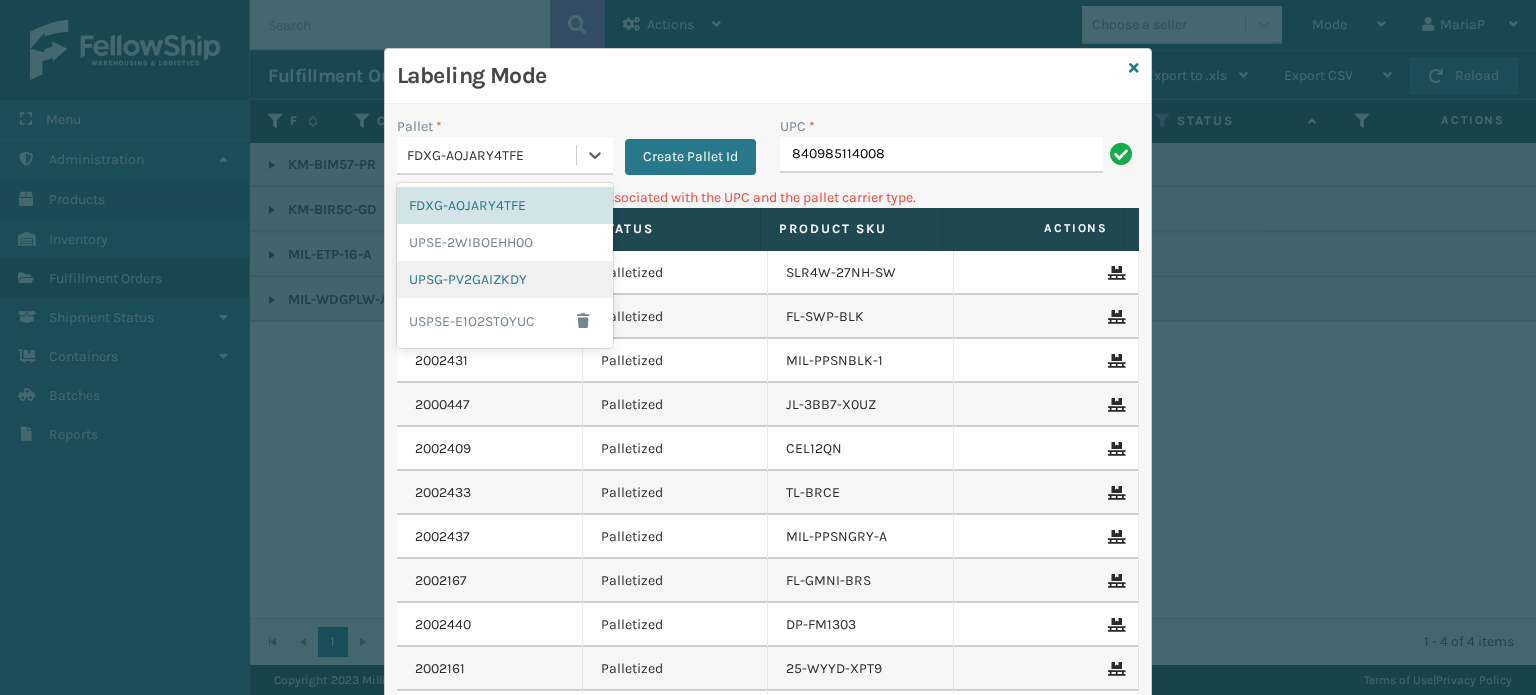 click on "UPSG-PV2GAIZKDY" at bounding box center (505, 279) 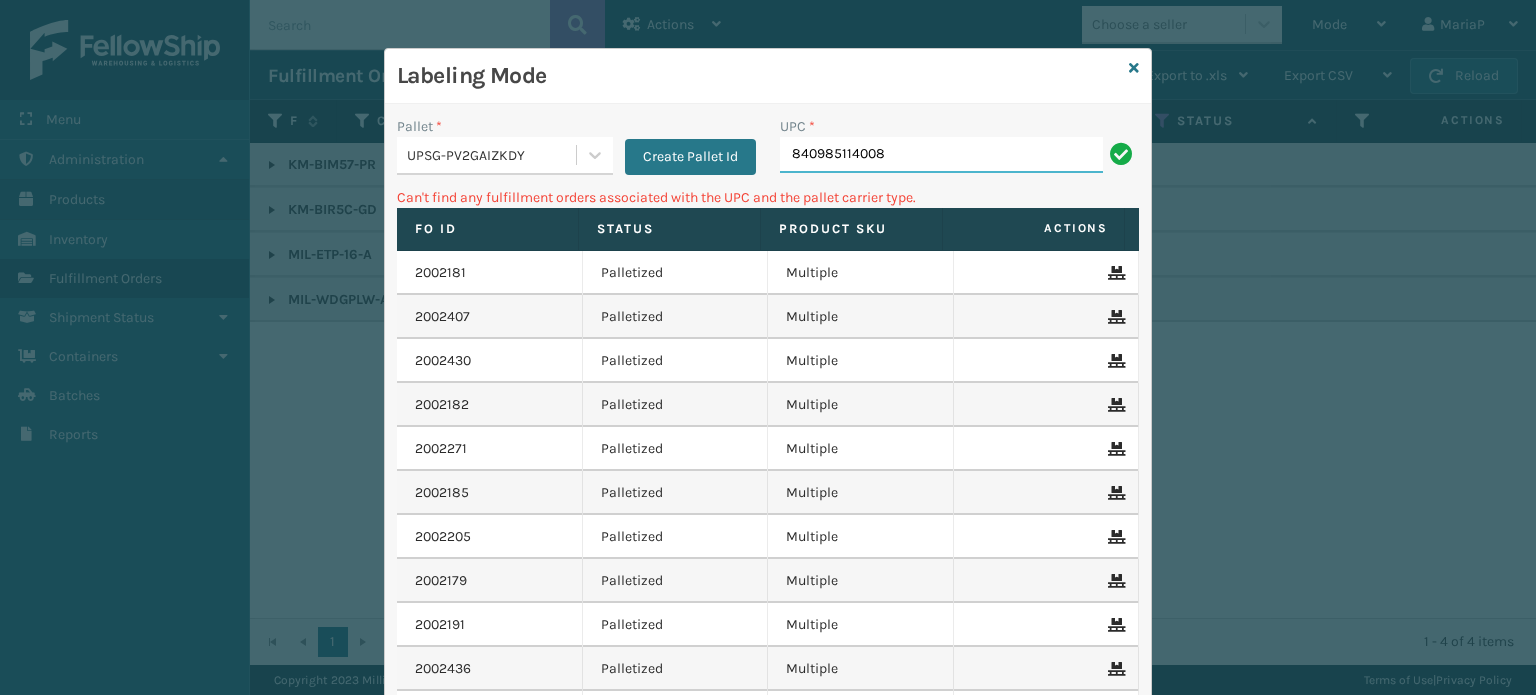 click on "840985114008" at bounding box center [941, 155] 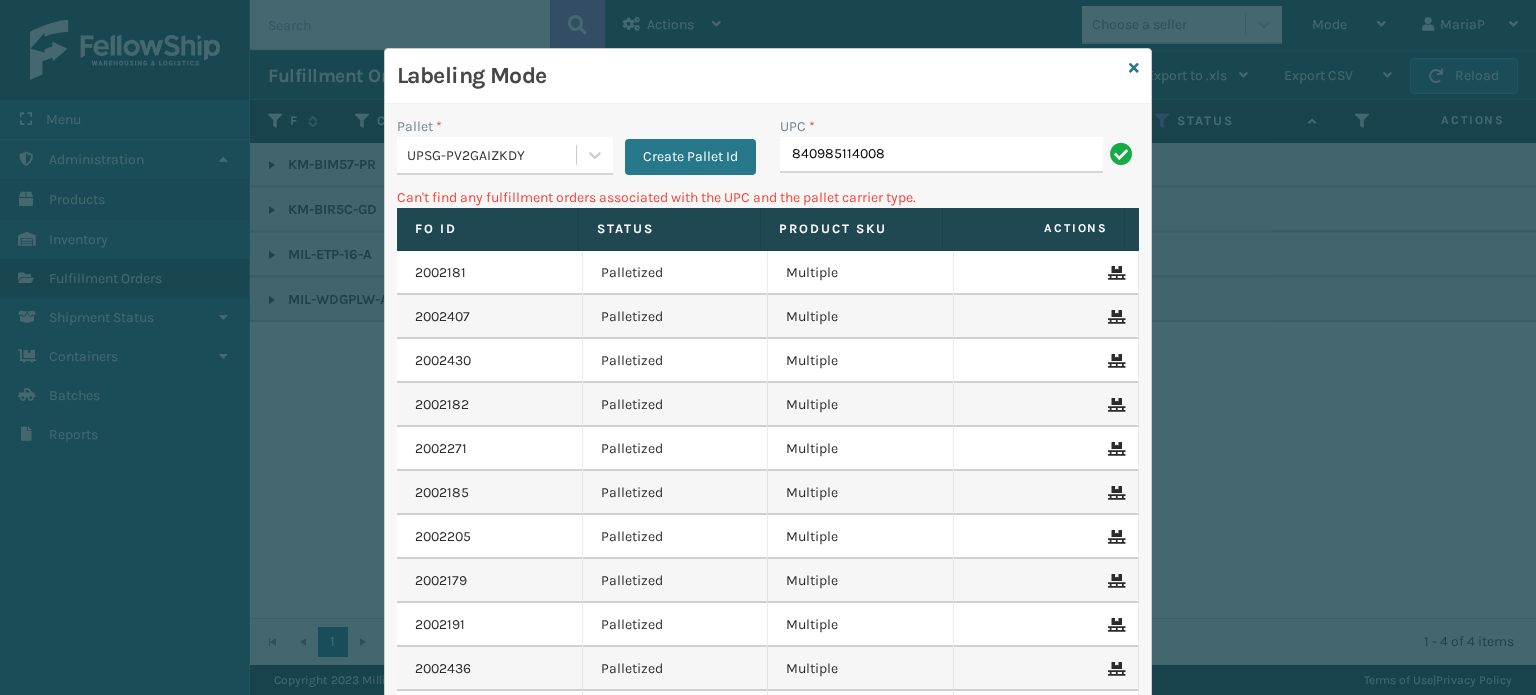 click on "840985114008" at bounding box center (941, 155) 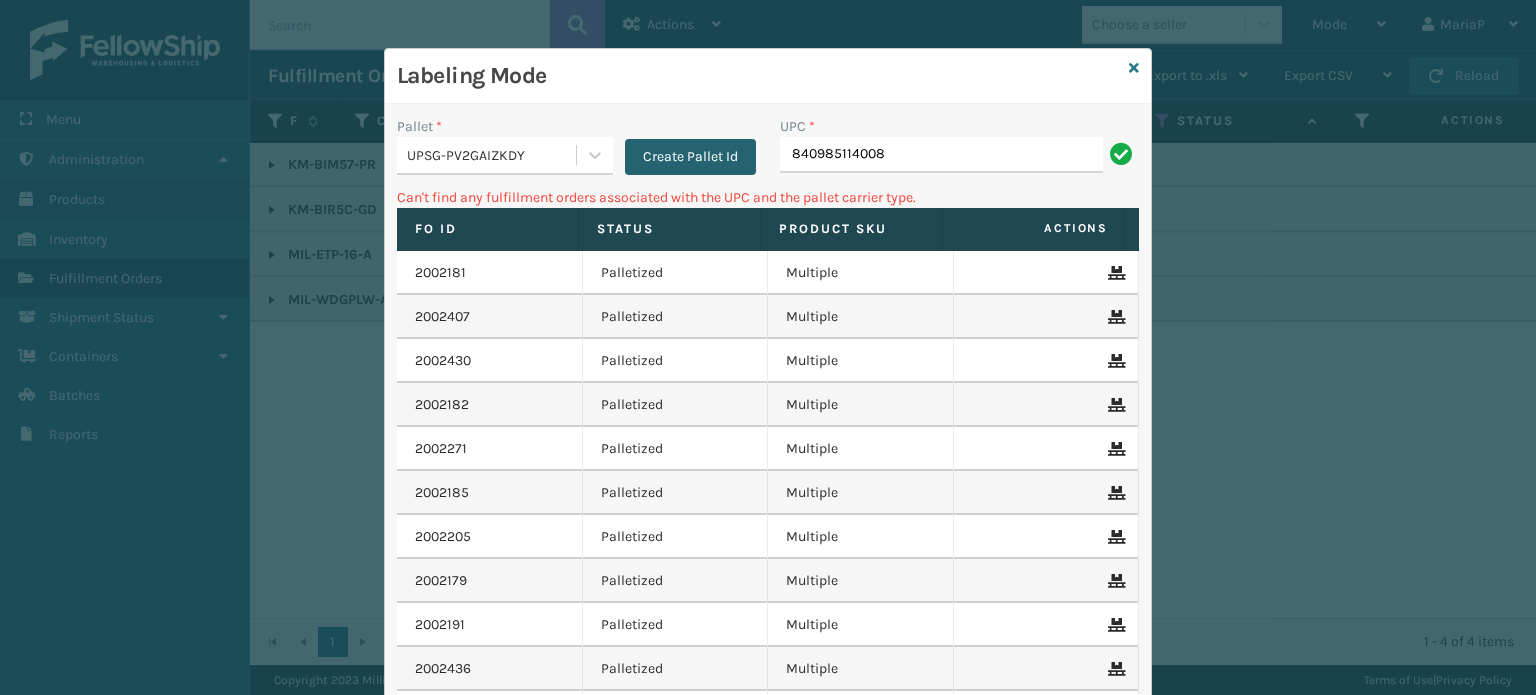 click on "Create Pallet Id" at bounding box center [690, 157] 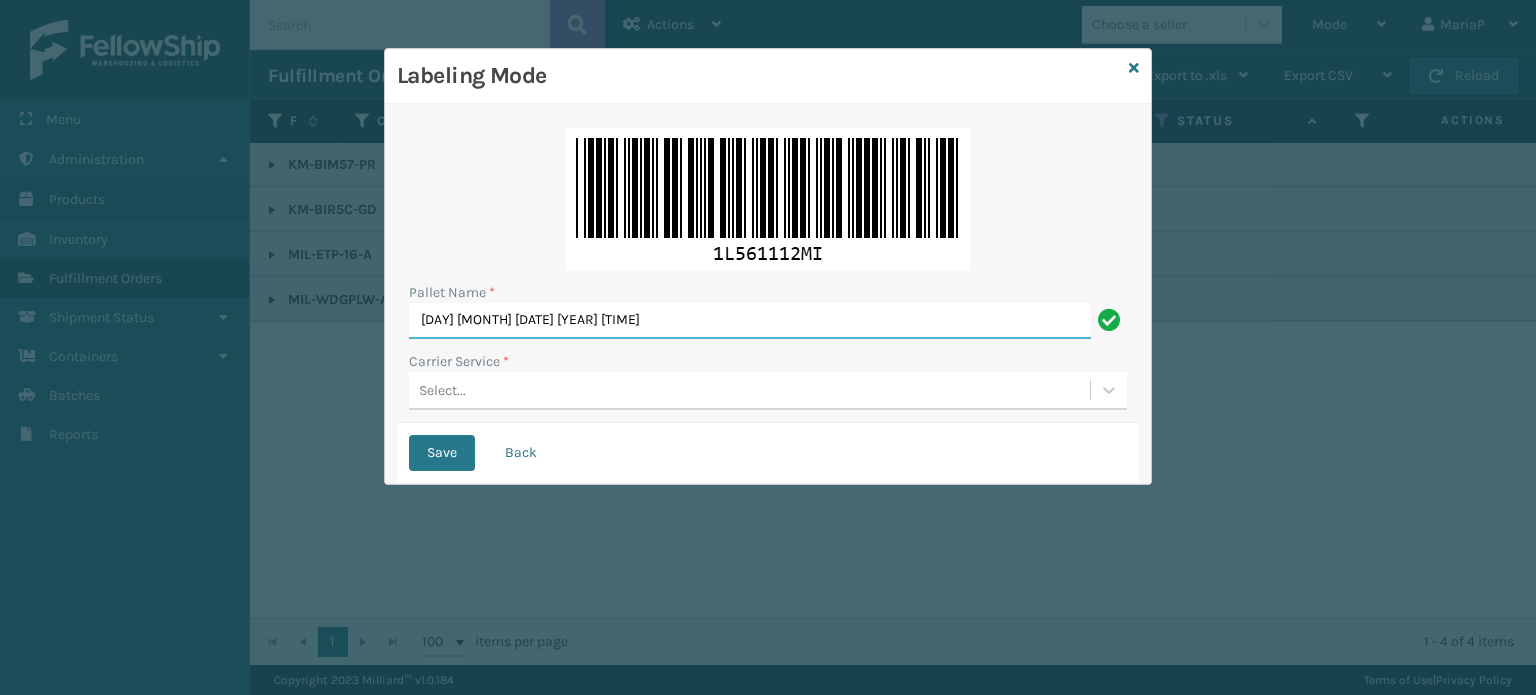 click on "[DAY] [MONTH] [DATE] [YEAR] [TIME]" at bounding box center [750, 321] 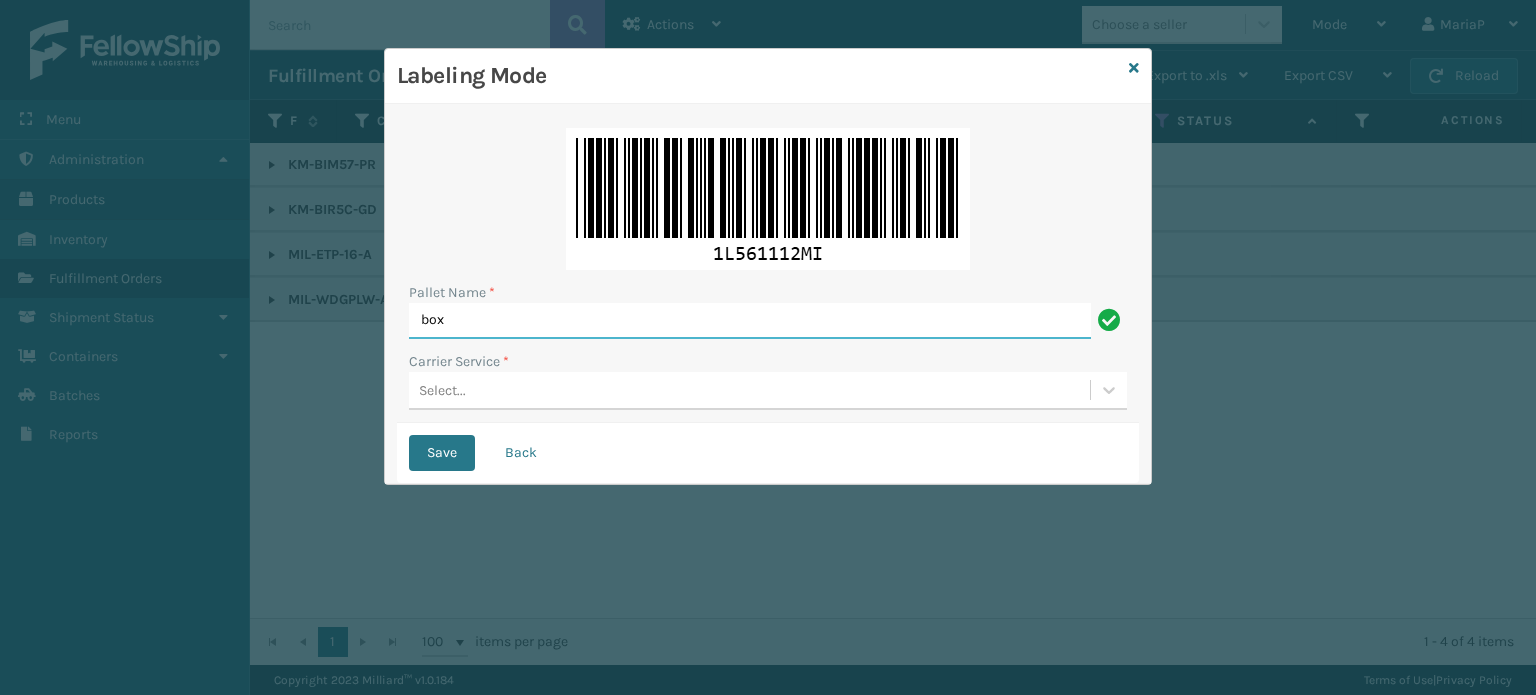 type on "BOX TRUCK" 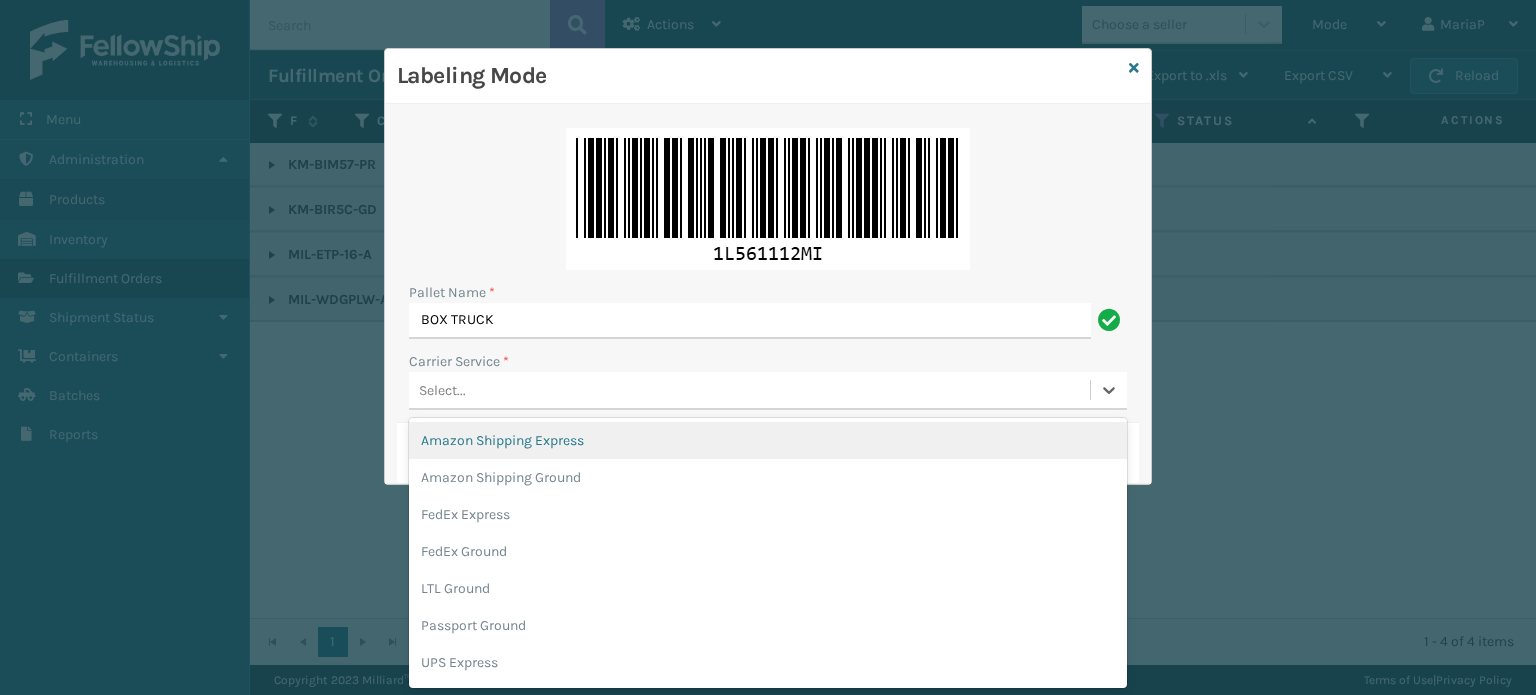 click on "Select..." at bounding box center (749, 390) 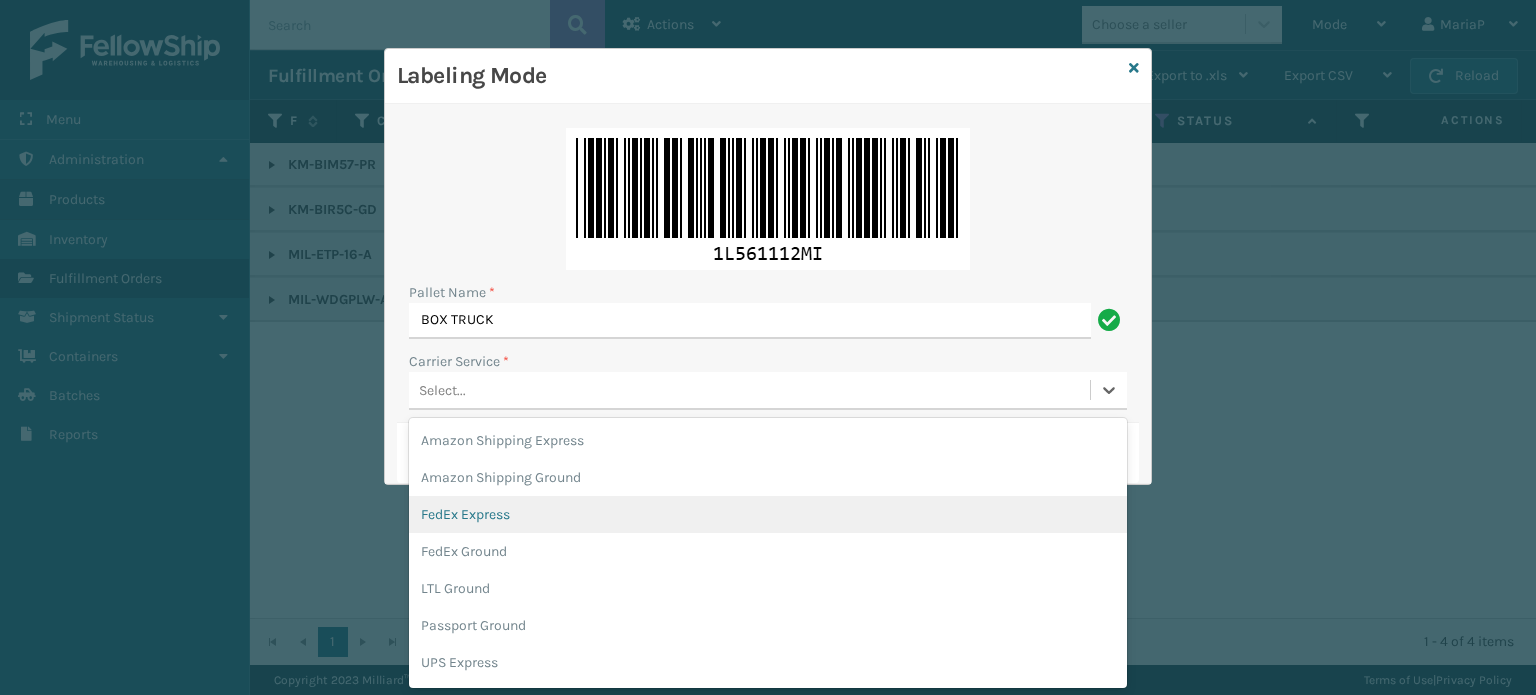 click on "FedEx Express" at bounding box center [768, 514] 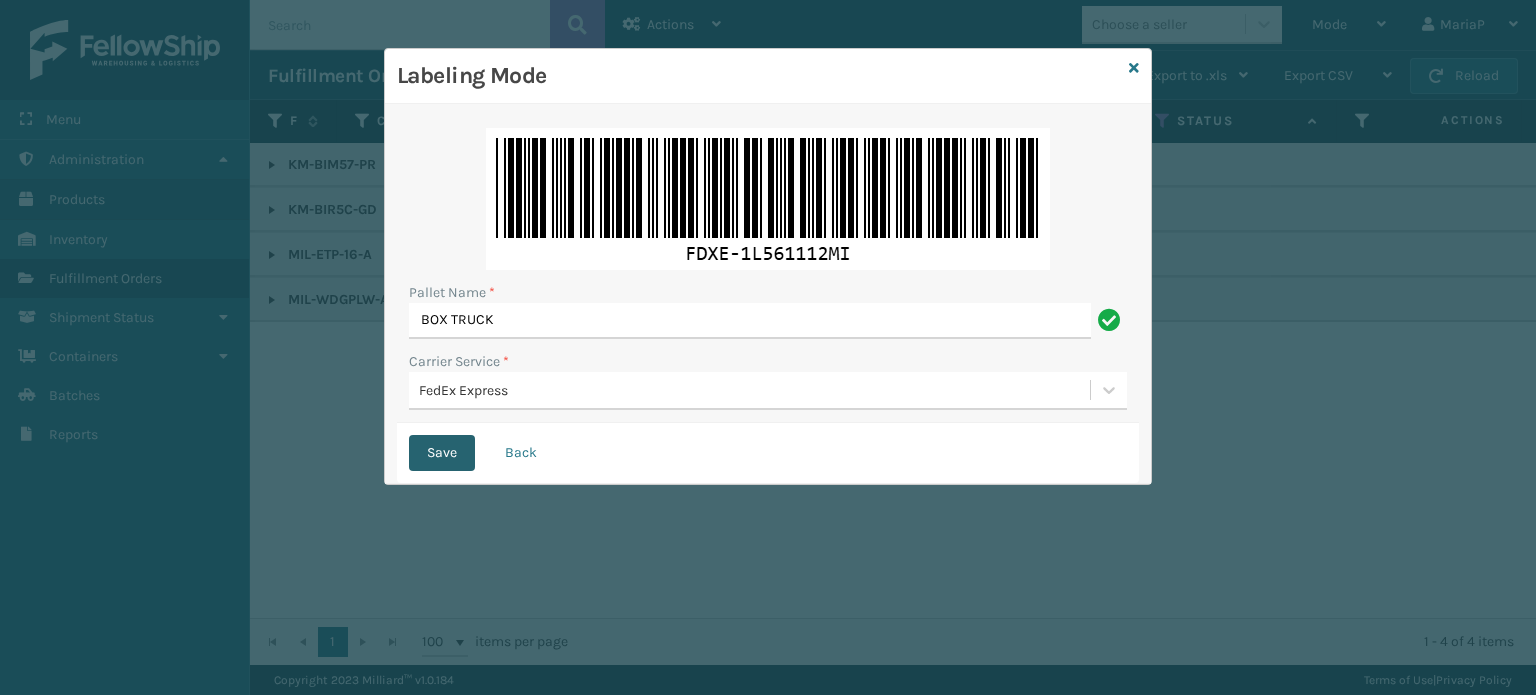 click on "Save" at bounding box center (442, 453) 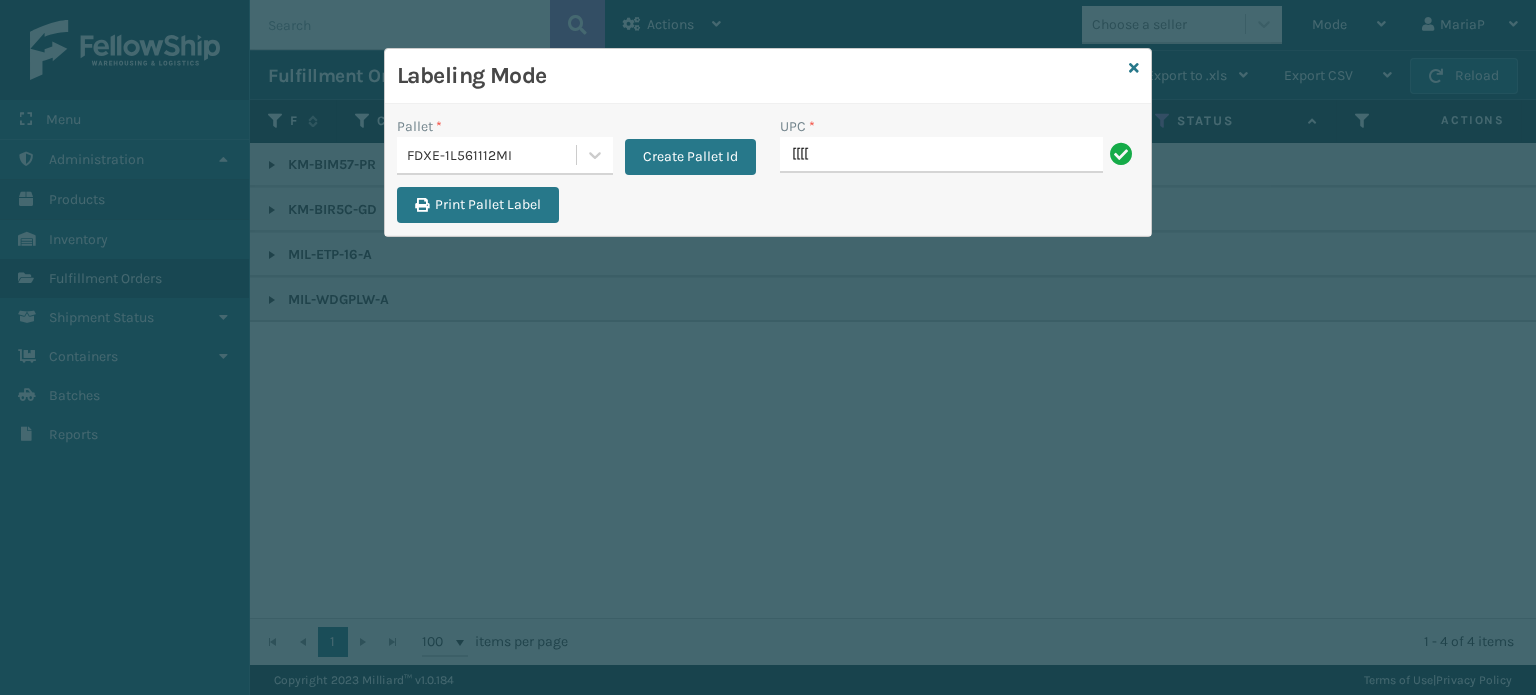 click on "Labeling Mode Pallet   * FDXE-1L561112MI Create Pallet Id UPC   * [[[[ Print Pallet Label" at bounding box center [768, 347] 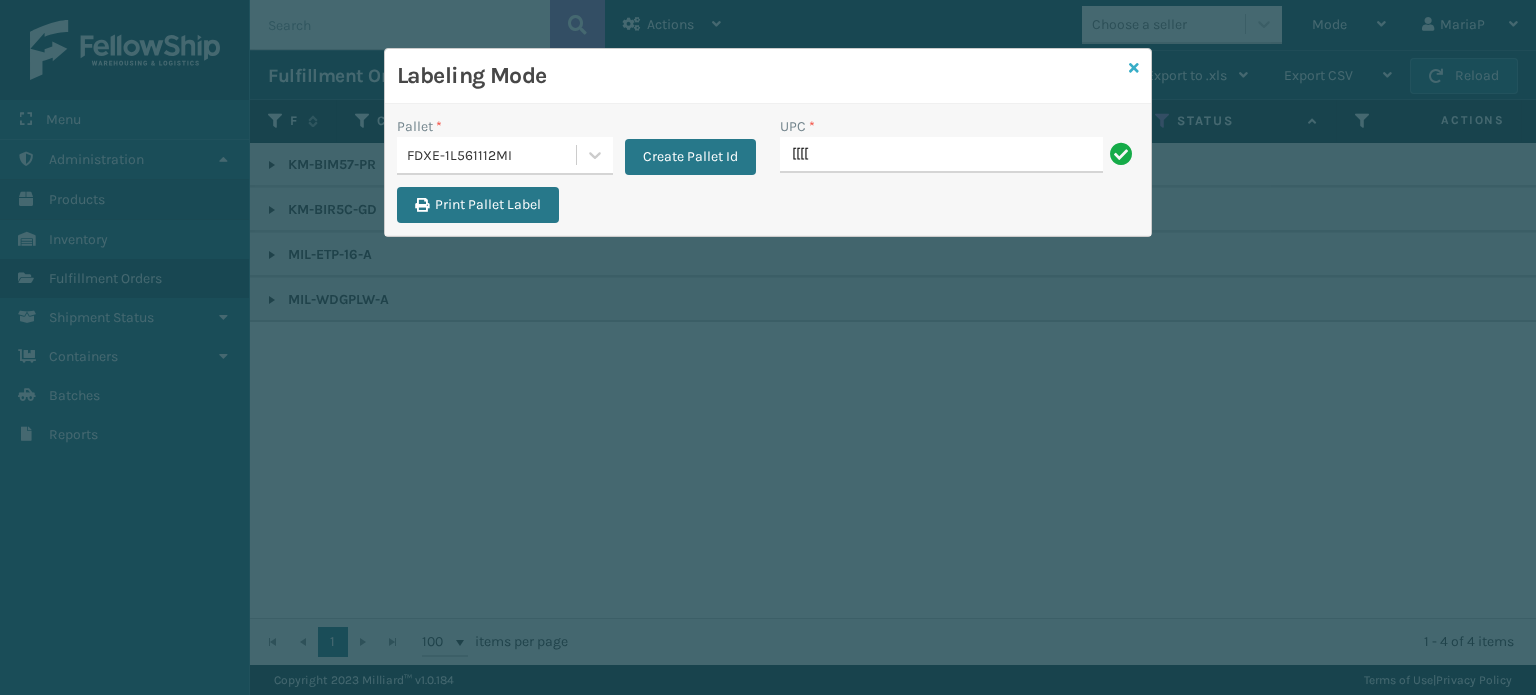 type on "[[[[" 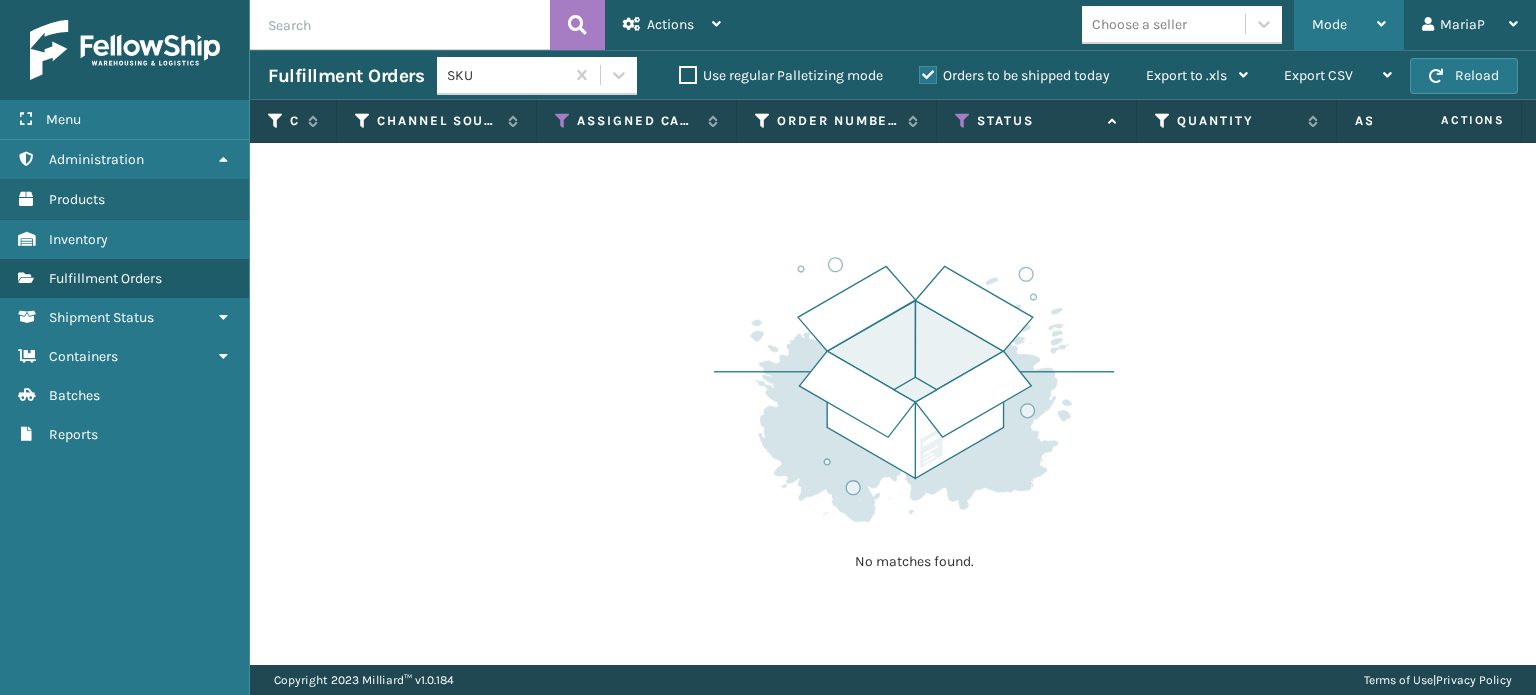 click on "Mode" at bounding box center [1329, 24] 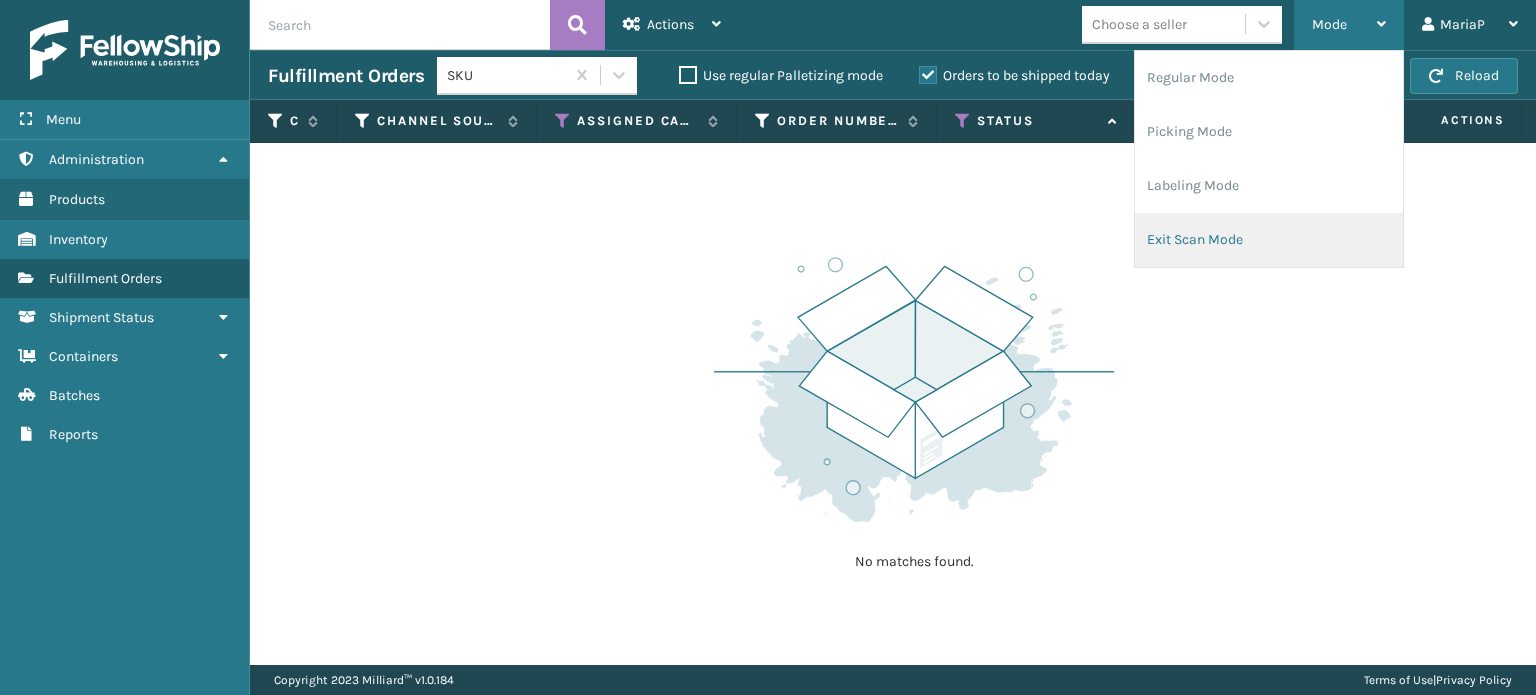 click on "Exit Scan Mode" at bounding box center [1269, 240] 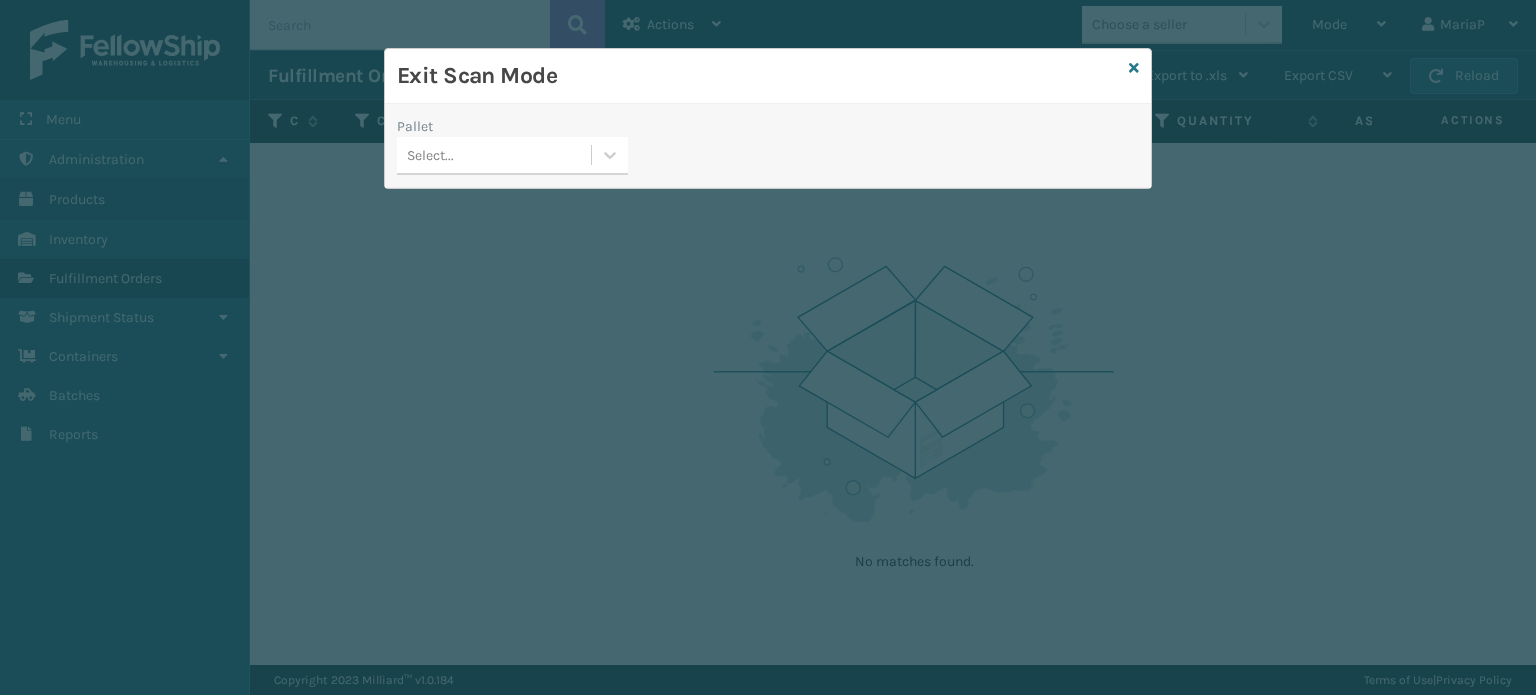 click on "Select..." at bounding box center [494, 155] 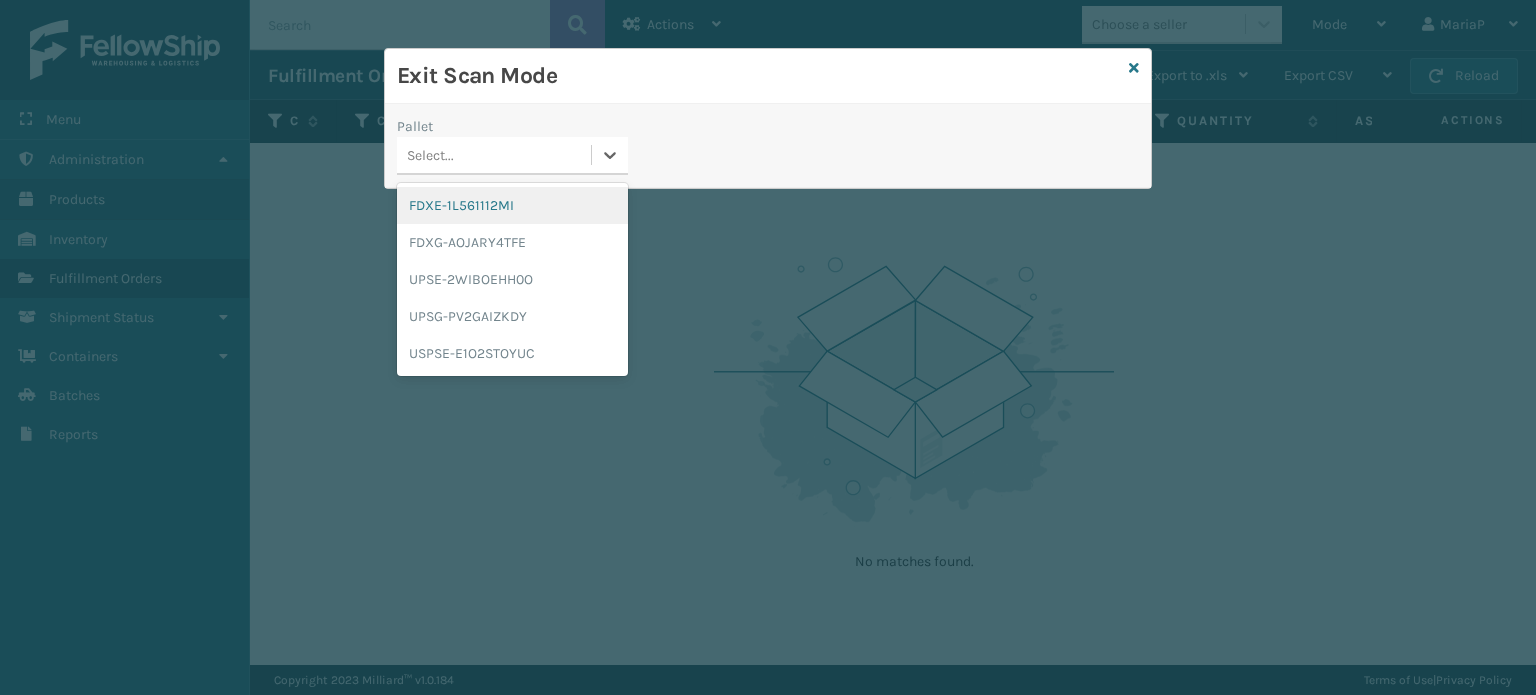 click on "FDXE-1L561112MI" at bounding box center [512, 205] 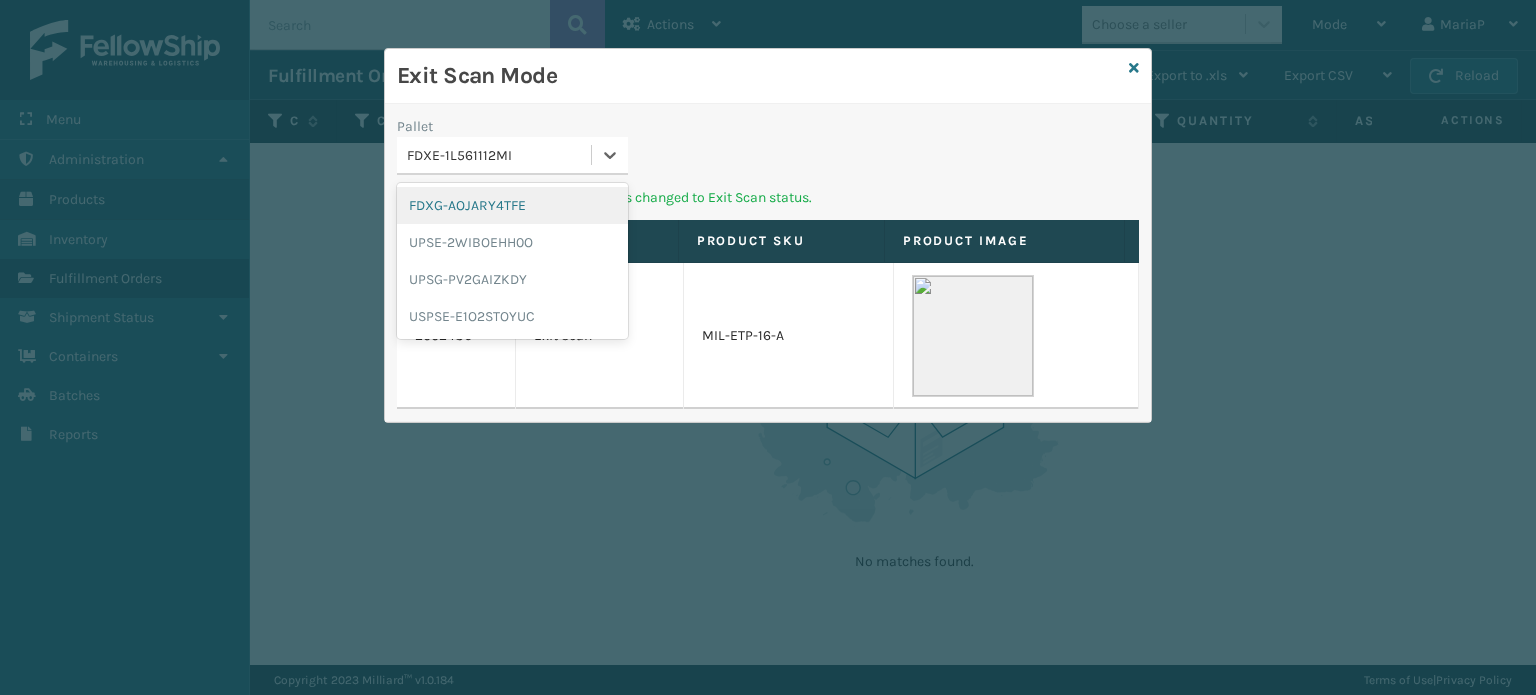 click on "FDXE-1L561112MI" at bounding box center [500, 155] 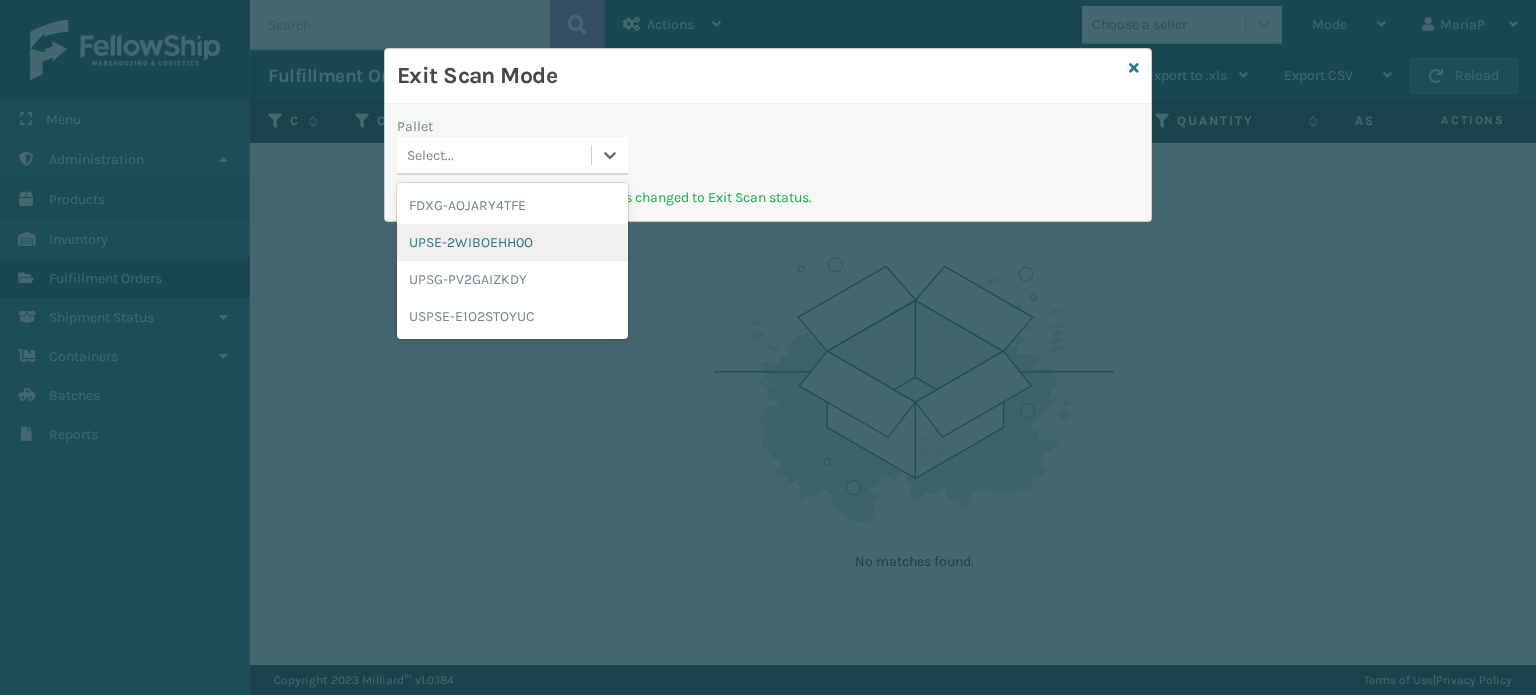 click on "UPSE-2WIBOEHH0O" at bounding box center (512, 242) 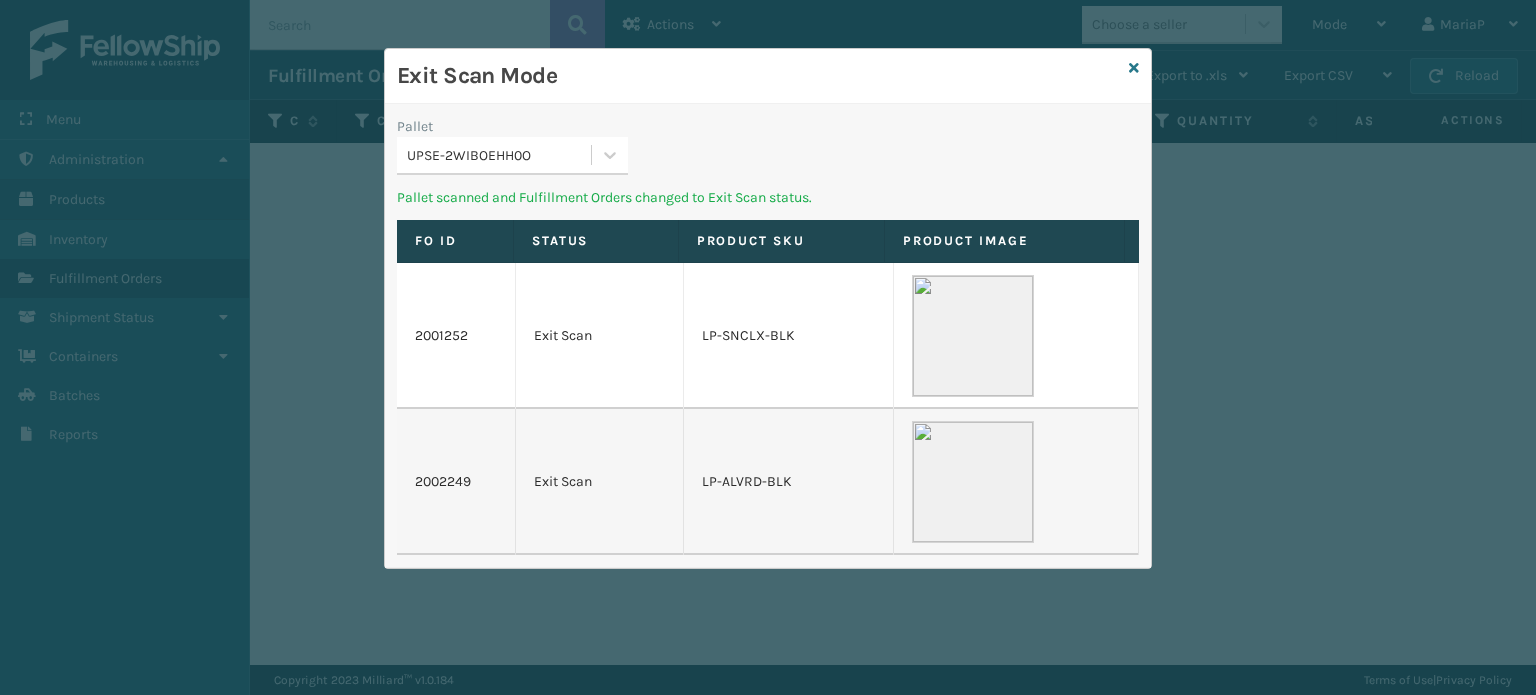click on "UPSE-2WIBOEHH0O" at bounding box center [494, 155] 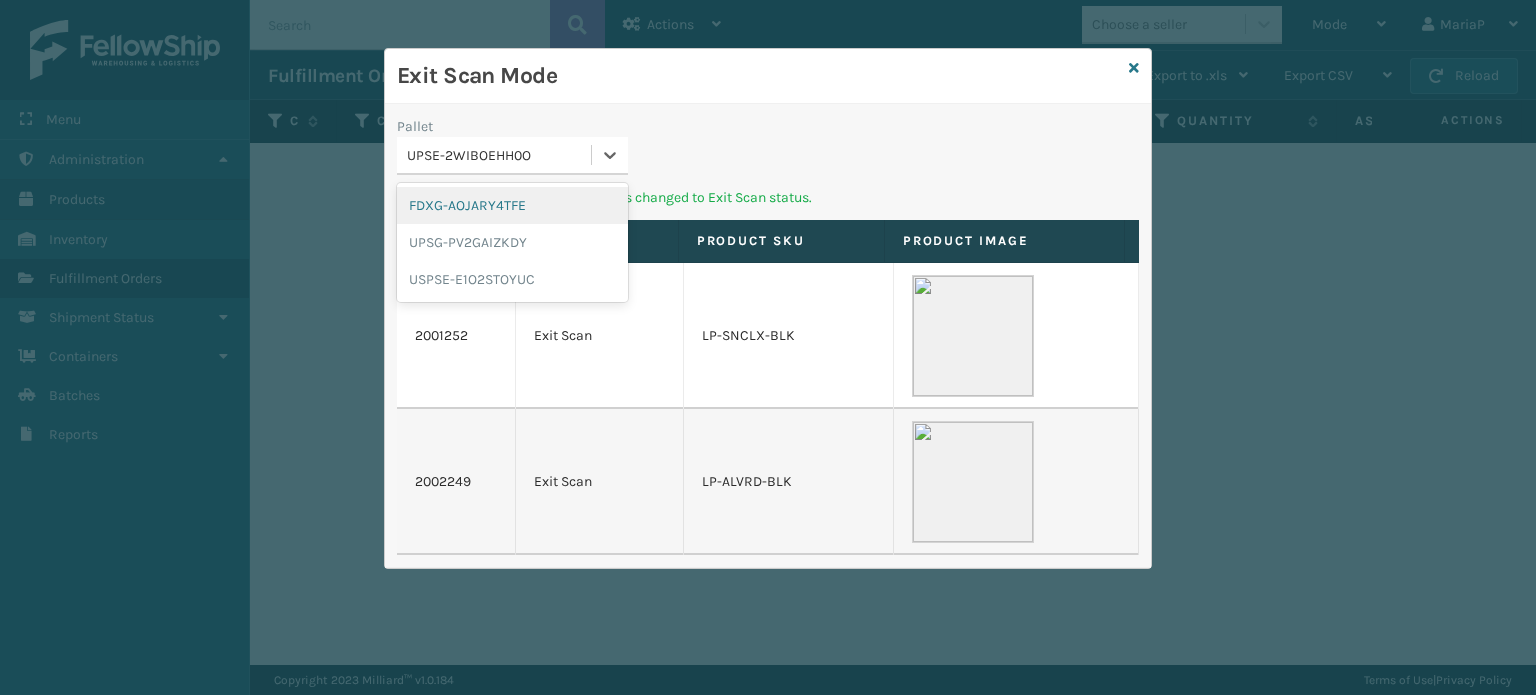 click on "FDXG-AOJARY4TFE" at bounding box center (512, 205) 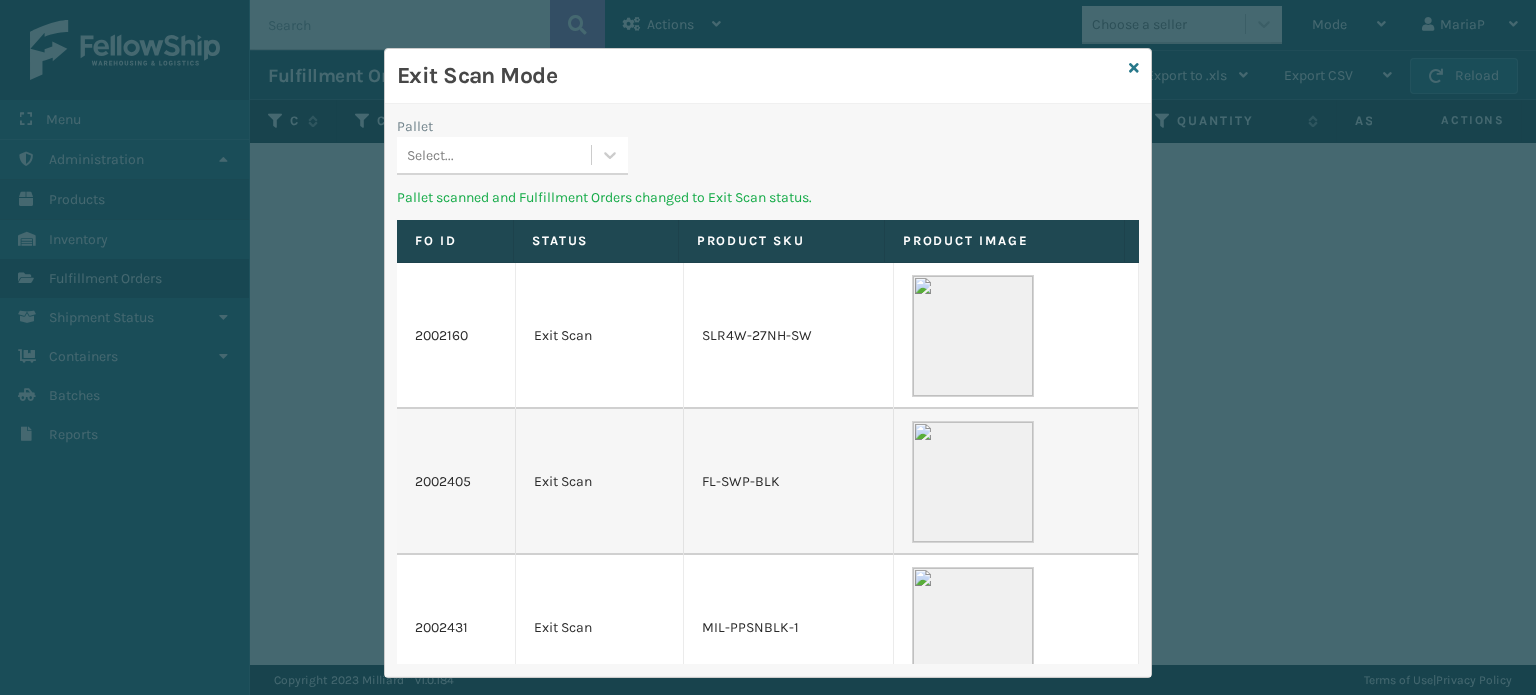 click on "Select..." at bounding box center (494, 155) 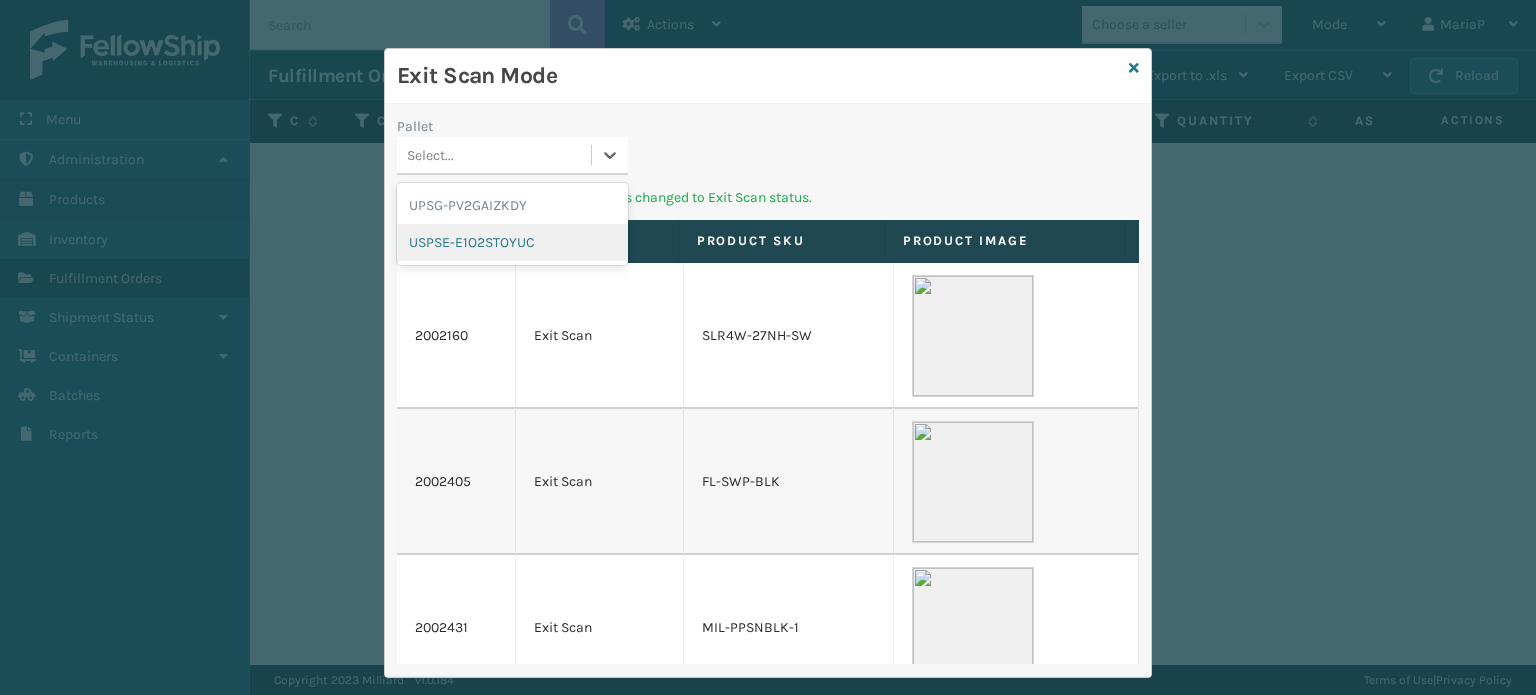 click on "USPSE-E1O2STOYUC" at bounding box center [512, 242] 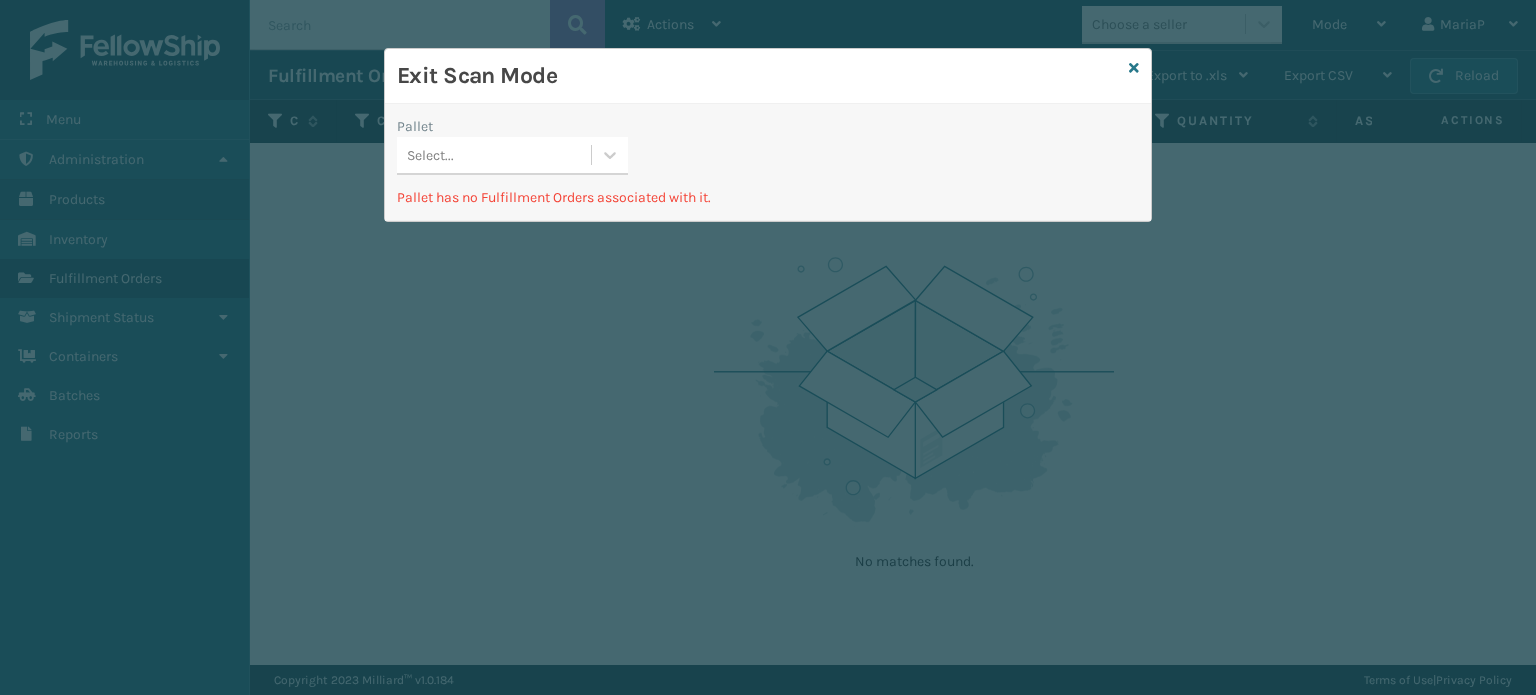 click on "Pallet" at bounding box center (512, 126) 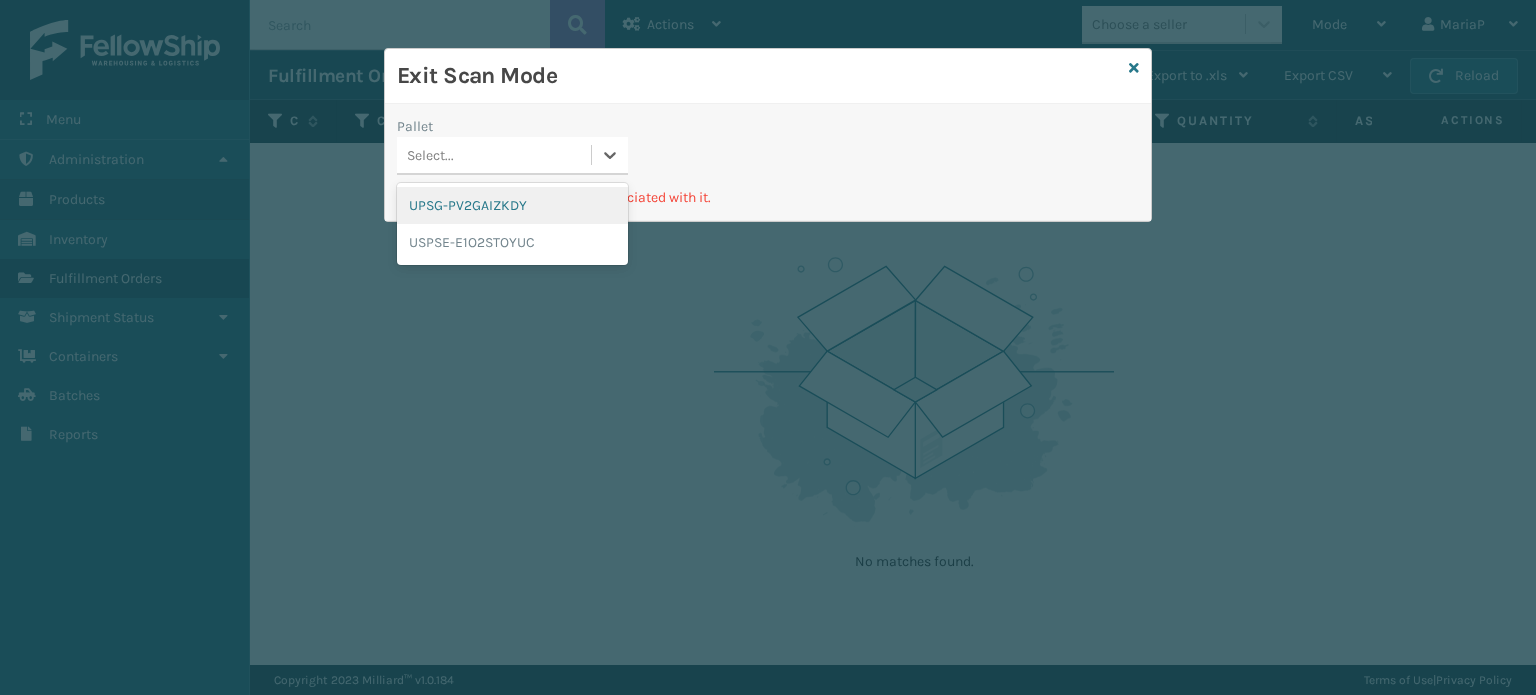 click on "UPSG-PV2GAIZKDY" at bounding box center (512, 205) 